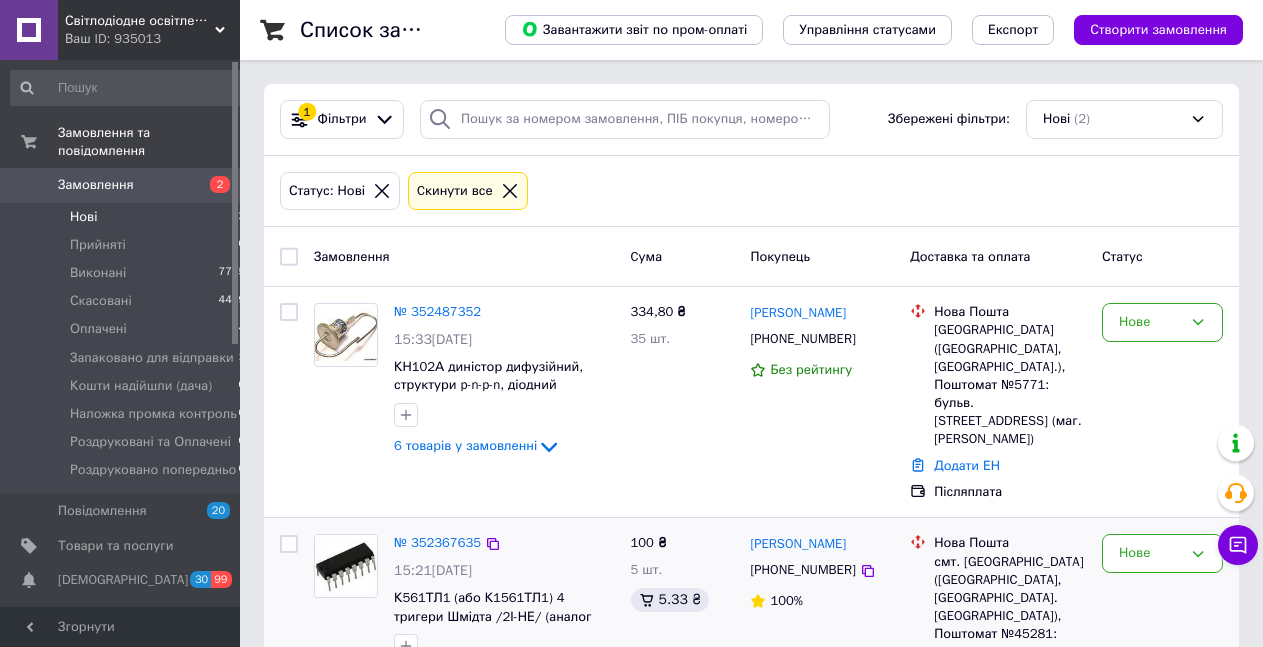 scroll, scrollTop: 90, scrollLeft: 0, axis: vertical 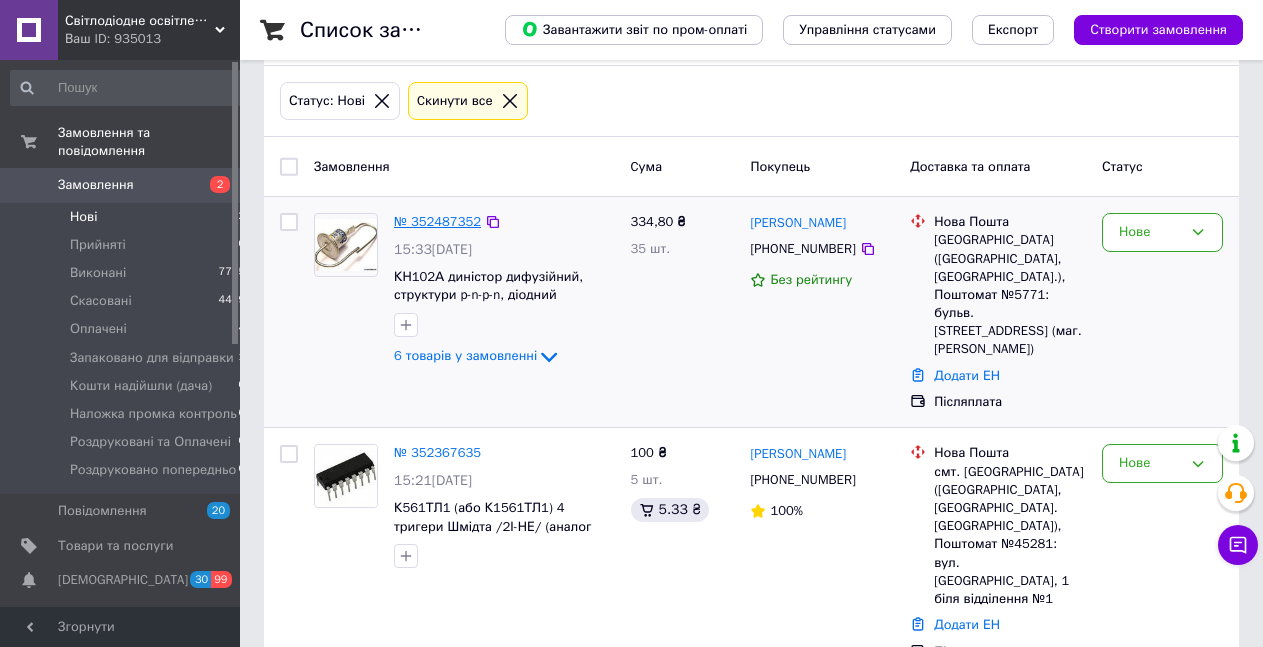 click on "№ 352487352" at bounding box center (437, 221) 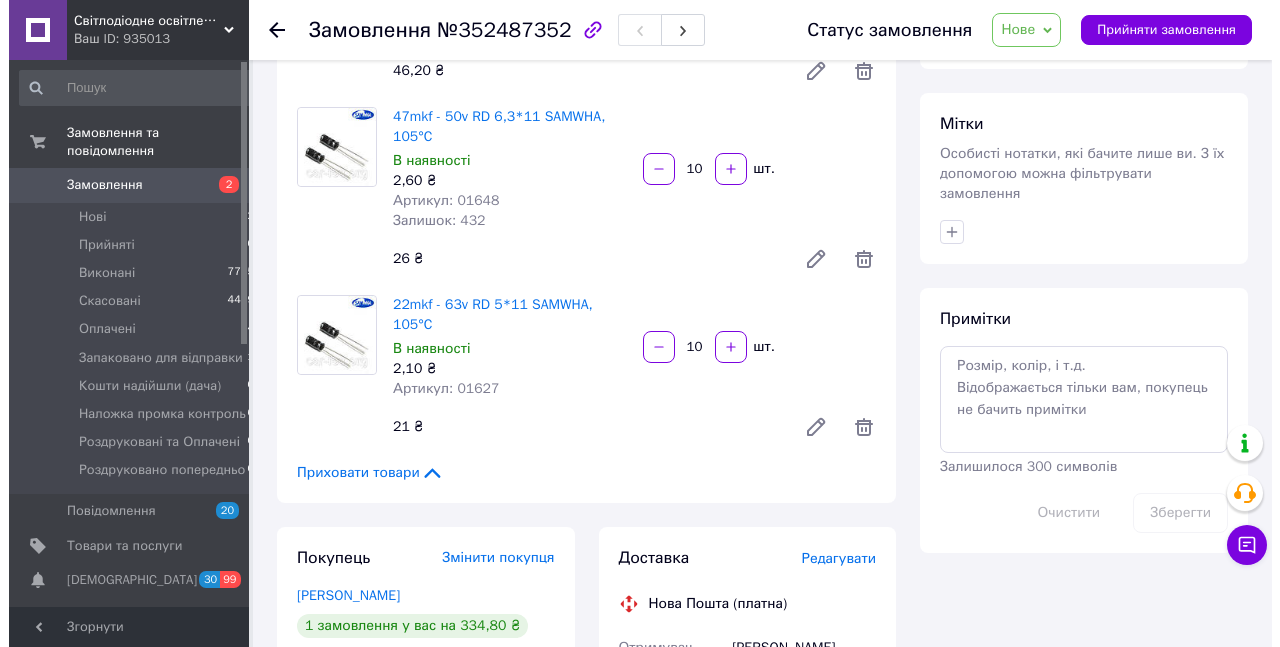 scroll, scrollTop: 1122, scrollLeft: 0, axis: vertical 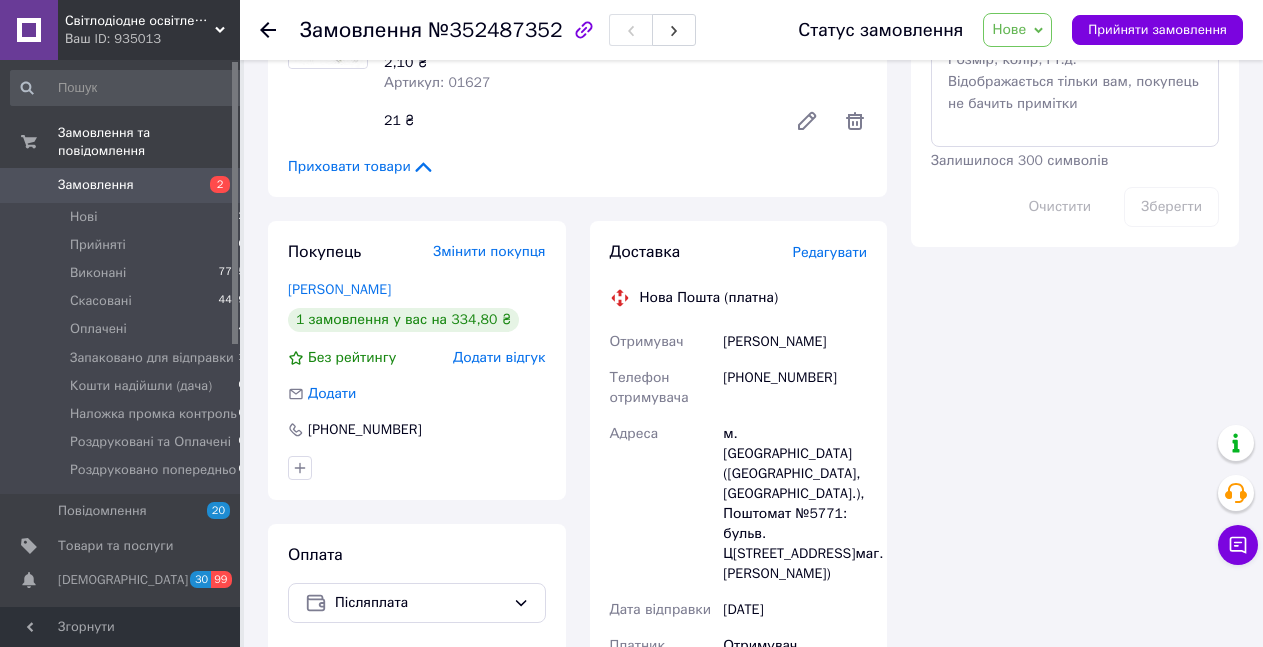 click on "Редагувати" at bounding box center [830, 252] 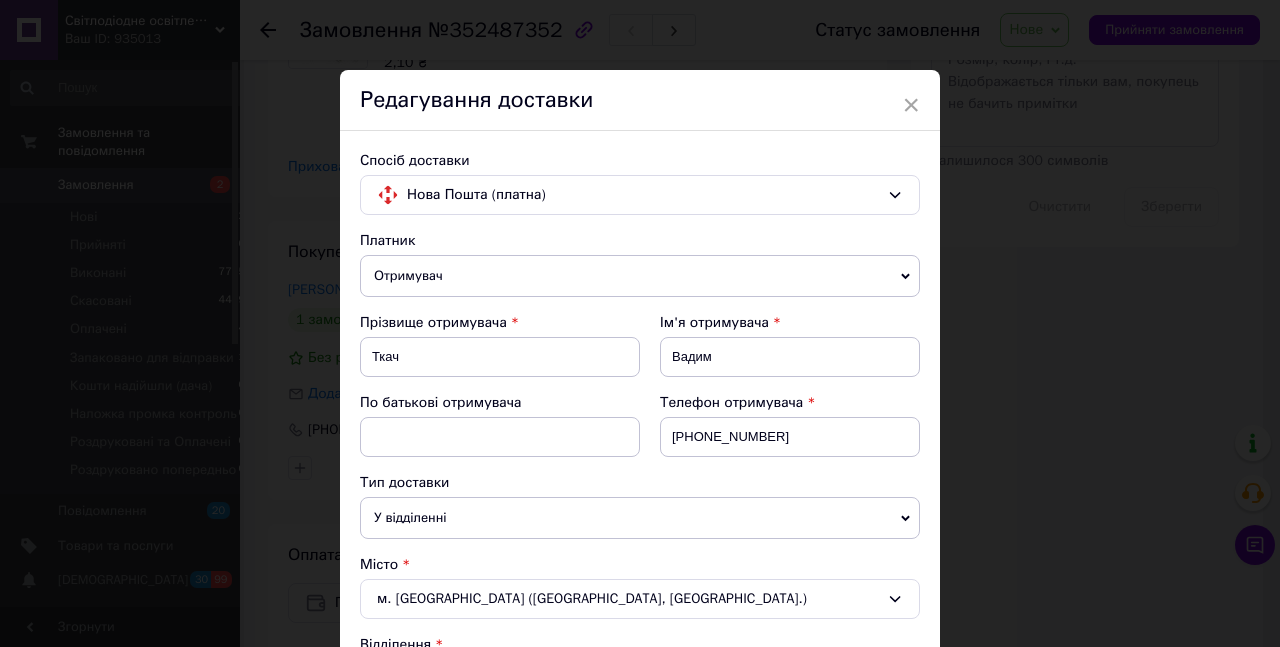 scroll, scrollTop: 456, scrollLeft: 0, axis: vertical 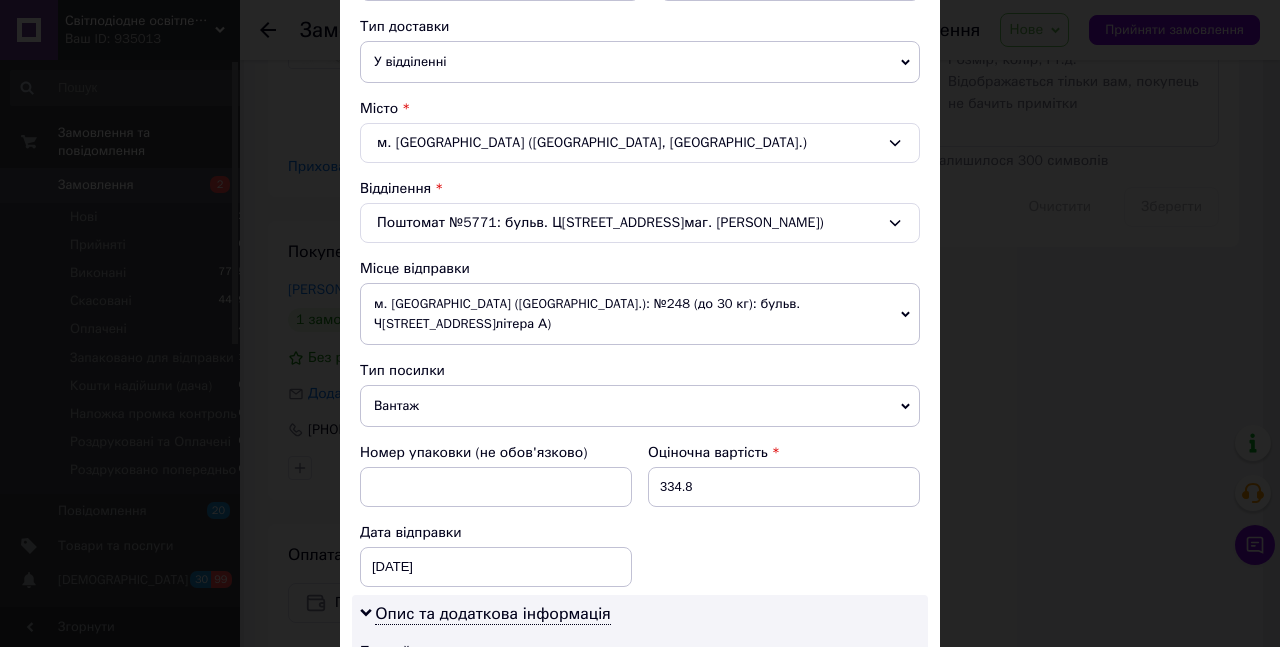 drag, startPoint x: 517, startPoint y: 391, endPoint x: 506, endPoint y: 408, distance: 20.248457 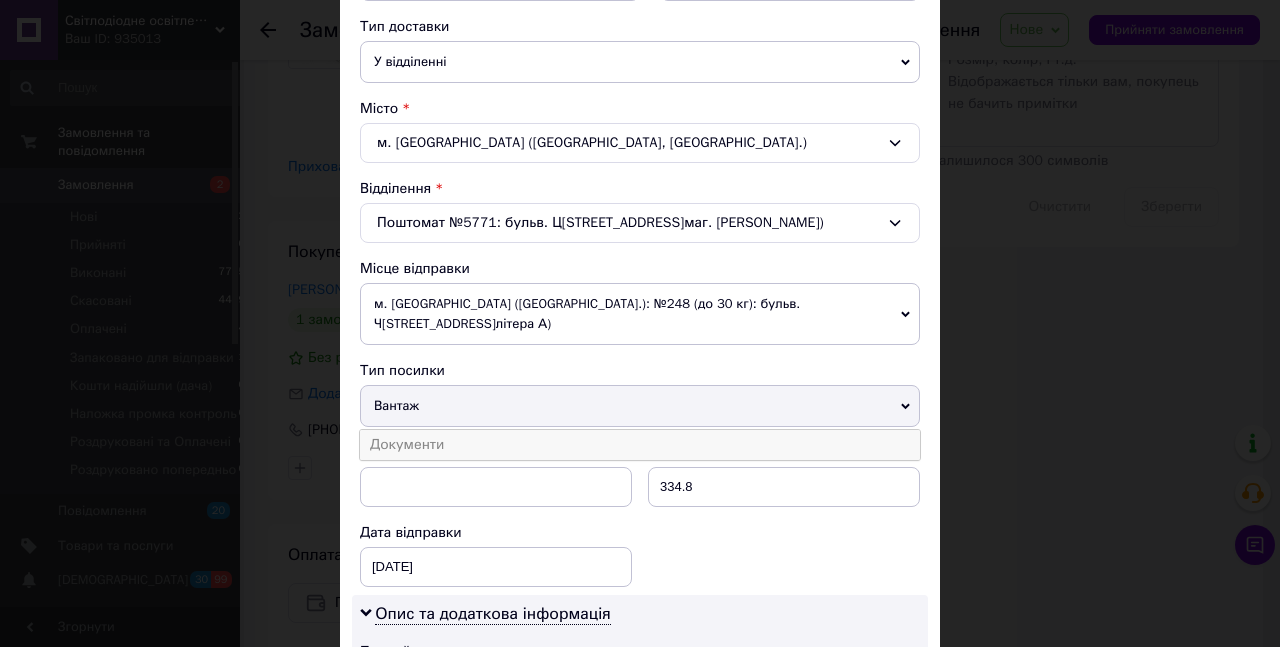 click on "Документи" at bounding box center (640, 445) 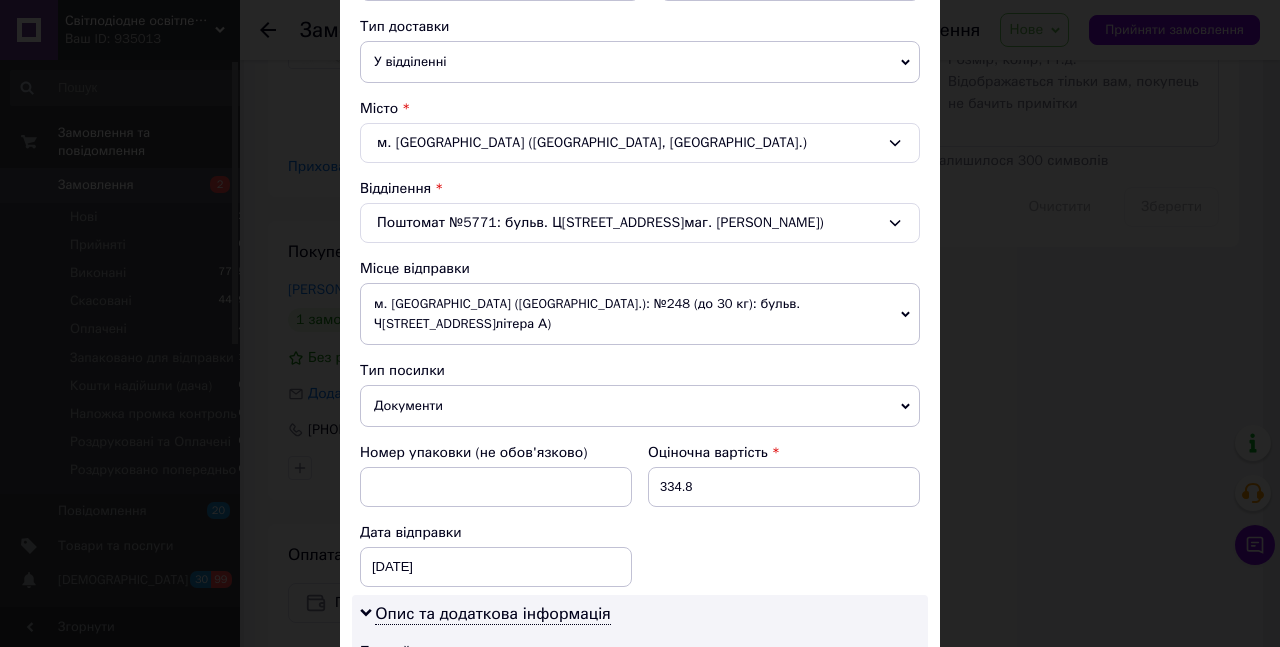 scroll, scrollTop: 798, scrollLeft: 0, axis: vertical 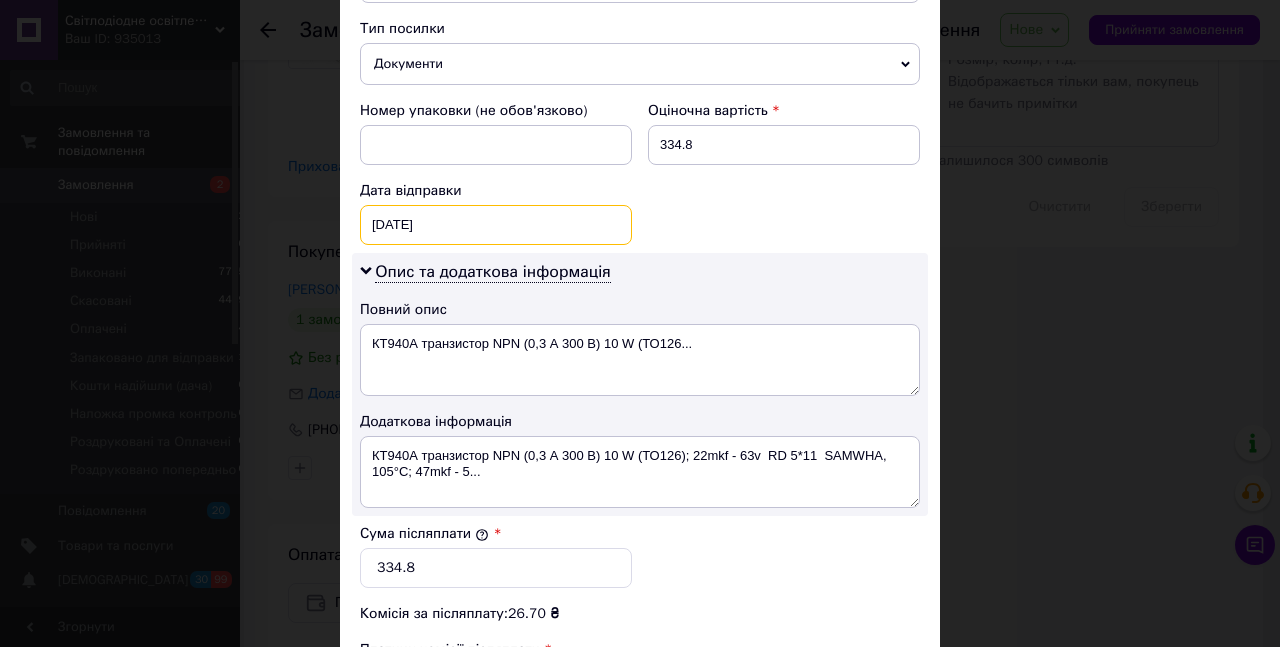 click on "[DATE]" at bounding box center (496, 225) 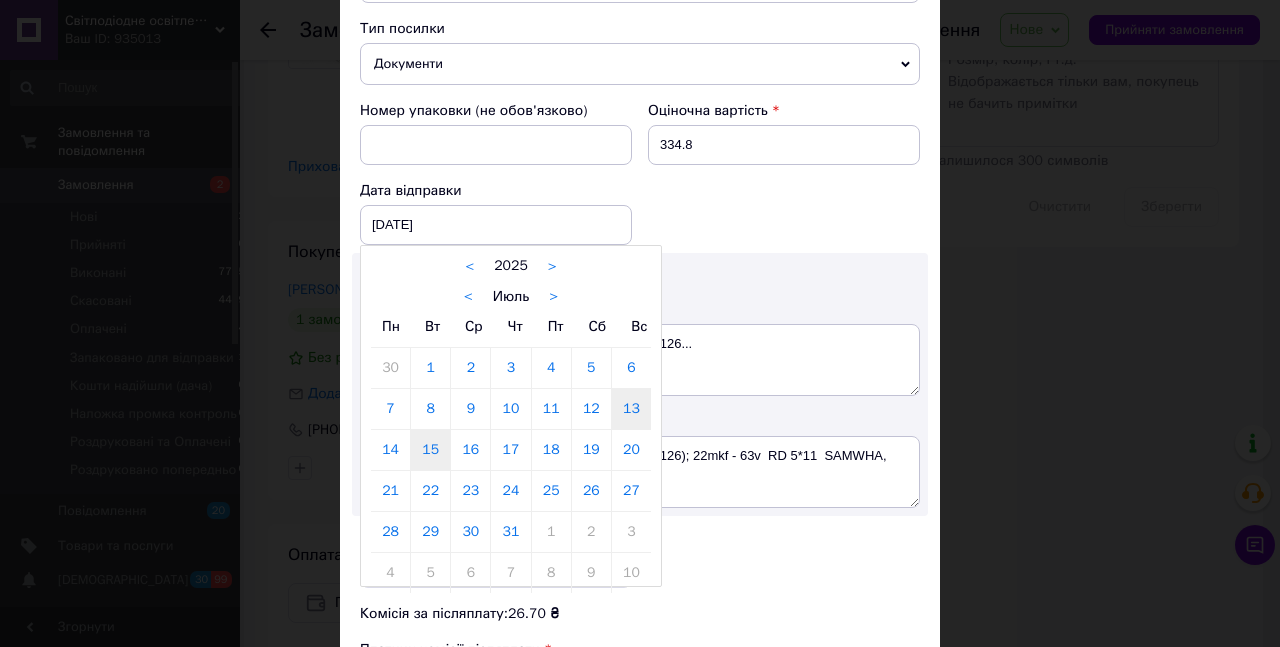 click on "15" at bounding box center (430, 450) 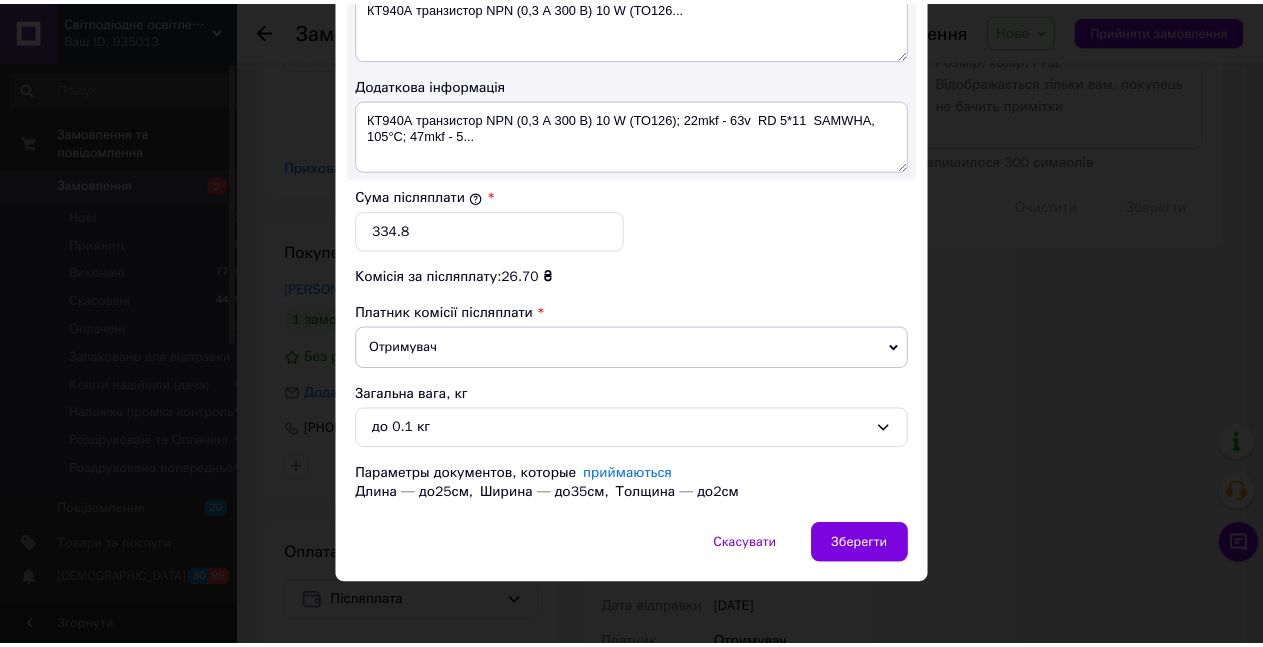 scroll, scrollTop: 1157, scrollLeft: 0, axis: vertical 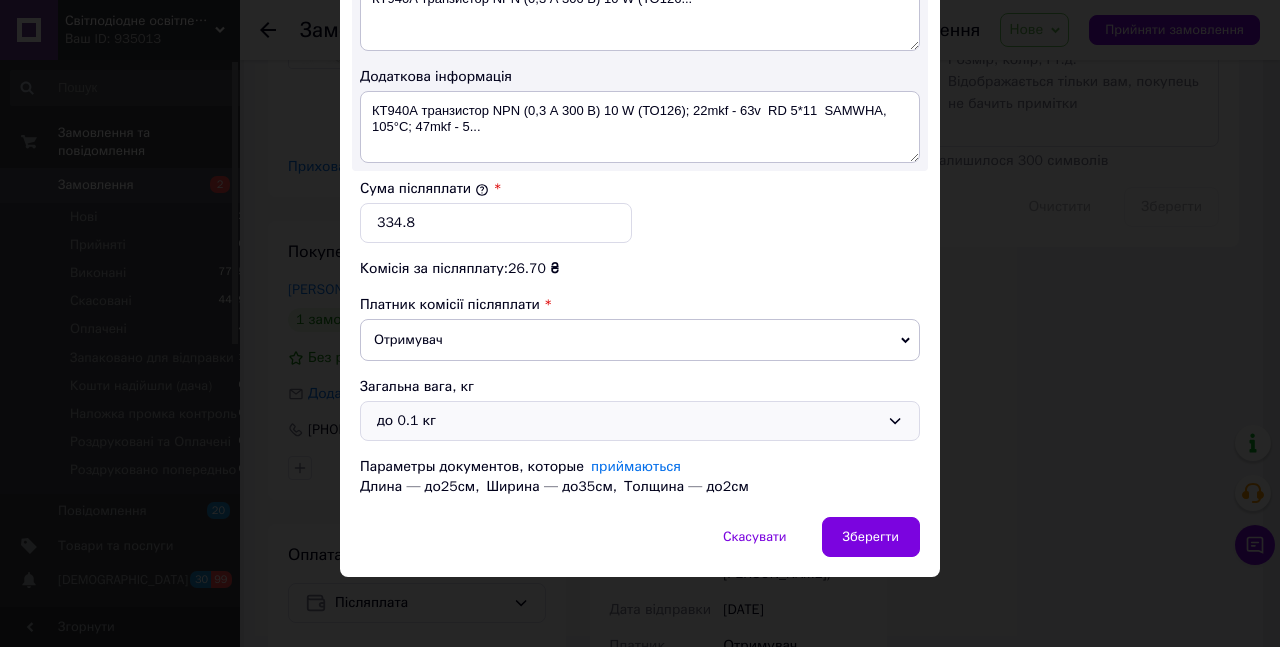 click on "до 0.1 кг" at bounding box center (628, 421) 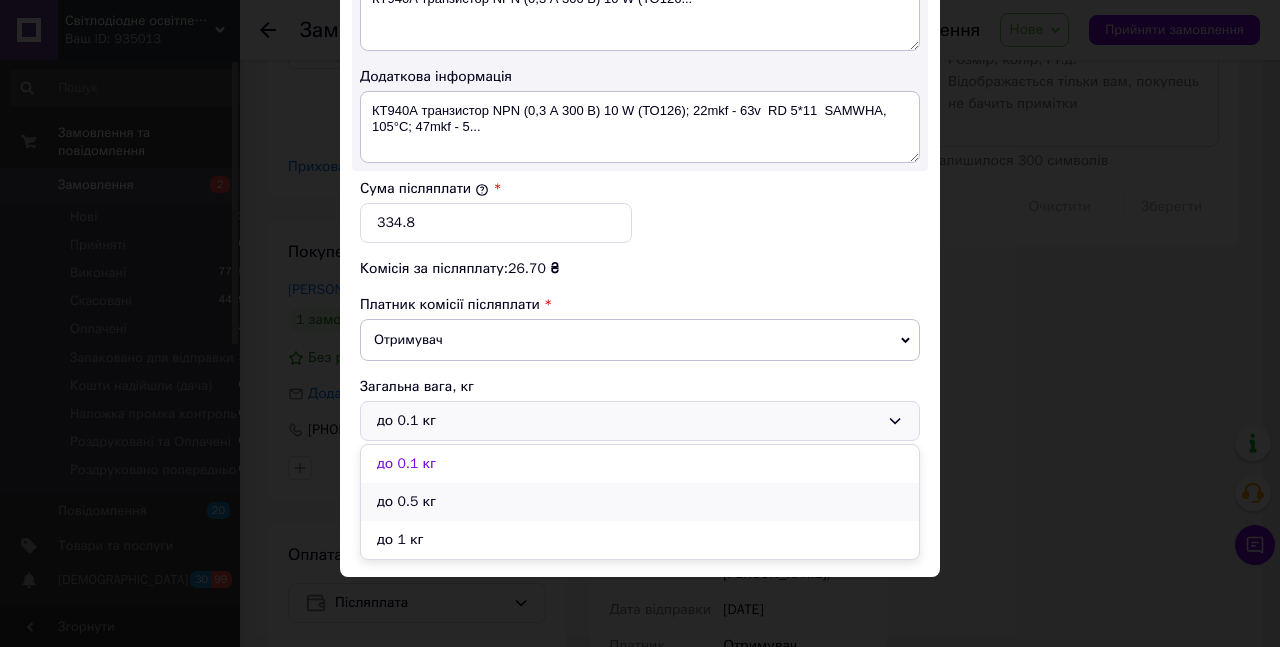click on "до 0.5 кг" at bounding box center (640, 502) 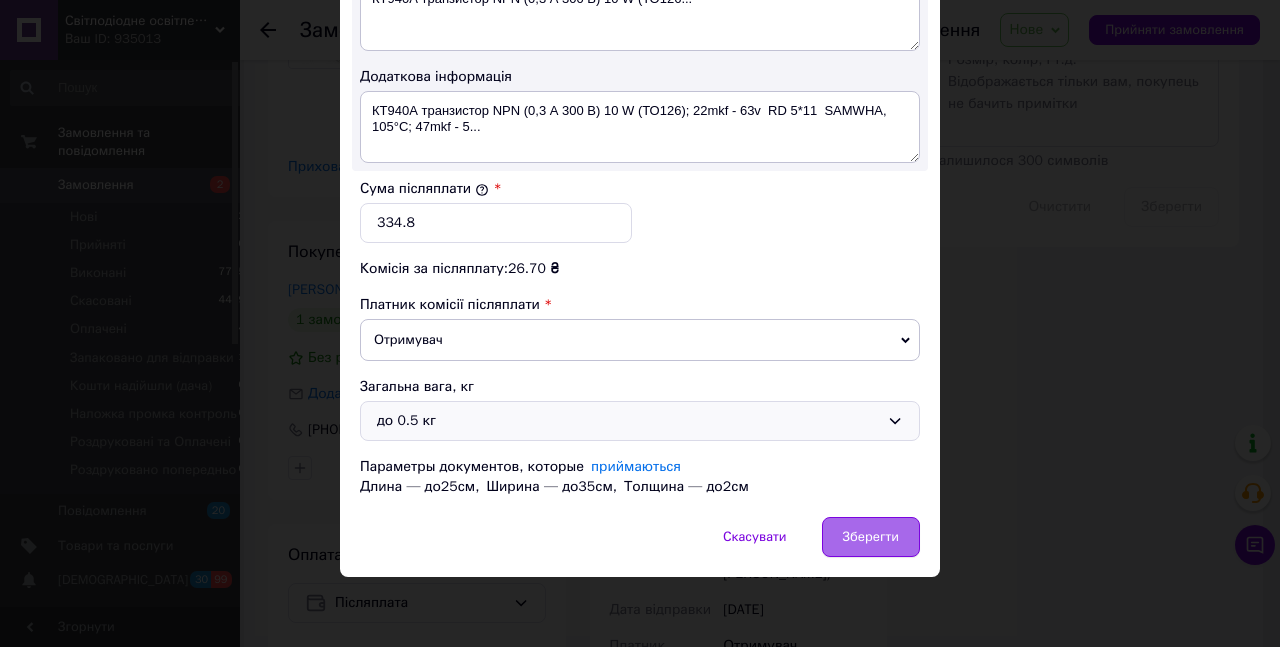 click on "Зберегти" at bounding box center [871, 537] 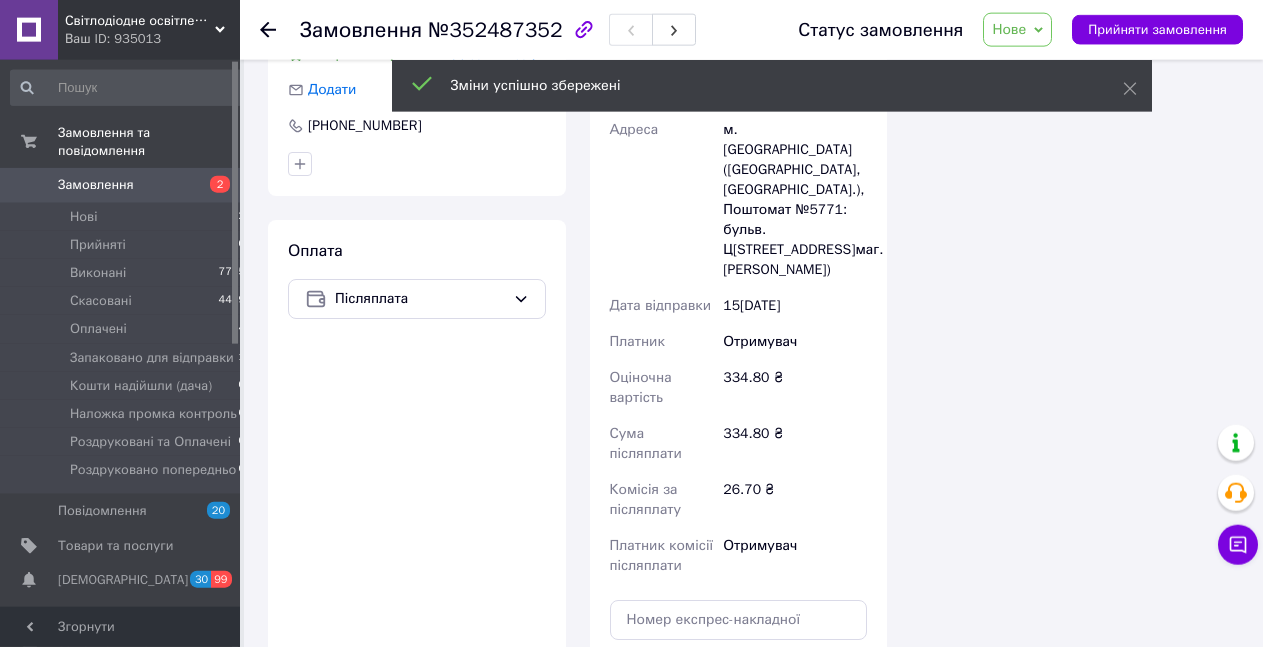 scroll, scrollTop: 1530, scrollLeft: 0, axis: vertical 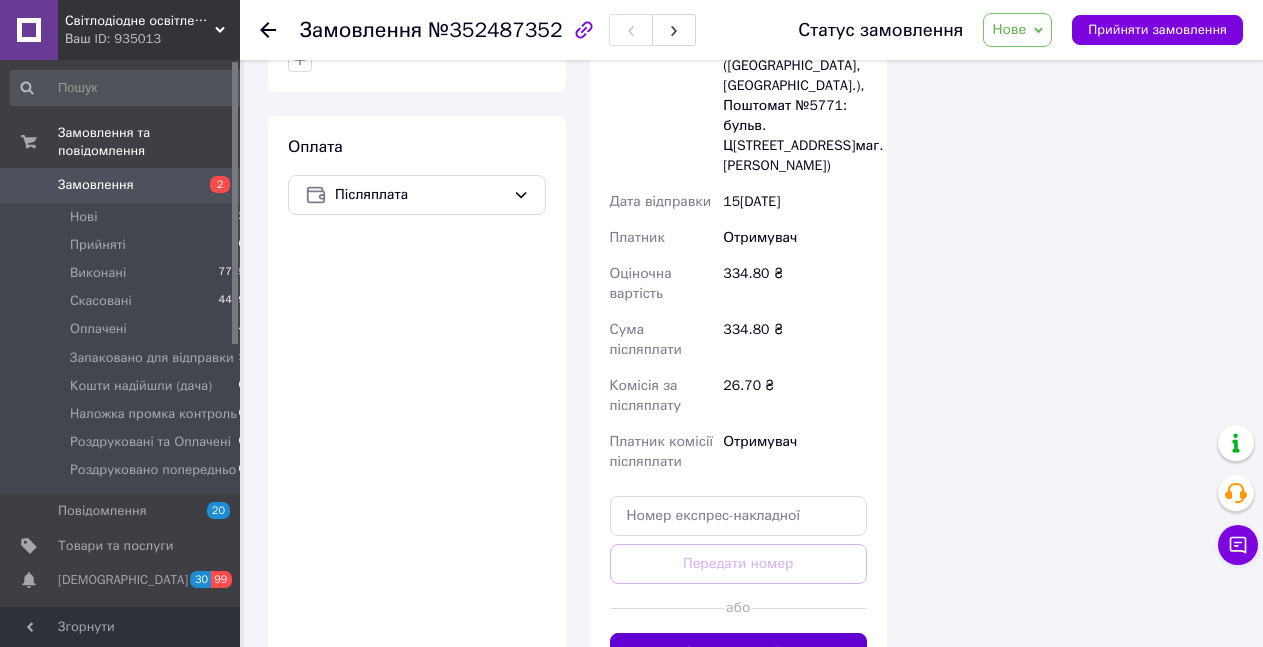 click on "Згенерувати ЕН" at bounding box center [739, 653] 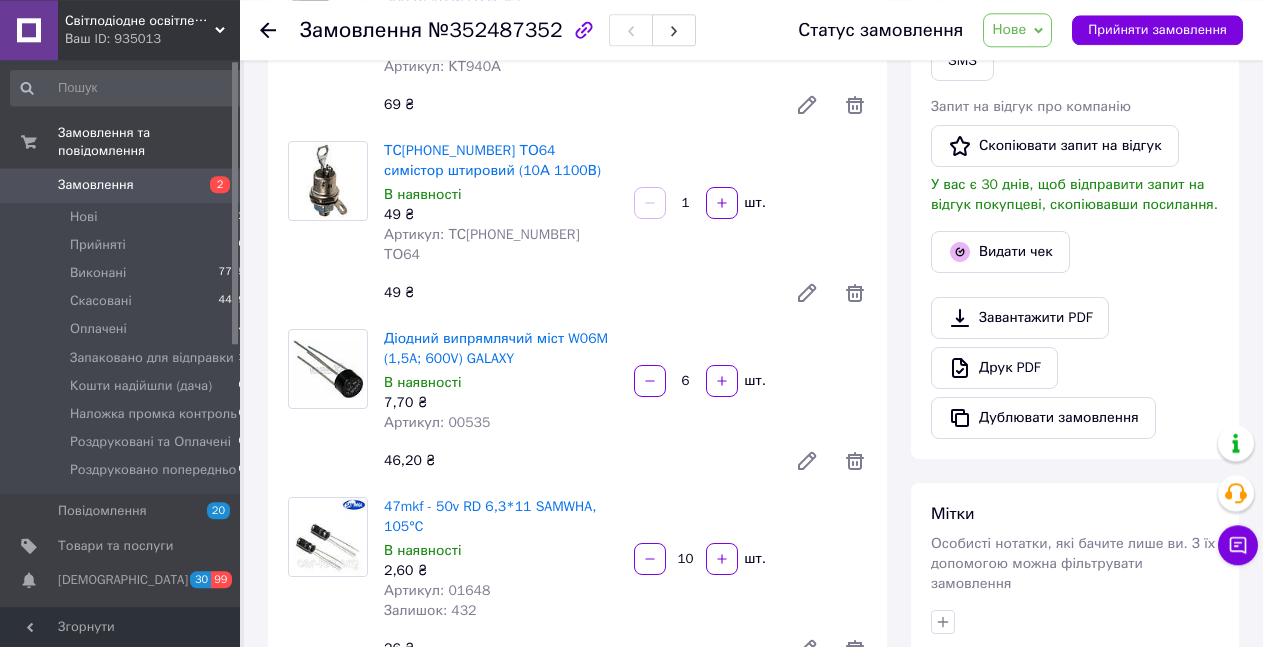 scroll, scrollTop: 408, scrollLeft: 0, axis: vertical 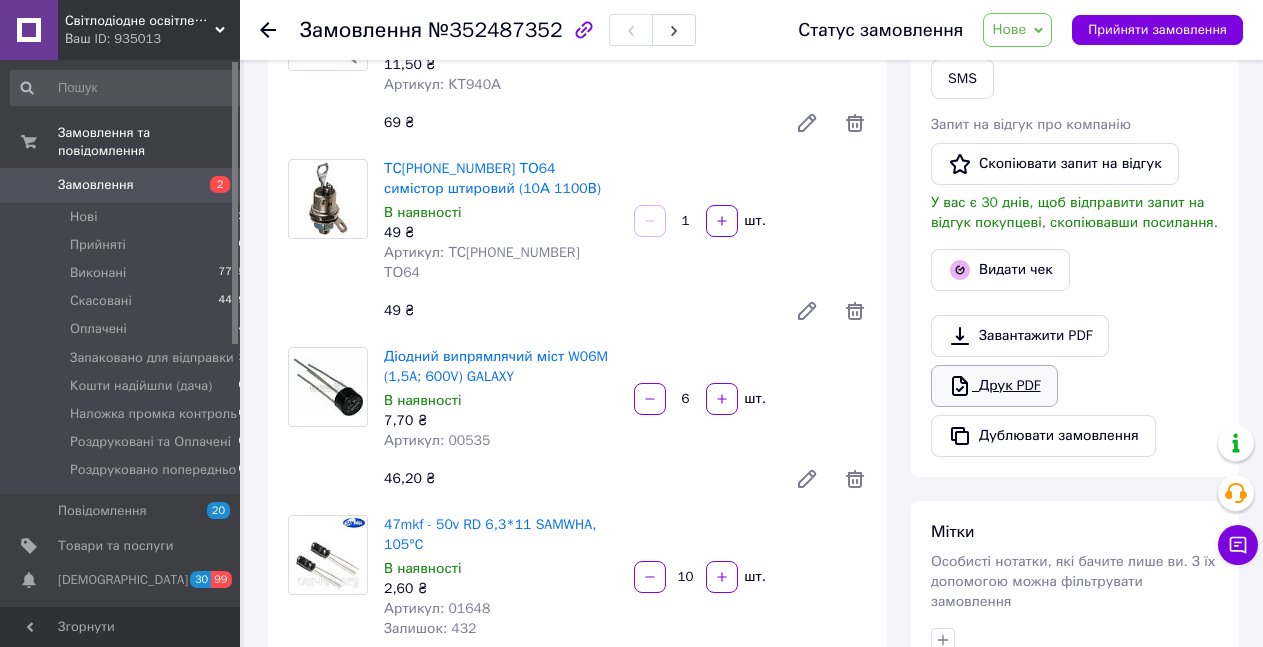 click on "Друк PDF" at bounding box center [994, 386] 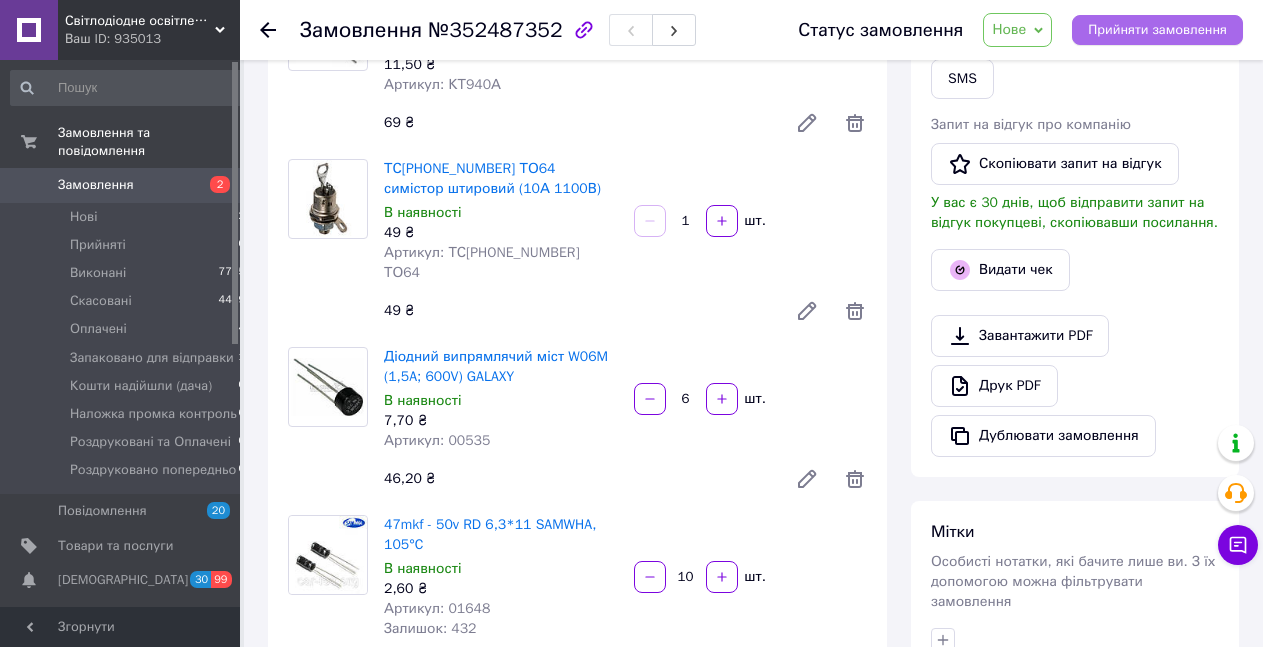 click on "Прийняти замовлення" at bounding box center [1157, 30] 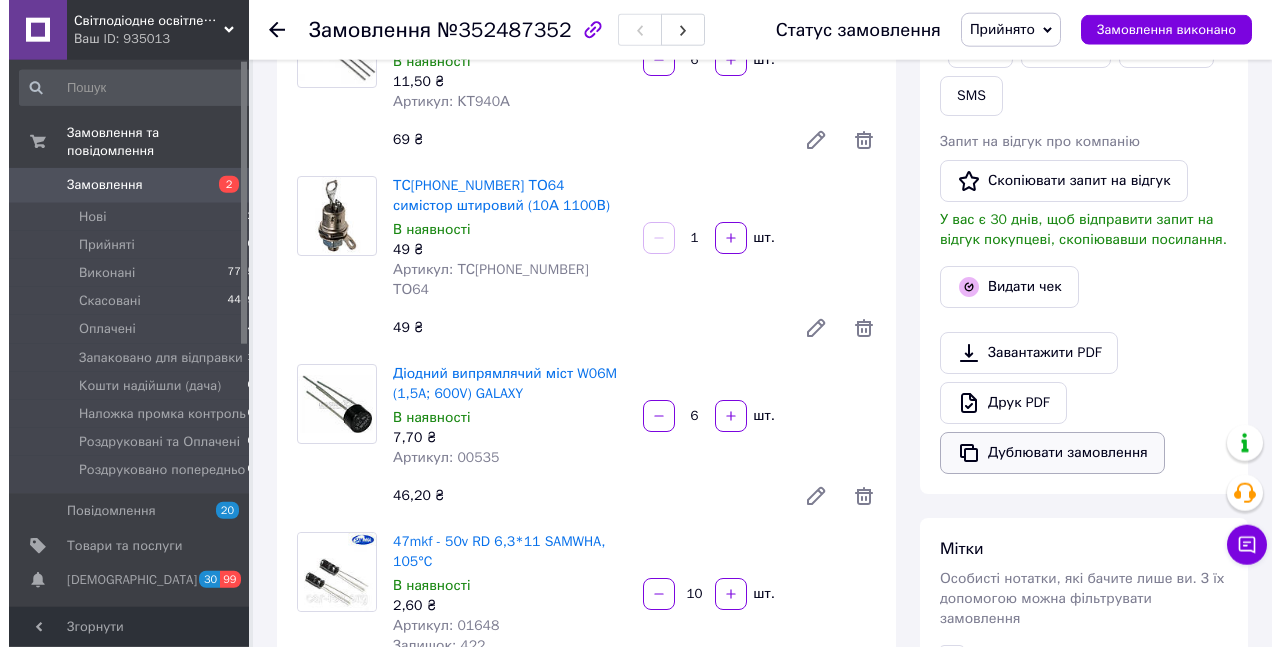 scroll, scrollTop: 408, scrollLeft: 0, axis: vertical 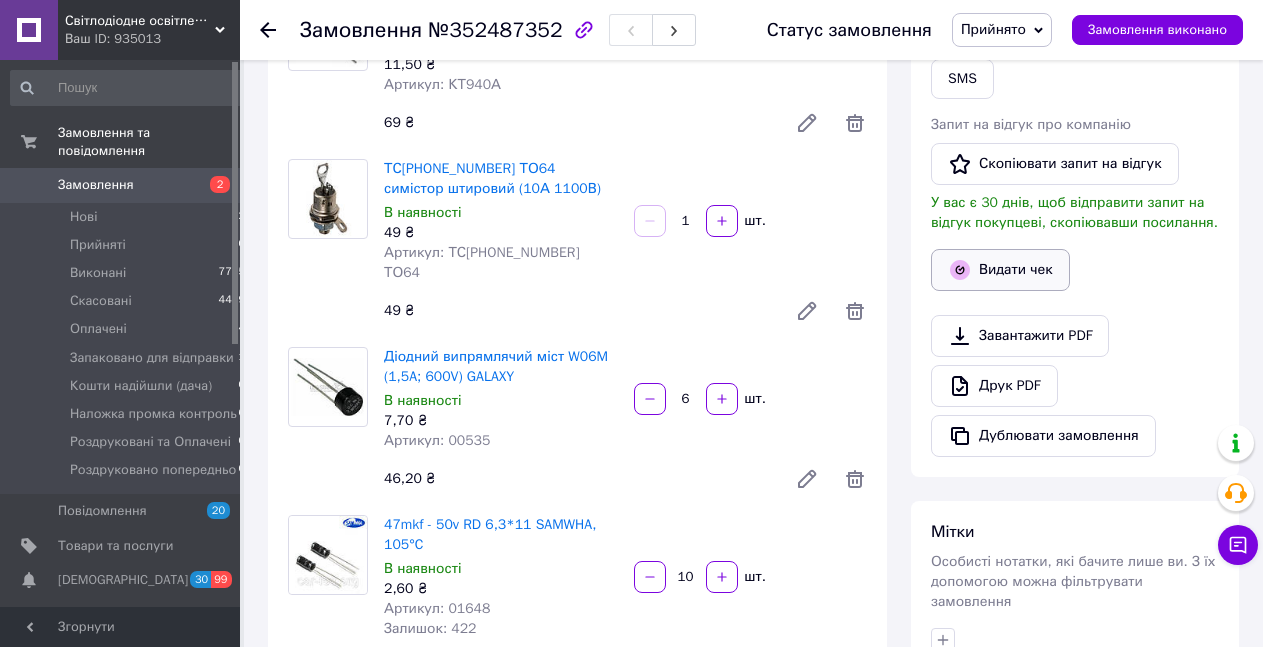 click on "Видати чек" at bounding box center [1000, 270] 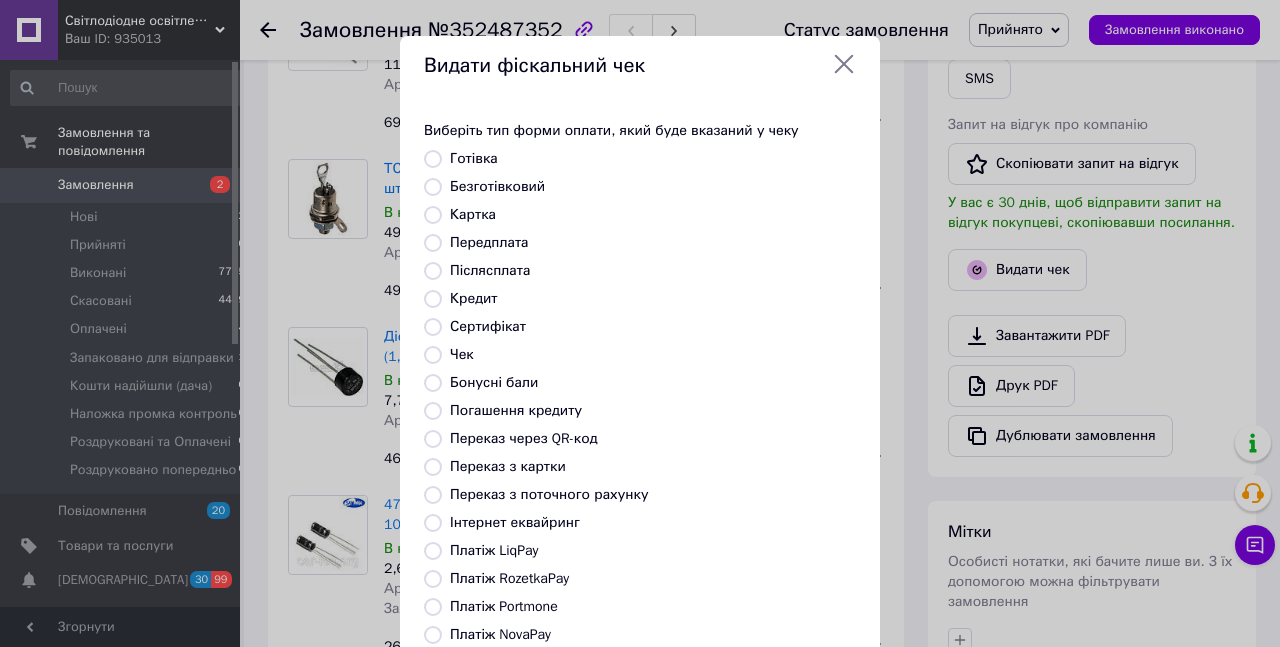 click on "Безготівковий" at bounding box center (433, 187) 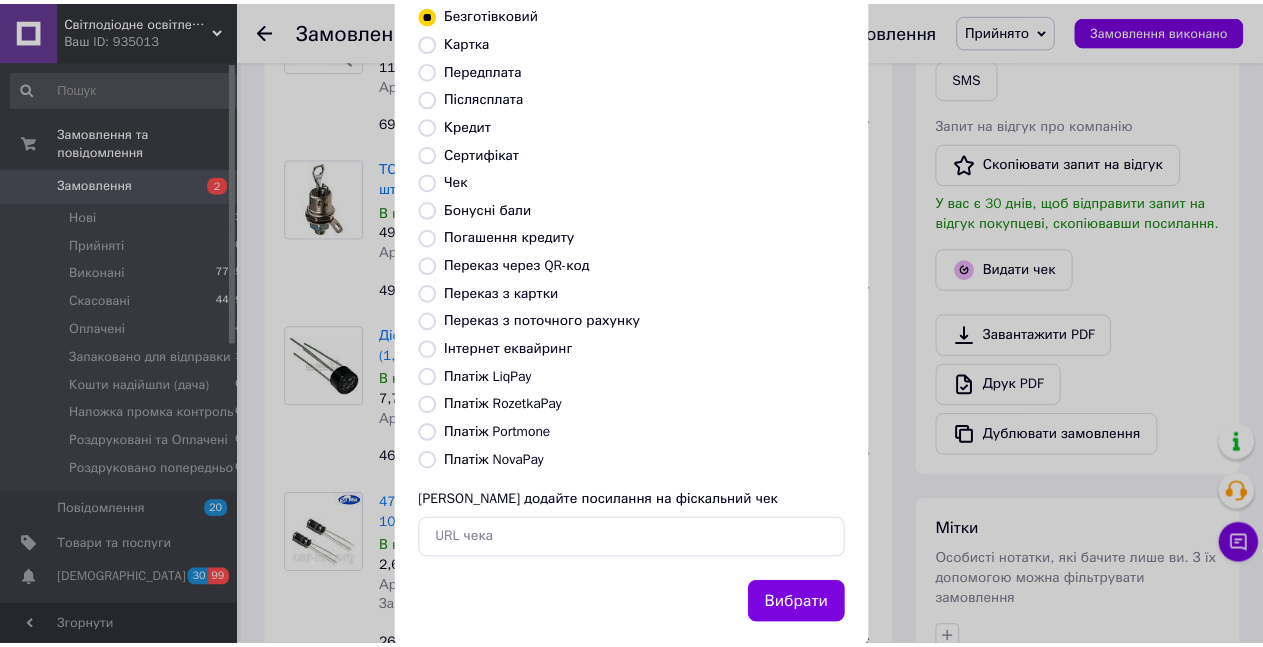 scroll, scrollTop: 212, scrollLeft: 0, axis: vertical 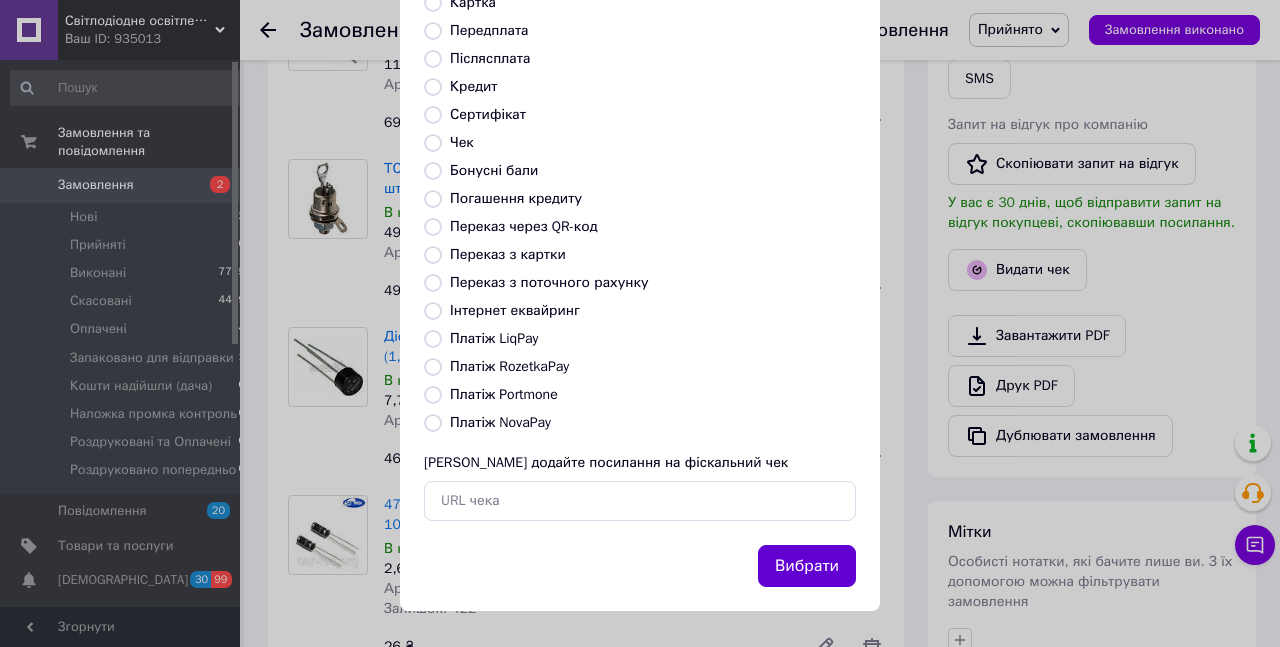 click on "Вибрати" at bounding box center [807, 566] 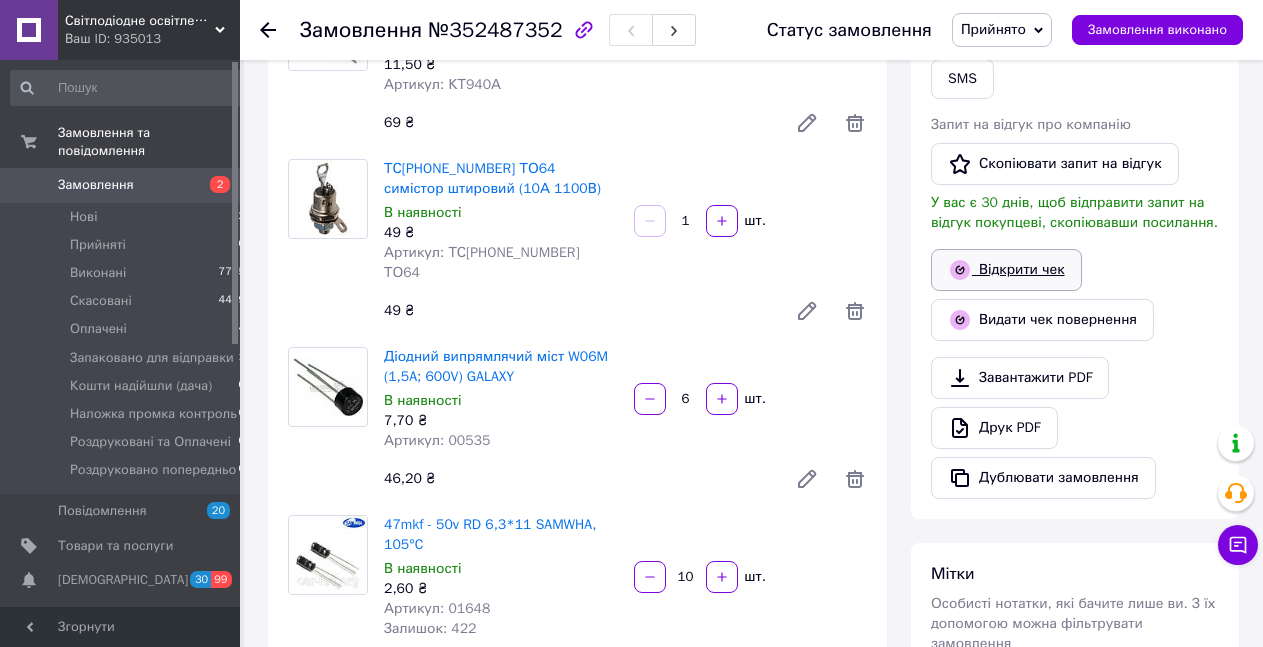 click on "Відкрити чек" at bounding box center (1006, 270) 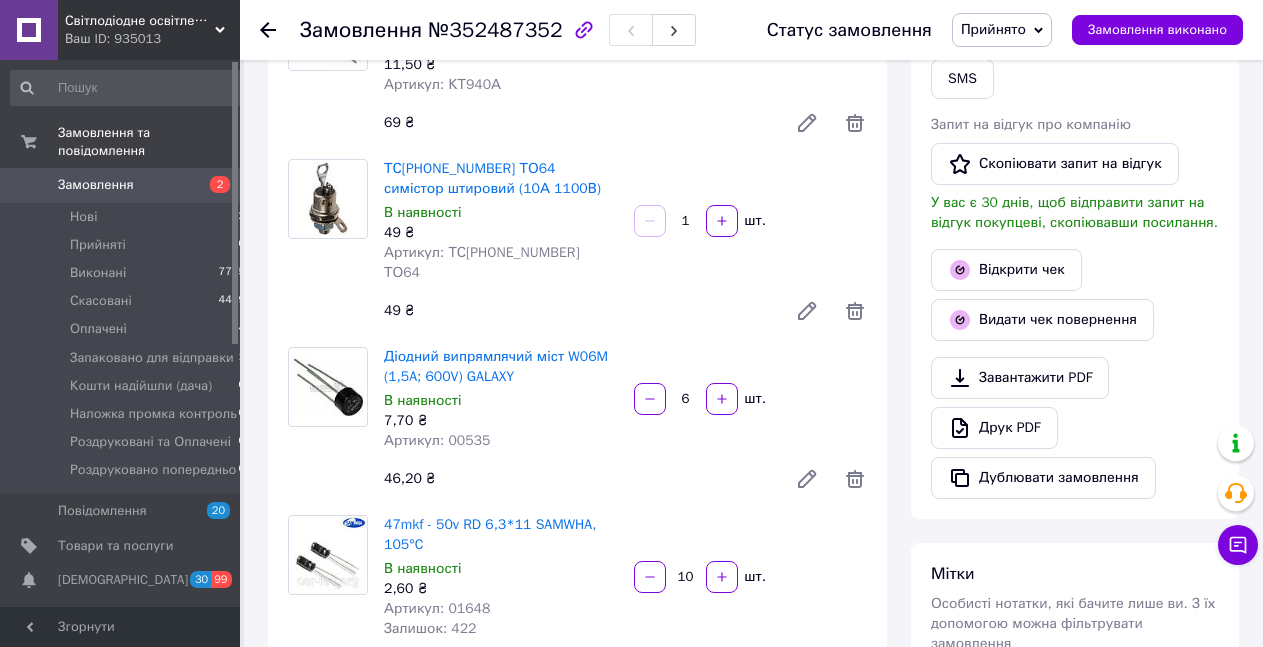 click on "Прийнято" at bounding box center (993, 29) 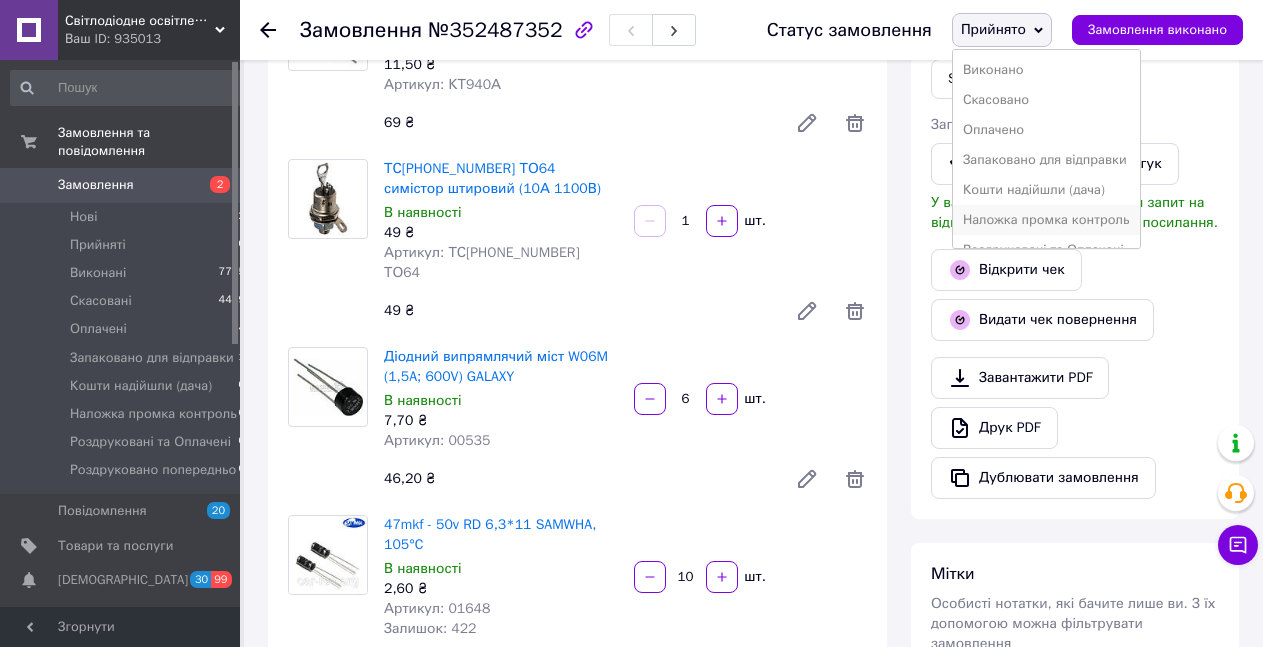 scroll, scrollTop: 69, scrollLeft: 0, axis: vertical 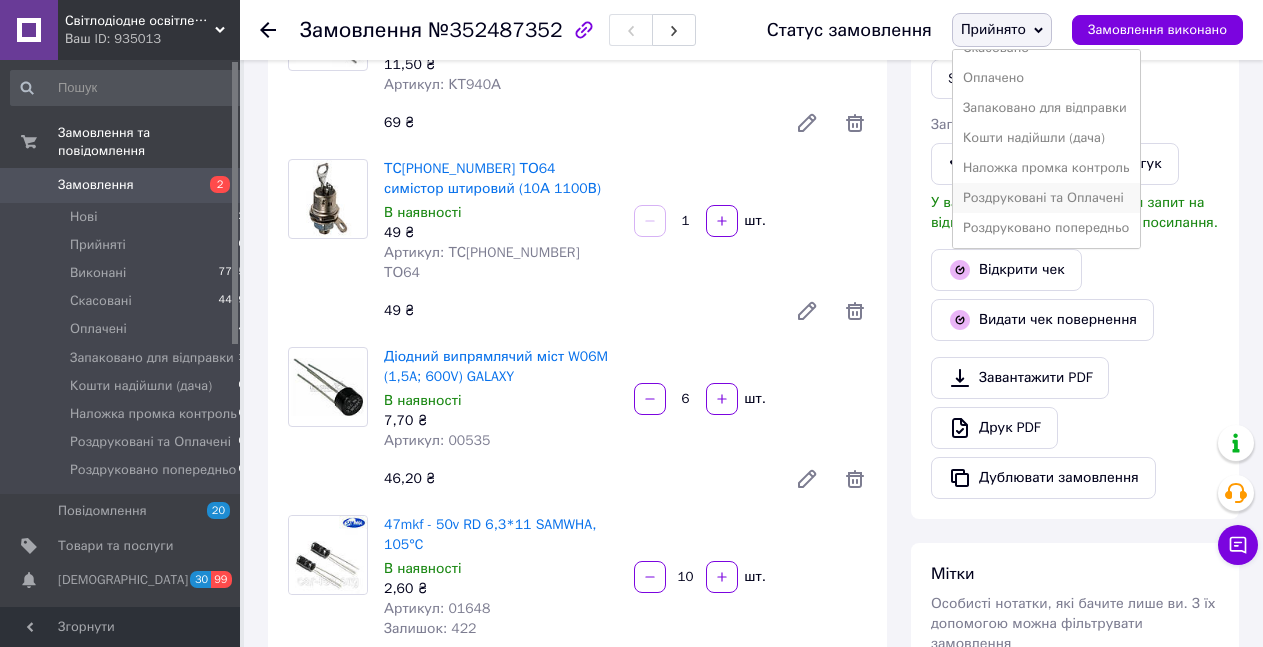 click on "Роздруковані та Оплачені" at bounding box center [1046, 198] 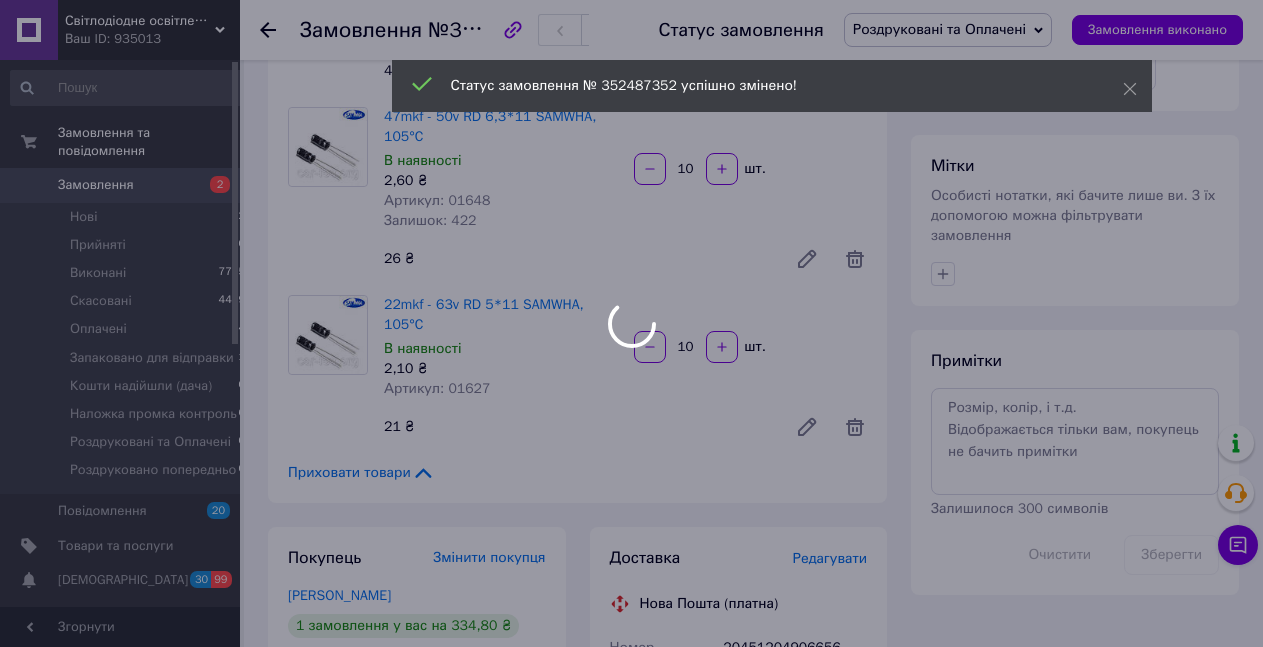 scroll, scrollTop: 1122, scrollLeft: 0, axis: vertical 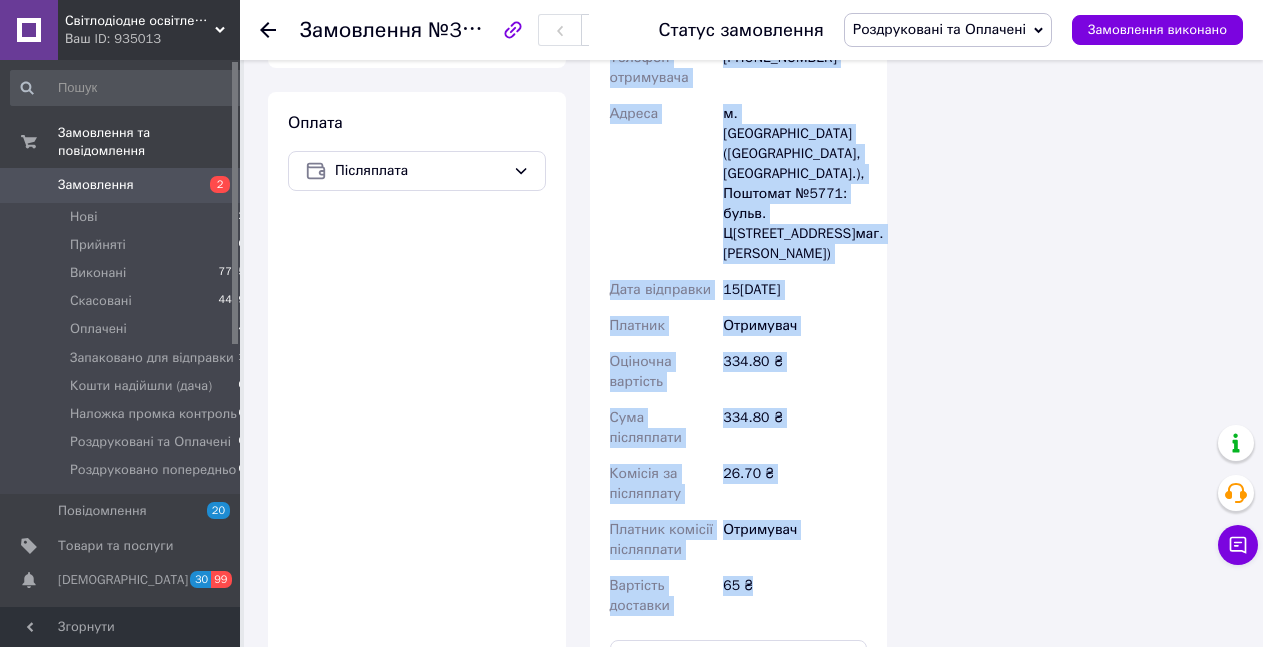 drag, startPoint x: 641, startPoint y: 273, endPoint x: 809, endPoint y: 525, distance: 302.8663 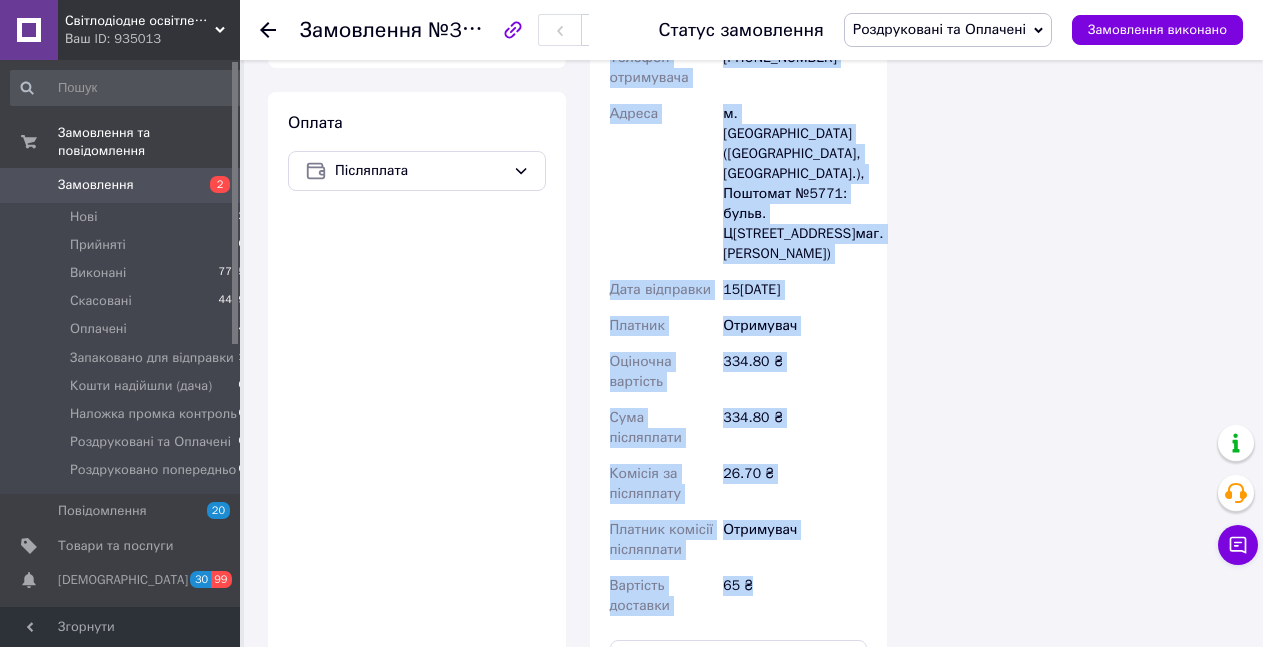 copy on "Нова Пошта (платна) Номер накладної 20451204906656 Статус відправлення Заплановано Отримувач [PERSON_NAME] Телефон отримувача [PHONE_NUMBER] Адреса м. [GEOGRAPHIC_DATA] ([GEOGRAPHIC_DATA], [GEOGRAPHIC_DATA].), Поштомат №5771: бульв. Ц[STREET_ADDRESS]маг. [PERSON_NAME]) Дата відправки 15[DATE]�атник Отримувач Оціночна вартість 334.80 ₴ Сума післяплати 334.80 ₴ Комісія за післяплату 26.70 ₴ Платник комісії післяплати Отримувач Вартість доставки 65 ₴" 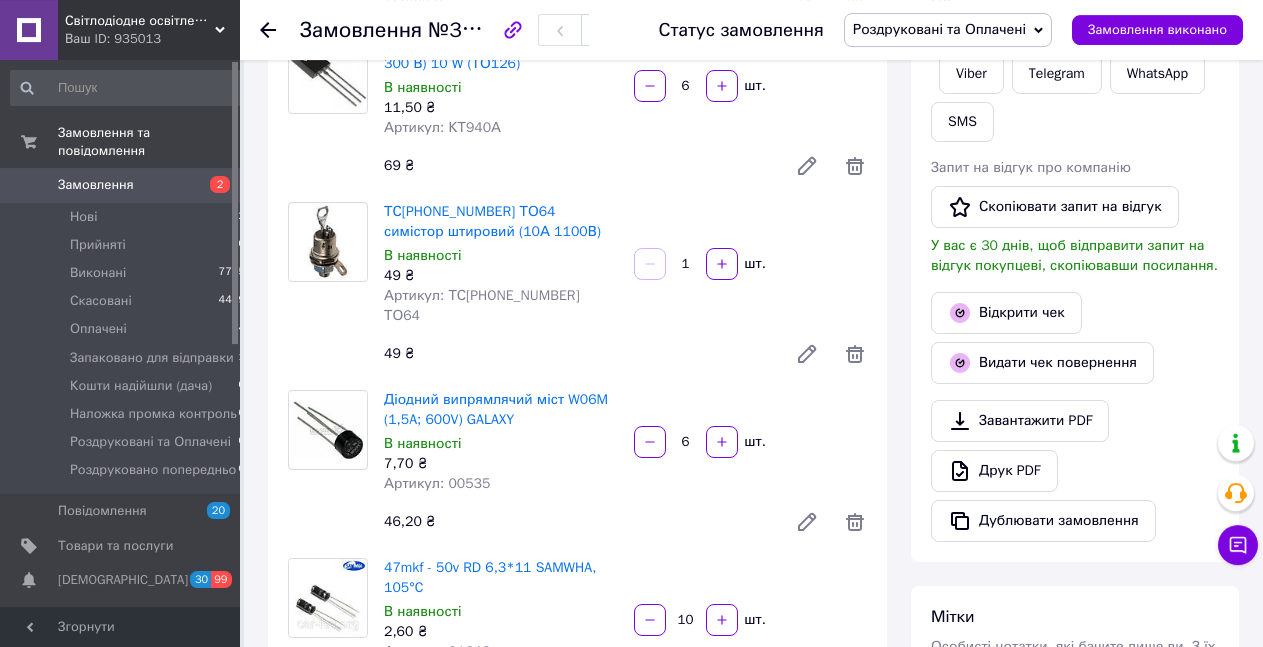 scroll, scrollTop: 228, scrollLeft: 0, axis: vertical 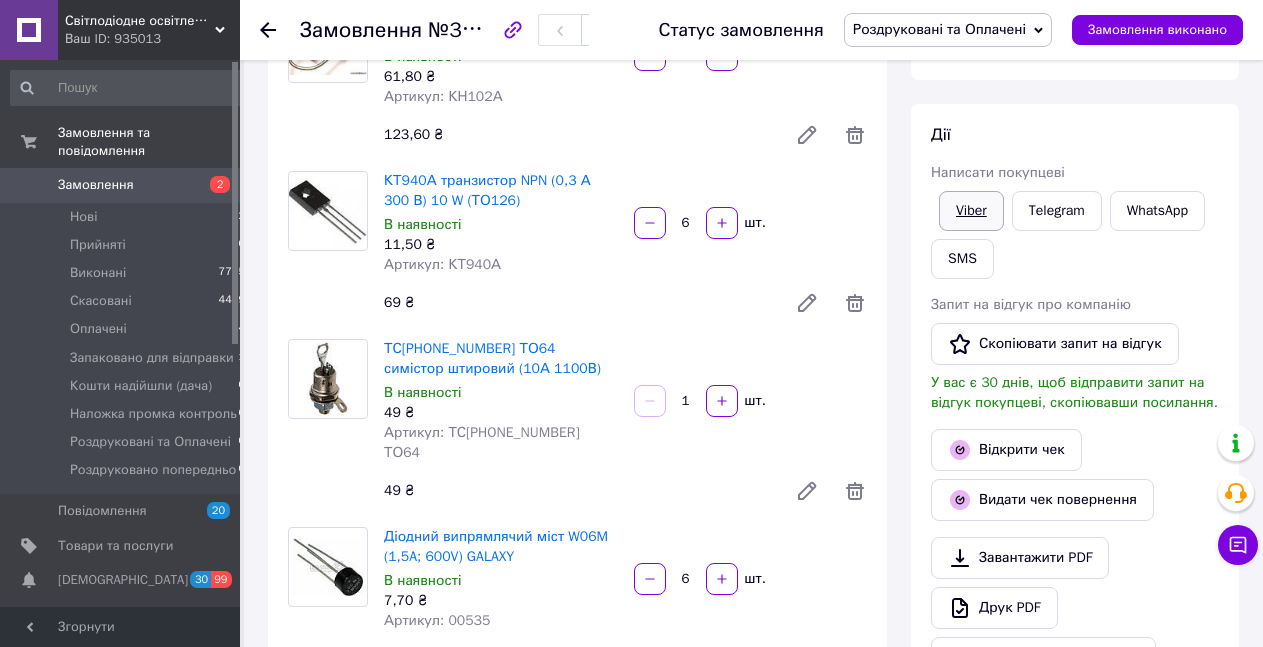 click on "Viber" at bounding box center [971, 211] 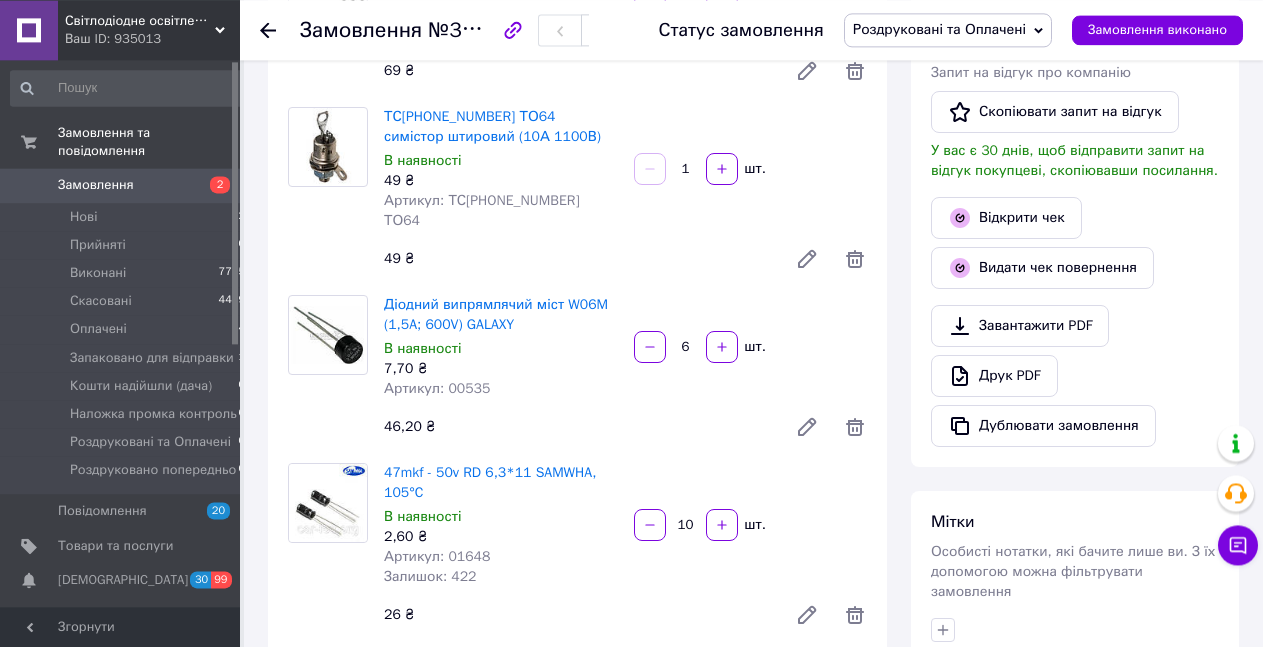 scroll, scrollTop: 510, scrollLeft: 0, axis: vertical 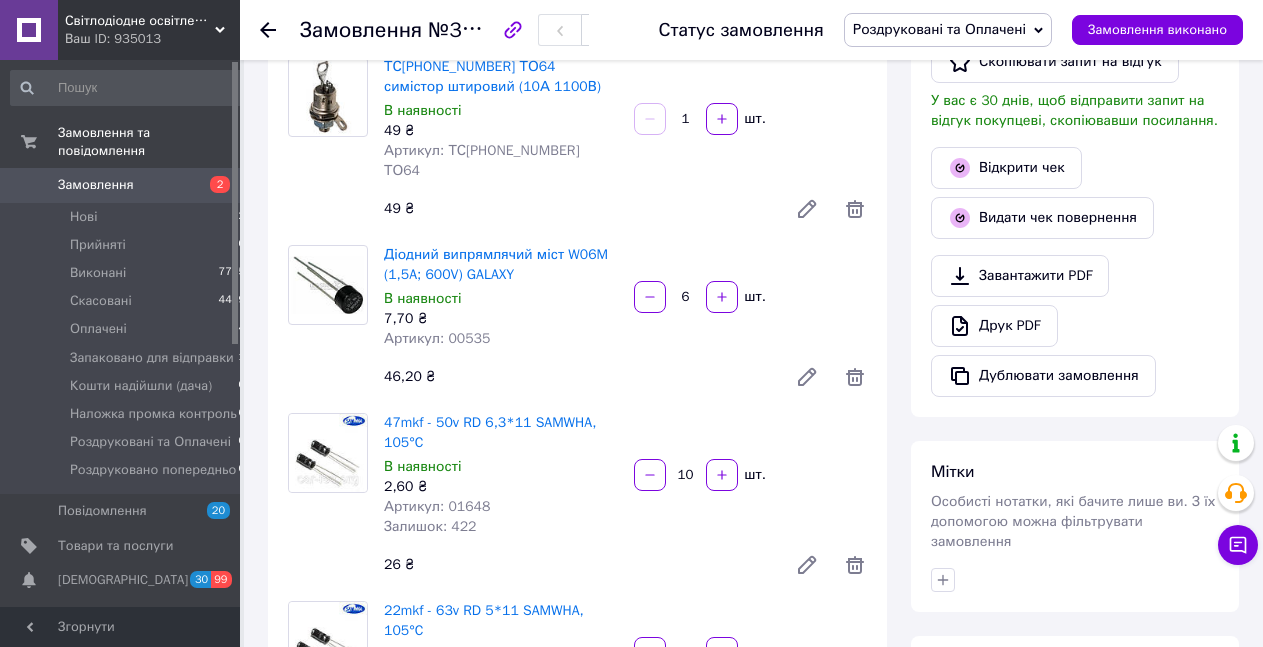 click on "Замовлення з сайту 13[DATE]:33 Товари в замовленні (6) Додати товар КН102А диністор дифузійний, структури p-n-p-n, діодний В наявності 61,80 ₴ Артикул: КН102А 2   шт. 123,60 ₴ КТ940А транзистор NPN (0,3 А 300 В) 10 W (ТО126) В наявності 11,50 ₴ Артикул: КТ940А 6   шт. 69 ₴ ТС[PHONE_NUMBER] ТО64 симістор штировий (10А 1100В) В наявності 49 ₴ Артикул: ТС[PHONE_NUMBER] ТО64 1   шт. 49 ₴ Діодний випрямлячий міст W06M (1,5A; 600V) GALAXY В наявності 7,70 ₴ Артикул: 00535 6   шт. 46,20 ₴ 47mkf - 50v  RD 6,3*11  SAMWHA, 105°C В наявності 2,60 ₴ Артикул: 01648 Залишок: 422 10   шт. 26 ₴ 22mkf - 63v  RD 5*11  SAMWHA, 105°C В наявності 2,10 ₴ Артикул: 01627 10   шт. 21 ₴ Приховати товари   15[DATE]" at bounding box center [577, 984] 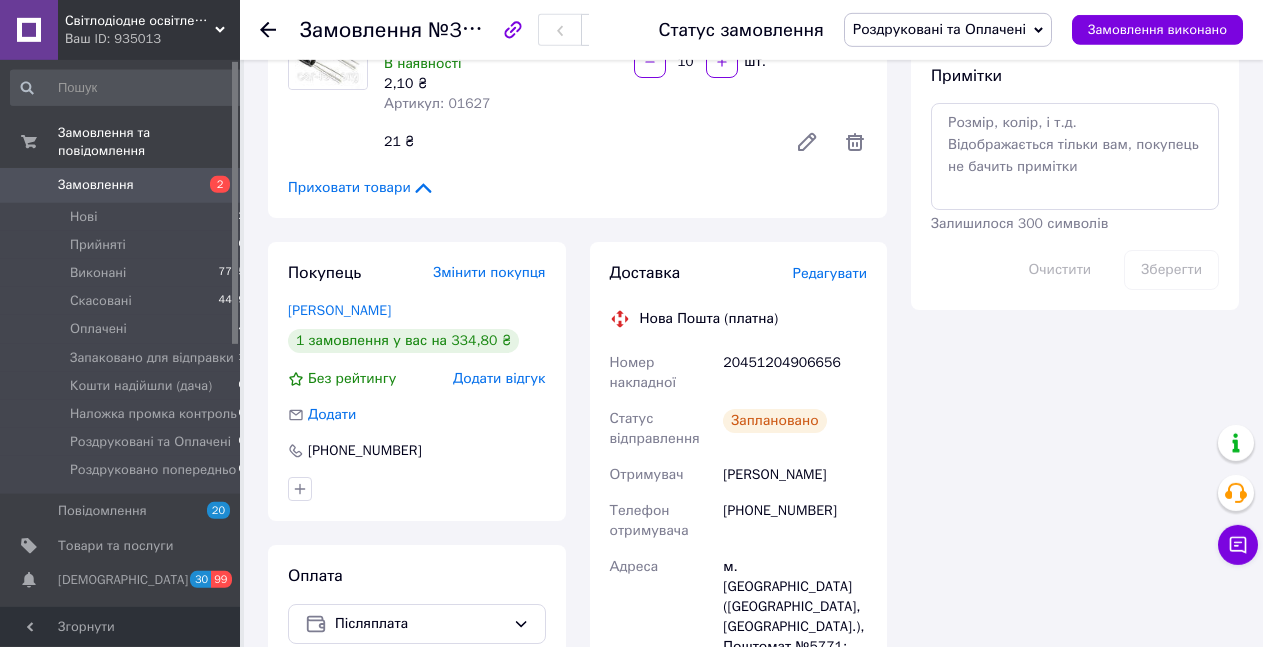 scroll, scrollTop: 1122, scrollLeft: 0, axis: vertical 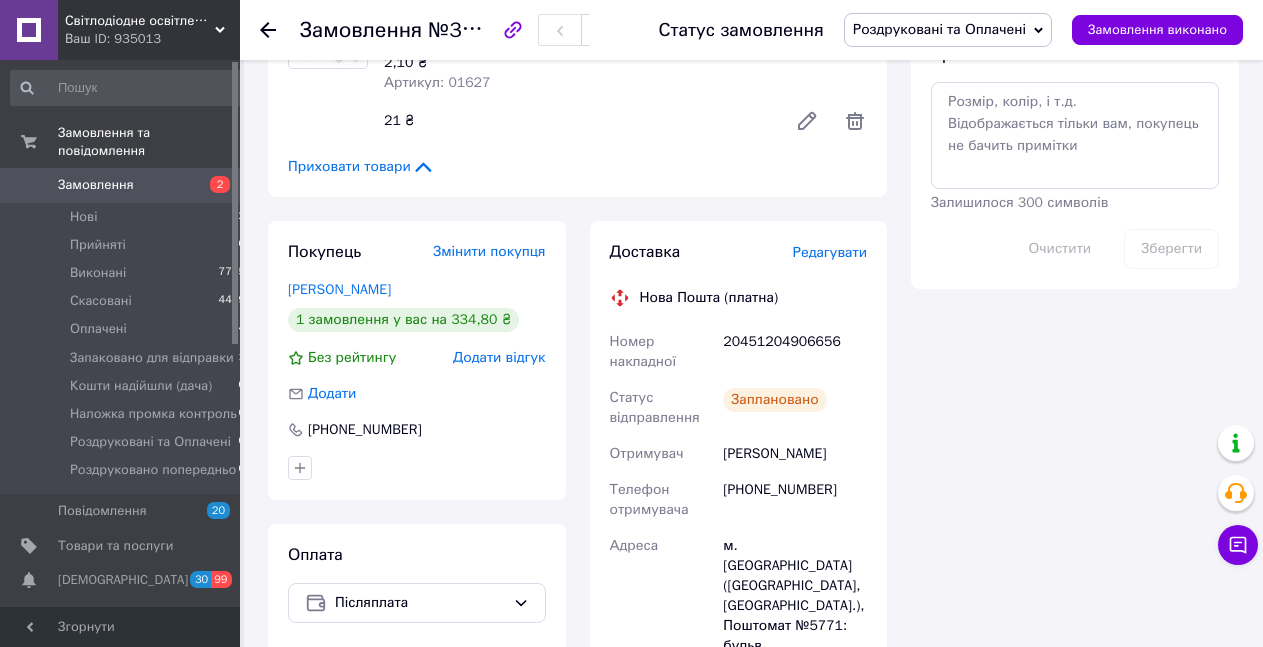 click on "20451204906656" at bounding box center (795, 352) 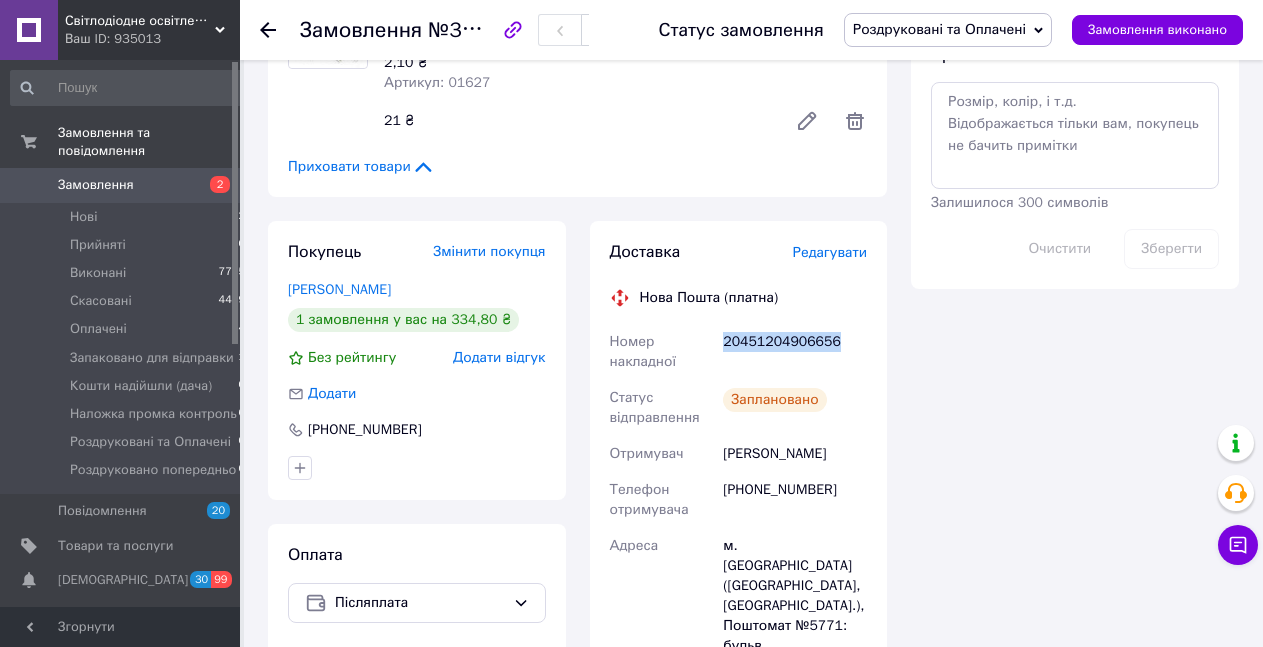 click on "20451204906656" at bounding box center [795, 352] 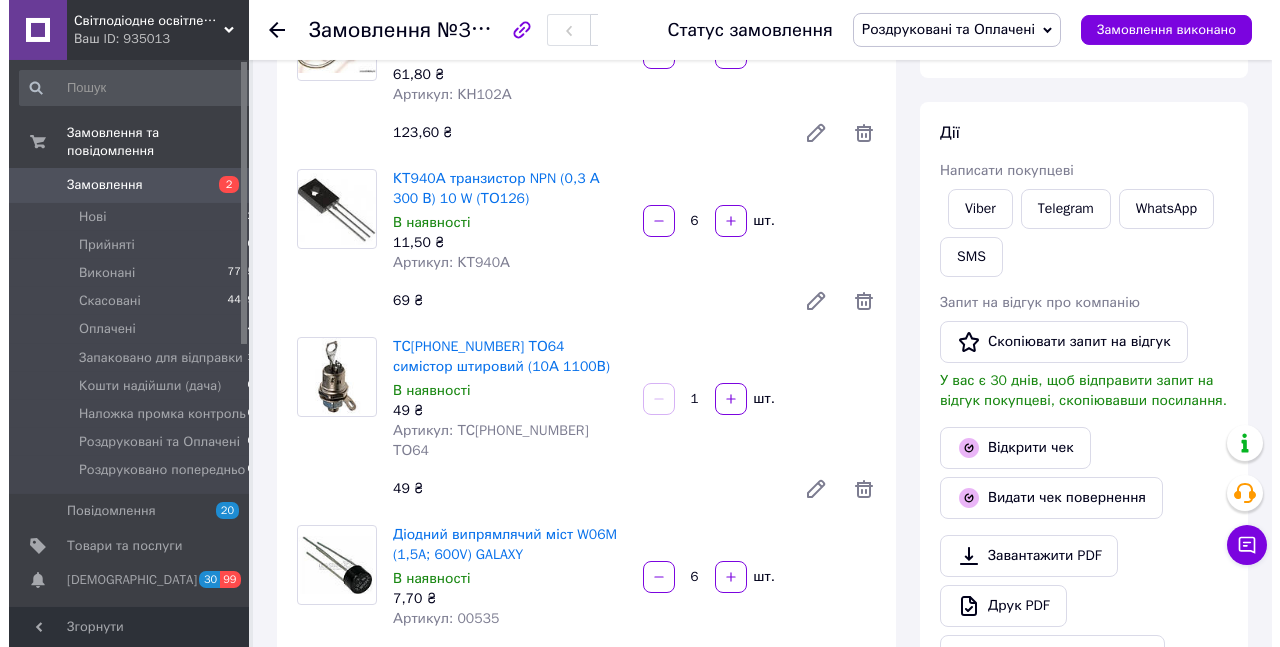 scroll, scrollTop: 204, scrollLeft: 0, axis: vertical 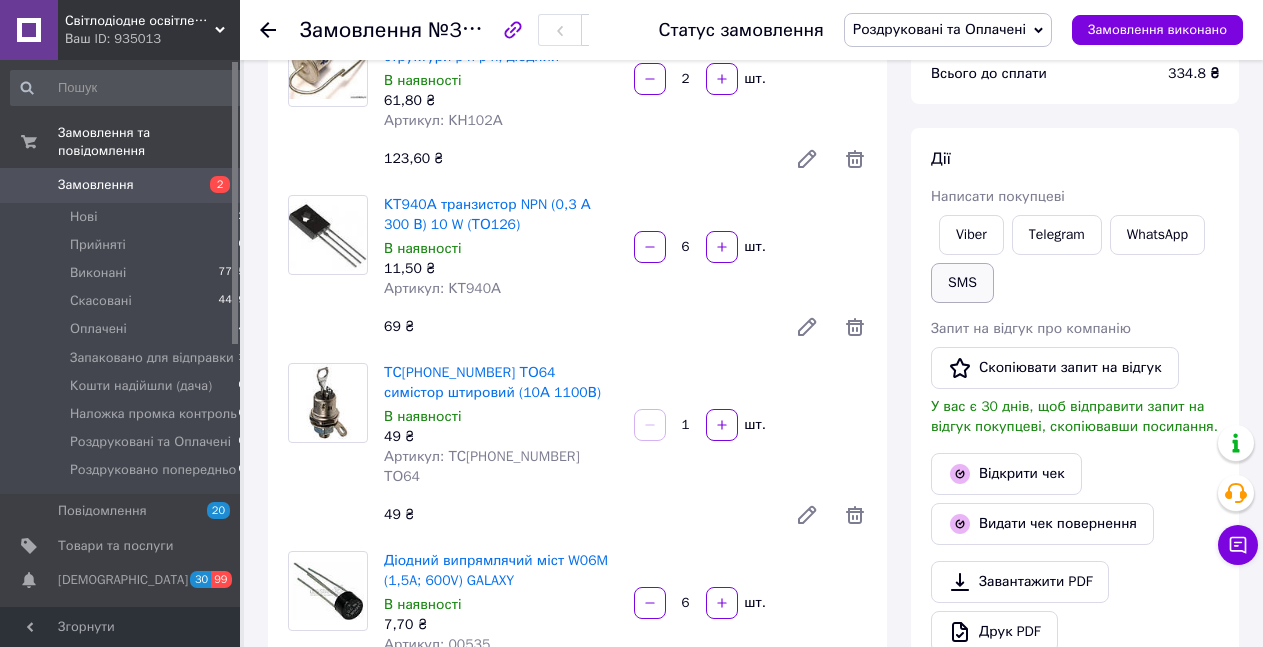 click on "SMS" at bounding box center (962, 283) 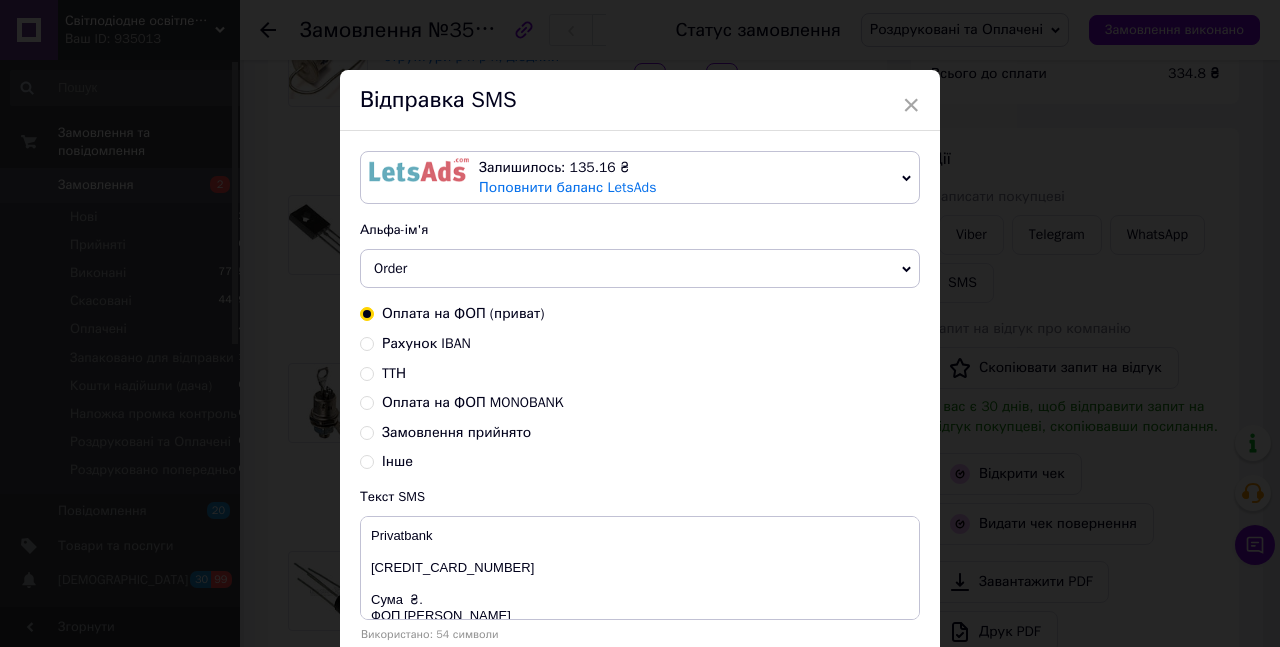 drag, startPoint x: 363, startPoint y: 372, endPoint x: 405, endPoint y: 364, distance: 42.755116 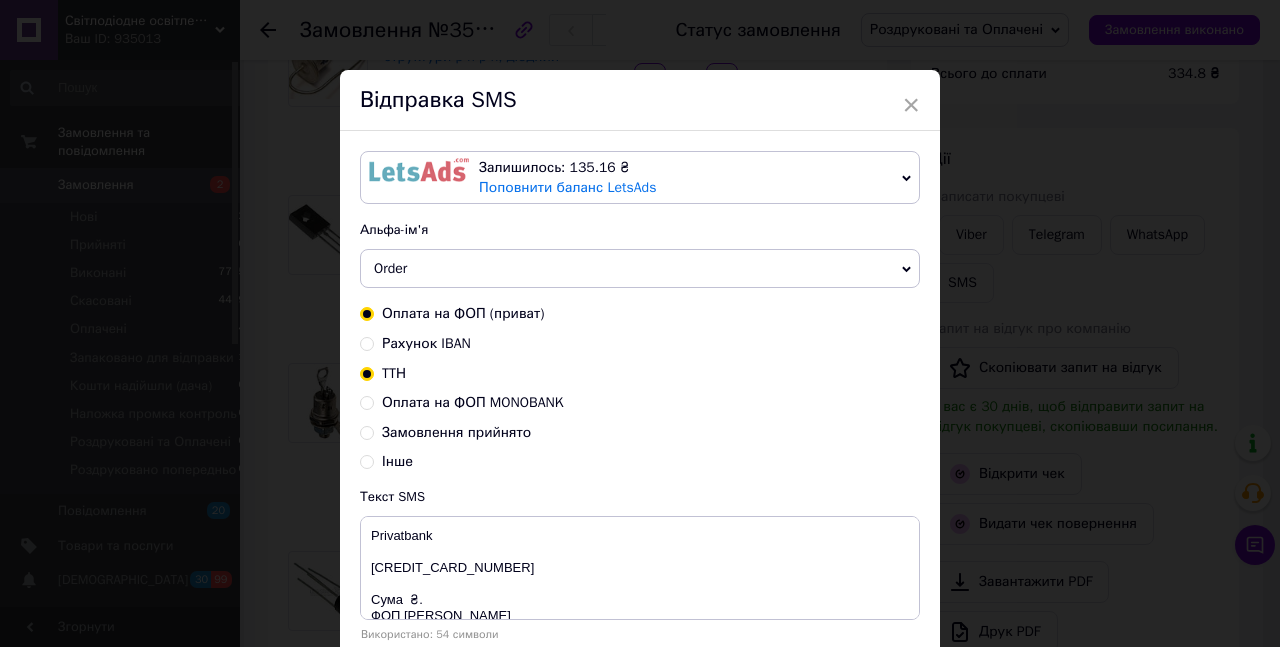 radio on "true" 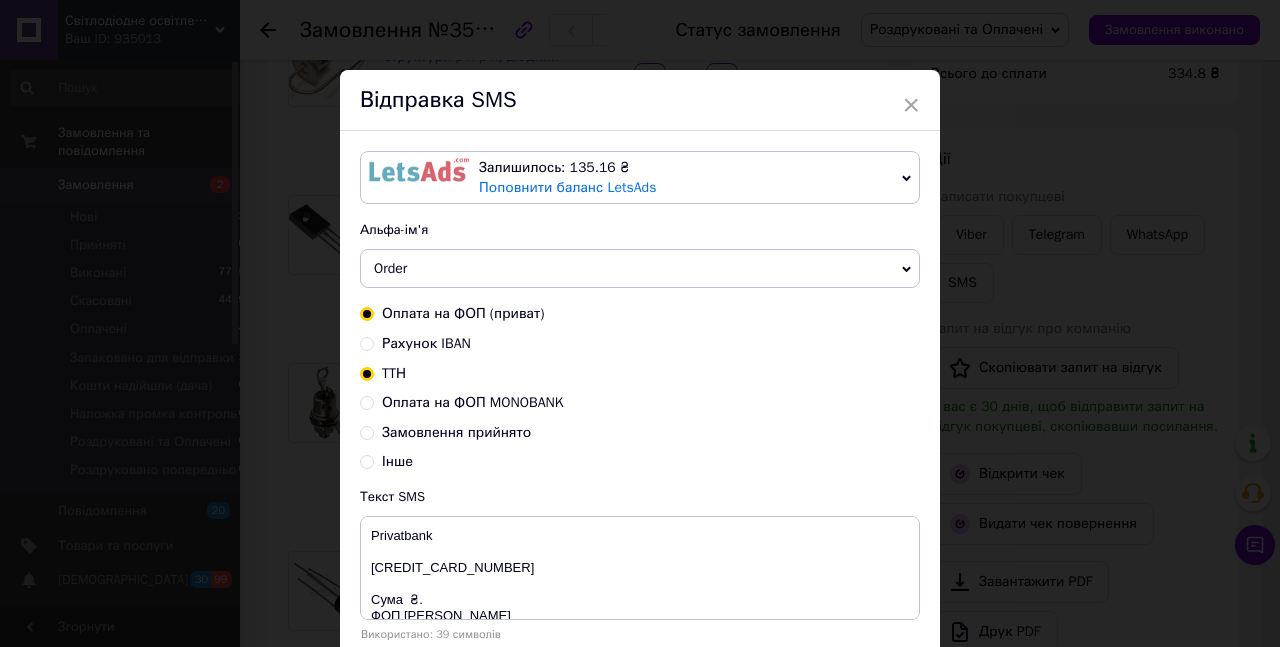 radio on "false" 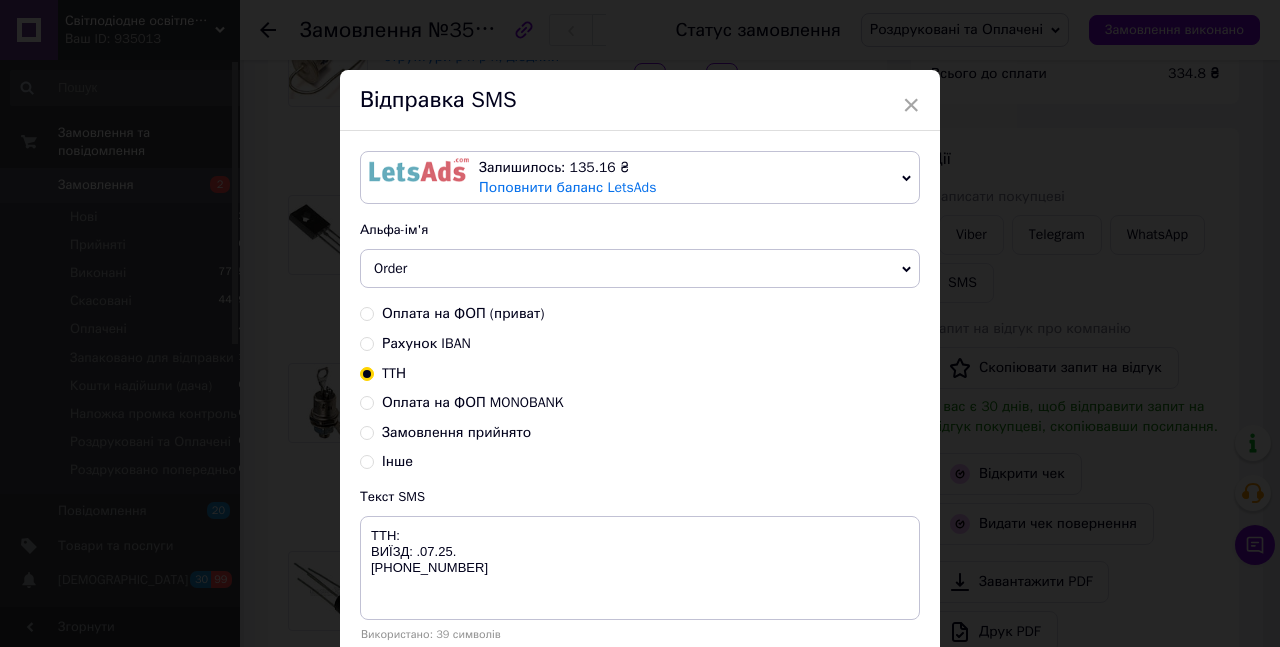 click on "Order" at bounding box center (640, 269) 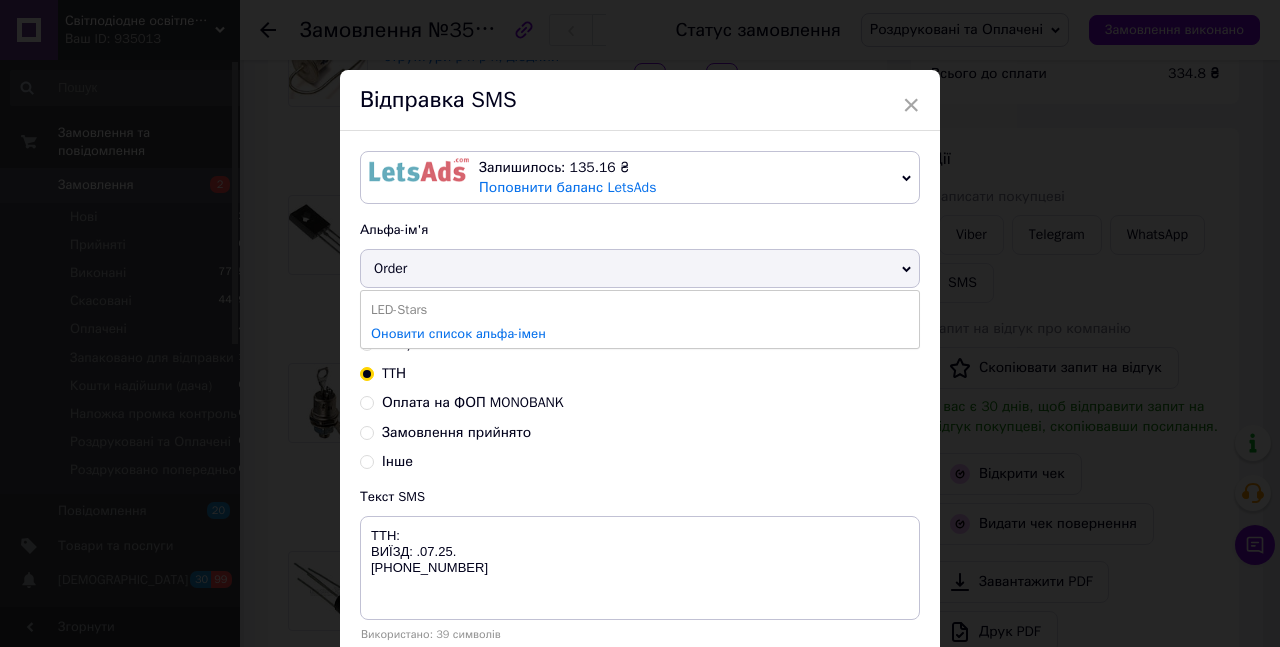 click on "LED-Stars" at bounding box center [640, 310] 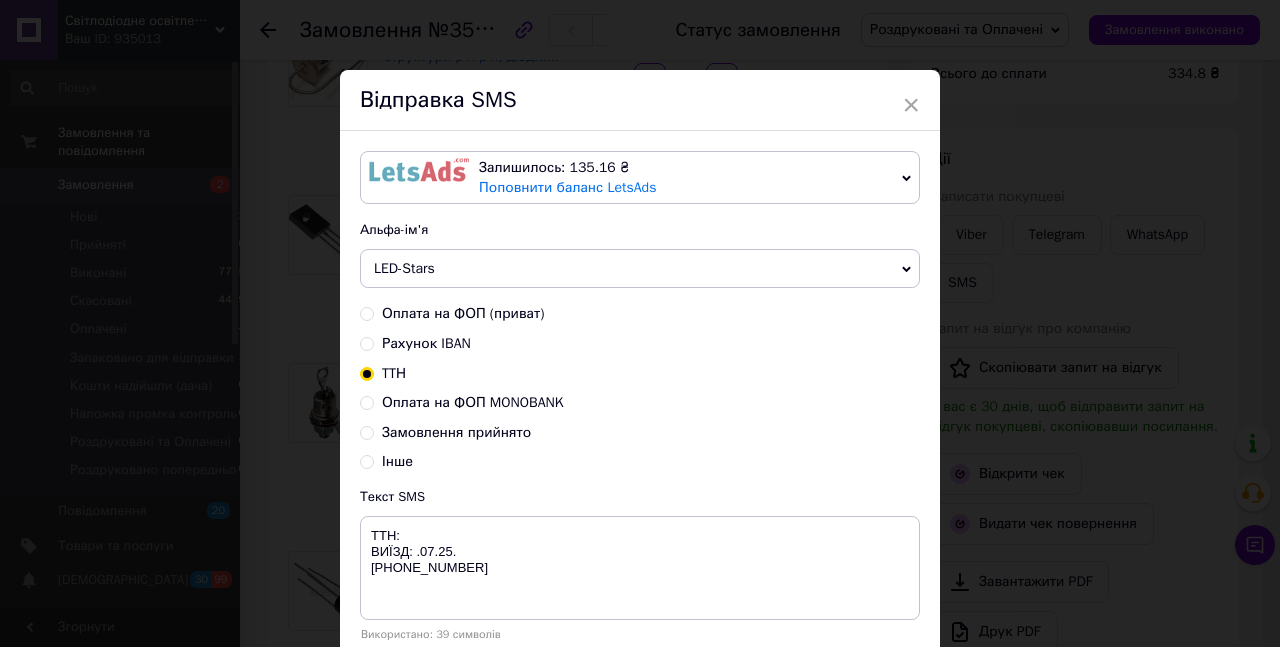 scroll, scrollTop: 158, scrollLeft: 0, axis: vertical 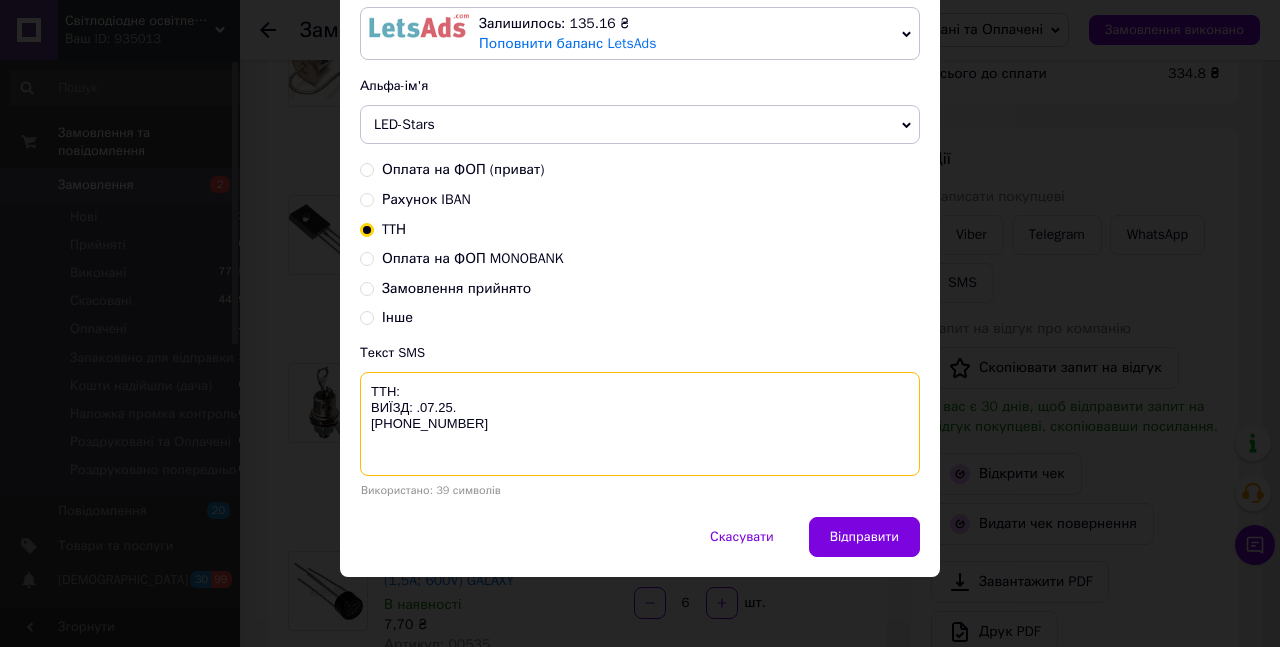 click on "ТТН:
ВИЇЗД: .07.25.
[PHONE_NUMBER]" at bounding box center (640, 424) 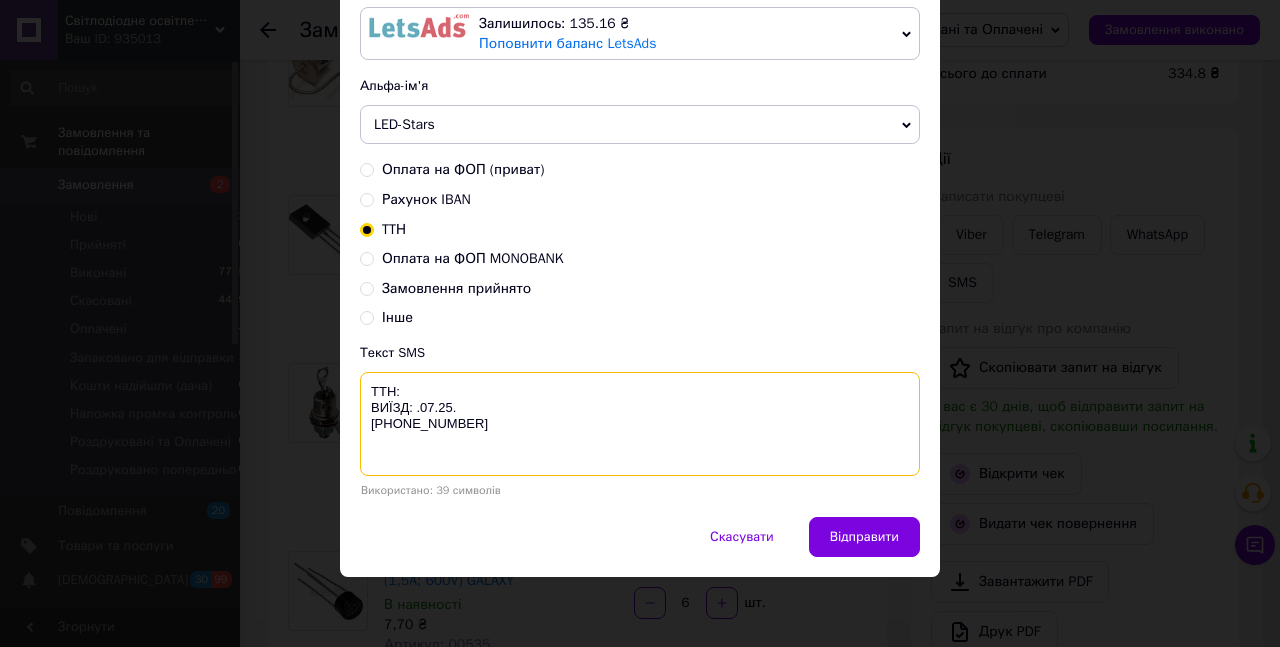 paste on "20451204906656" 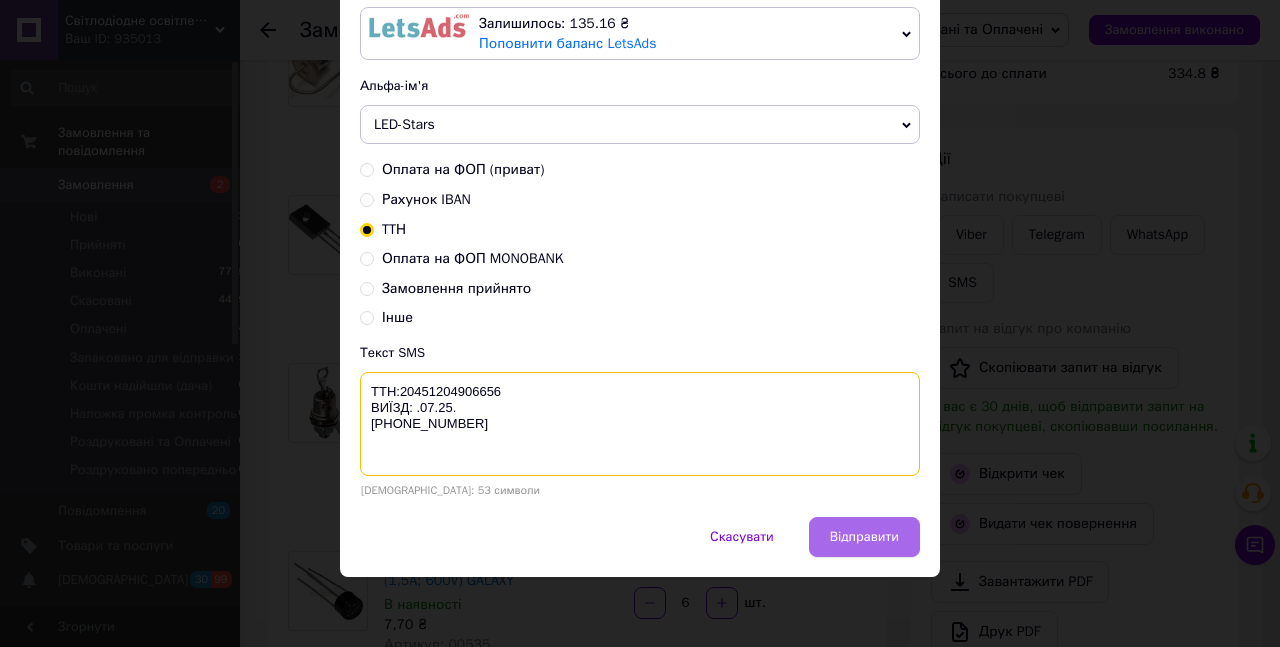 type on "ТТН:20451204906656
ВИЇЗД: .07.25.
[PHONE_NUMBER]" 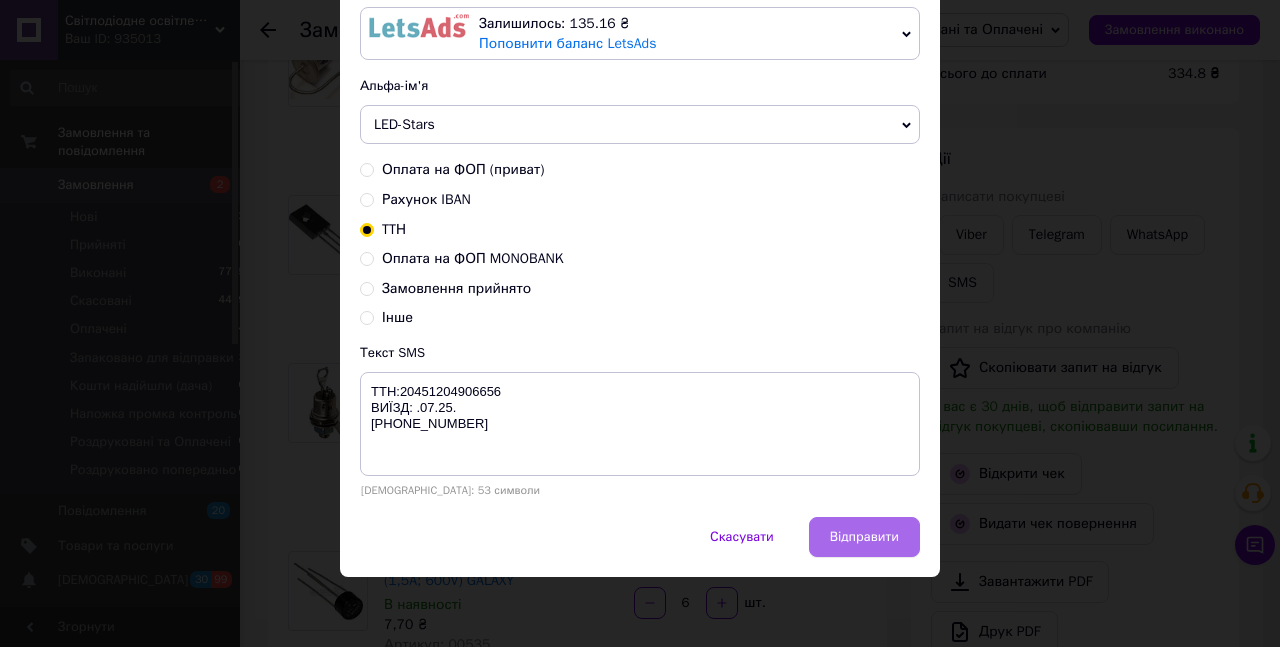 click on "Відправити" at bounding box center [864, 537] 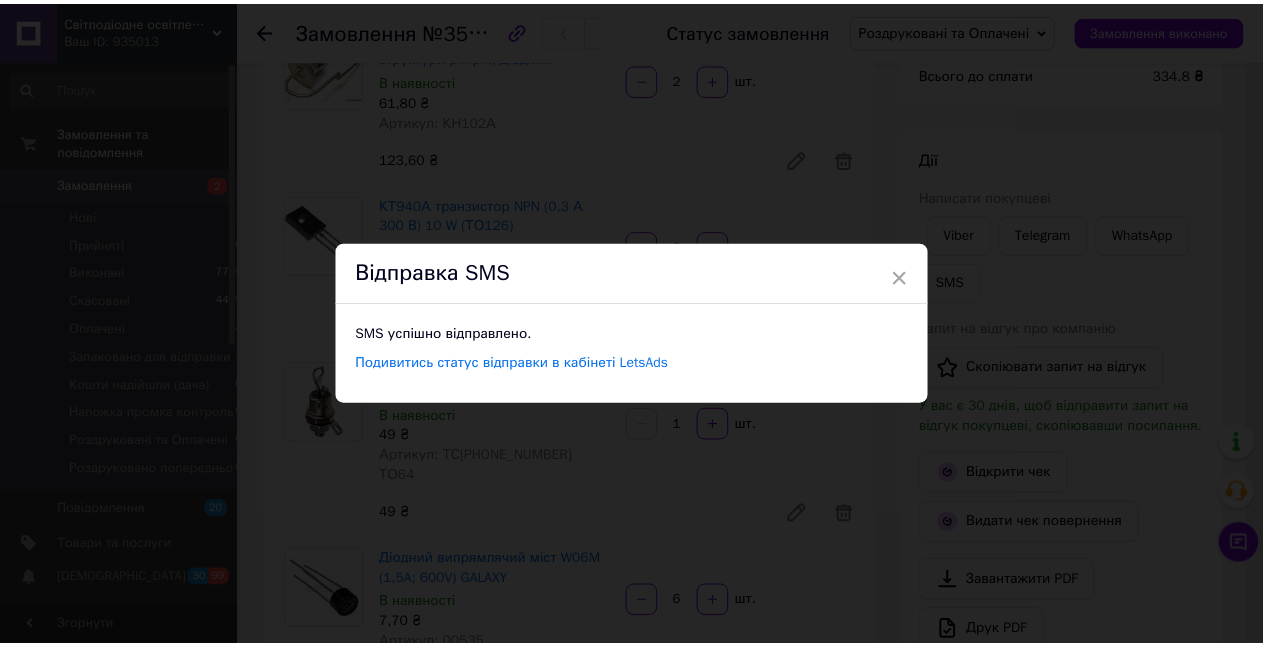 scroll, scrollTop: 0, scrollLeft: 0, axis: both 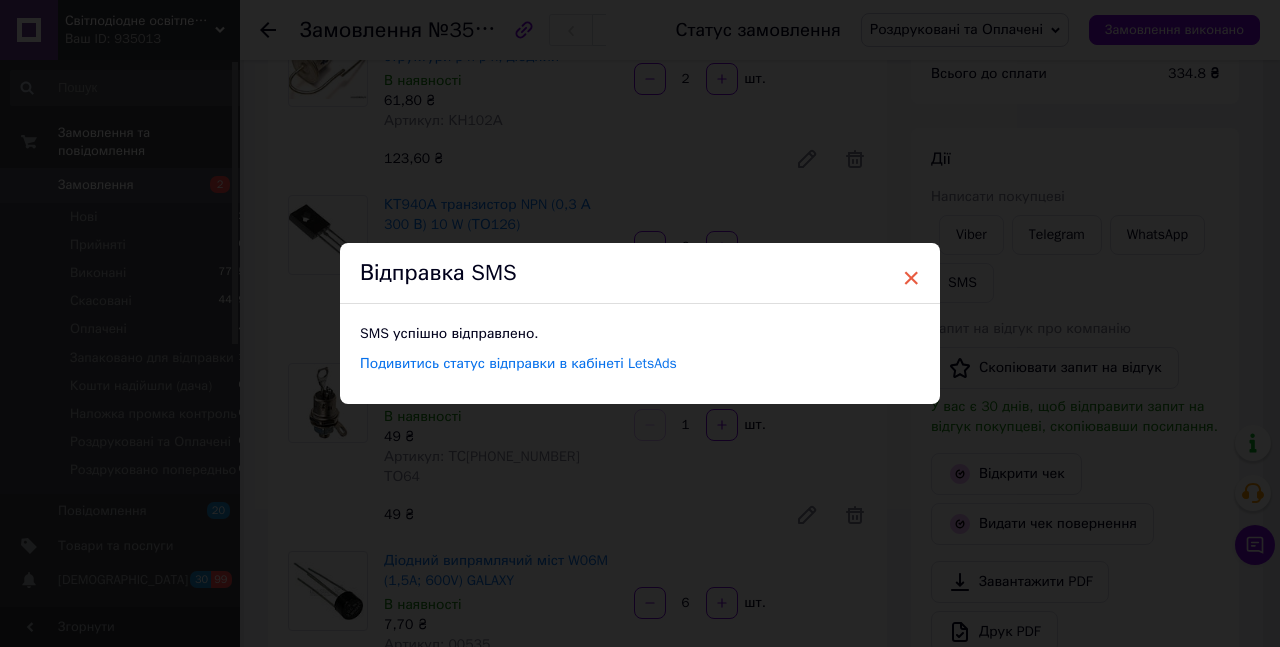 click on "×" at bounding box center (911, 278) 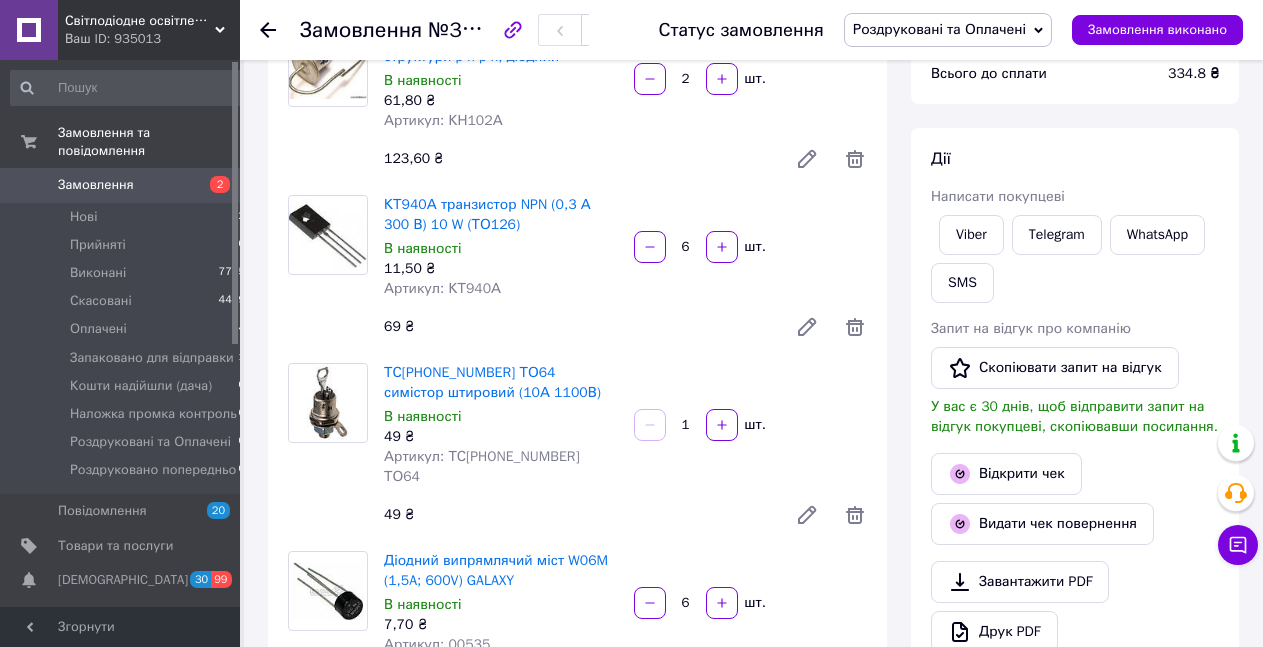 scroll, scrollTop: 0, scrollLeft: 0, axis: both 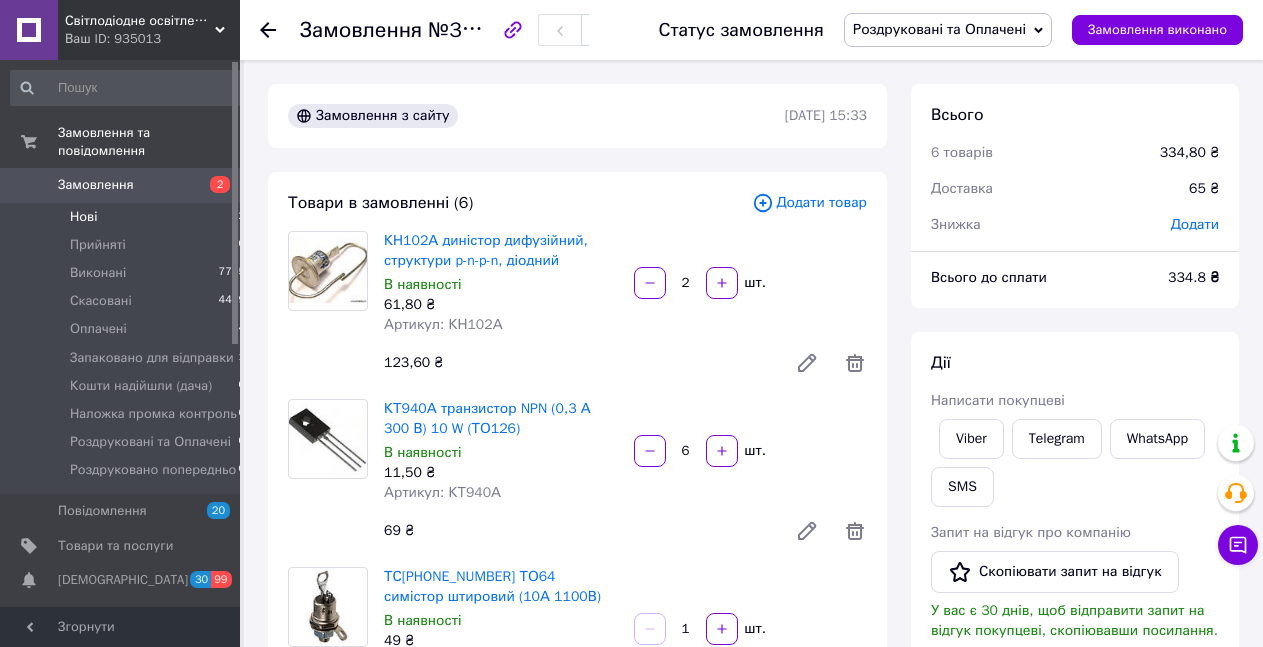 click on "Нові" at bounding box center (83, 217) 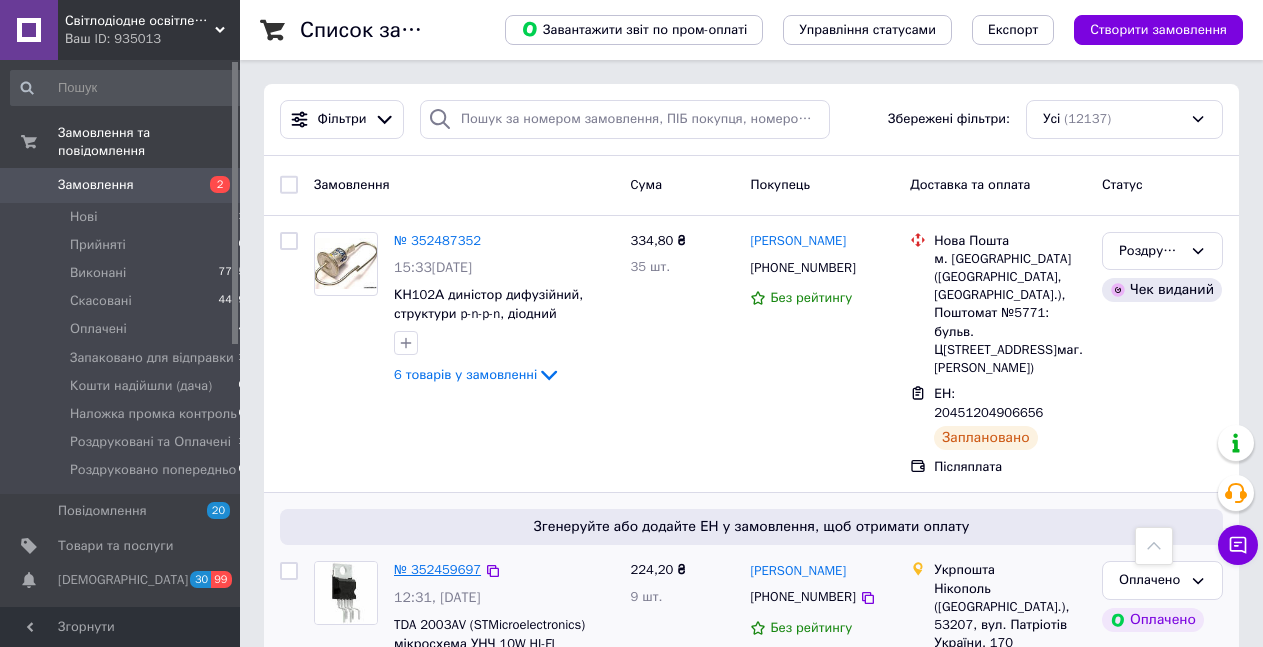 scroll, scrollTop: 408, scrollLeft: 0, axis: vertical 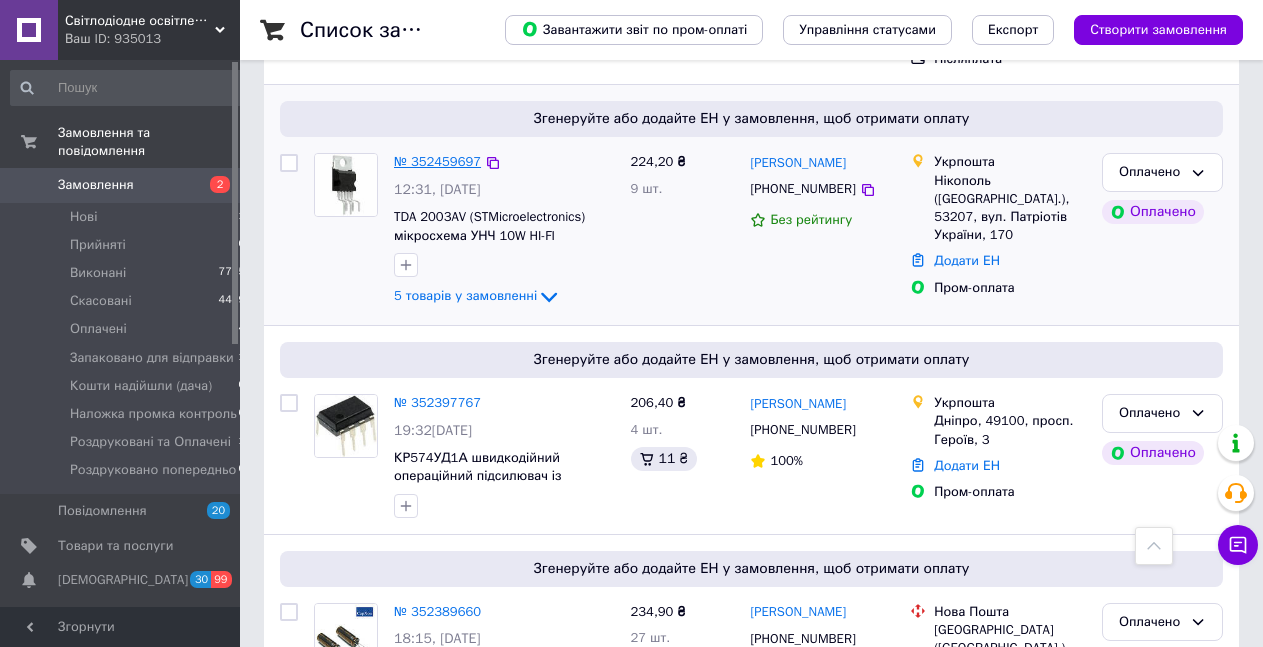 click on "№ 352459697" at bounding box center [437, 161] 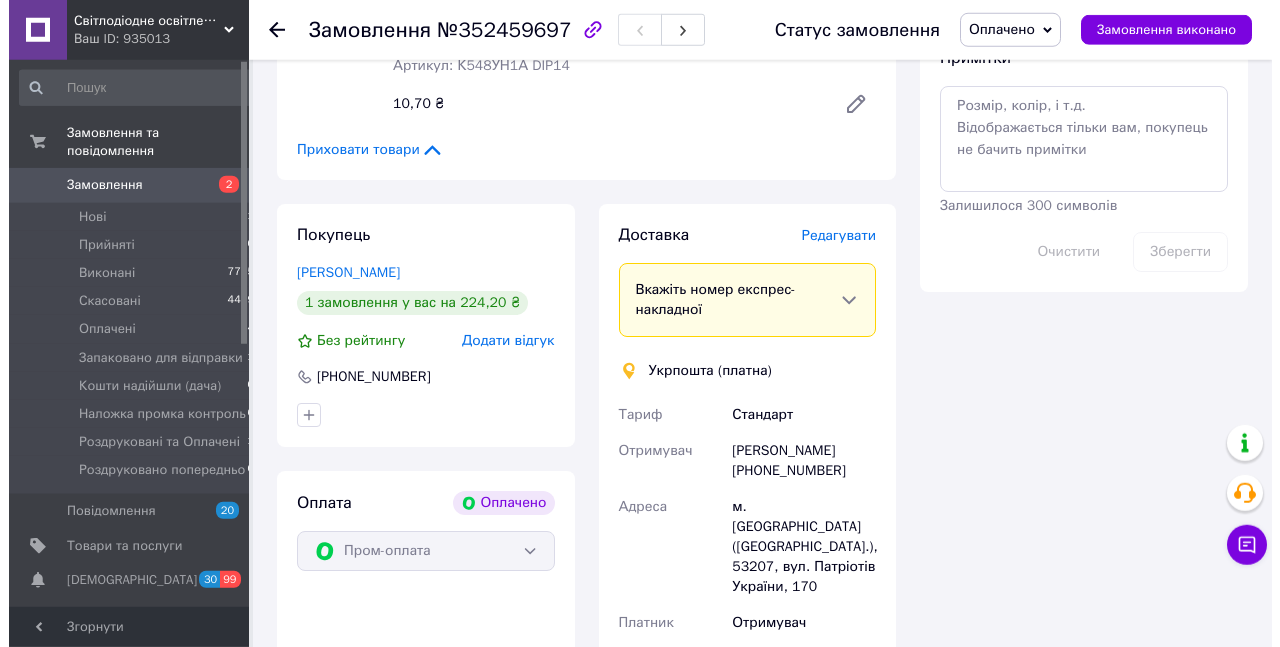 scroll, scrollTop: 1695, scrollLeft: 0, axis: vertical 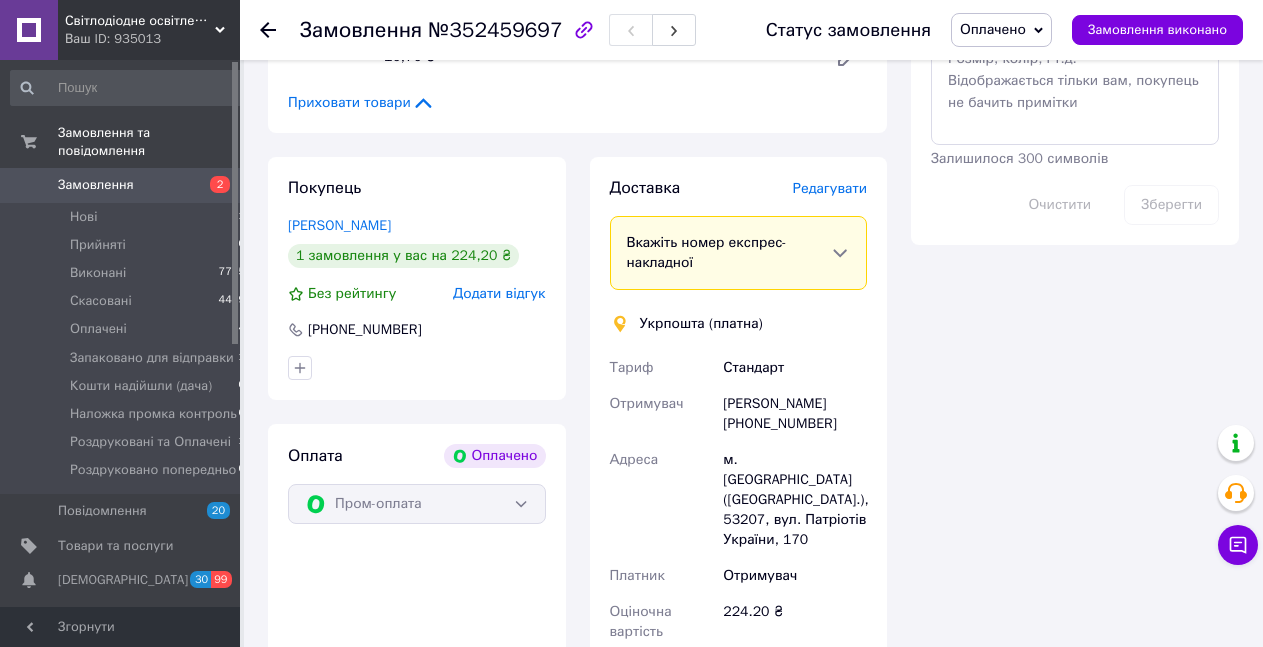 click on "Редагувати" at bounding box center [830, 188] 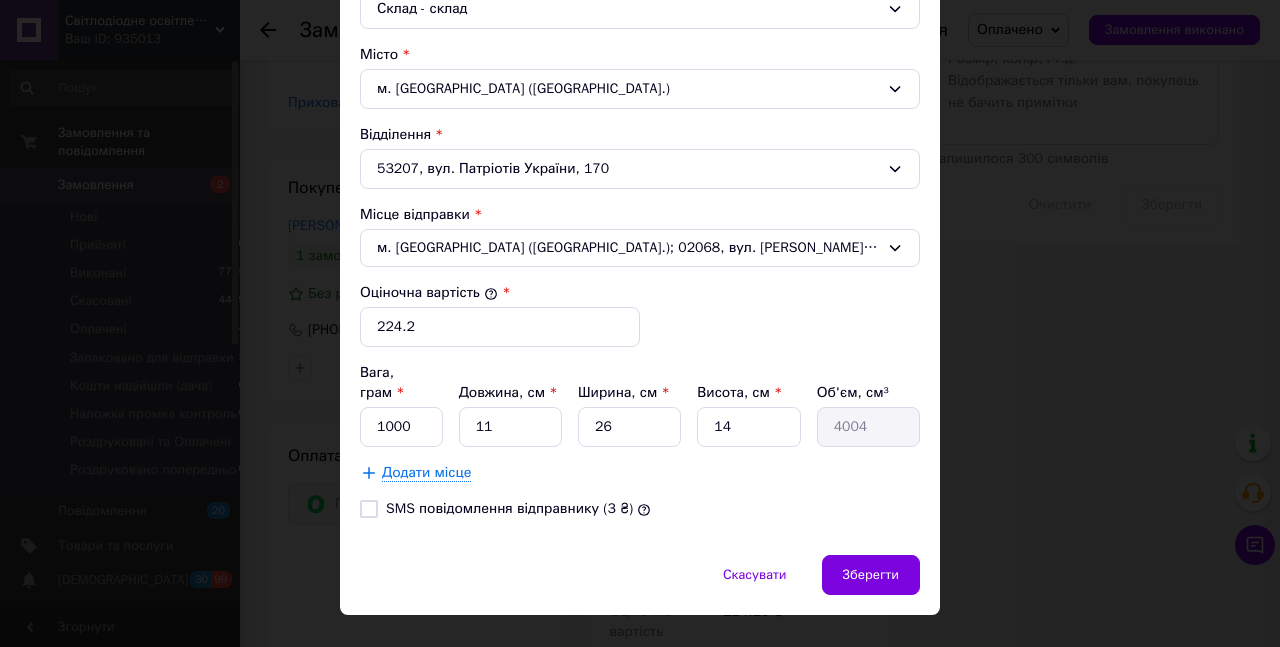 scroll, scrollTop: 604, scrollLeft: 0, axis: vertical 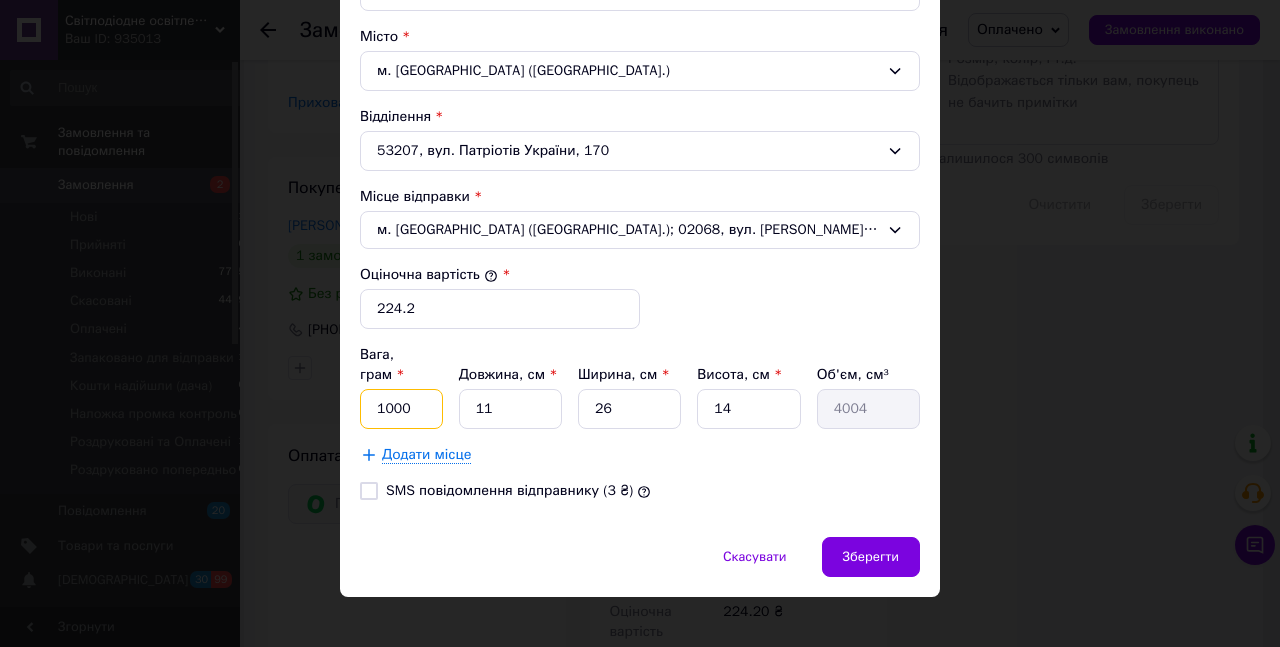 click on "1000" at bounding box center (401, 409) 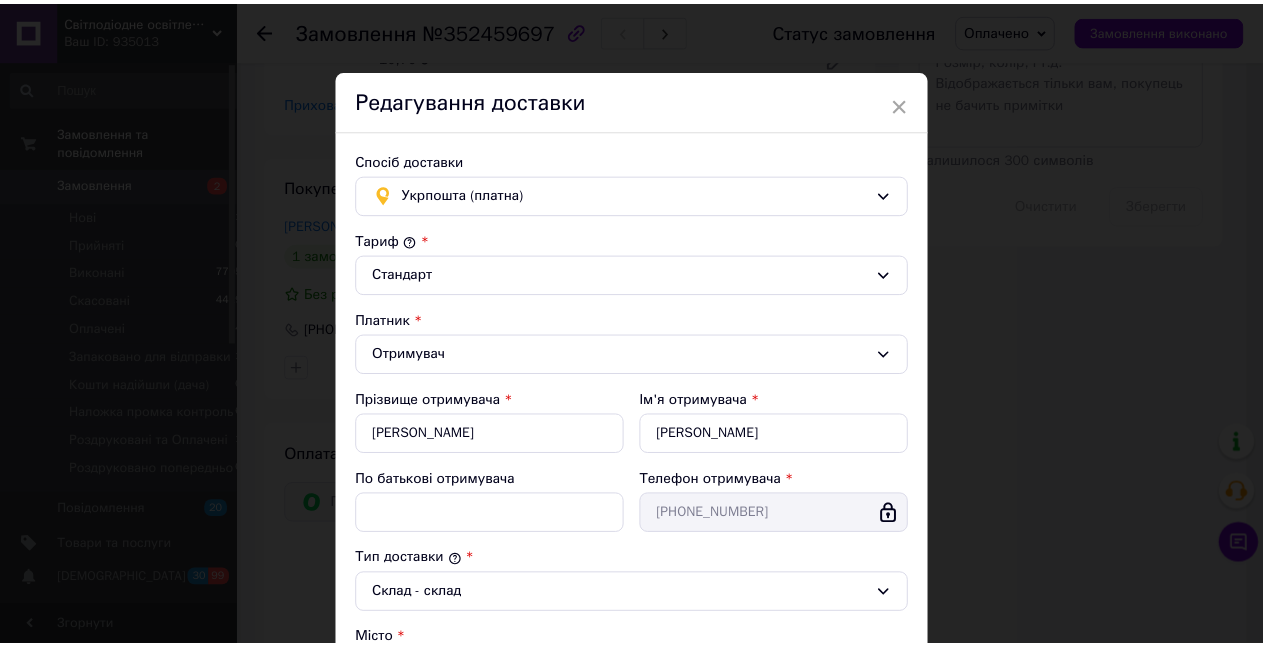 scroll, scrollTop: 570, scrollLeft: 0, axis: vertical 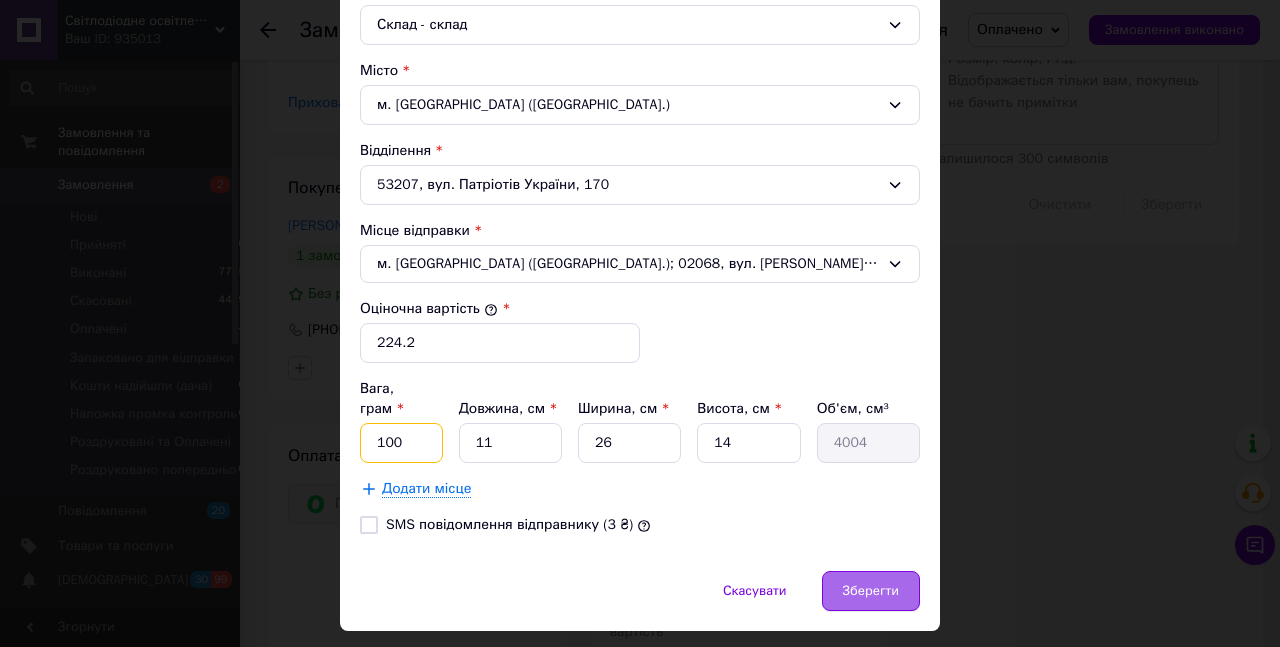 type on "100" 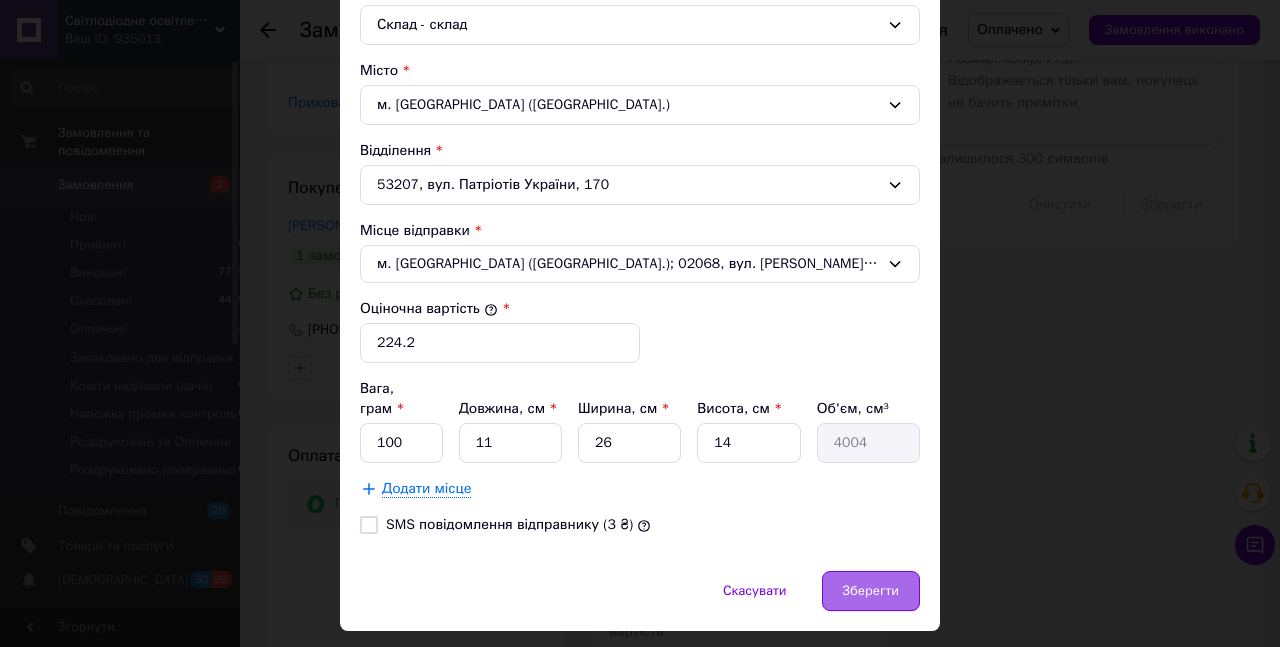 click on "Зберегти" at bounding box center (871, 591) 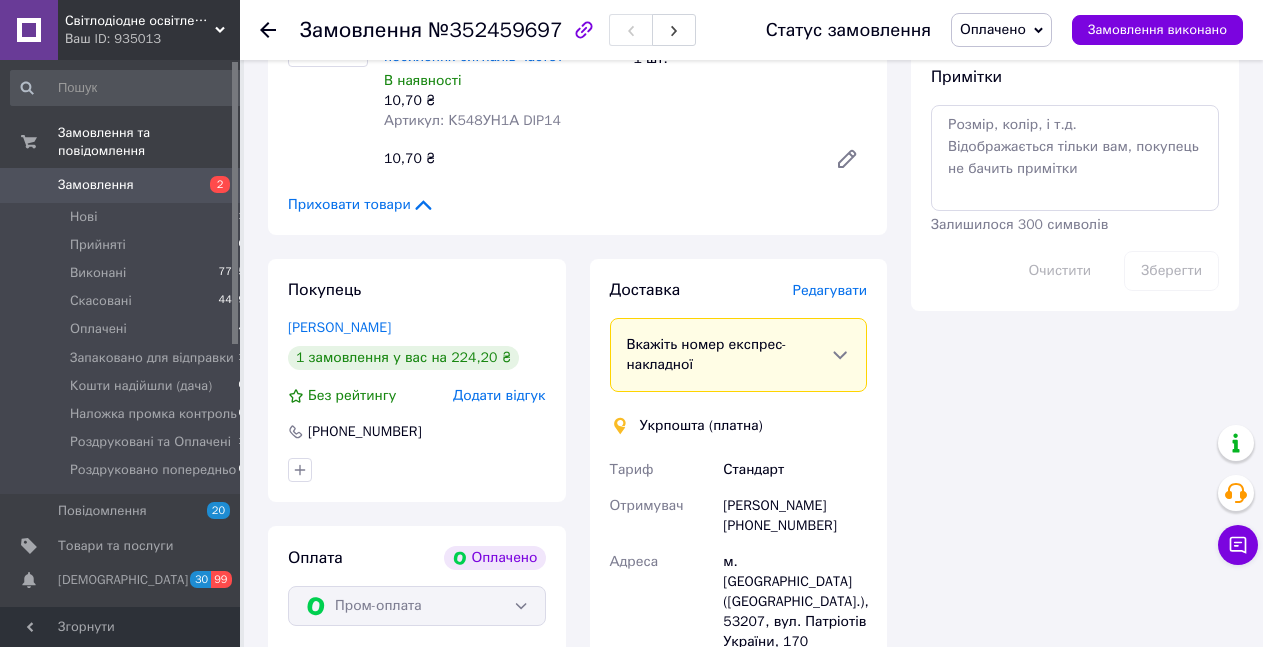 scroll, scrollTop: 1899, scrollLeft: 0, axis: vertical 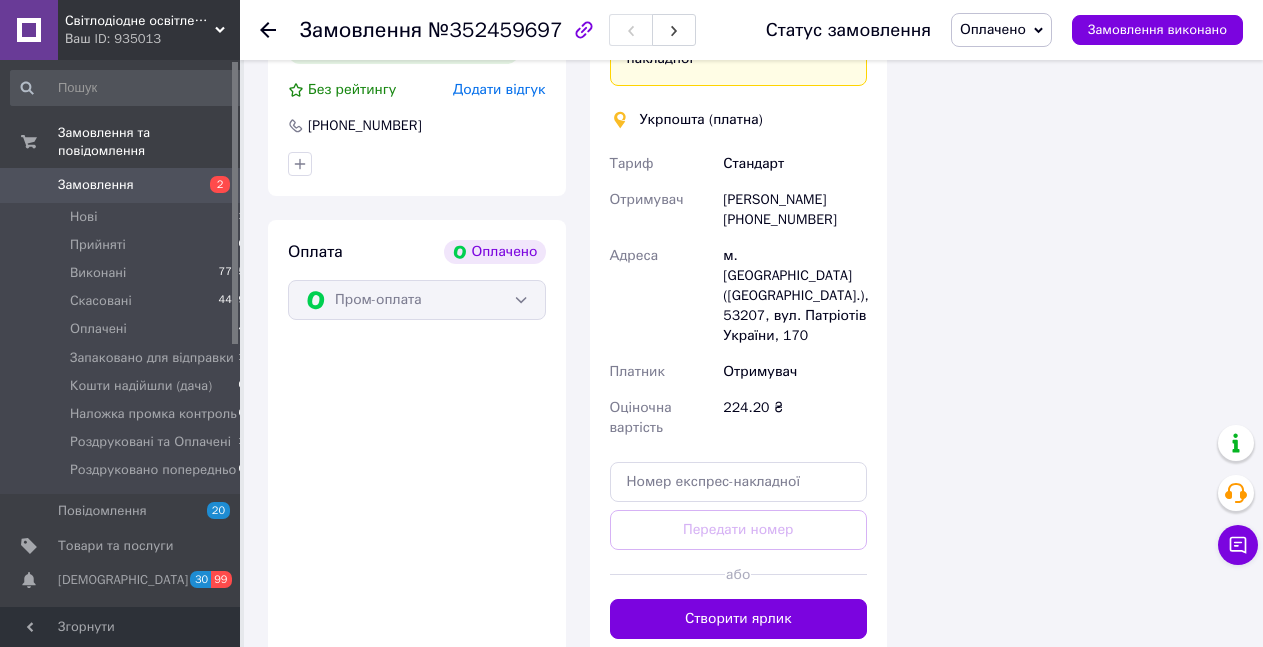 click on "Створити ярлик" at bounding box center [739, 619] 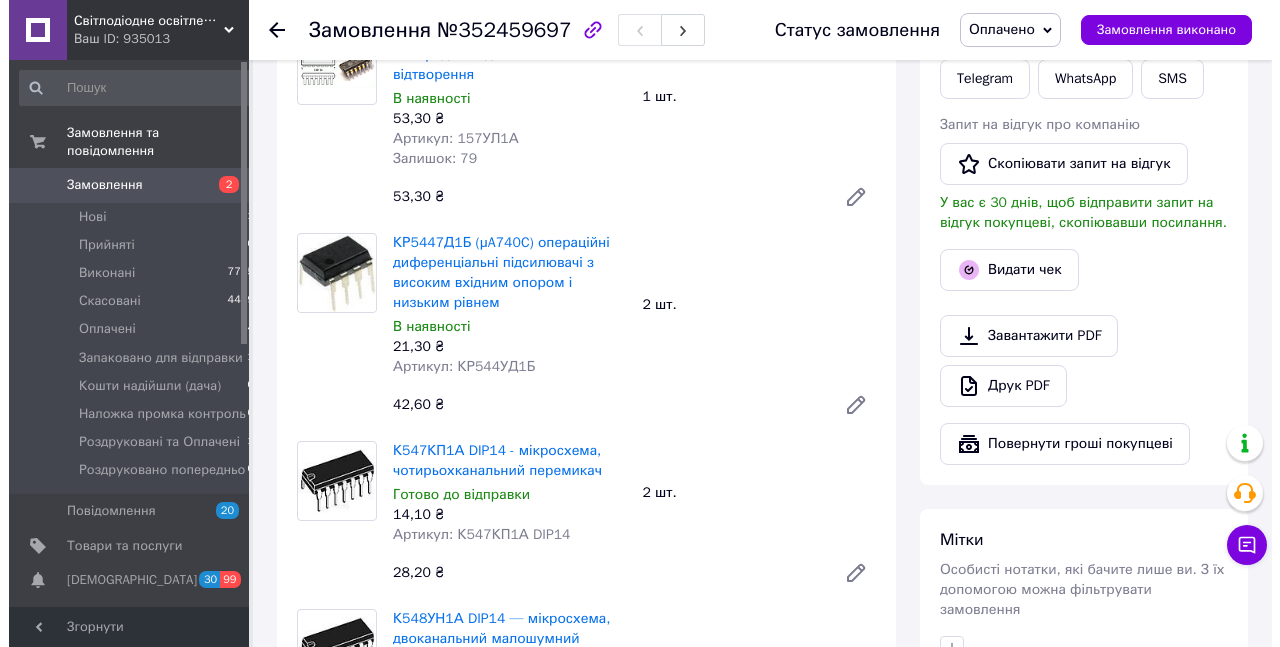 scroll, scrollTop: 879, scrollLeft: 0, axis: vertical 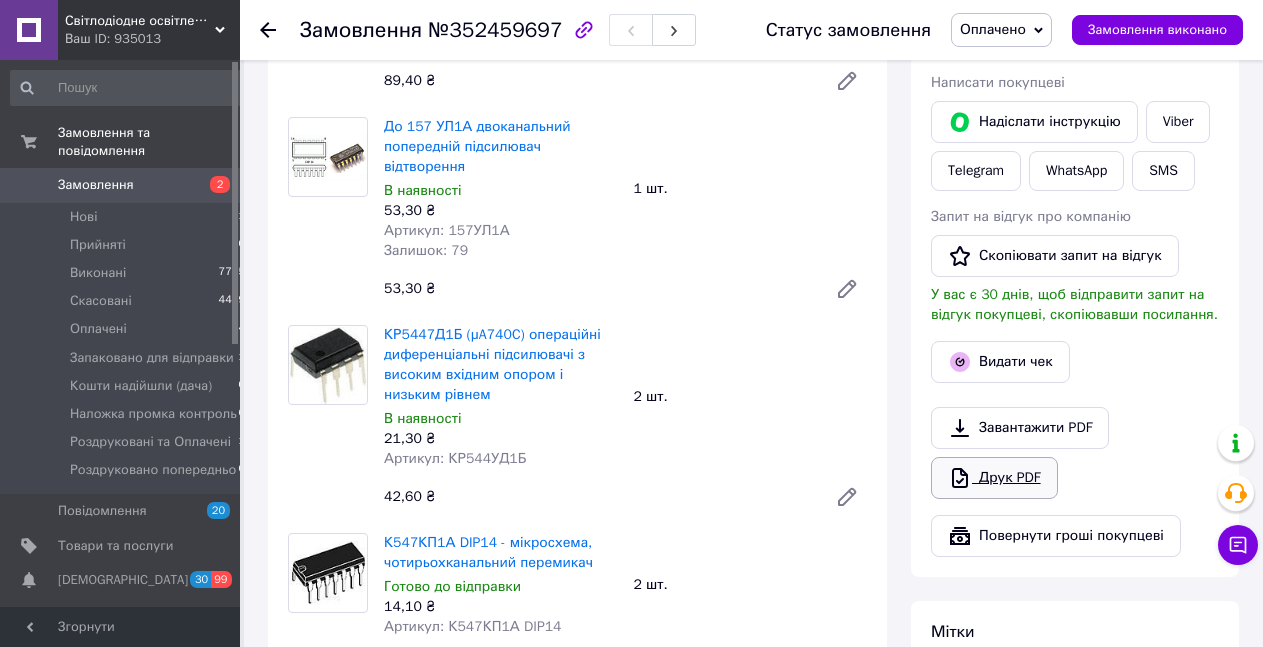 click on "Друк PDF" at bounding box center [994, 478] 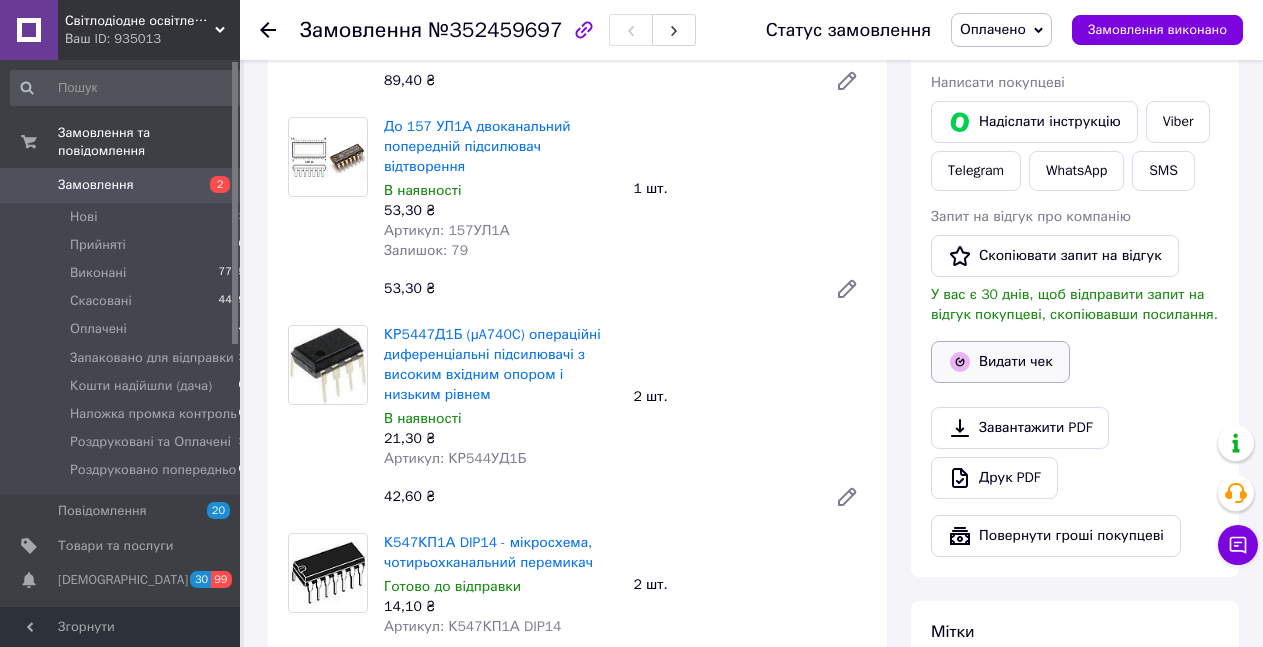 click on "Видати чек" at bounding box center (1000, 362) 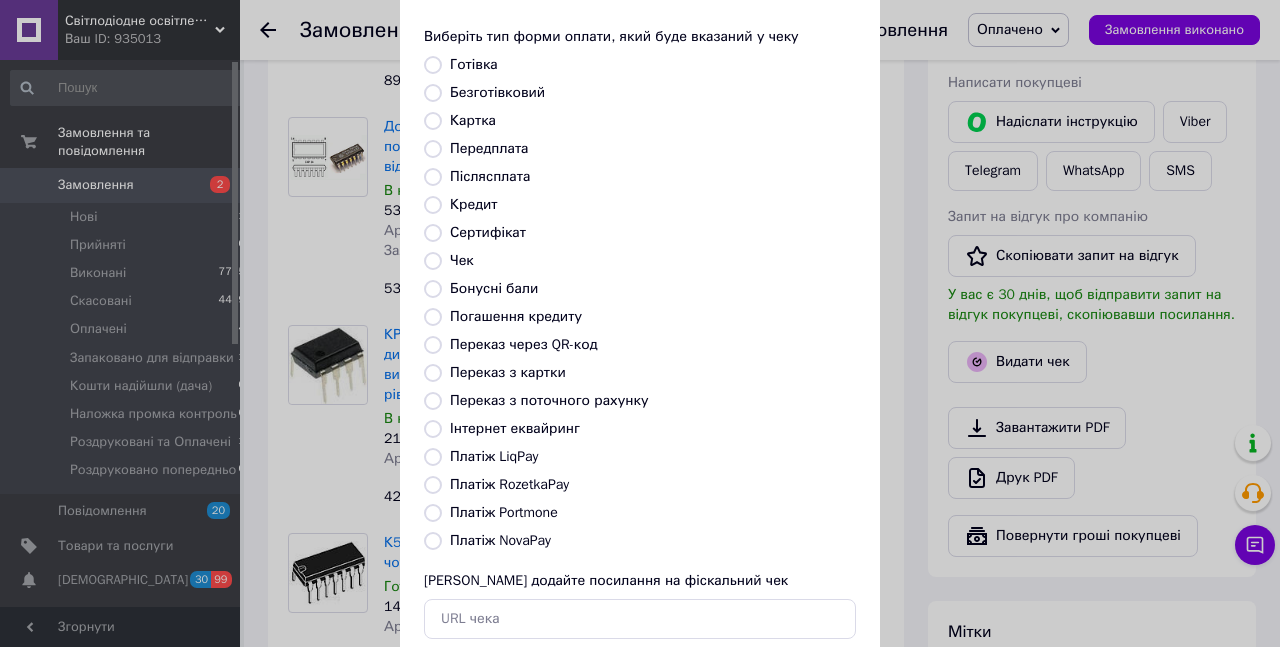 scroll, scrollTop: 114, scrollLeft: 0, axis: vertical 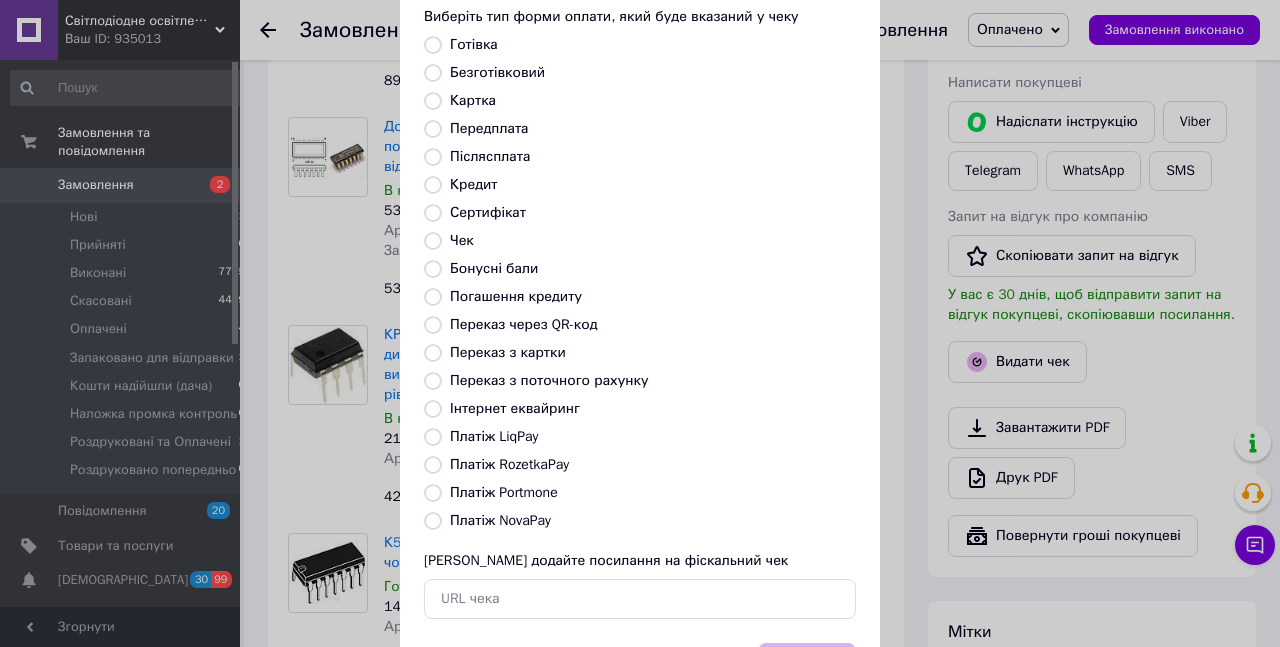 click on "Платіж RozetkaPay" at bounding box center [509, 464] 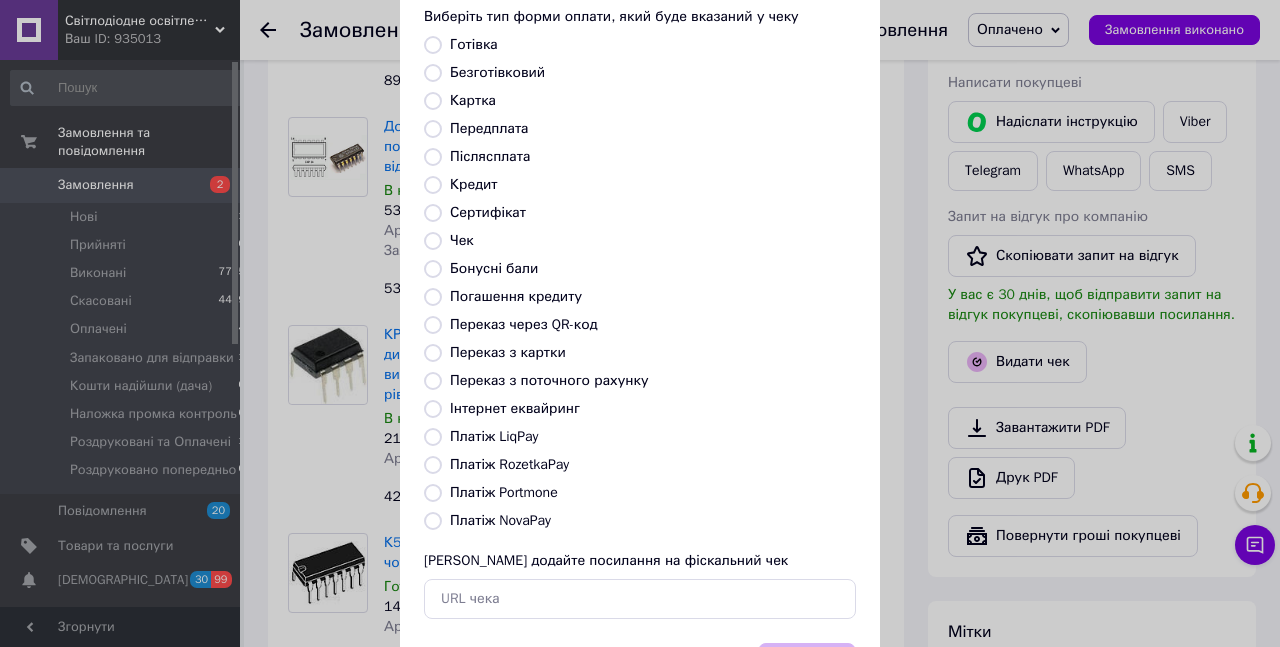 radio on "true" 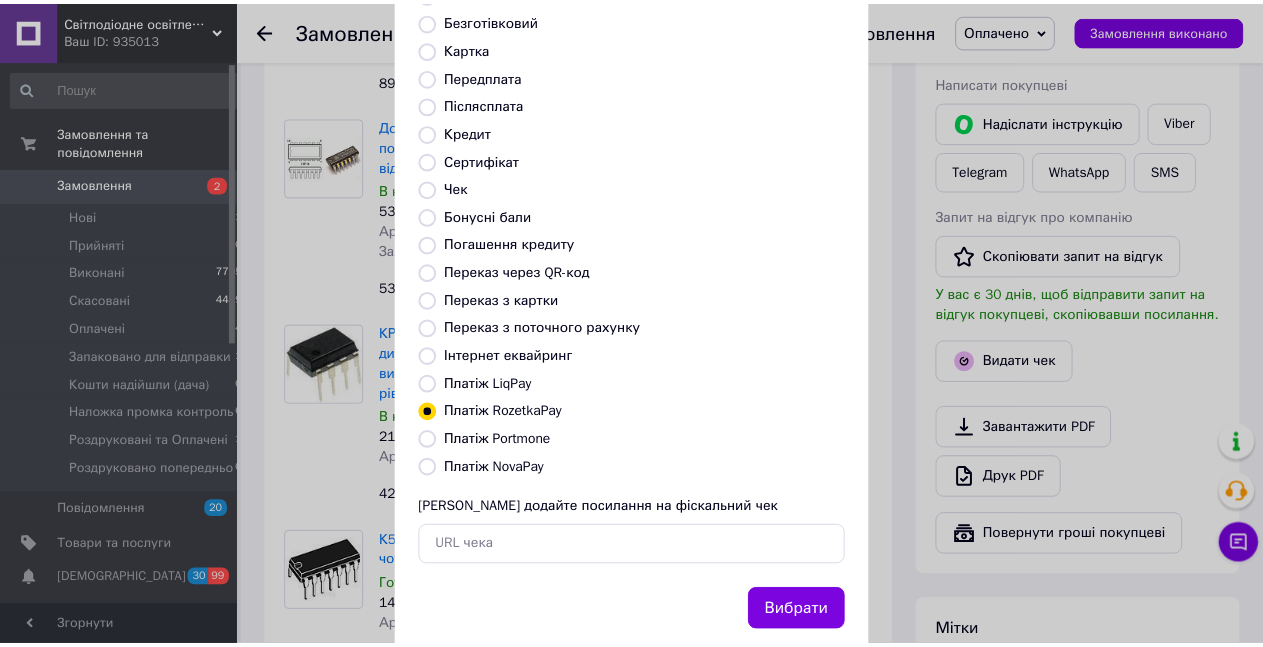 scroll, scrollTop: 212, scrollLeft: 0, axis: vertical 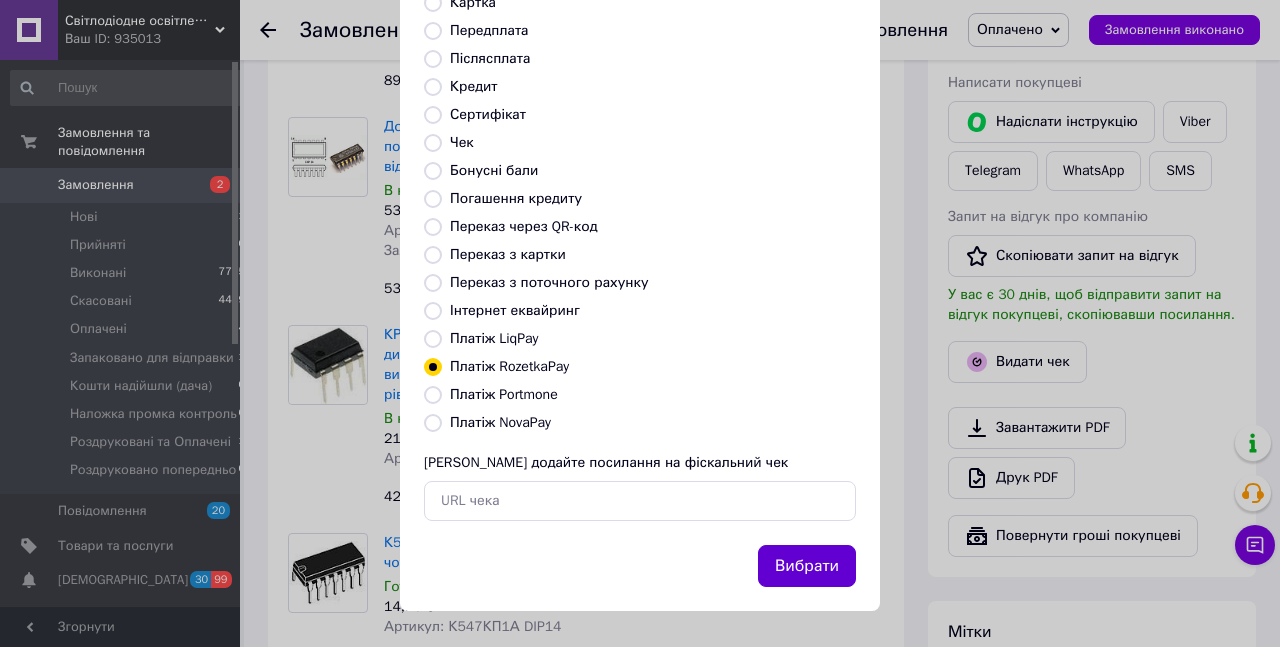 click on "Вибрати" at bounding box center (807, 566) 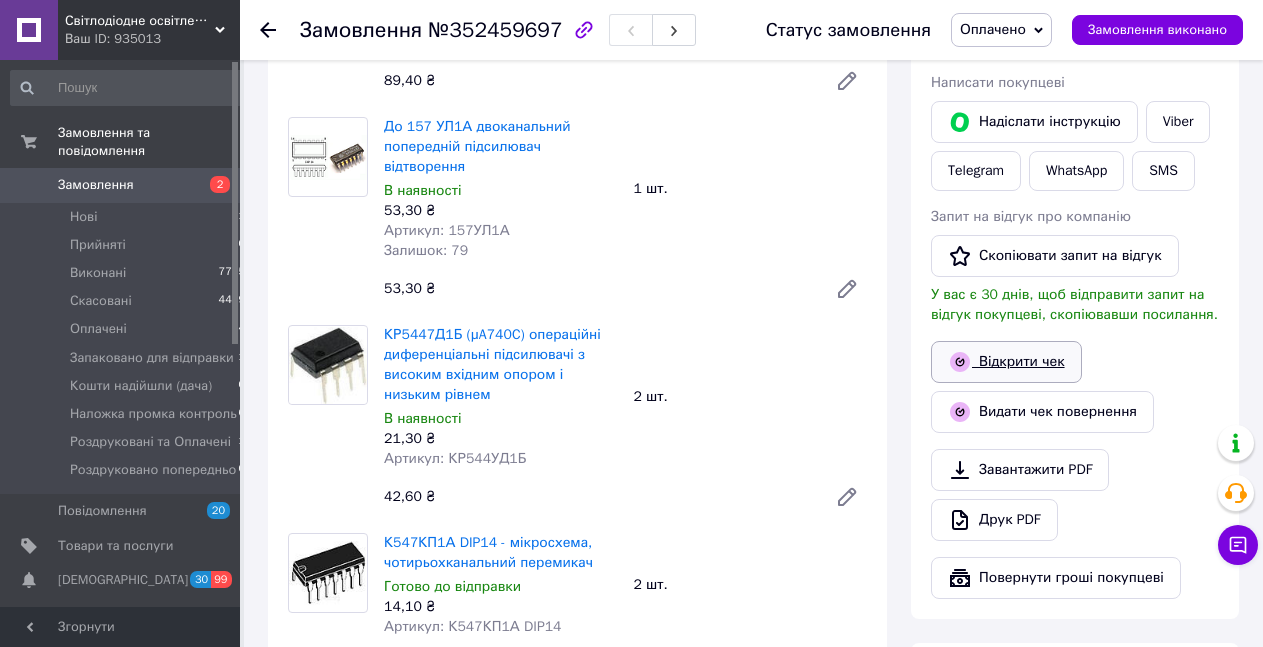 click on "Відкрити чек" at bounding box center [1006, 362] 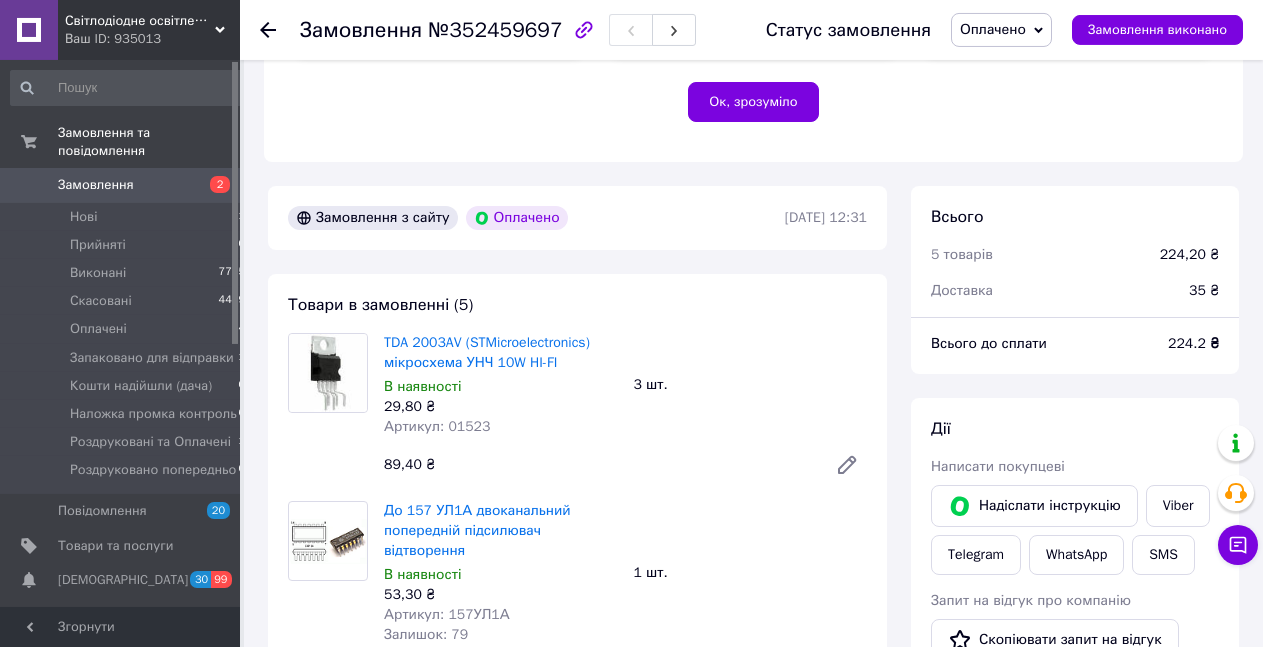 scroll, scrollTop: 369, scrollLeft: 0, axis: vertical 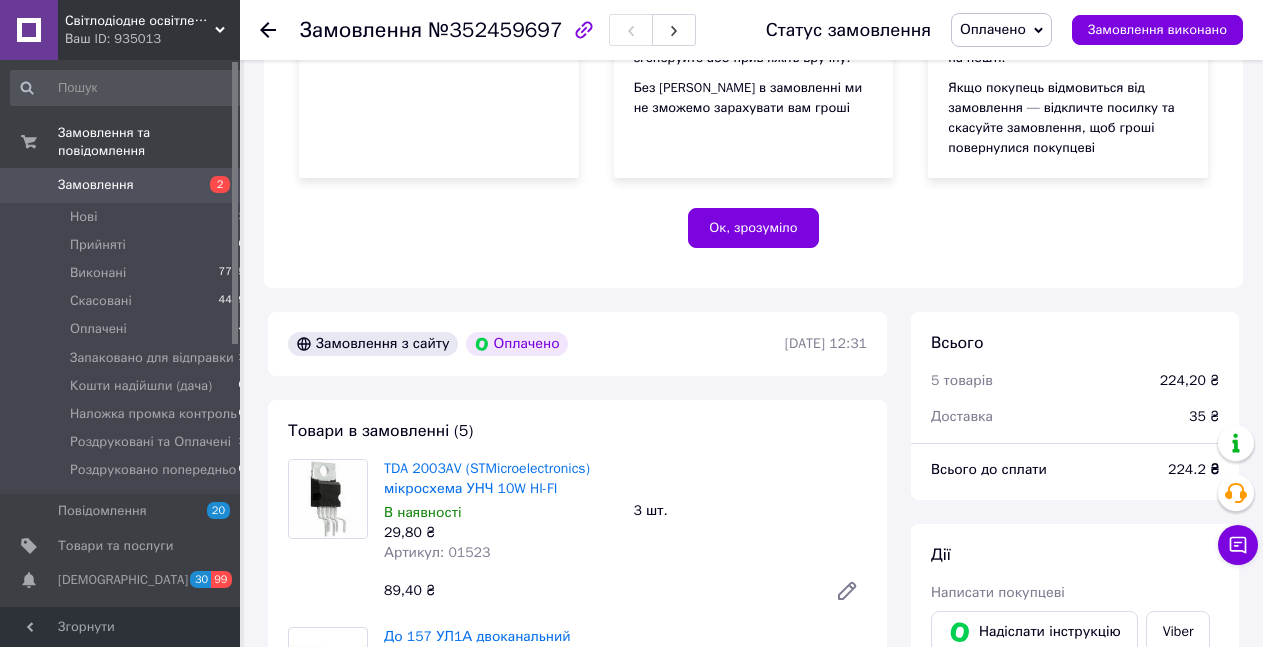 drag, startPoint x: 1027, startPoint y: 29, endPoint x: 1038, endPoint y: 47, distance: 21.095022 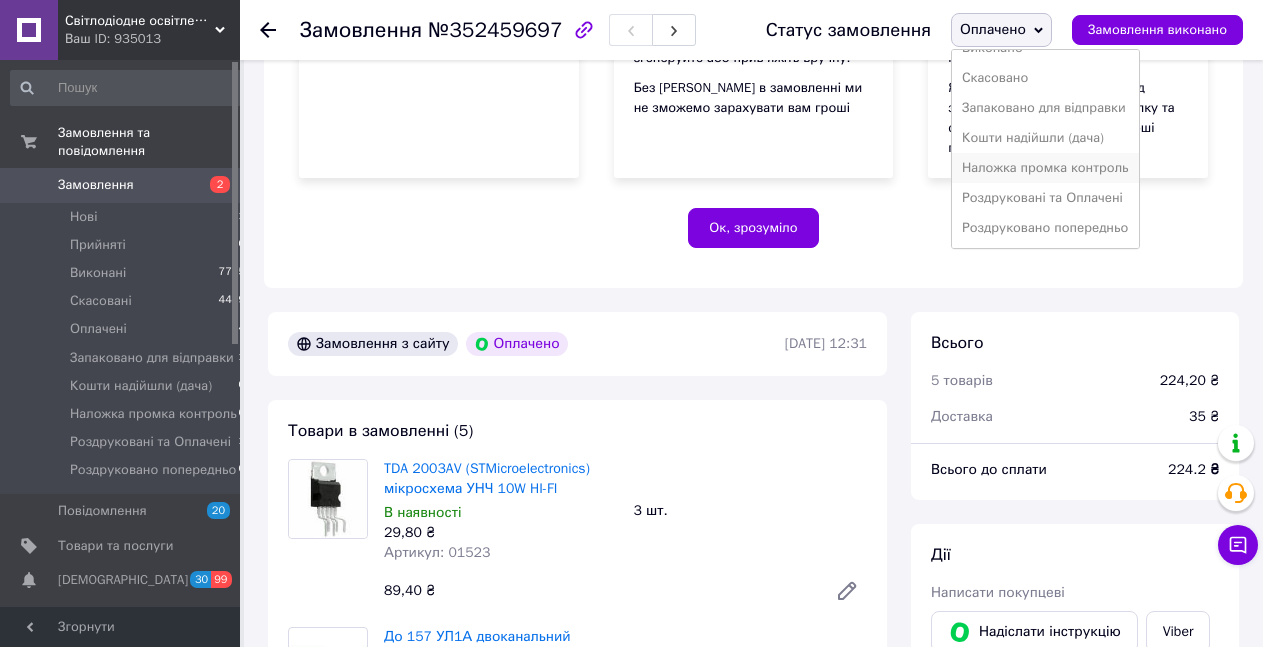 scroll, scrollTop: 69, scrollLeft: 0, axis: vertical 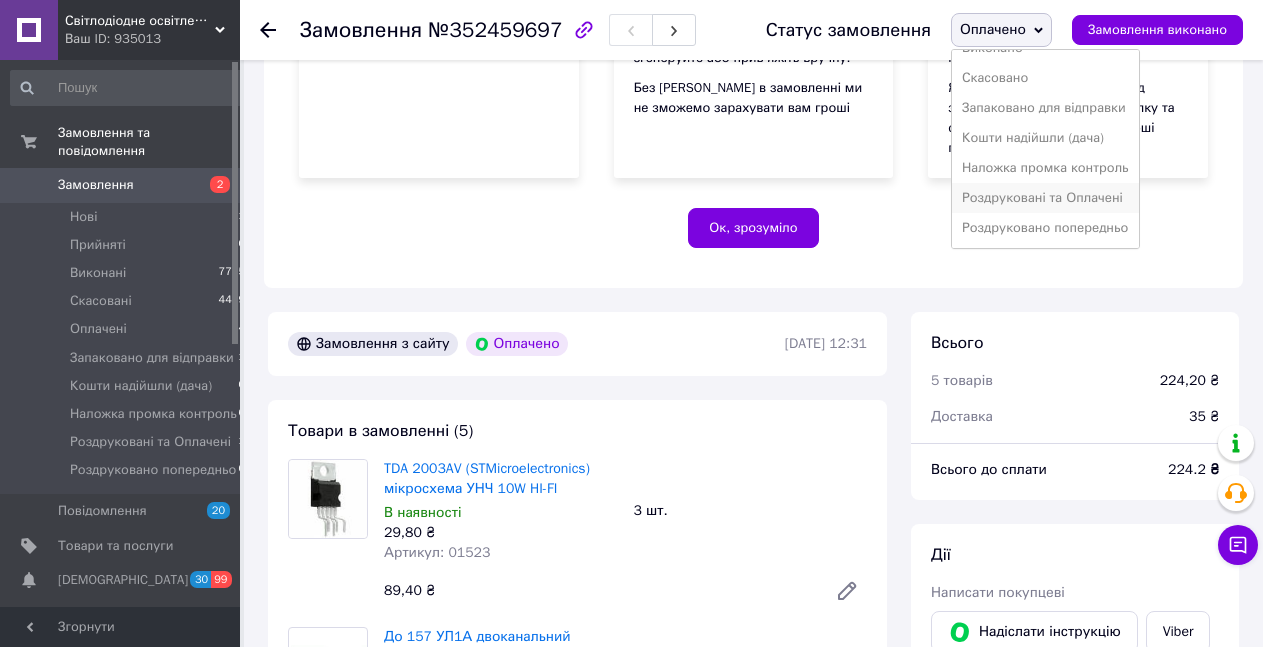 click on "Роздруковані та Оплачені" at bounding box center (1045, 198) 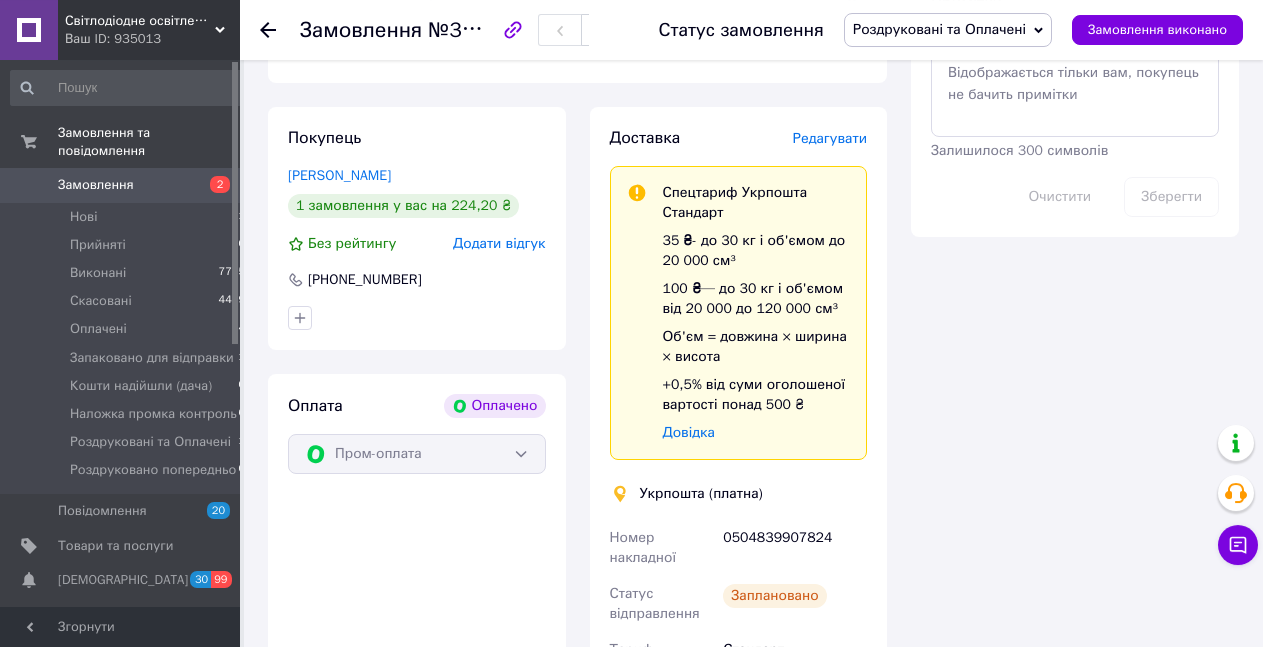 scroll, scrollTop: 1836, scrollLeft: 0, axis: vertical 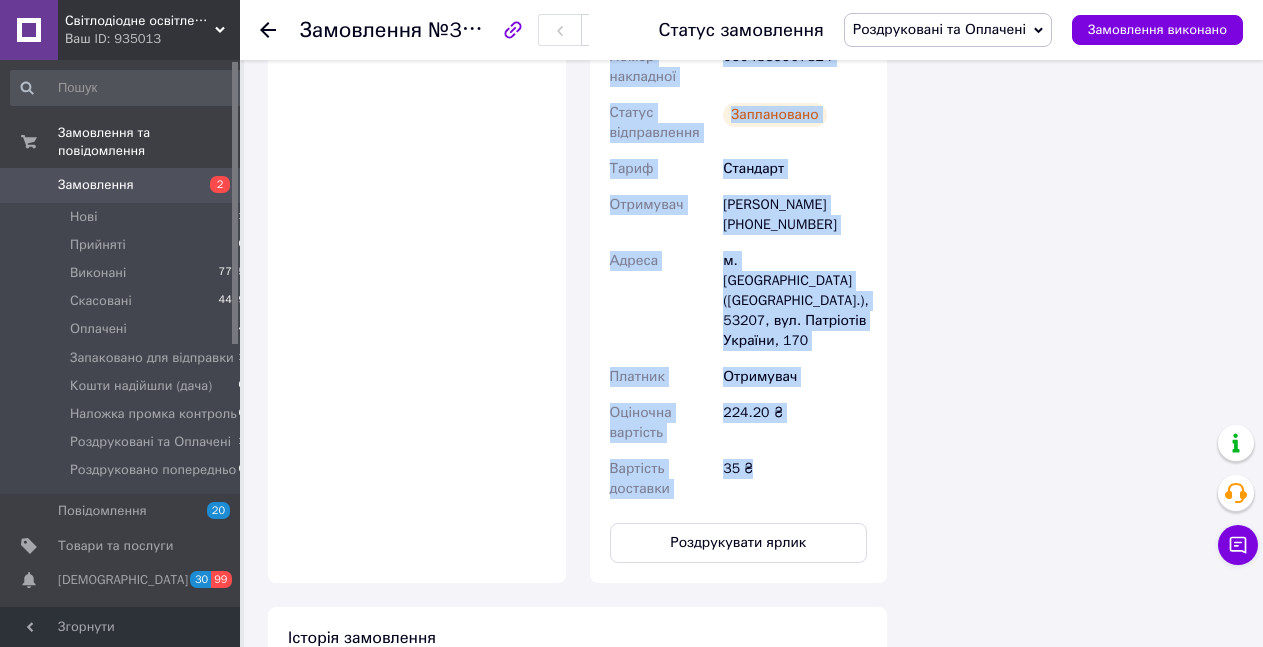 drag, startPoint x: 639, startPoint y: 383, endPoint x: 795, endPoint y: 425, distance: 161.55495 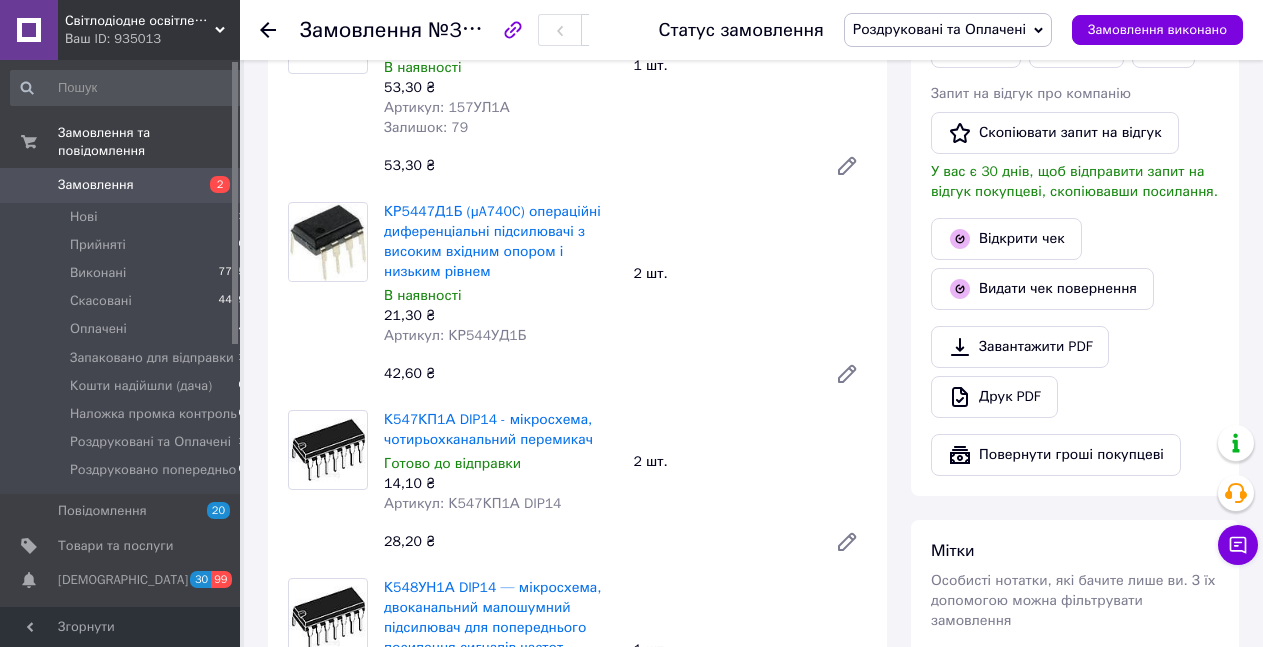scroll, scrollTop: 696, scrollLeft: 0, axis: vertical 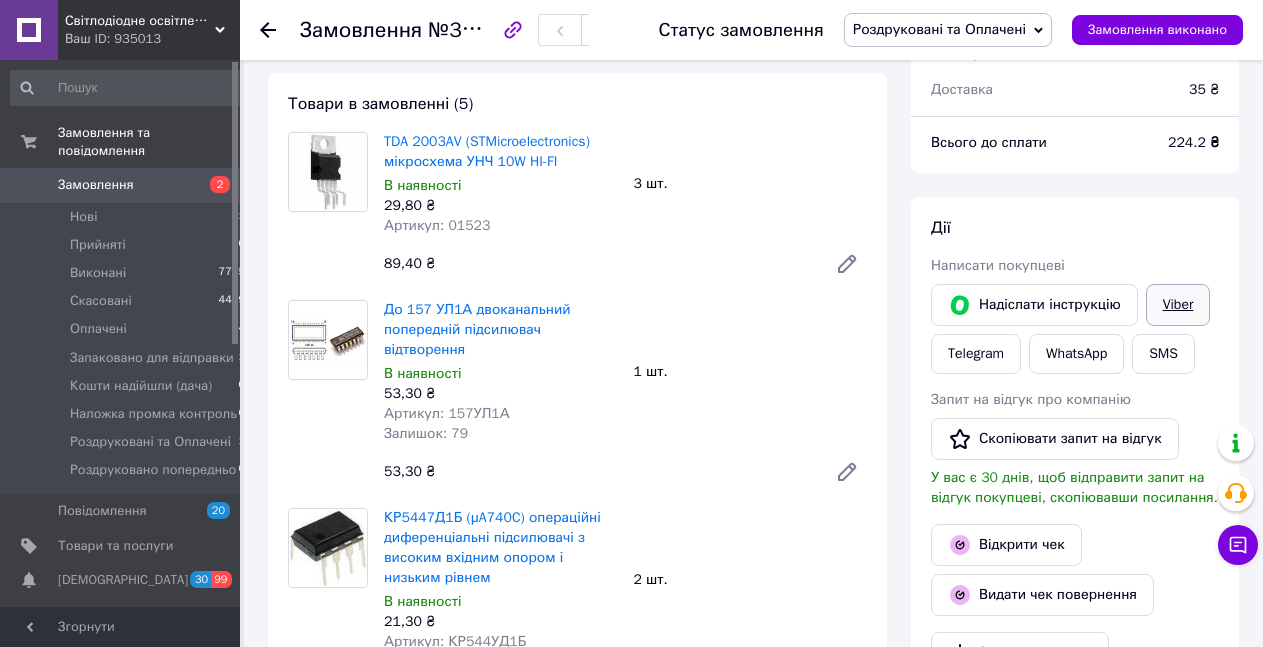 click on "Viber" at bounding box center [1178, 305] 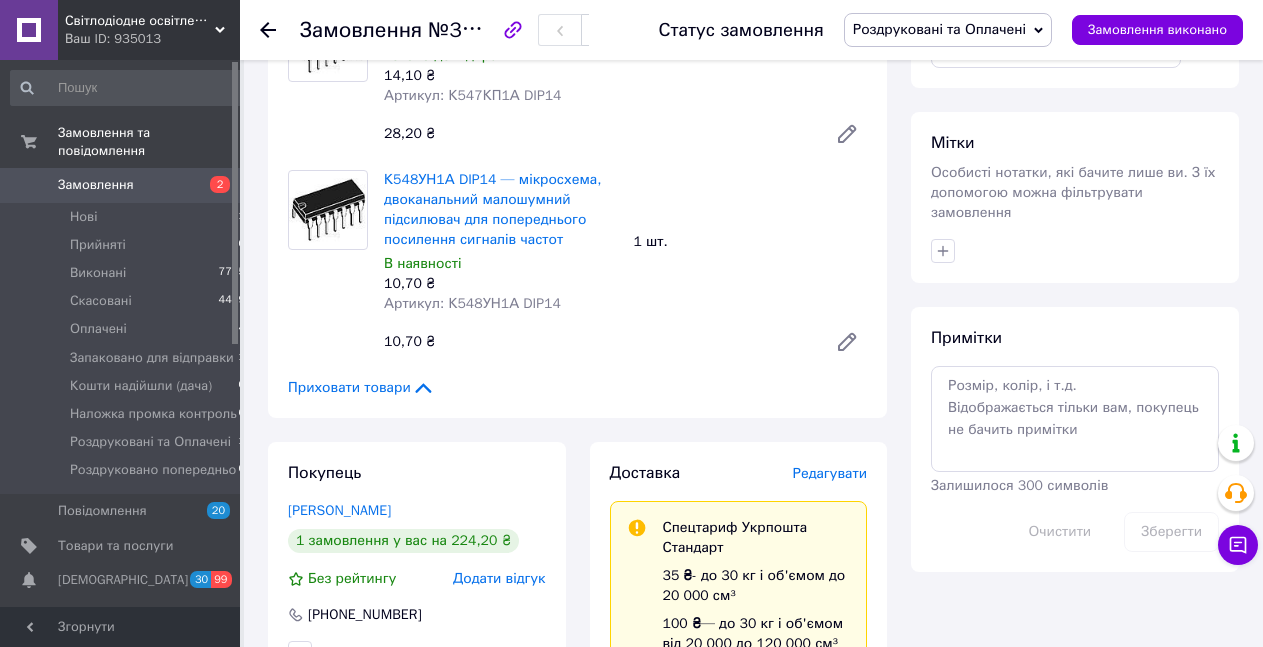 scroll, scrollTop: 1818, scrollLeft: 0, axis: vertical 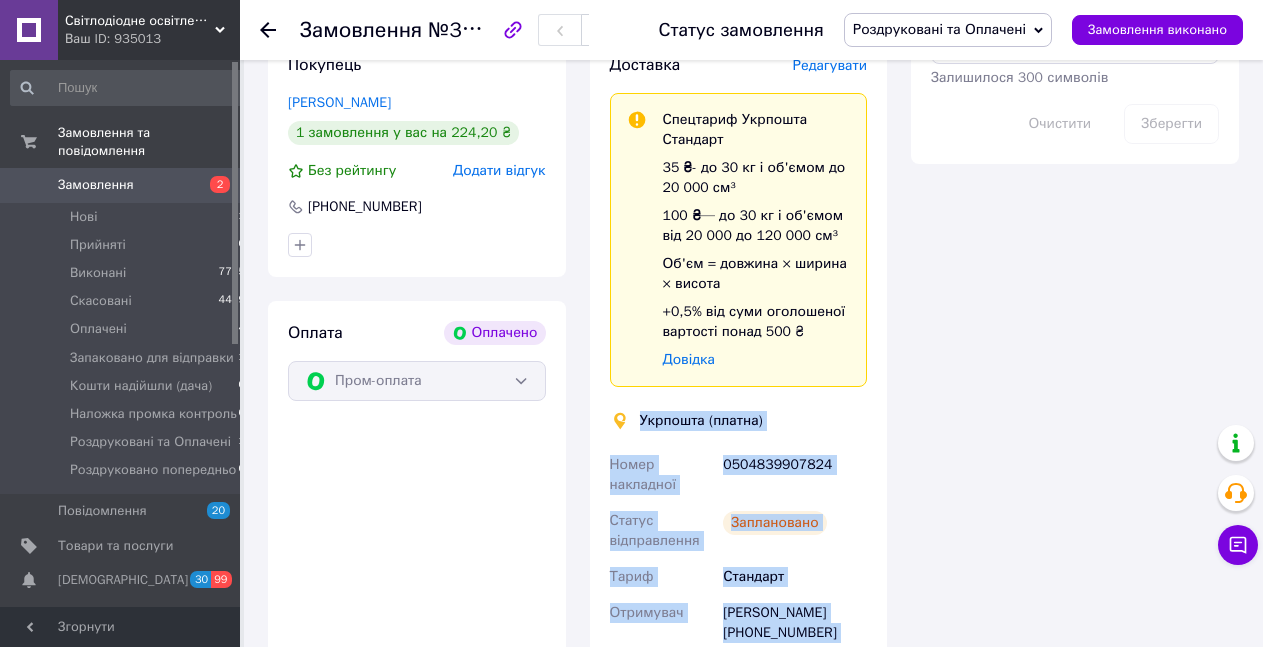 click on "0504839907824" at bounding box center (795, 475) 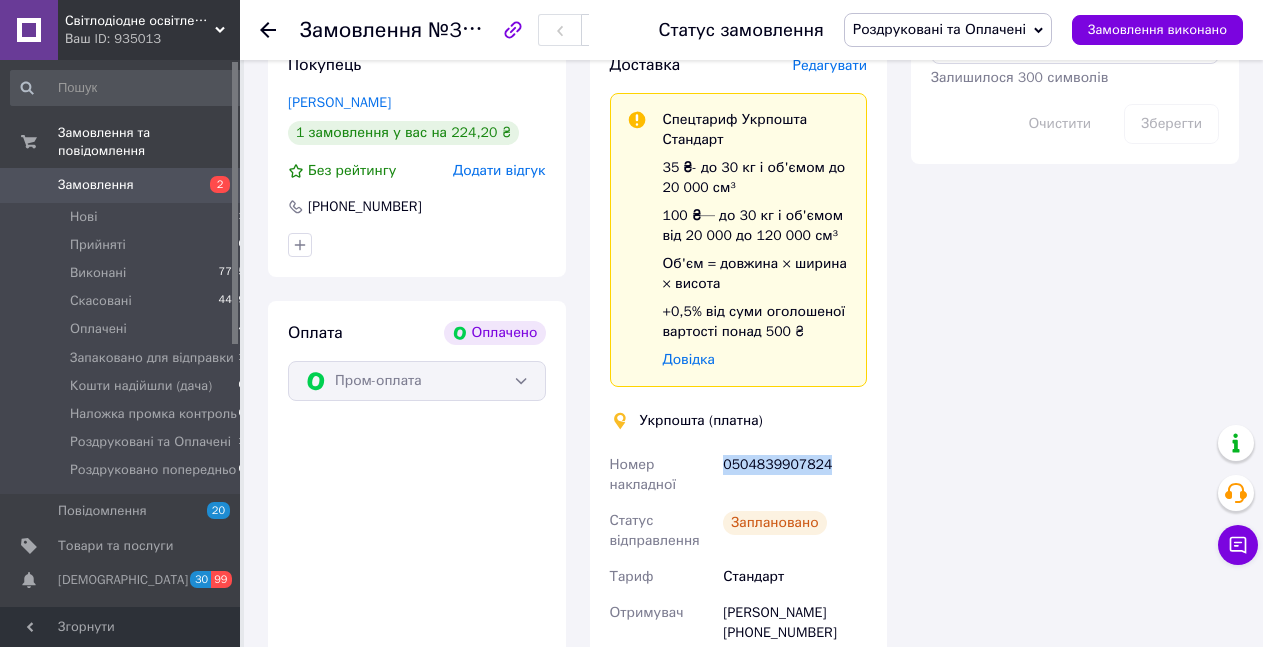 click on "0504839907824" at bounding box center [795, 475] 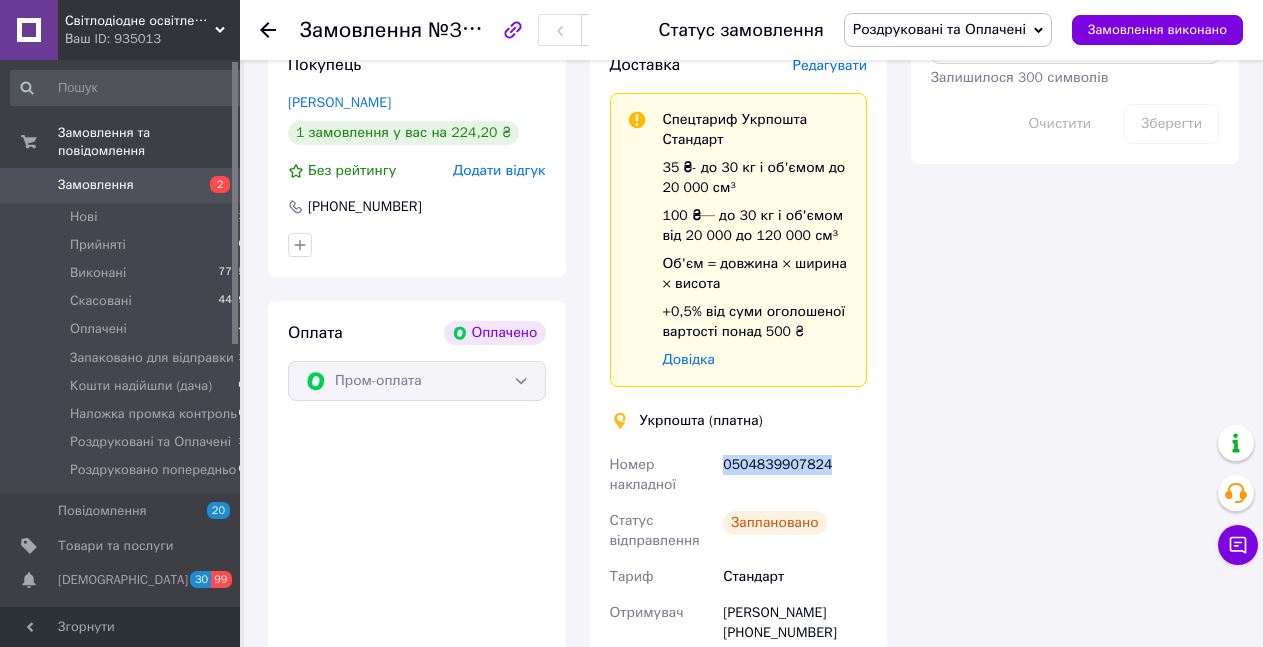 copy on "0504839907824" 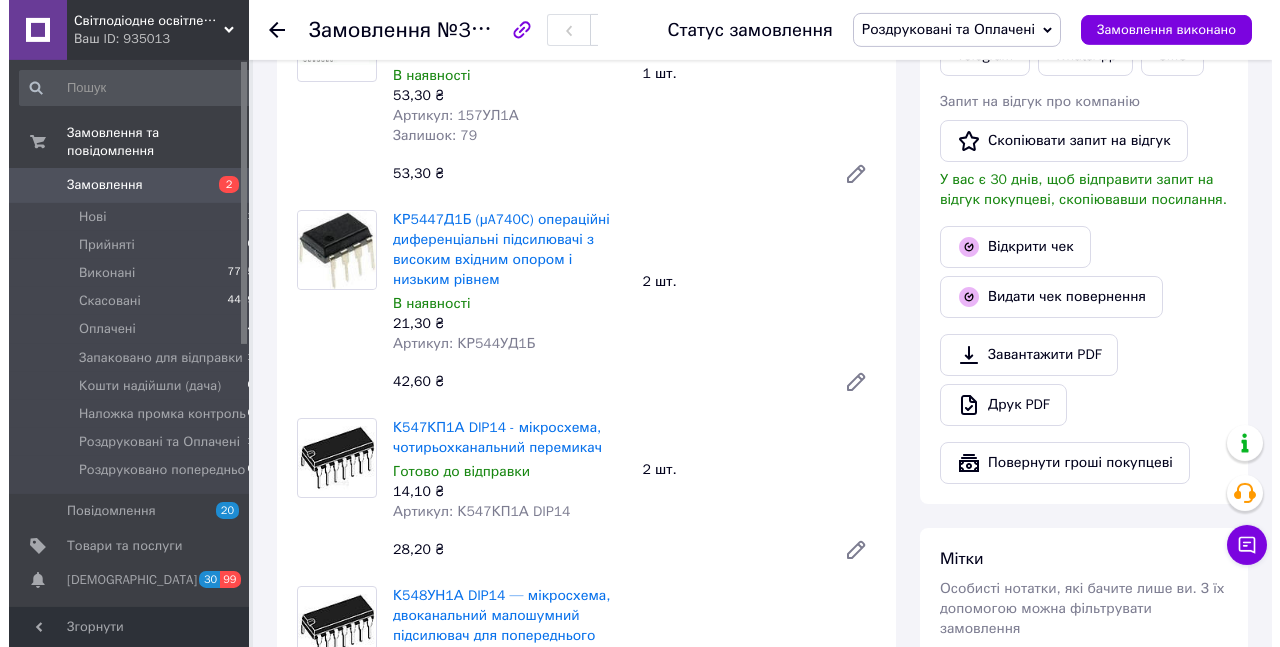 scroll, scrollTop: 798, scrollLeft: 0, axis: vertical 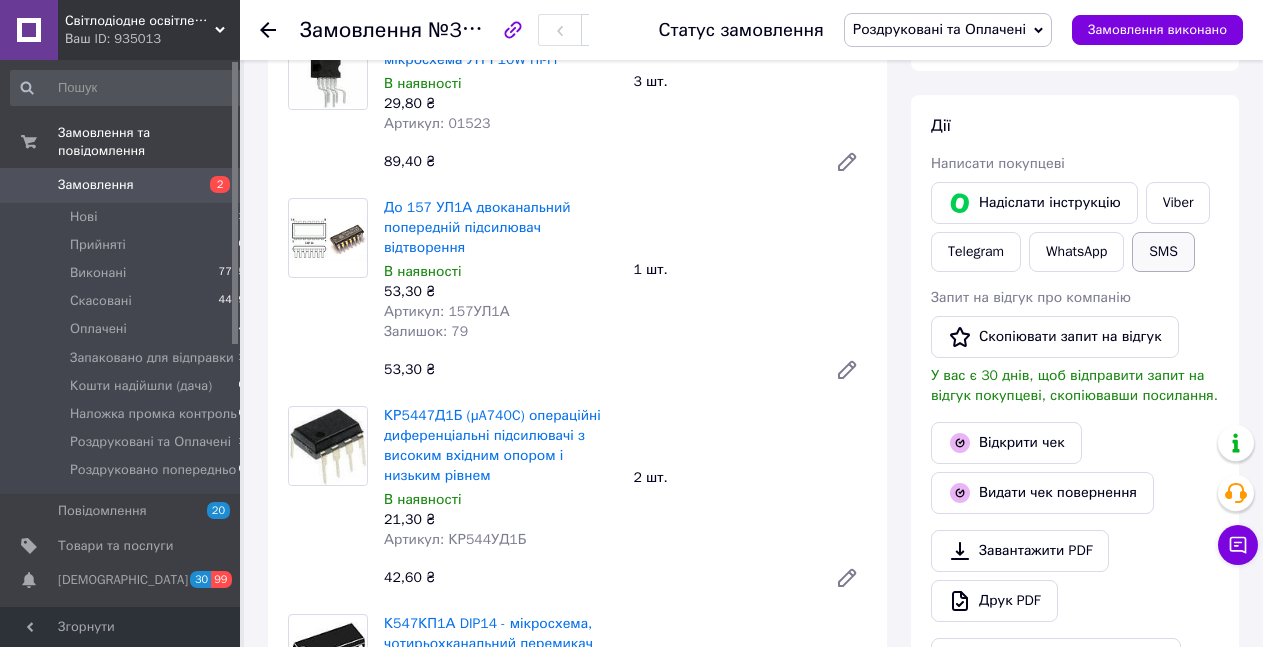 click on "SMS" at bounding box center [1163, 252] 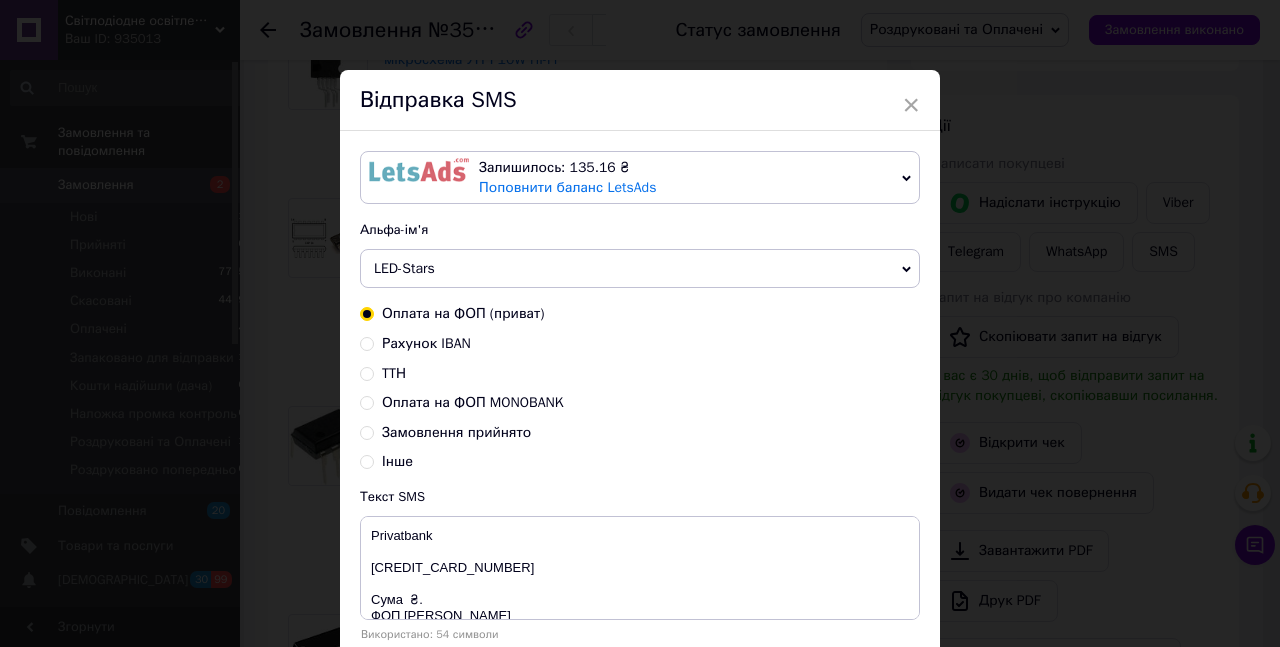 click on "TTН" at bounding box center (367, 372) 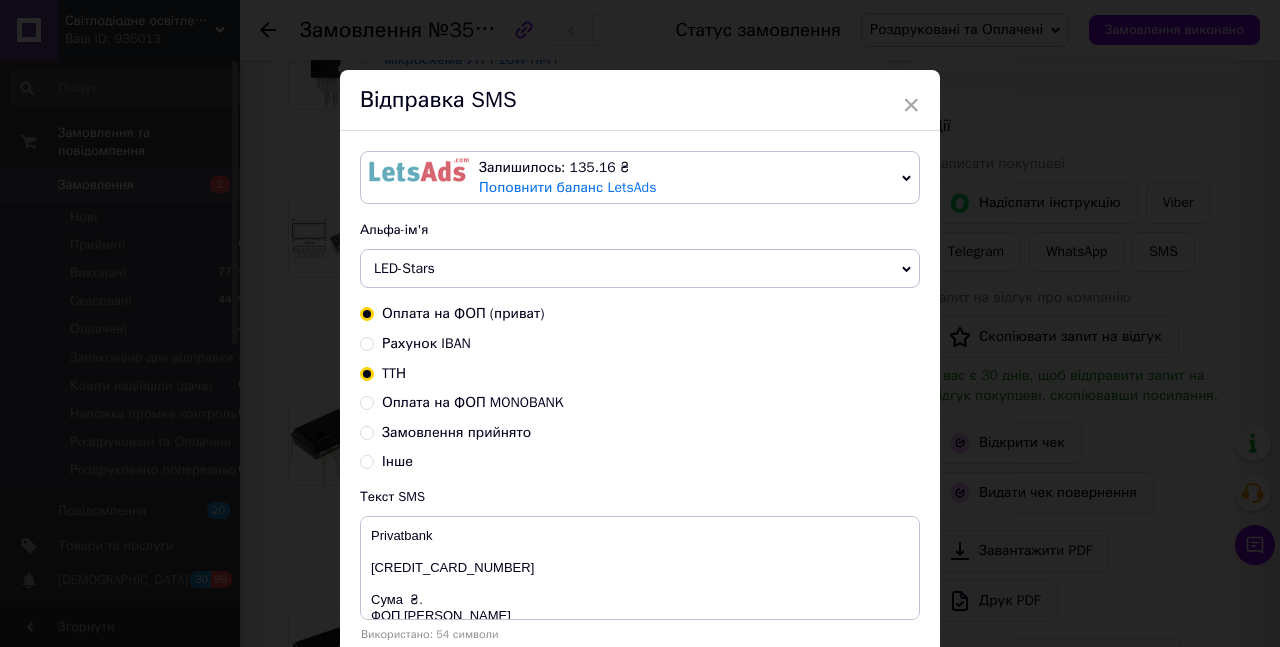 radio on "true" 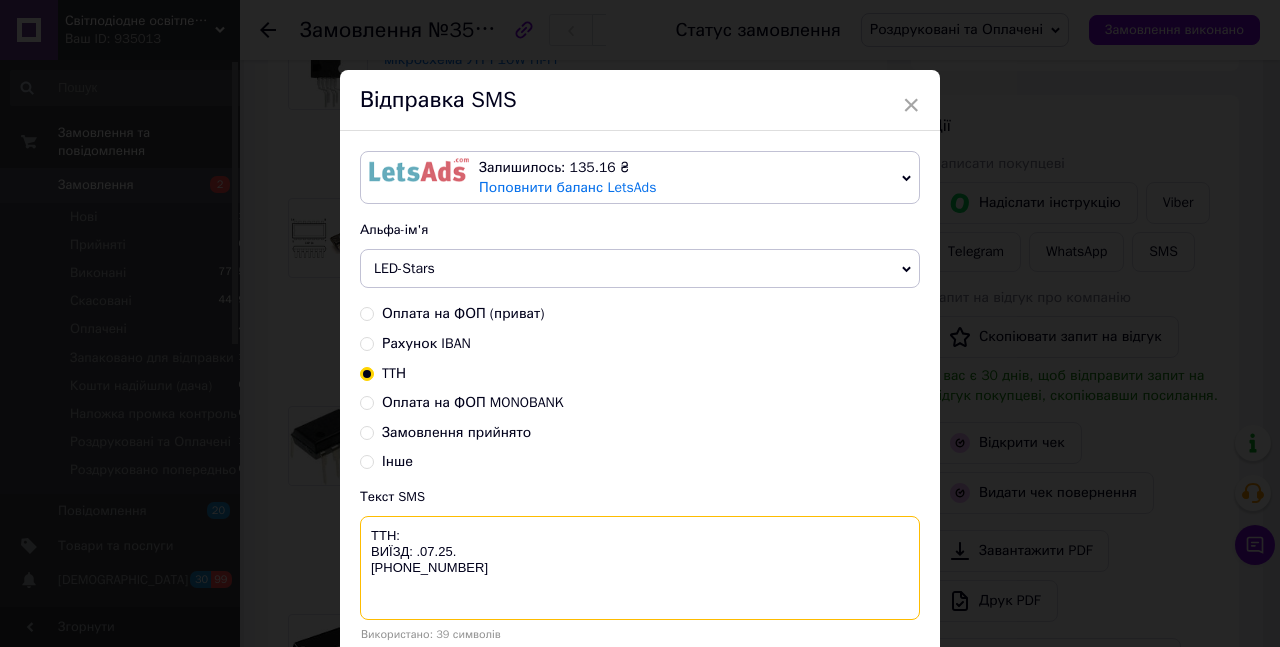 click on "ТТН:
ВИЇЗД: .07.25.
[PHONE_NUMBER]" at bounding box center (640, 568) 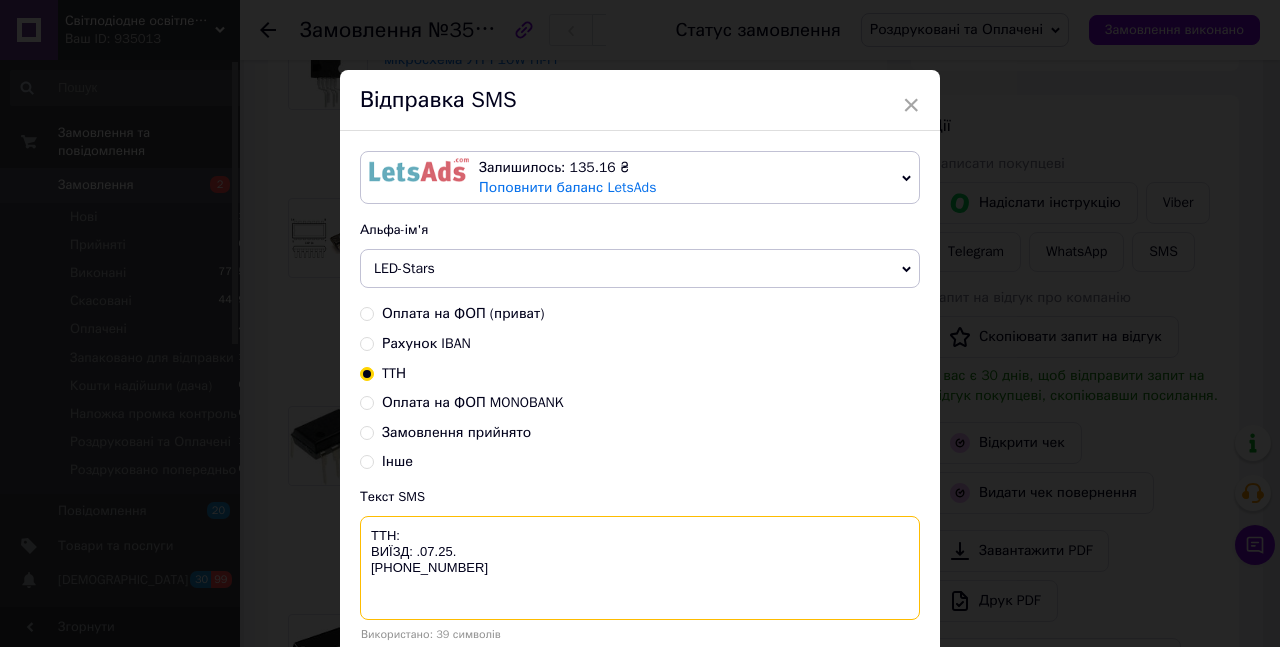 paste on "0504839907824" 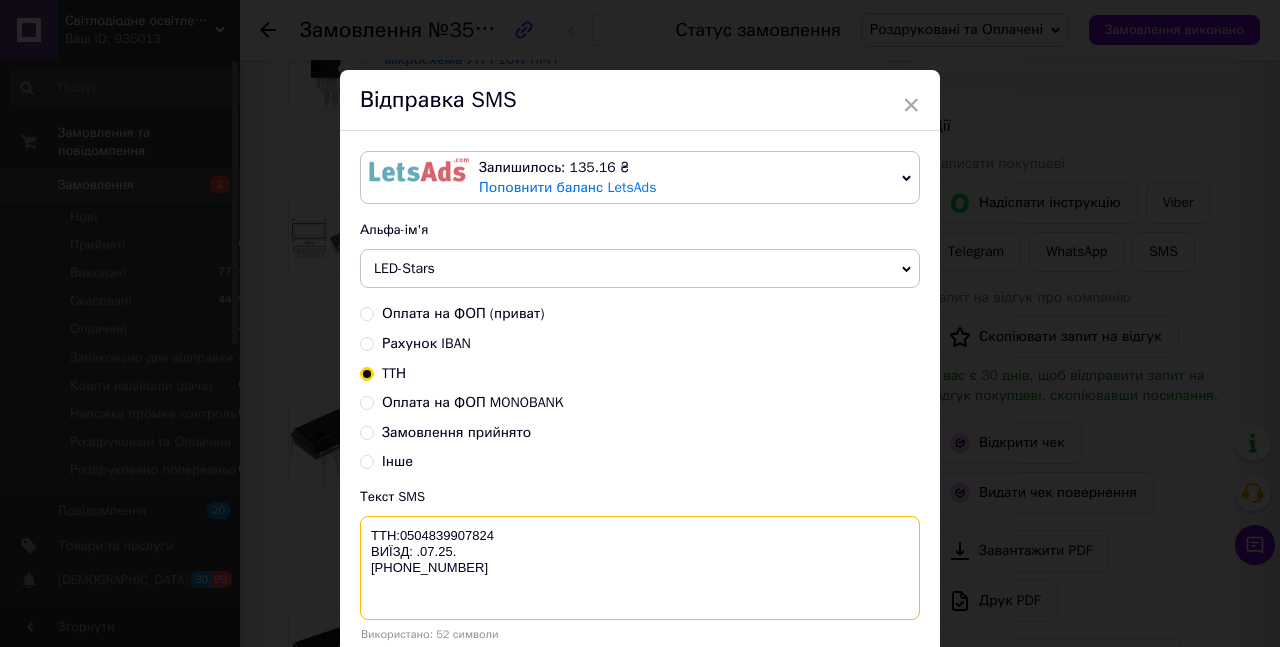 click on "ТТН:0504839907824
ВИЇЗД: .07.25.
[PHONE_NUMBER]" at bounding box center [640, 568] 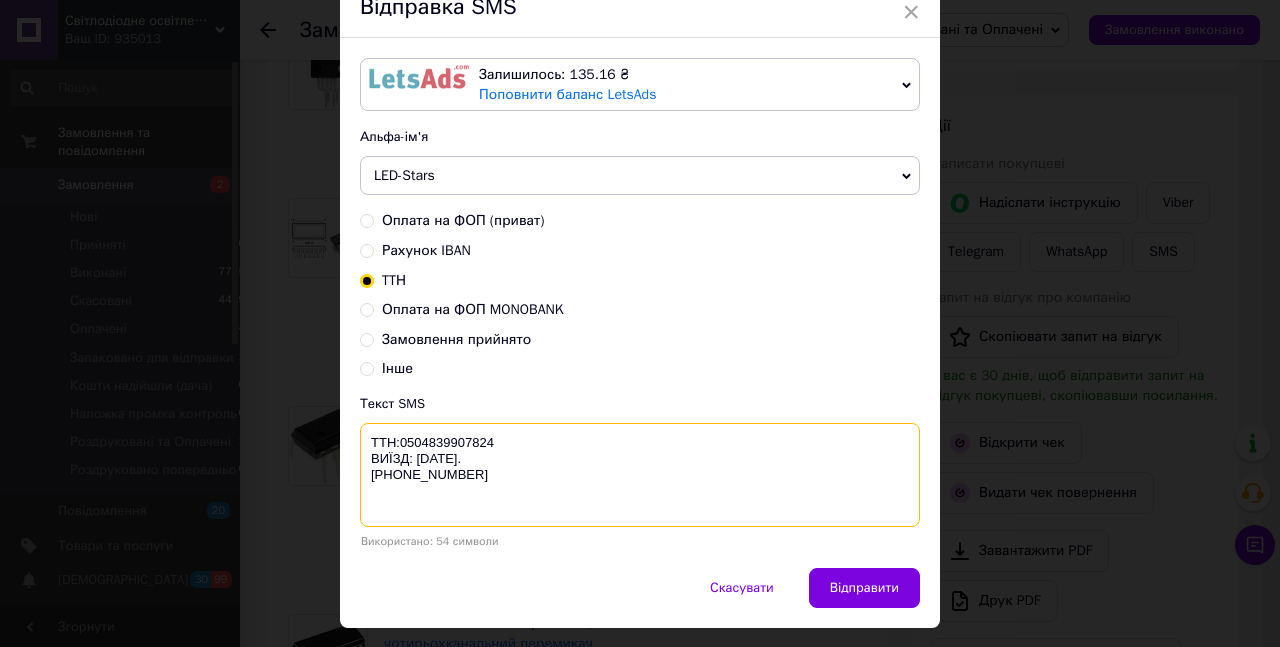 scroll, scrollTop: 158, scrollLeft: 0, axis: vertical 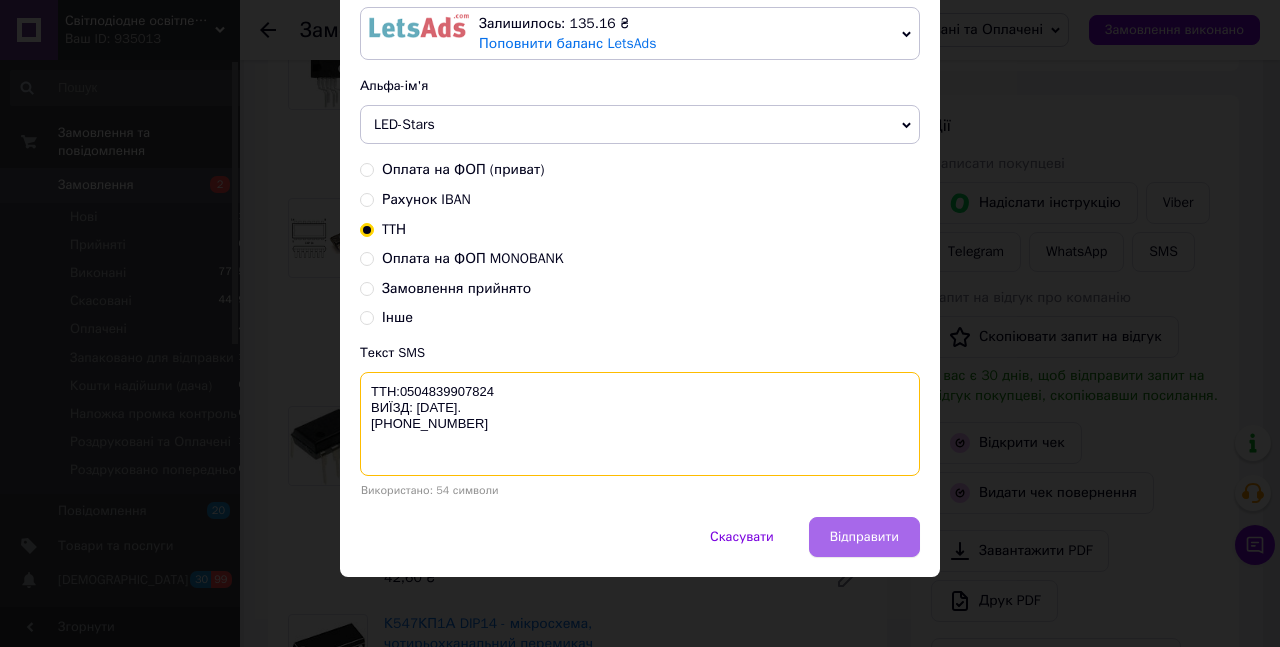 type on "ТТН:0504839907824
ВИЇЗД: [DATE].
[PHONE_NUMBER]" 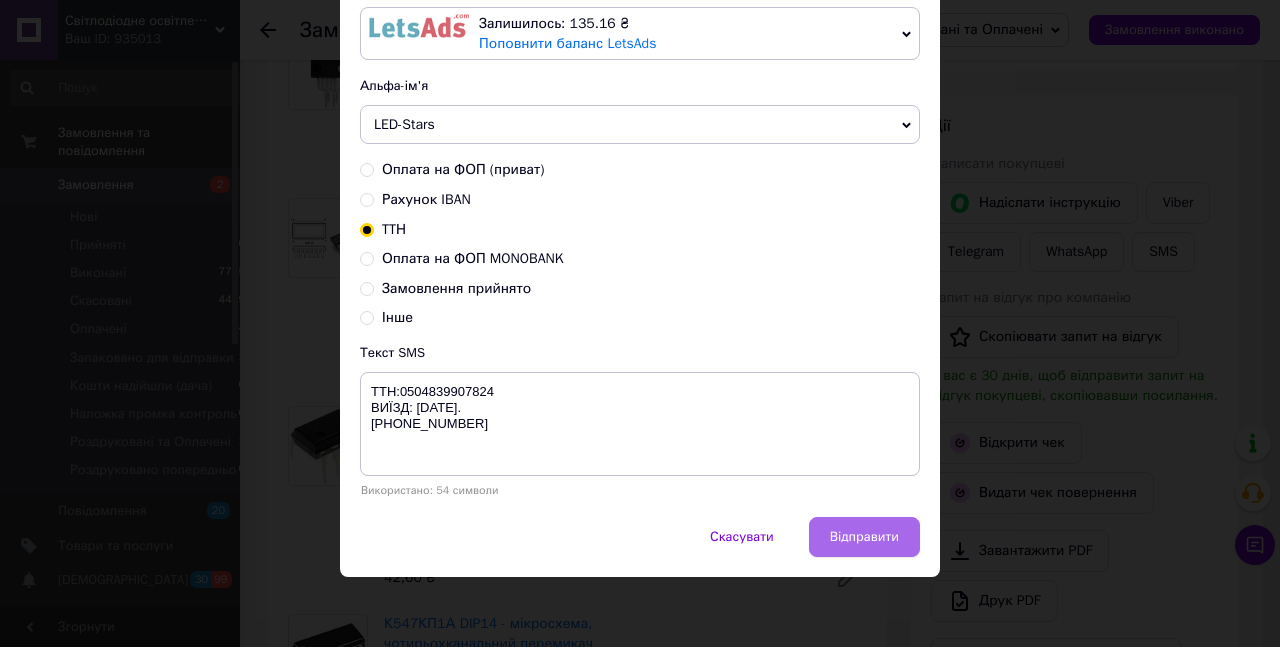 click on "Відправити" at bounding box center [864, 537] 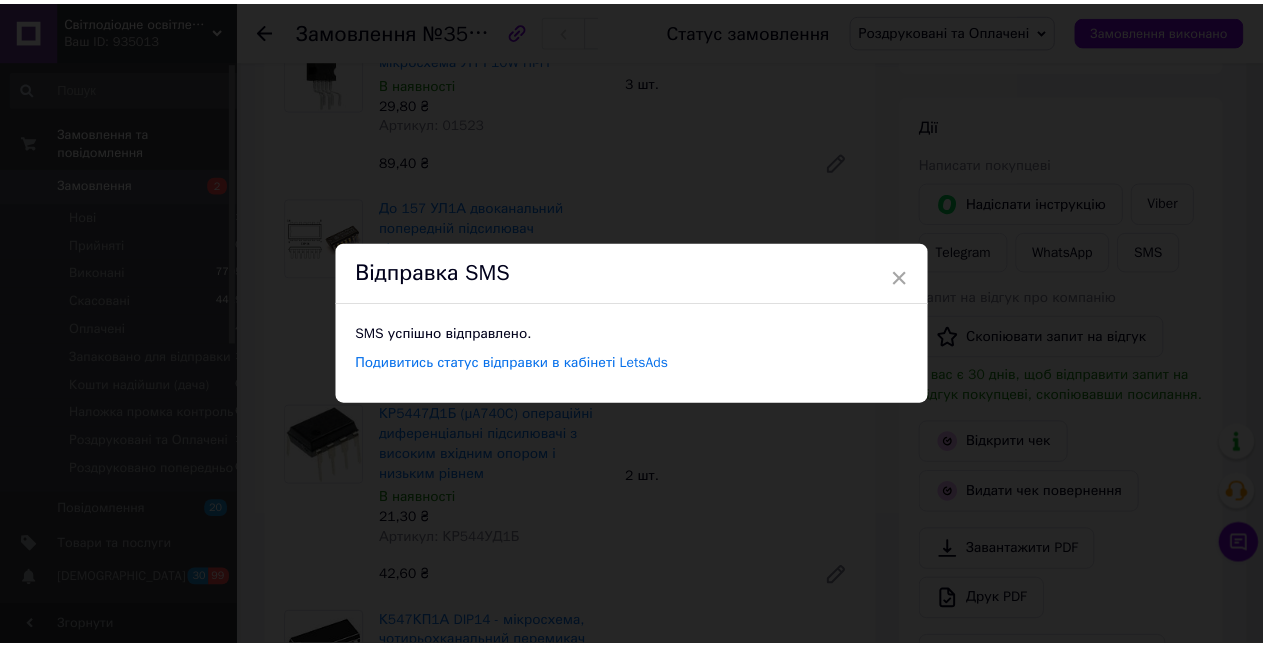 scroll, scrollTop: 0, scrollLeft: 0, axis: both 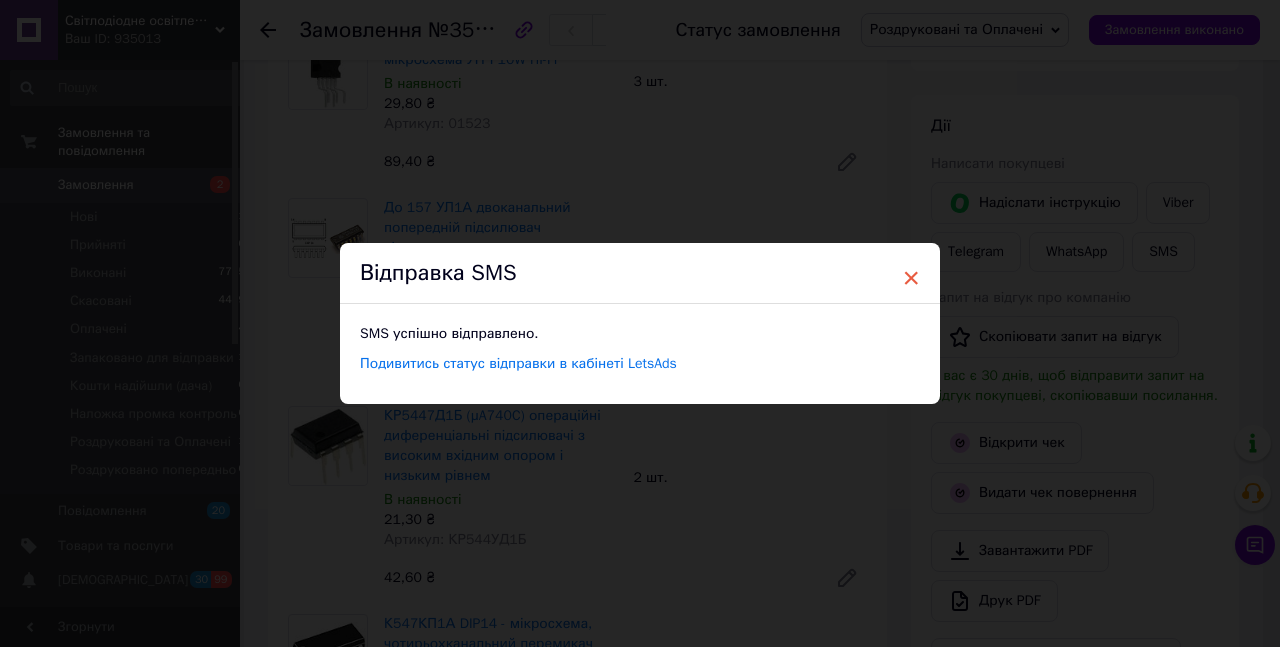 click on "×" at bounding box center (911, 278) 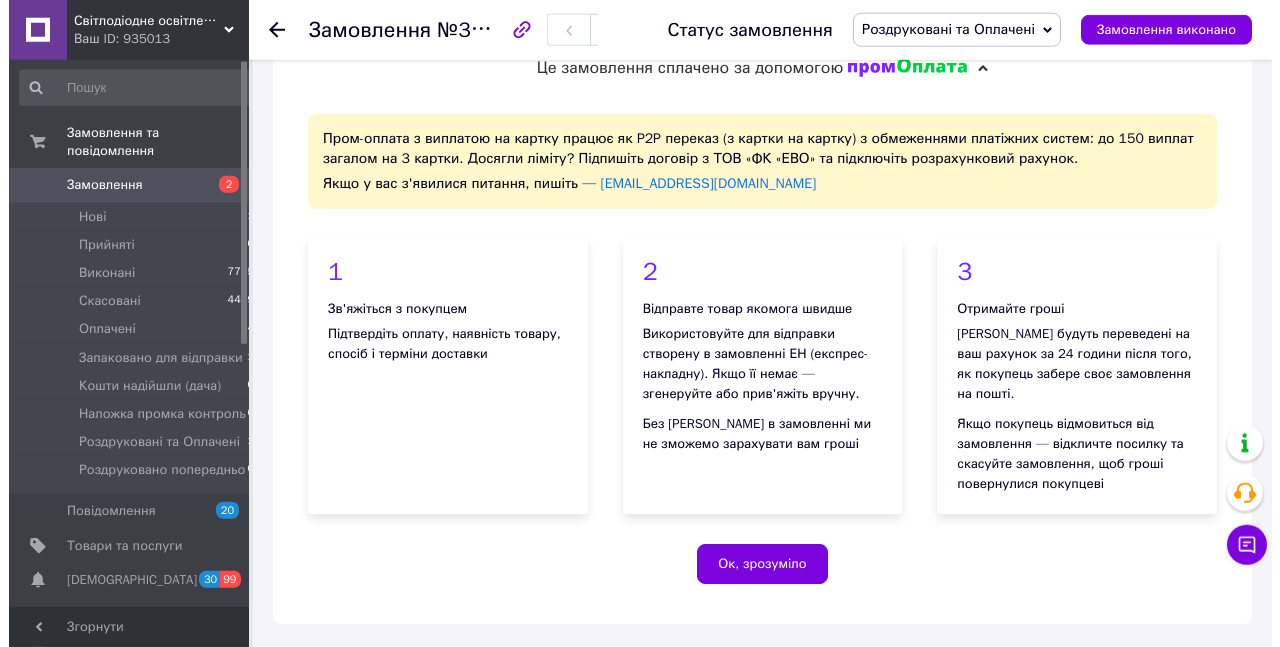 scroll, scrollTop: 0, scrollLeft: 0, axis: both 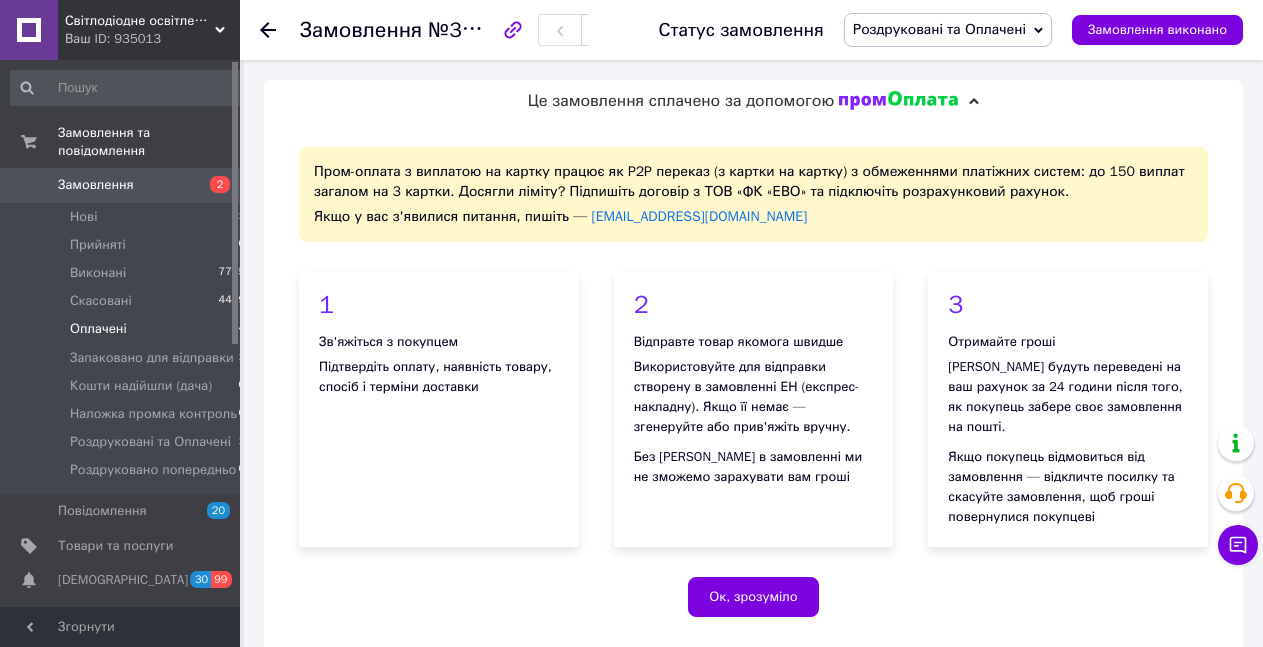click on "Оплачені" at bounding box center (98, 329) 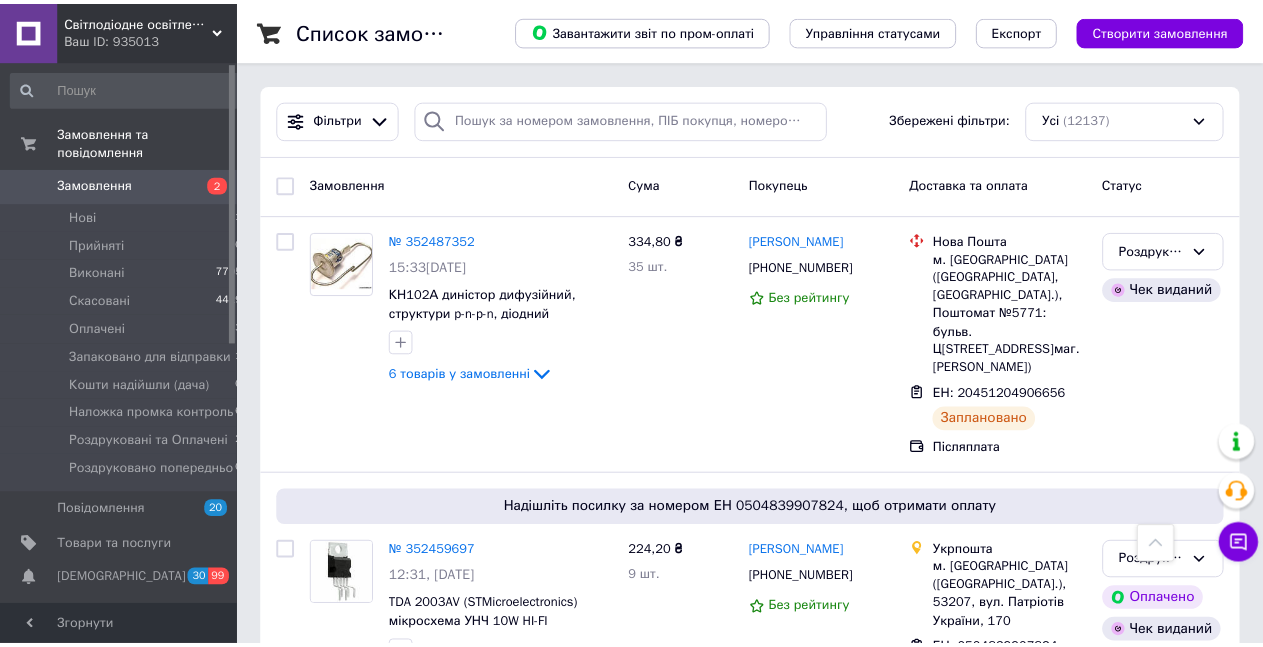 scroll, scrollTop: 408, scrollLeft: 0, axis: vertical 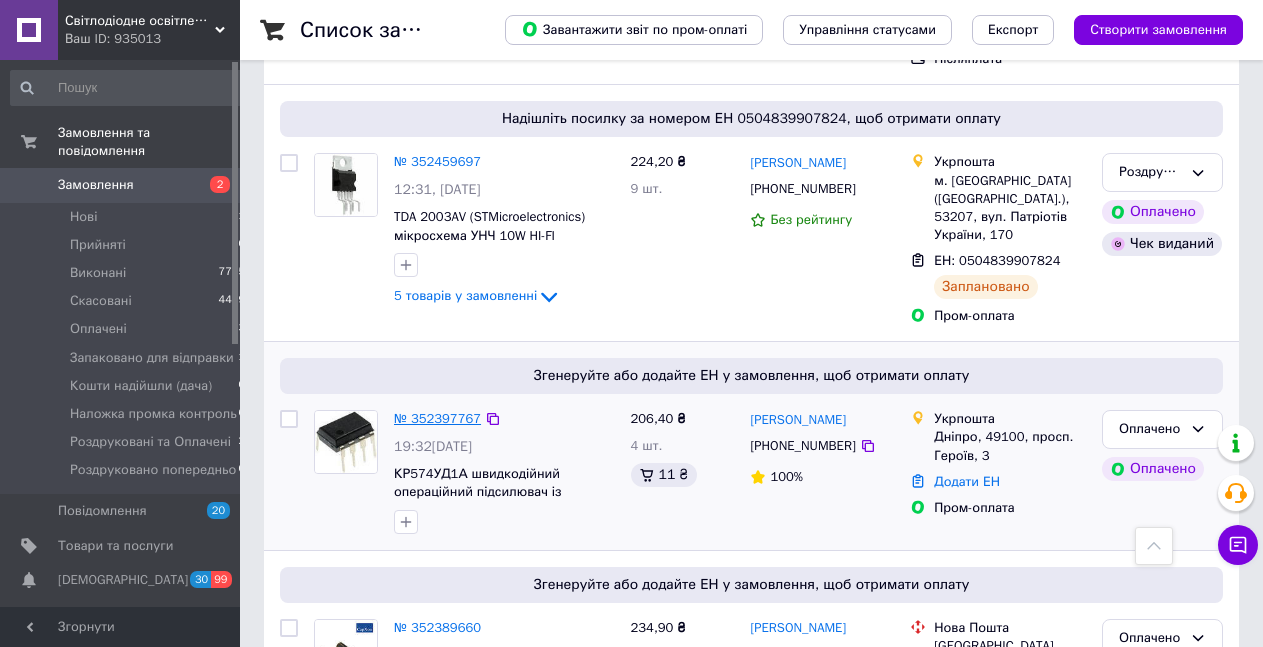 click on "№ 352397767" at bounding box center [437, 418] 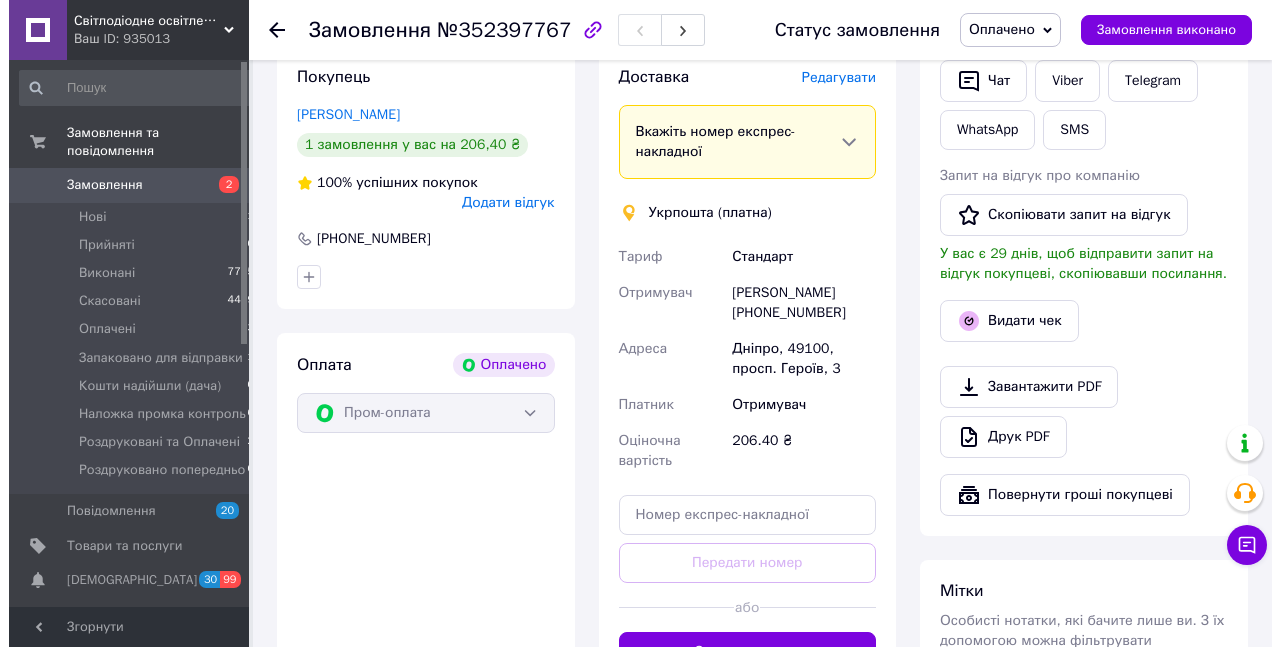 scroll, scrollTop: 981, scrollLeft: 0, axis: vertical 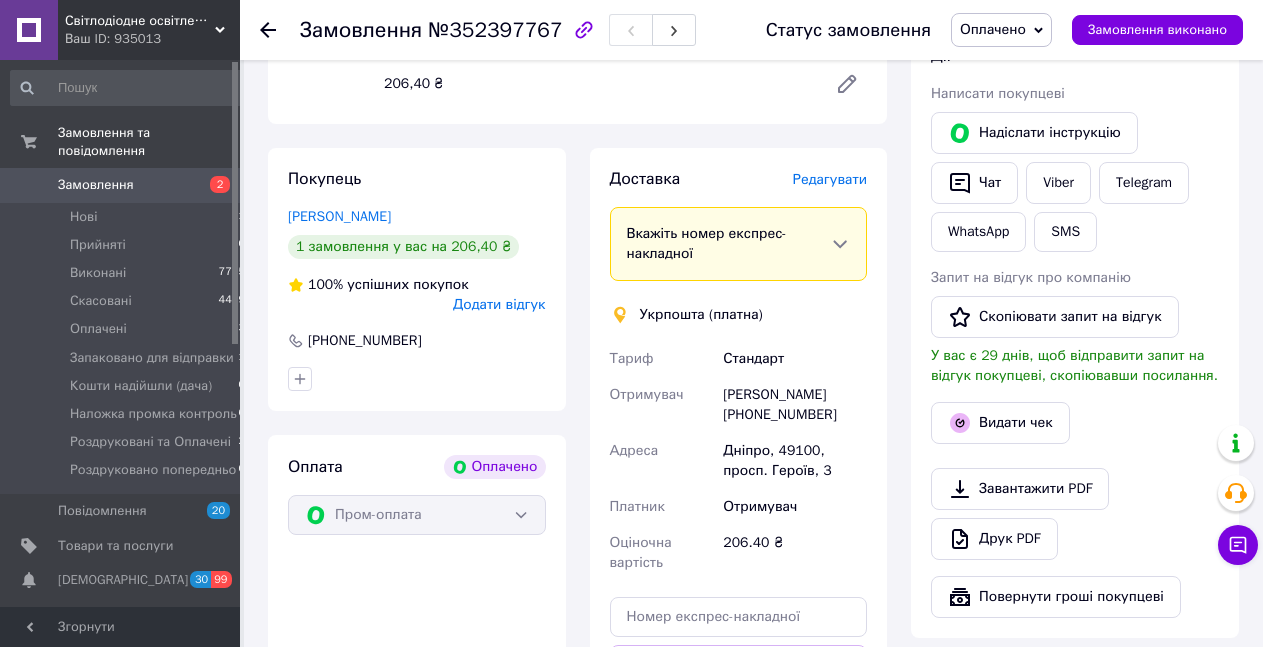 click on "Редагувати" at bounding box center [830, 179] 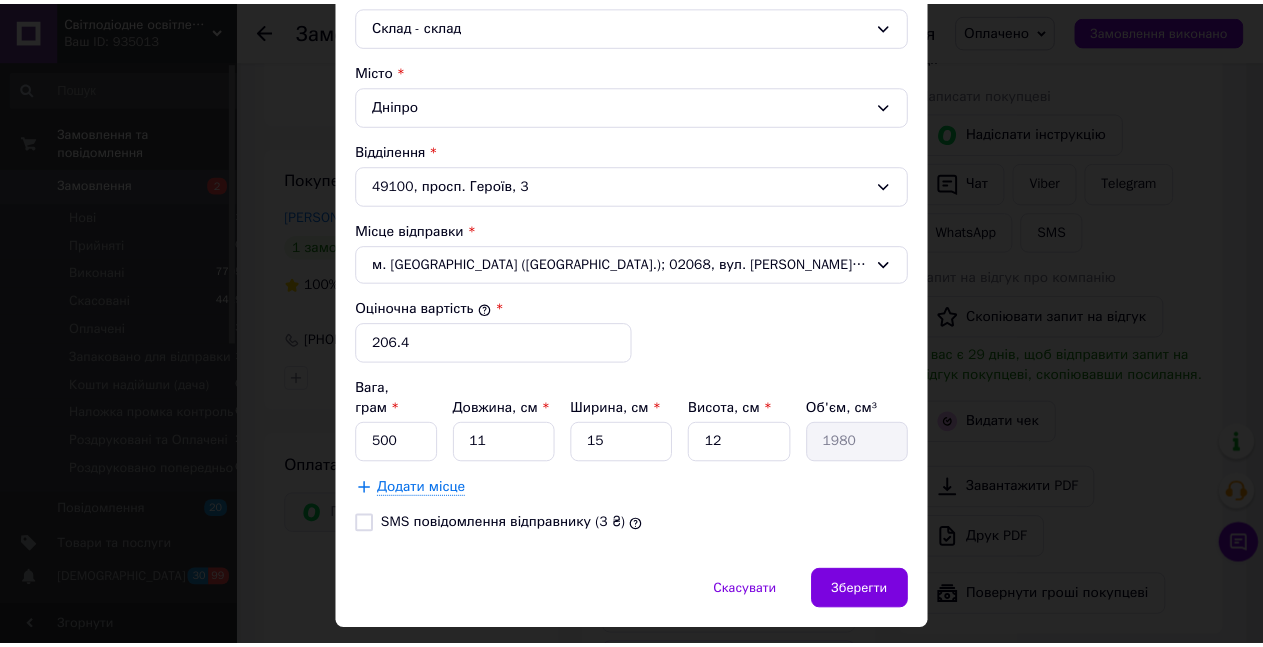 scroll, scrollTop: 604, scrollLeft: 0, axis: vertical 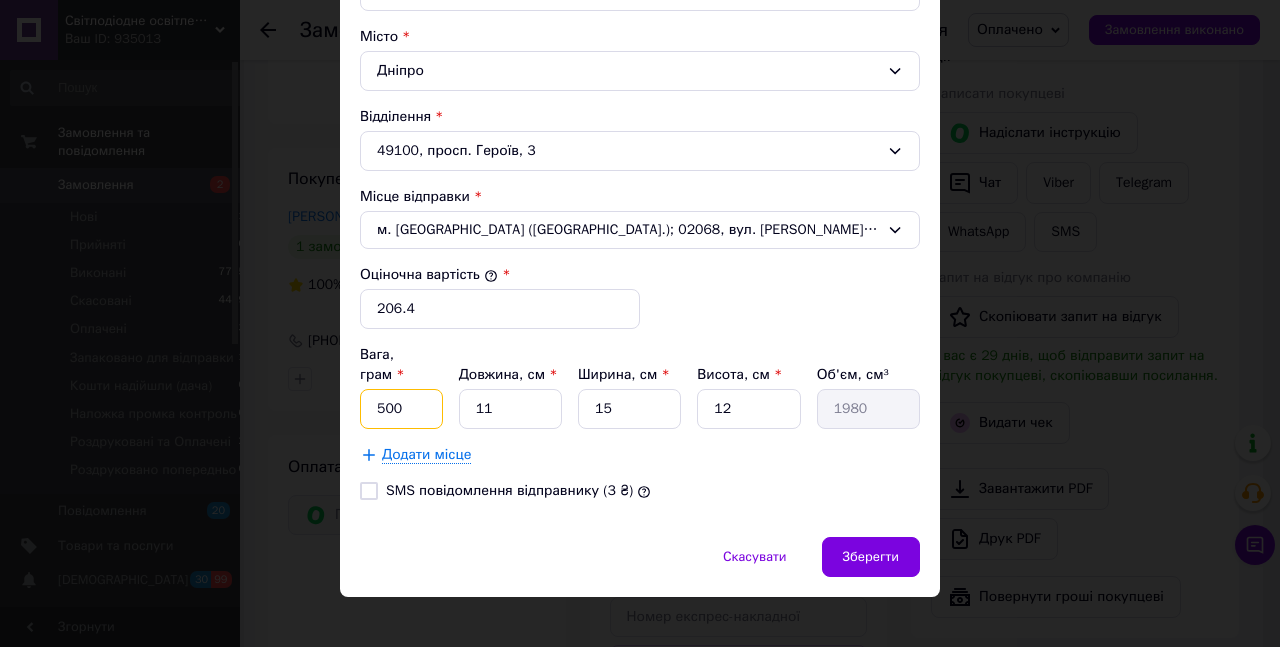 drag, startPoint x: 377, startPoint y: 384, endPoint x: 363, endPoint y: 387, distance: 14.3178215 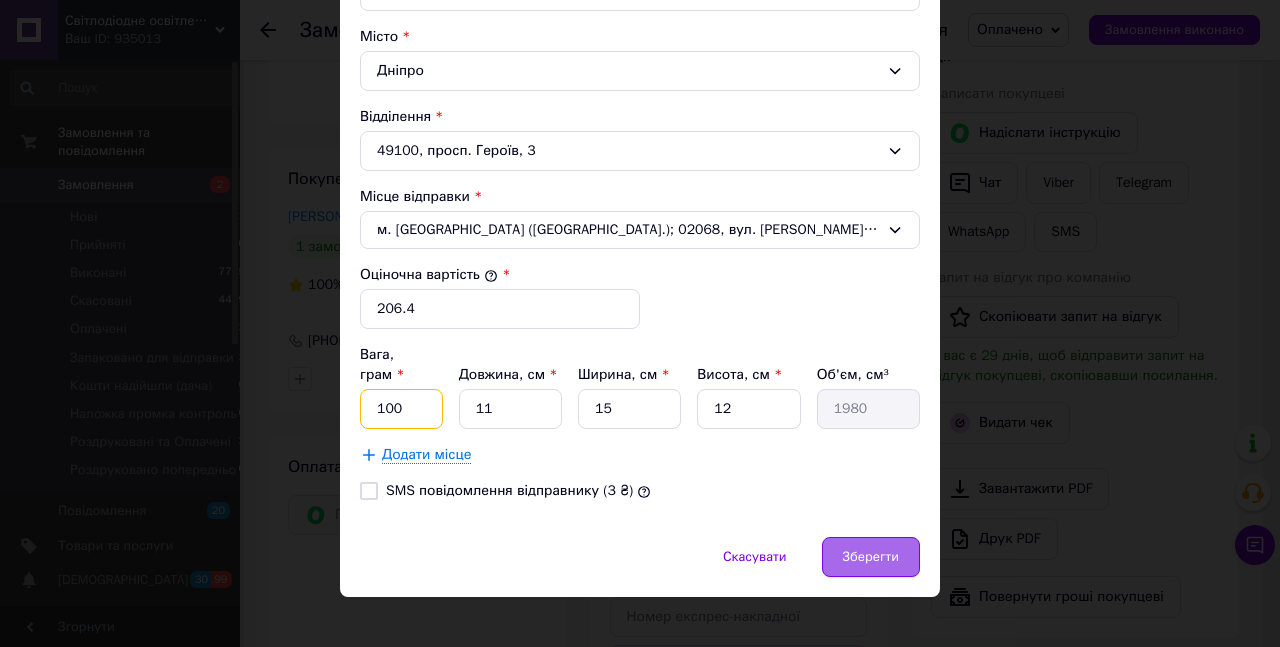 type on "100" 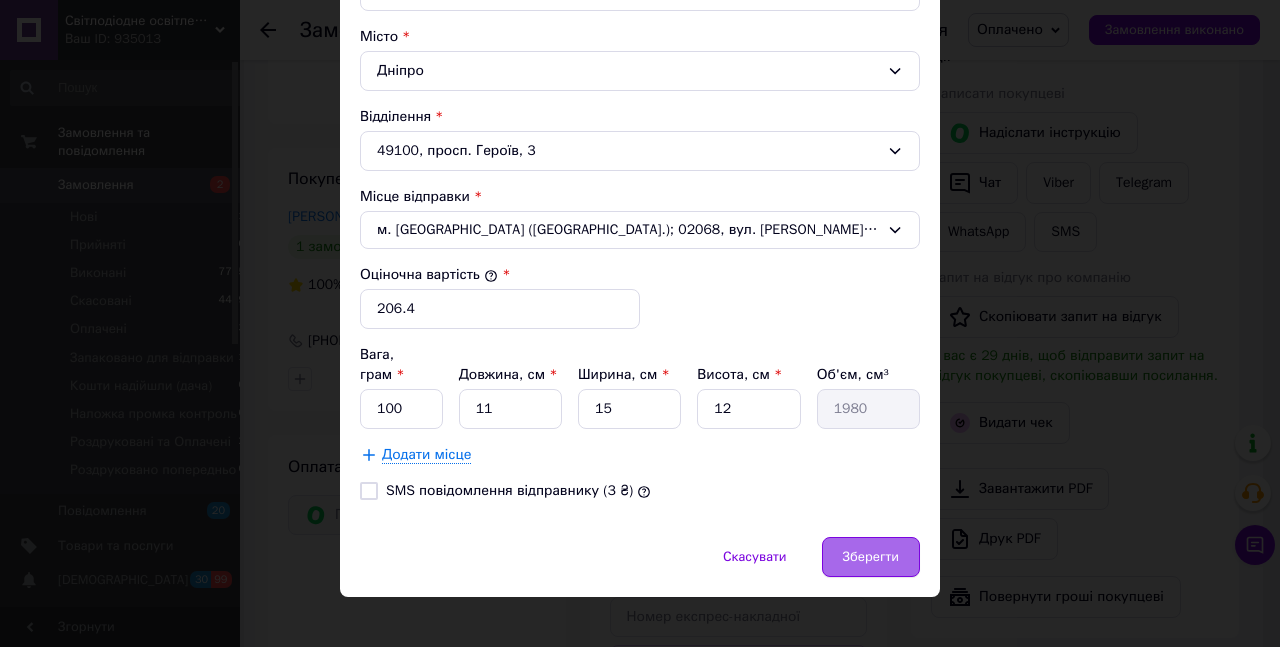 click on "Зберегти" at bounding box center [871, 557] 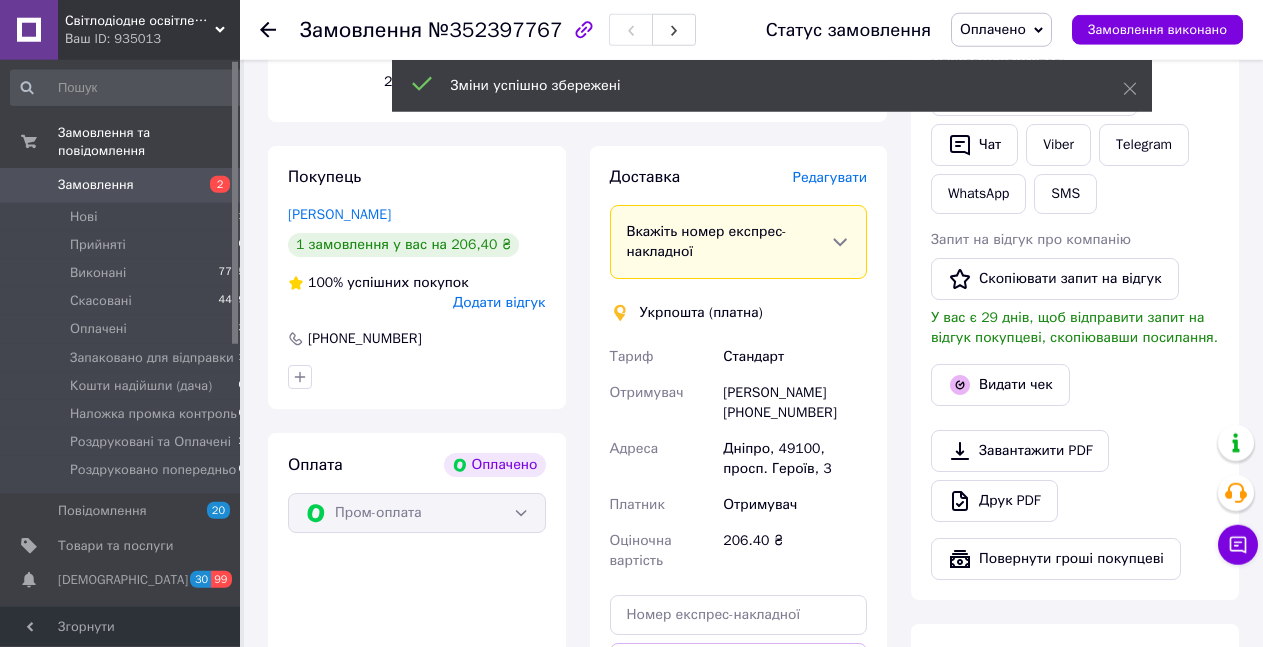 scroll, scrollTop: 1287, scrollLeft: 0, axis: vertical 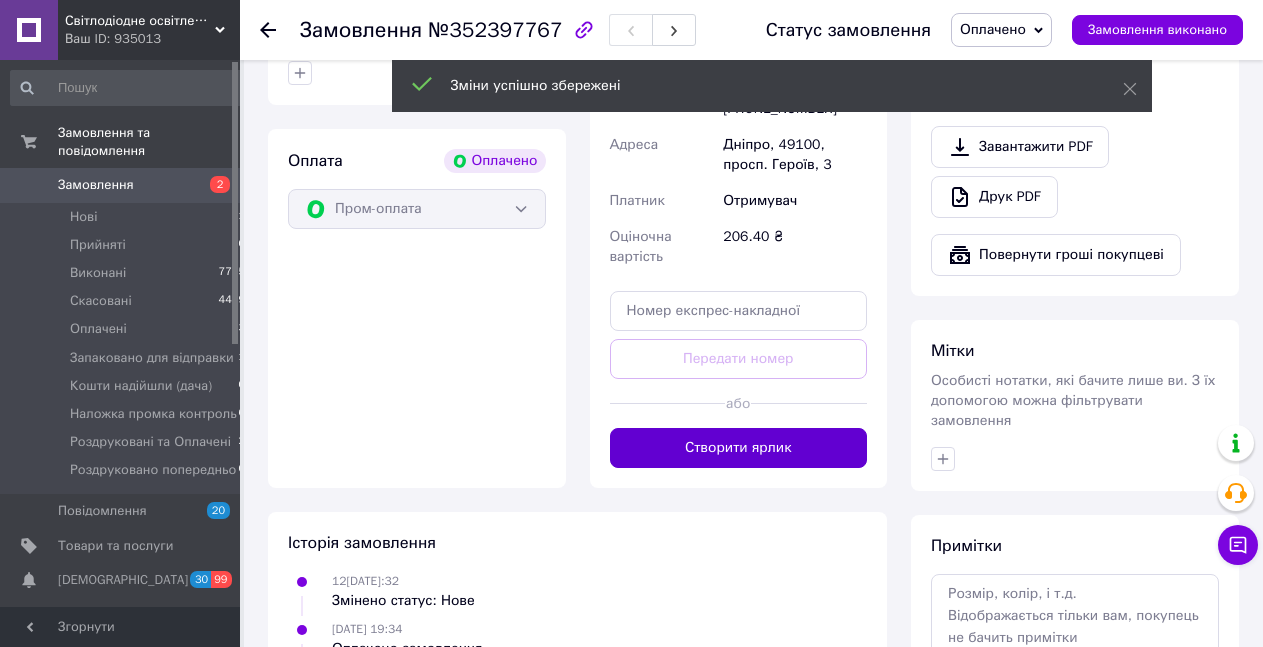 click on "Створити ярлик" at bounding box center [739, 448] 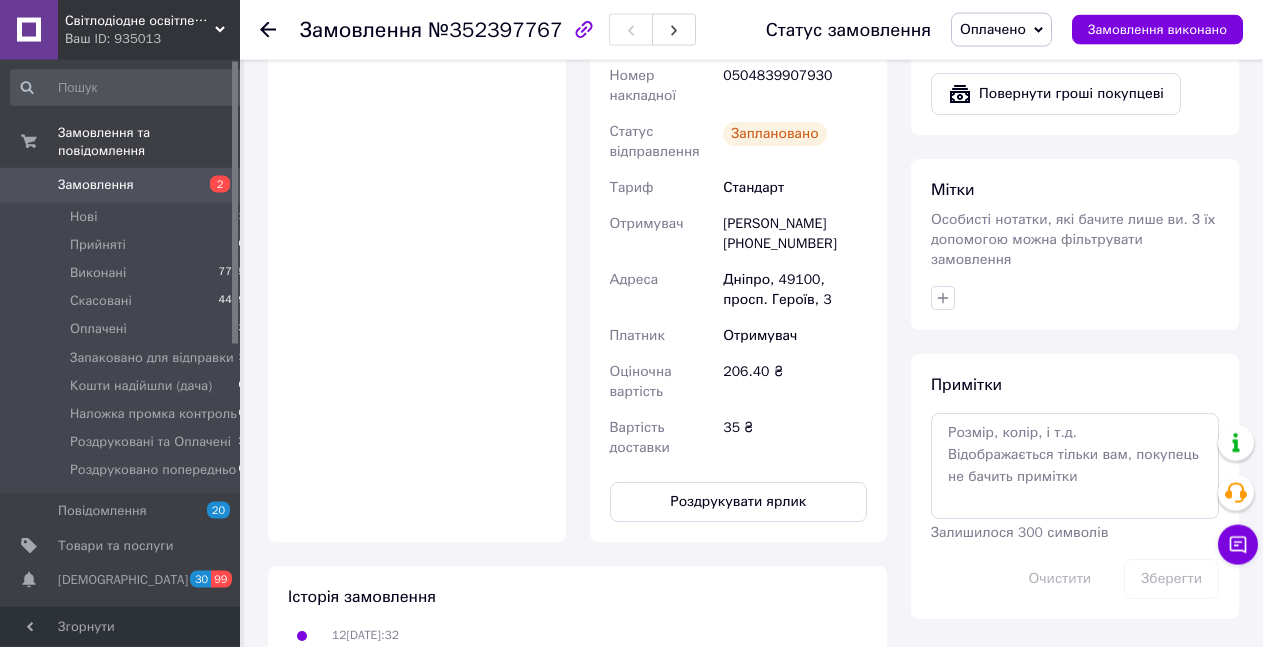 scroll, scrollTop: 1287, scrollLeft: 0, axis: vertical 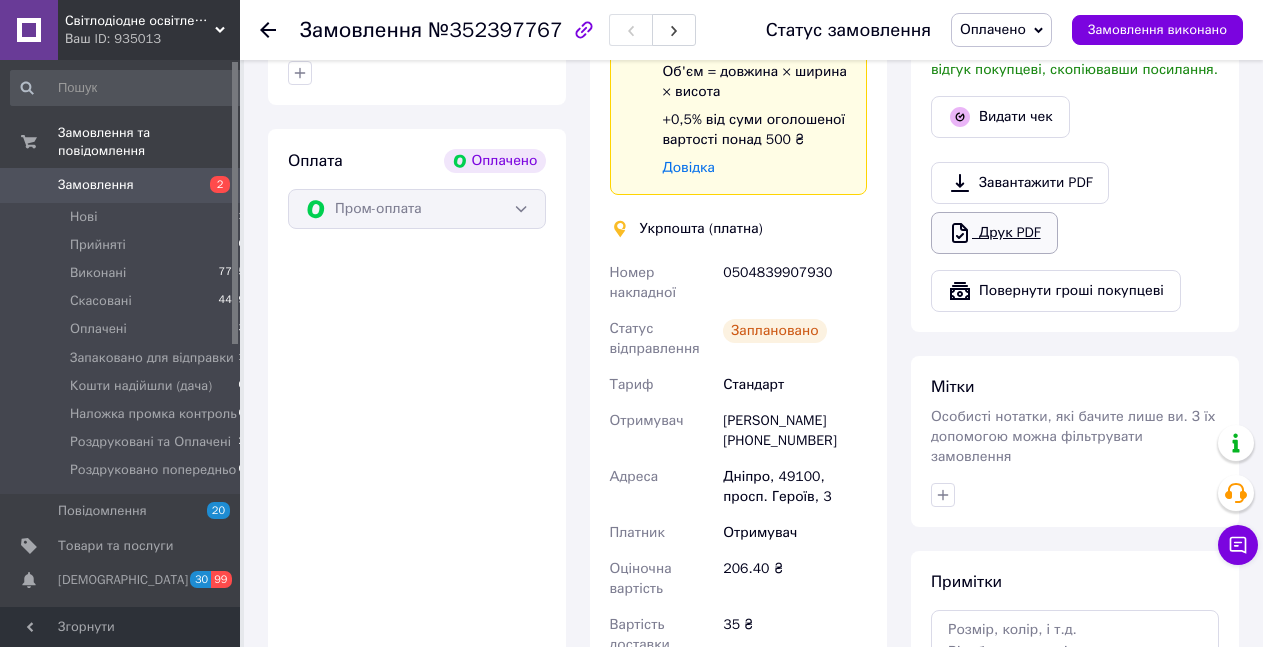 click on "Друк PDF" at bounding box center (994, 233) 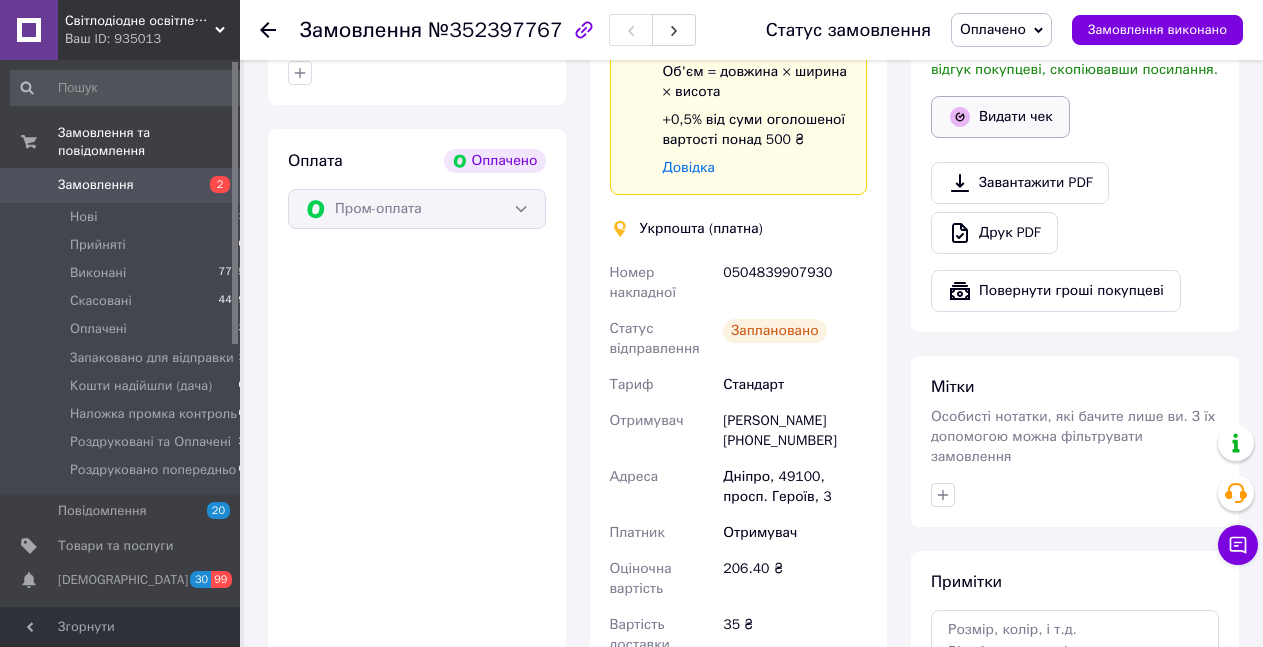 click on "Видати чек" at bounding box center [1000, 117] 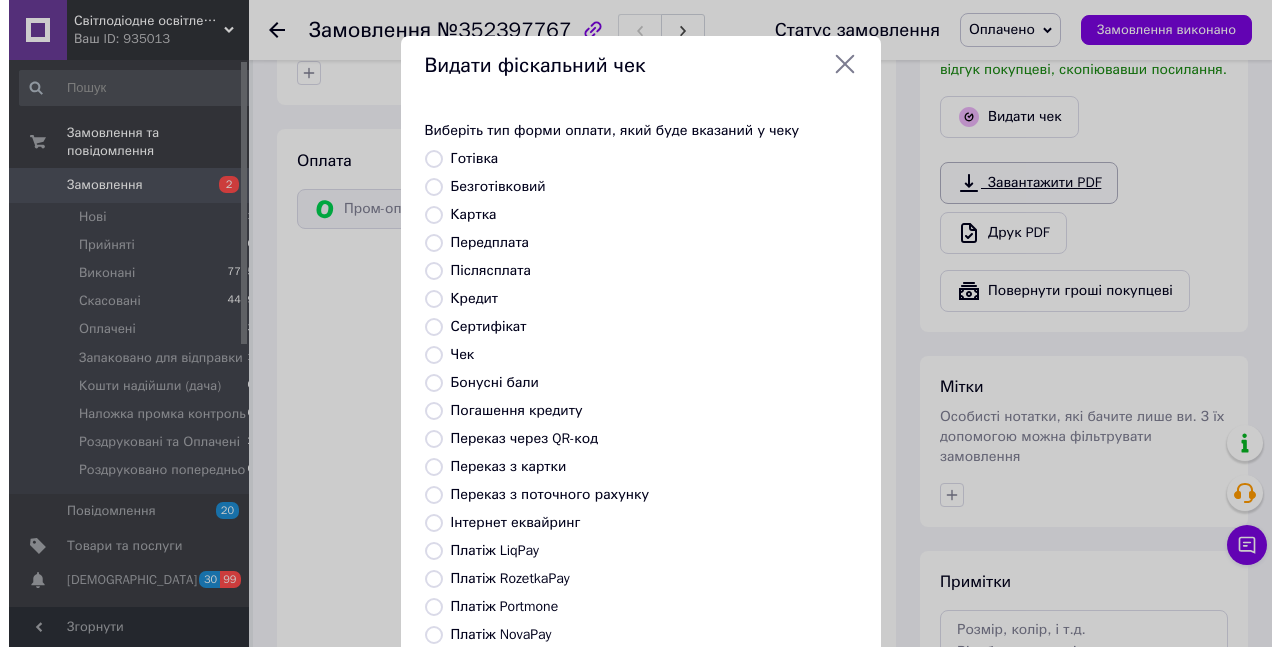 scroll, scrollTop: 1267, scrollLeft: 0, axis: vertical 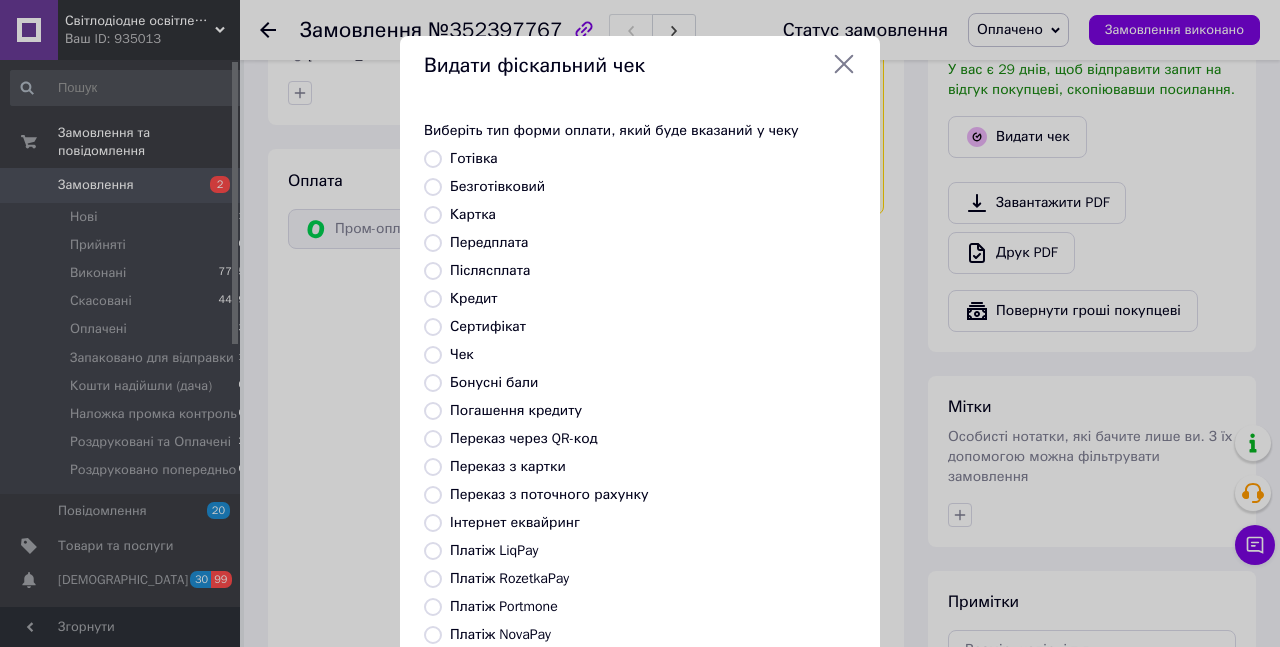 click on "Платіж RozetkaPay" at bounding box center [509, 578] 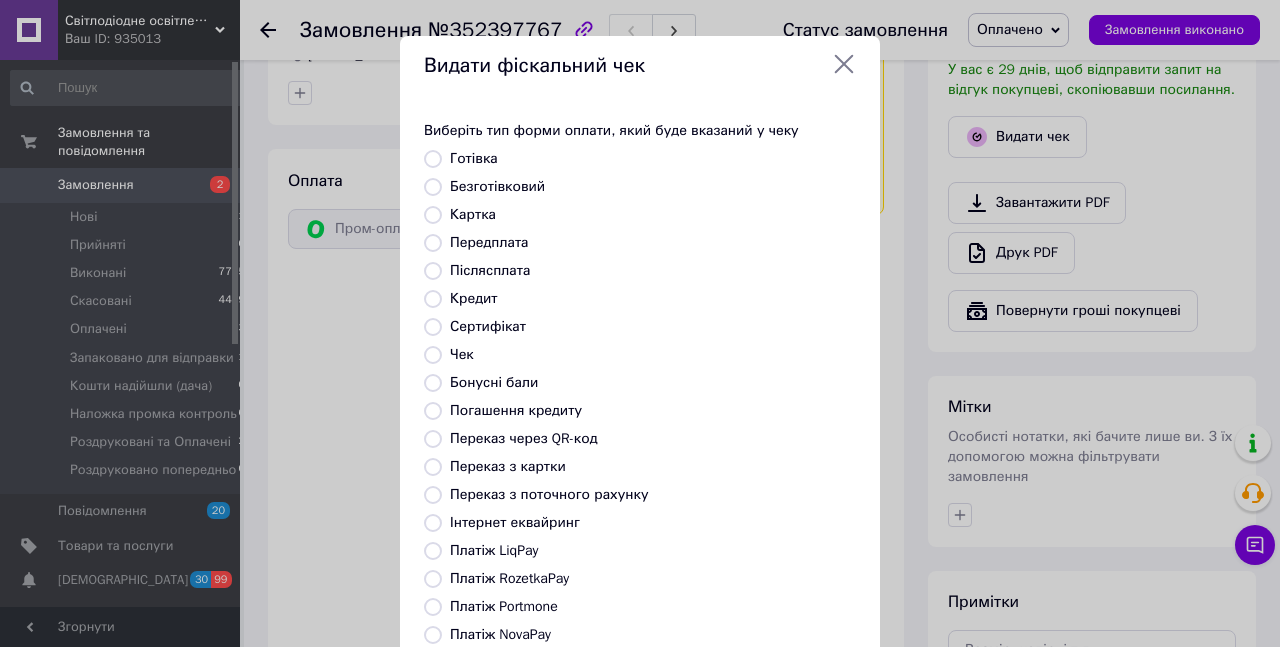 radio on "true" 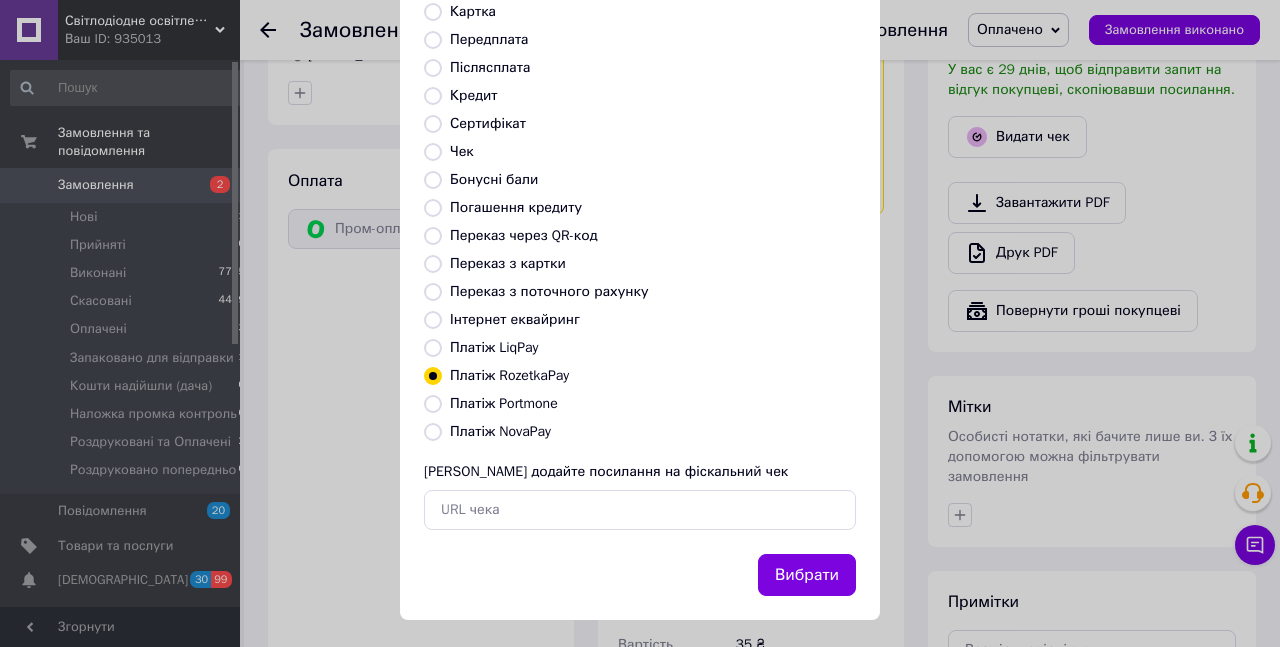 scroll, scrollTop: 212, scrollLeft: 0, axis: vertical 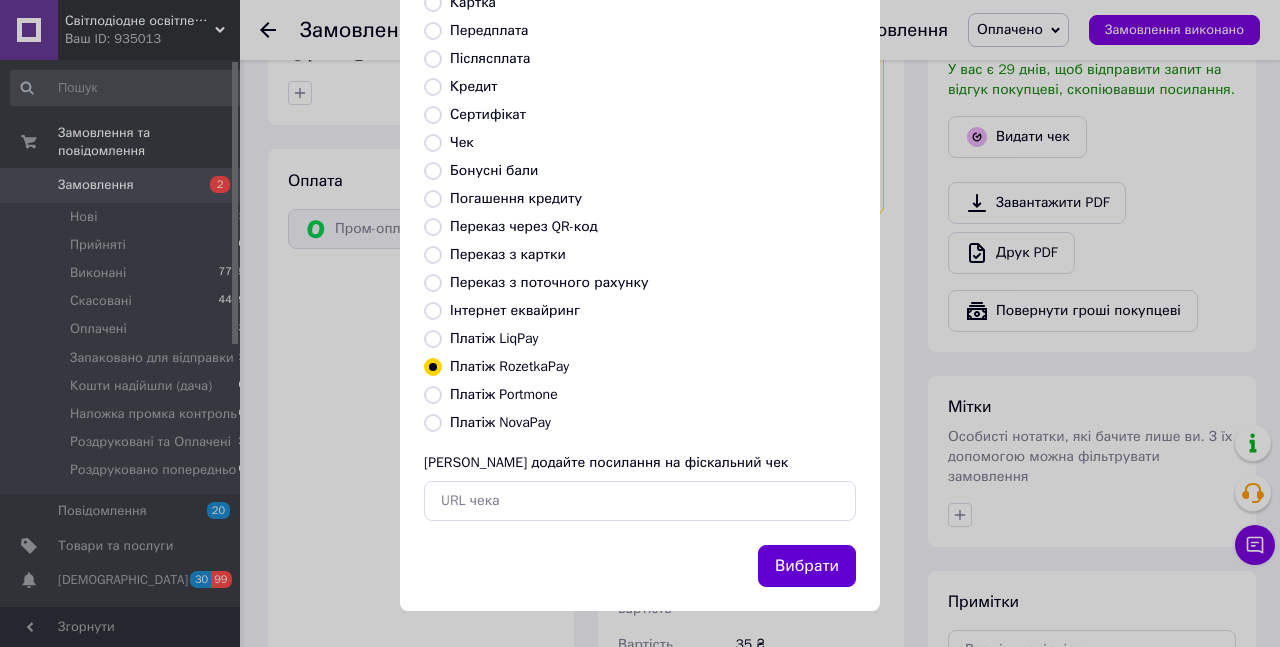 click on "Вибрати" at bounding box center [807, 566] 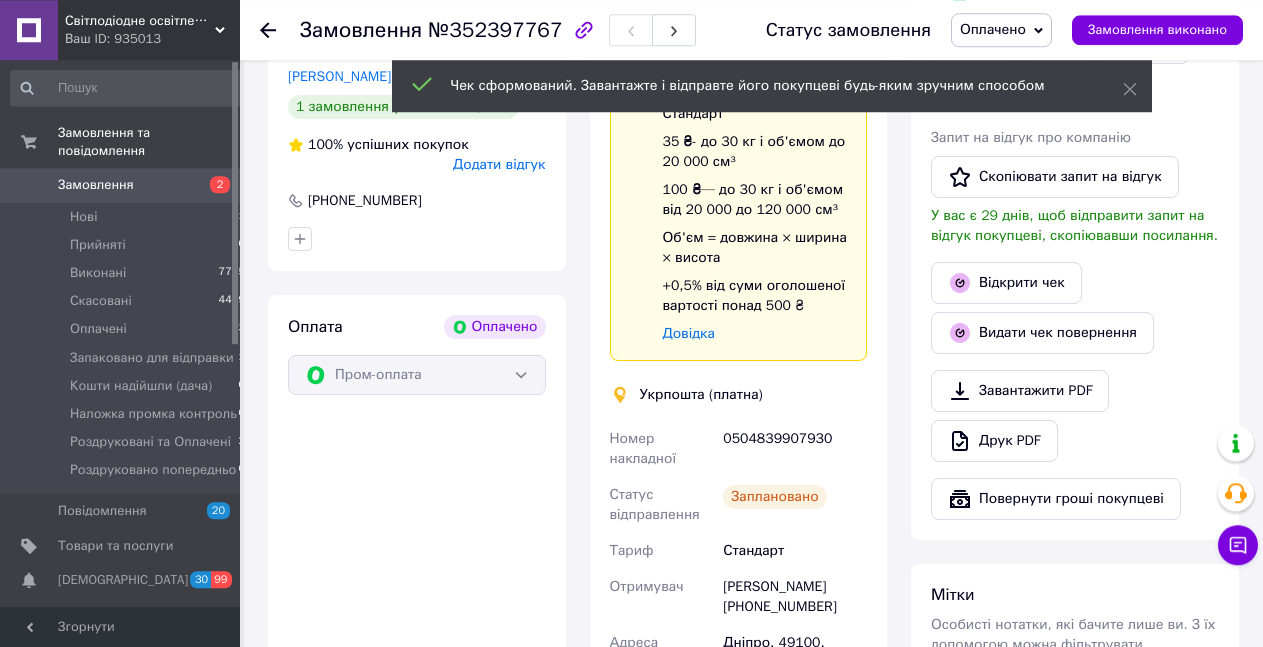 scroll, scrollTop: 1185, scrollLeft: 0, axis: vertical 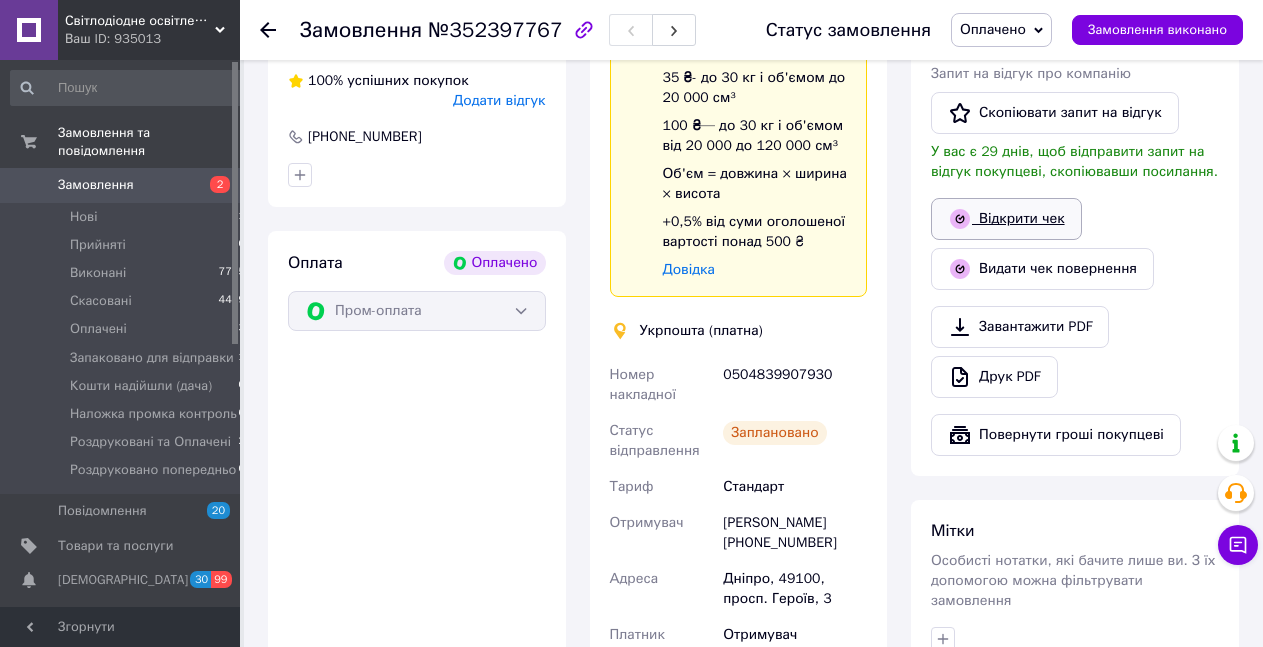 click on "Відкрити чек" at bounding box center [1006, 219] 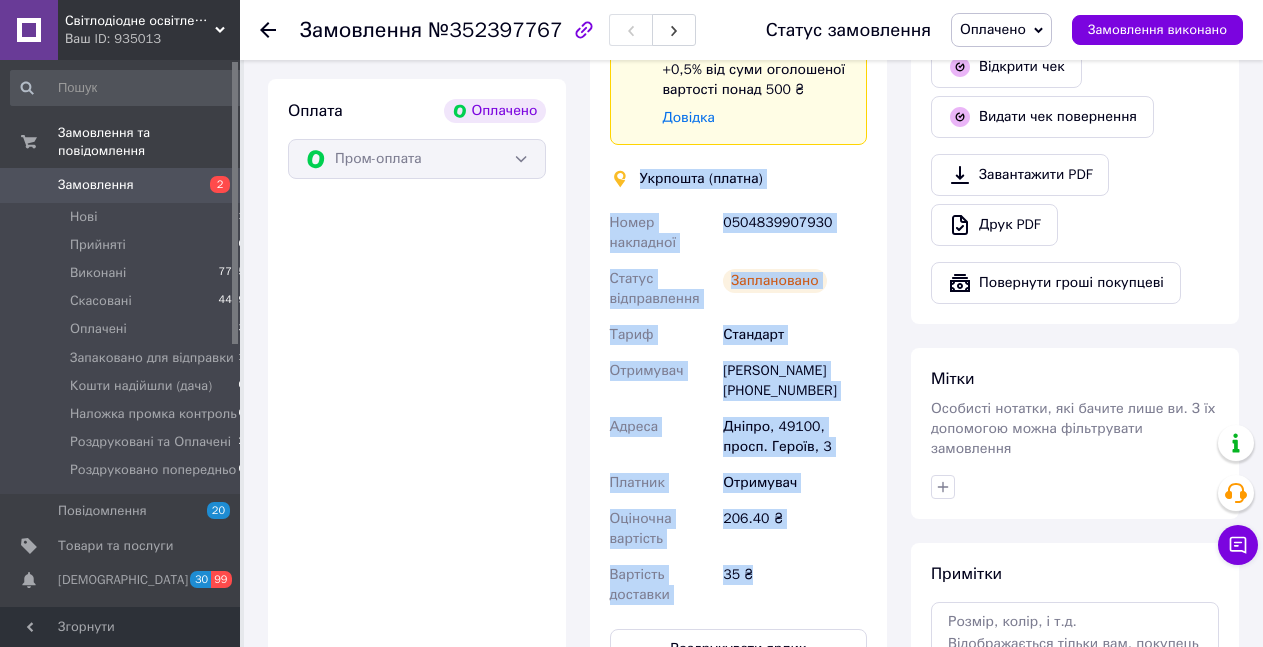 scroll, scrollTop: 1341, scrollLeft: 0, axis: vertical 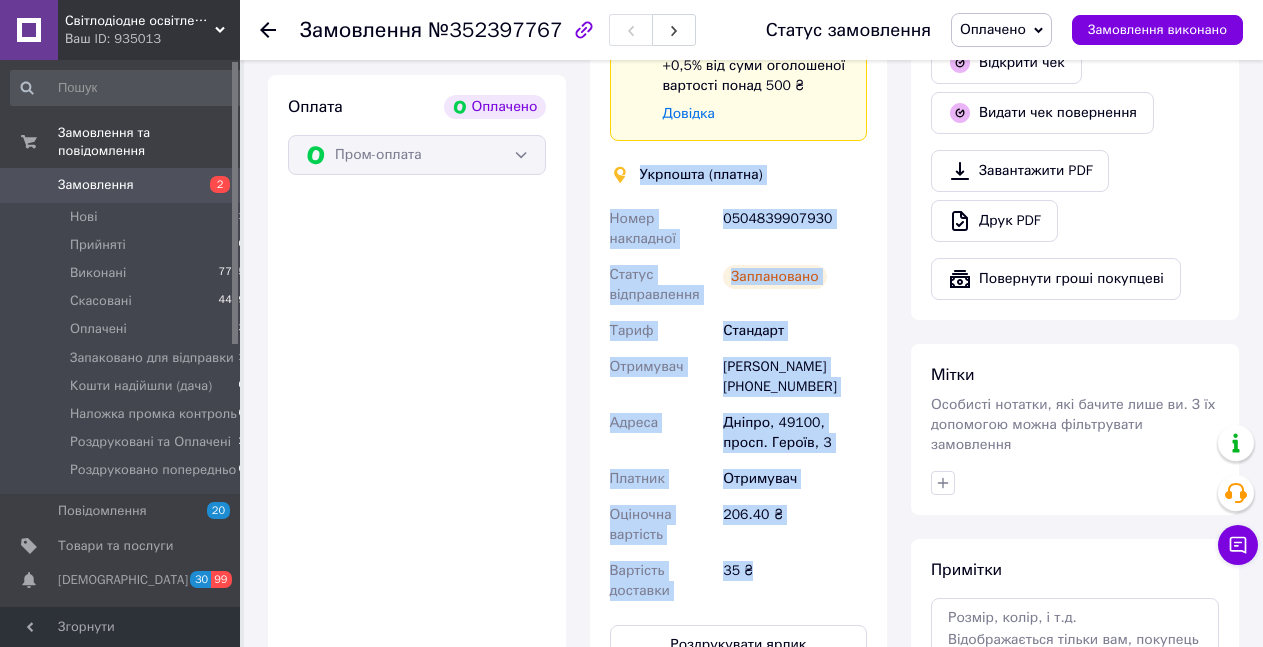 drag, startPoint x: 643, startPoint y: 316, endPoint x: 807, endPoint y: 583, distance: 313.34485 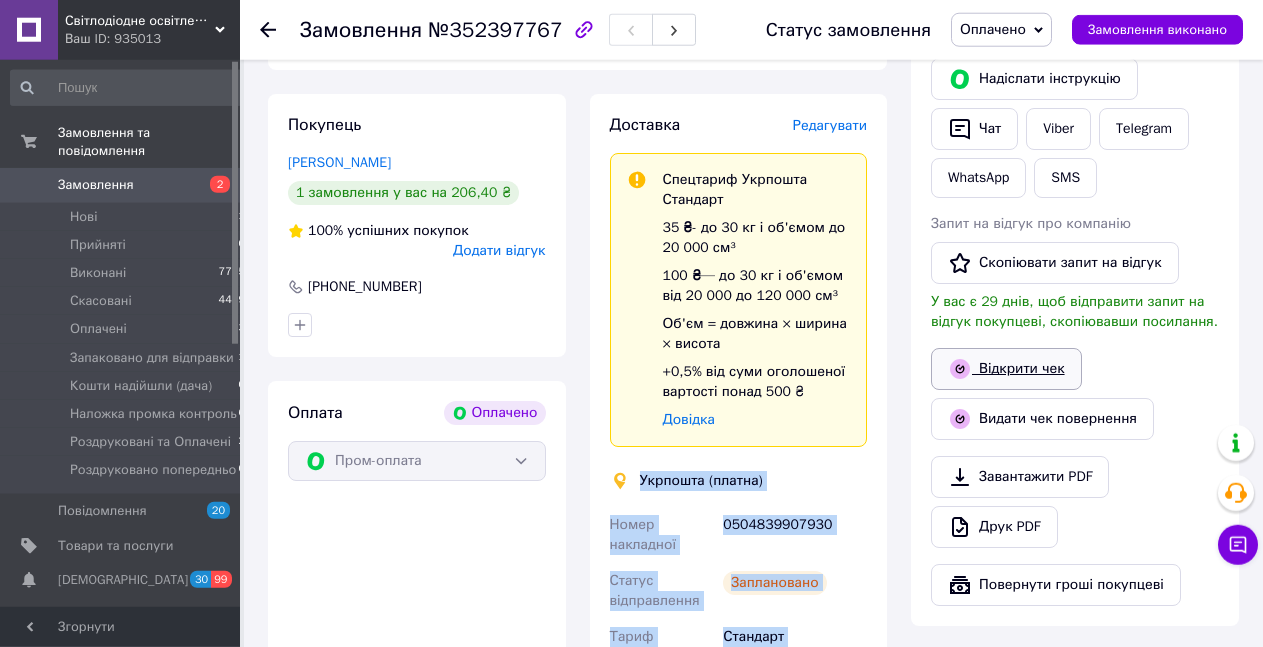 scroll, scrollTop: 933, scrollLeft: 0, axis: vertical 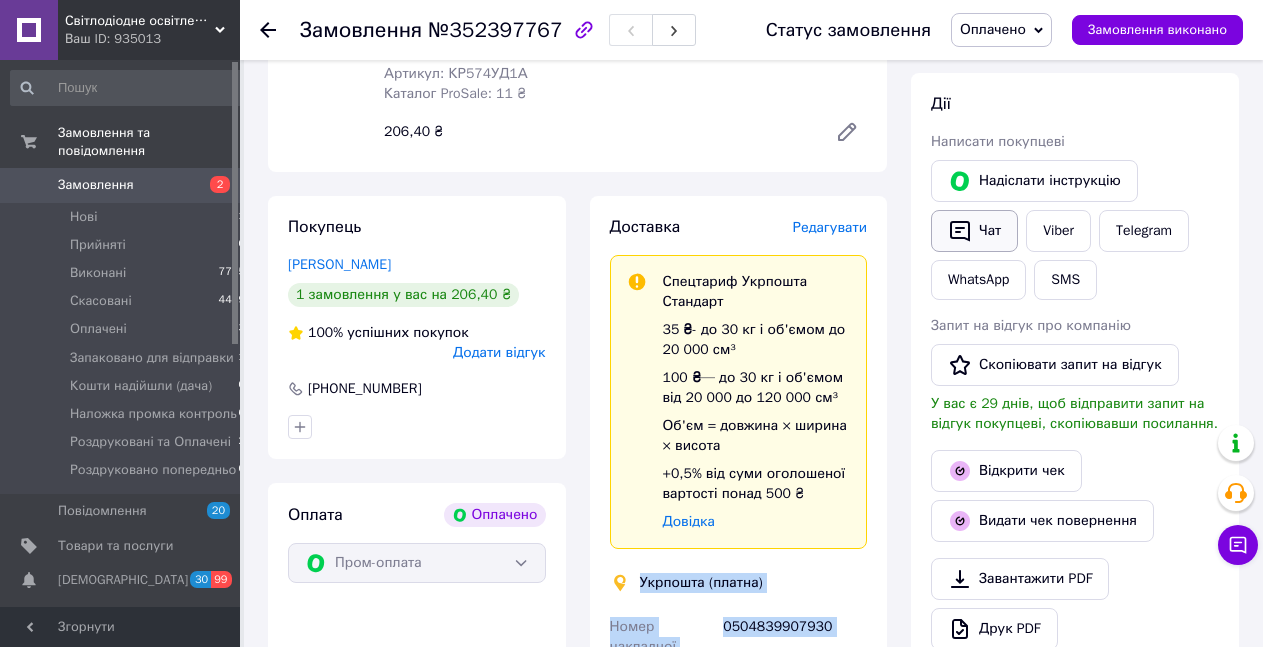 click on "Чат" at bounding box center (974, 231) 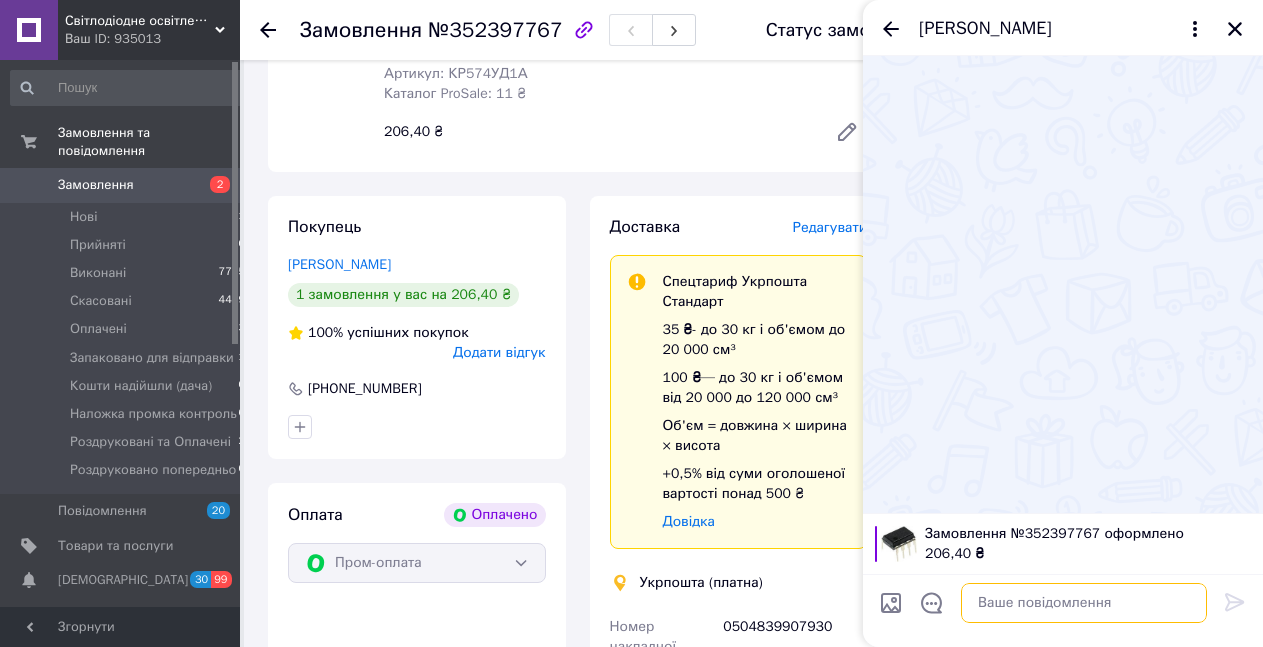 paste on "Укрпошта (платна)
Номер накладної
0504839907930
Статус відправлення
Заплановано
Тариф
Стандарт
Отримувач
[PERSON_NAME] [PHONE_NUMBER]
Адреса
Дніпро, 49100, просп. Героїв, 3
Платник
Отримувач
Оціночна вартість
206.40 ₴
Вартість доставки
35 ₴" 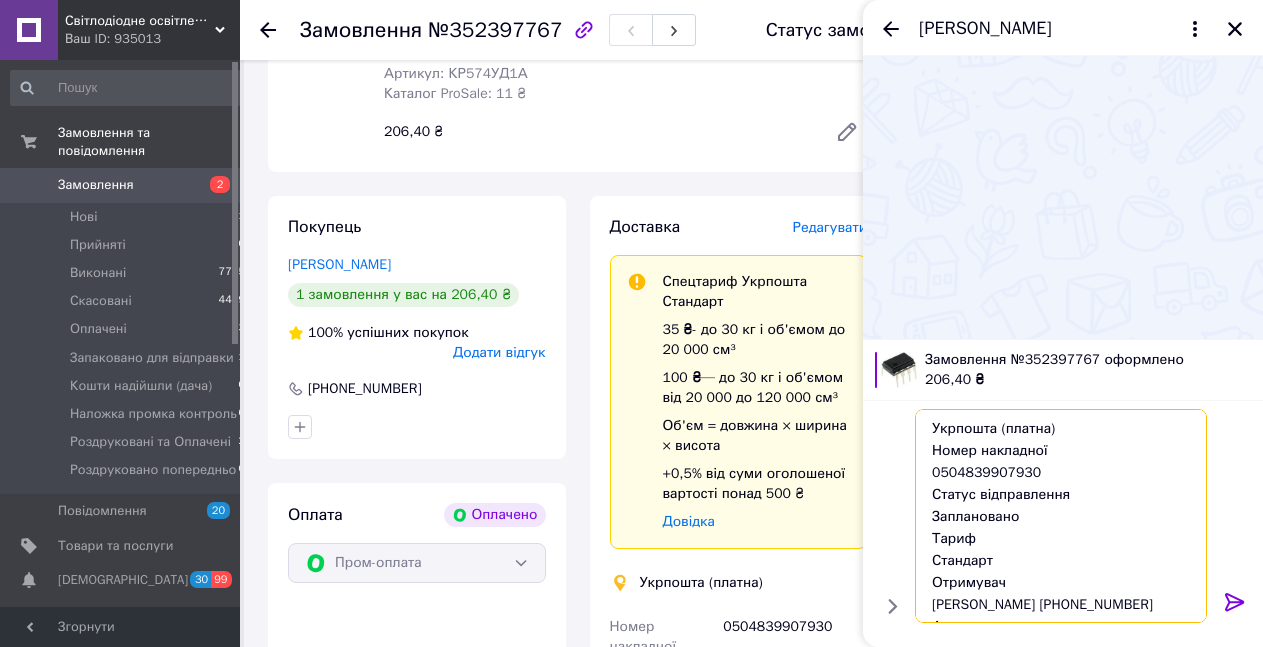 scroll, scrollTop: 178, scrollLeft: 0, axis: vertical 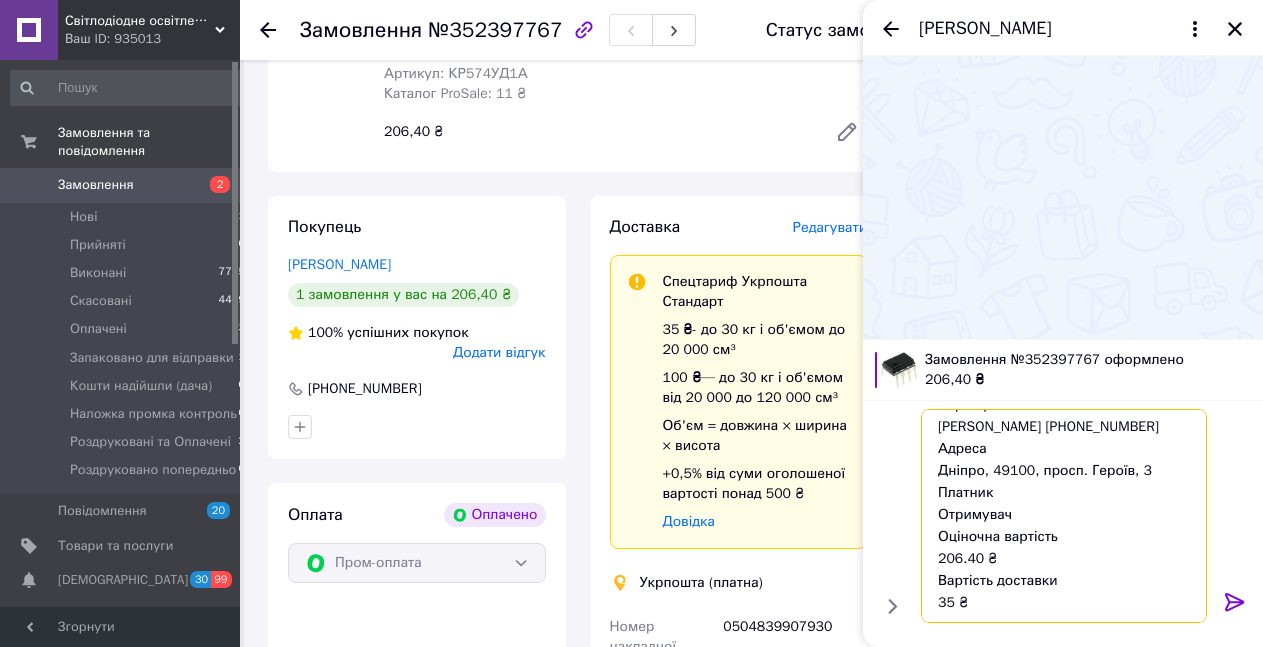 type on "Укрпошта (платна)
Номер накладної
0504839907930
Статус відправлення
Заплановано
Тариф
Стандарт
Отримувач
[PERSON_NAME] [PHONE_NUMBER]
Адреса
Дніпро, 49100, просп. Героїв, 3
Платник
Отримувач
Оціночна вартість
206.40 ₴
Вартість доставки
35 ₴" 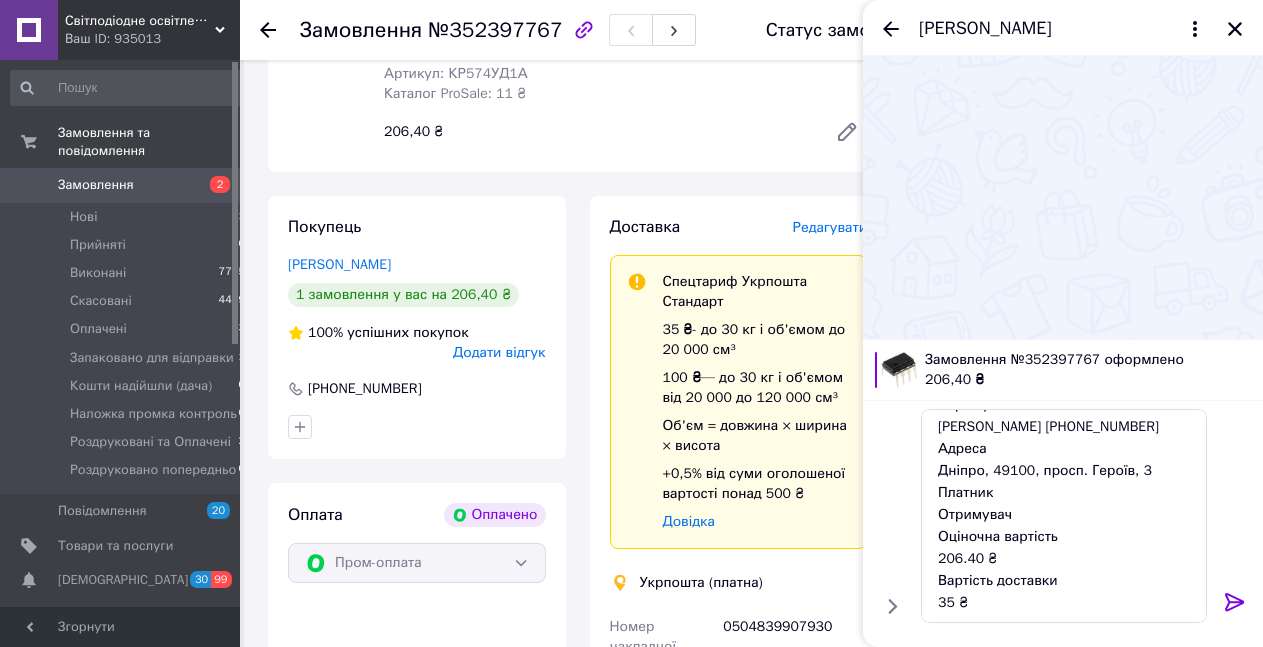 click 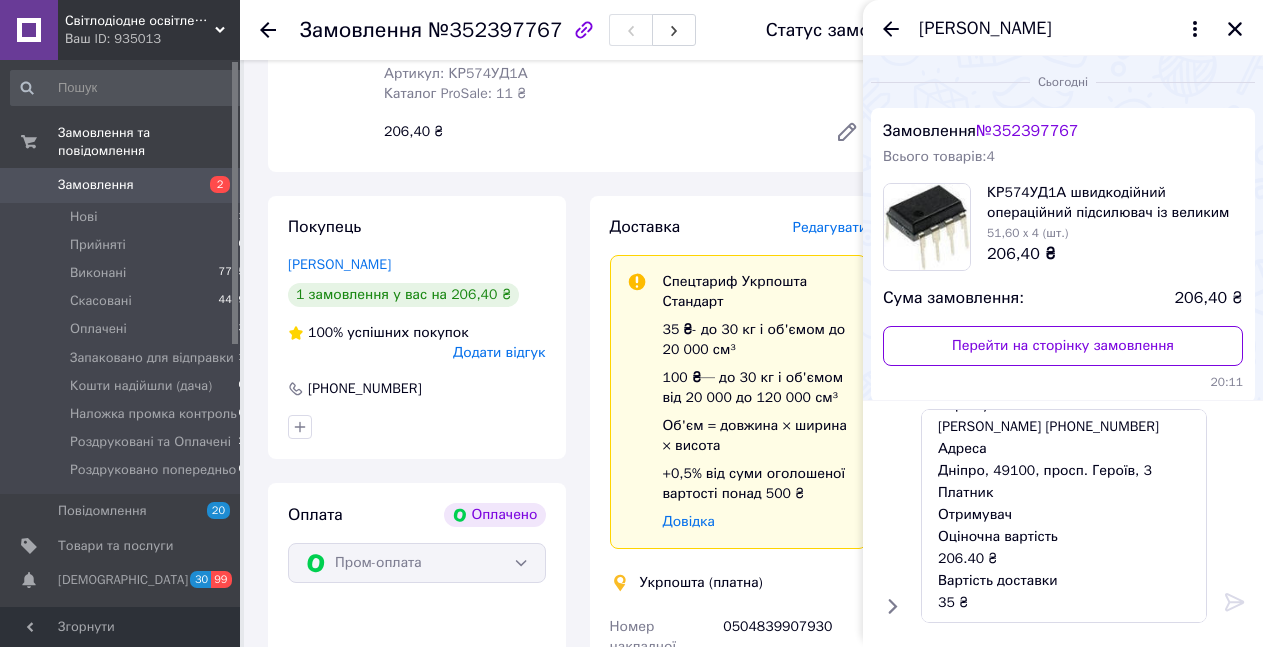 type 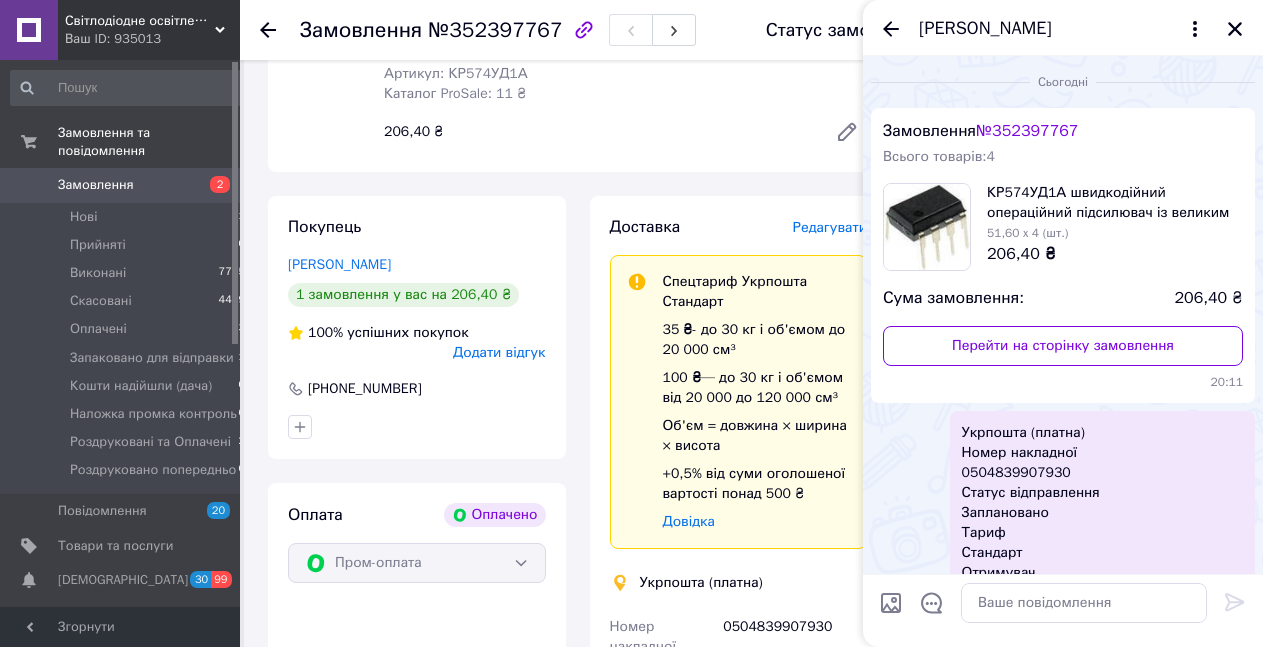 scroll, scrollTop: 0, scrollLeft: 0, axis: both 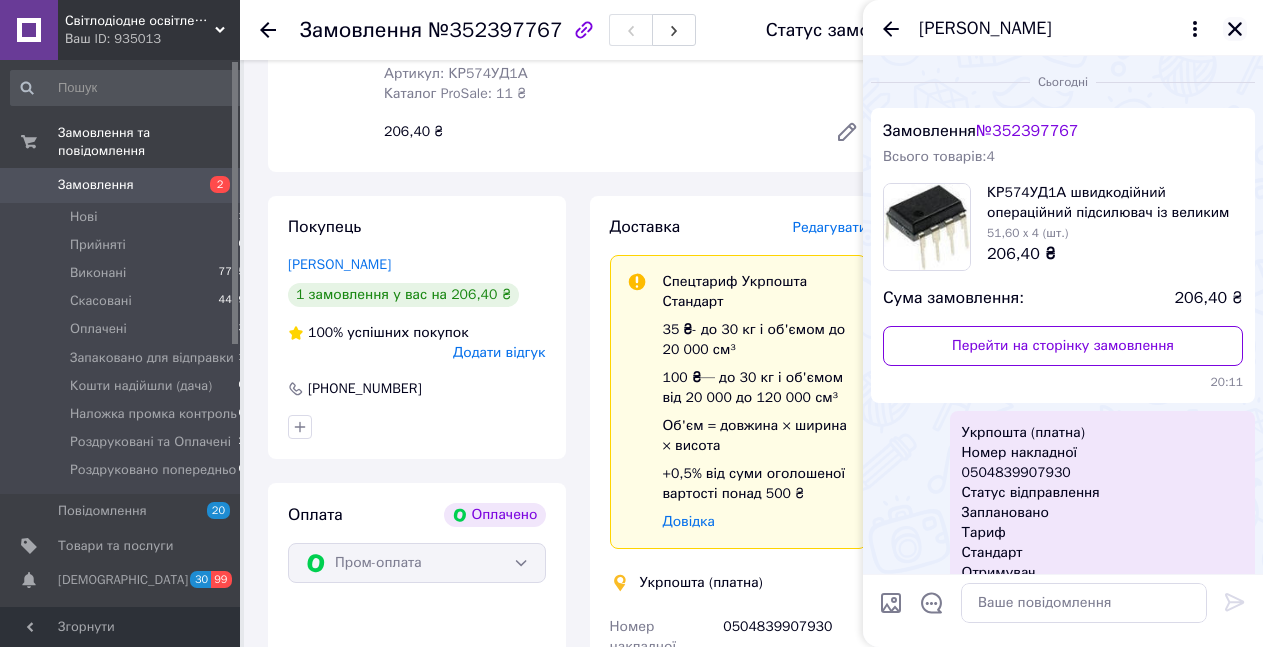 drag, startPoint x: 1234, startPoint y: 18, endPoint x: 1239, endPoint y: 38, distance: 20.615528 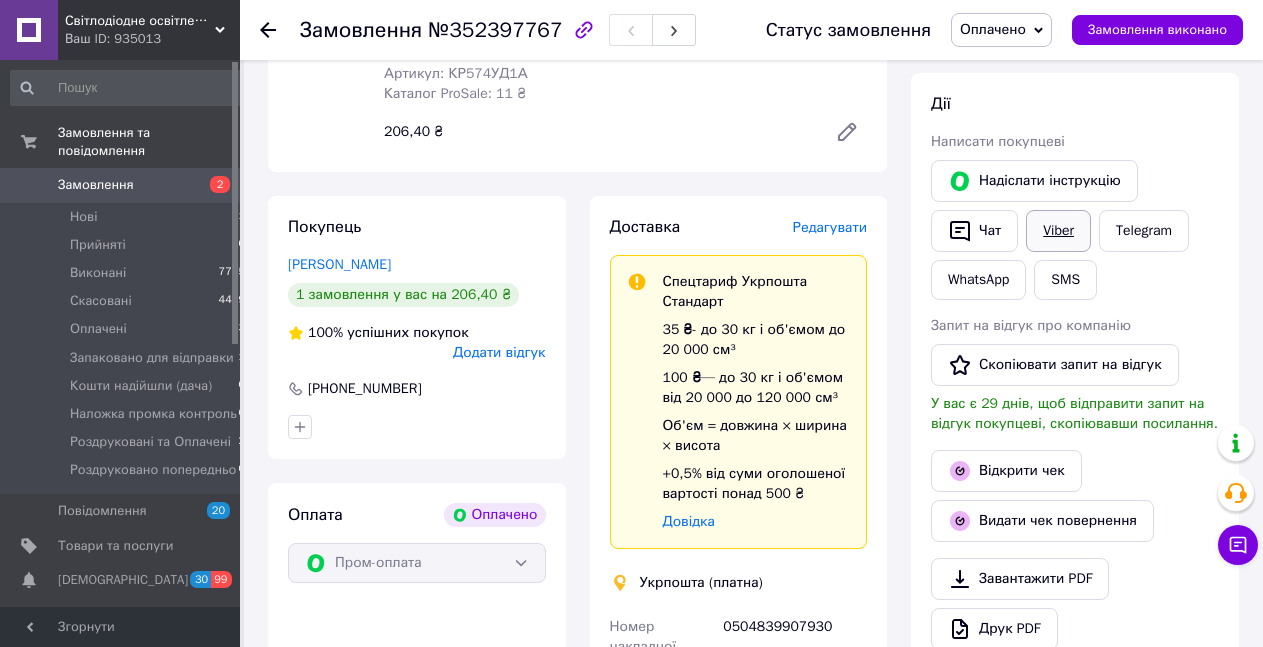 click on "Viber" at bounding box center (1058, 231) 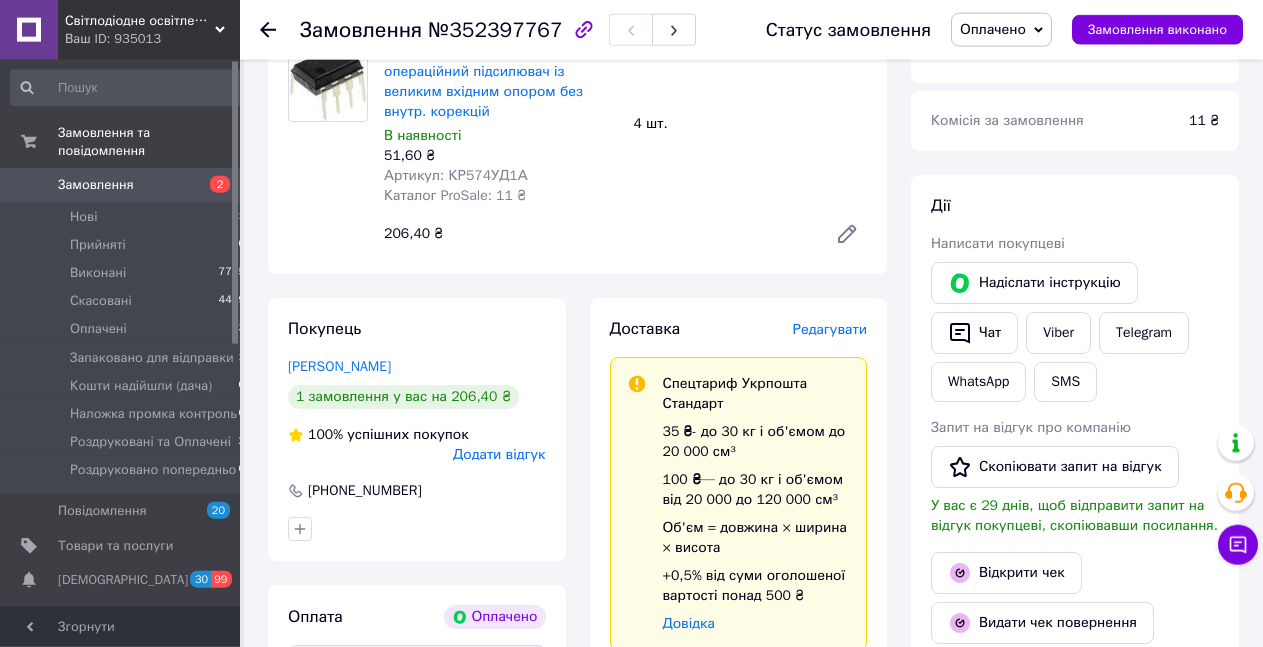 scroll, scrollTop: 729, scrollLeft: 0, axis: vertical 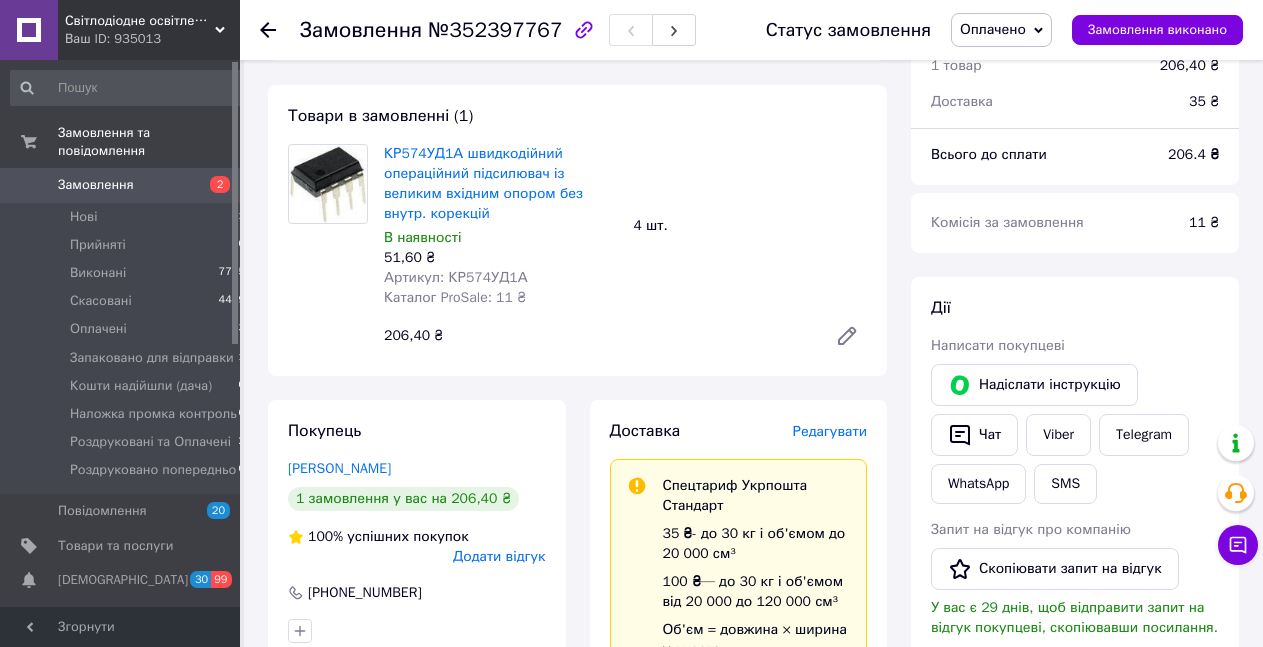 drag, startPoint x: 575, startPoint y: 28, endPoint x: 550, endPoint y: 420, distance: 392.7964 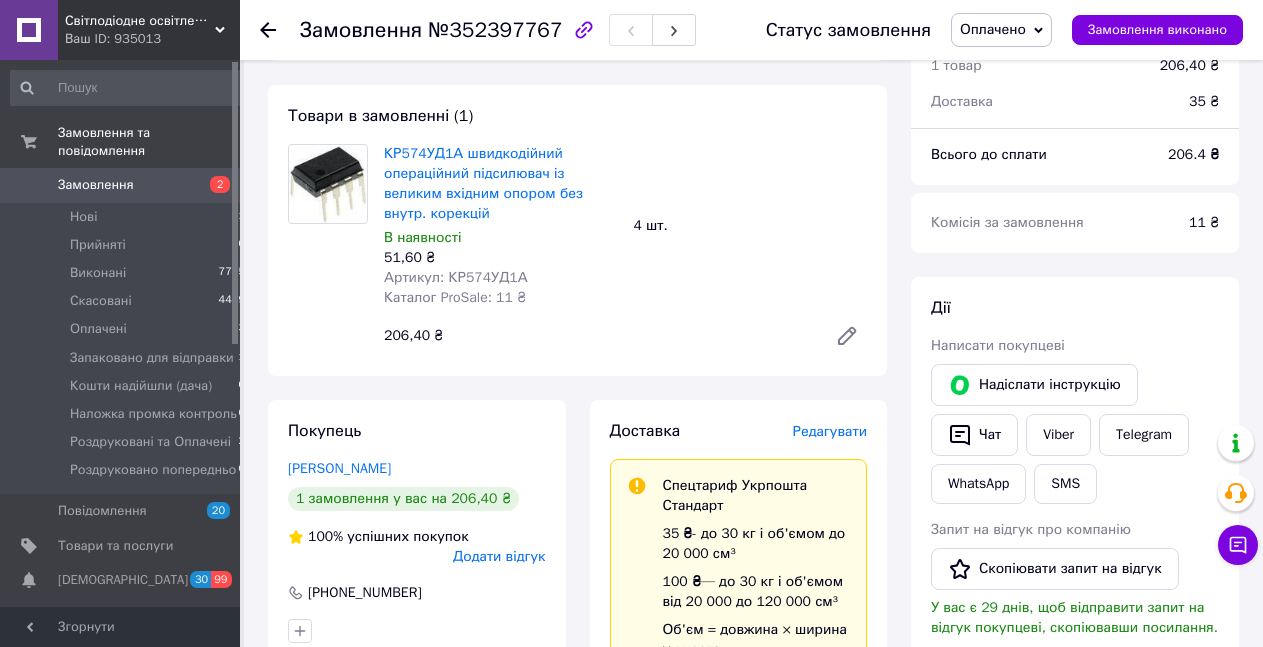 click on "Оплачено" at bounding box center (993, 29) 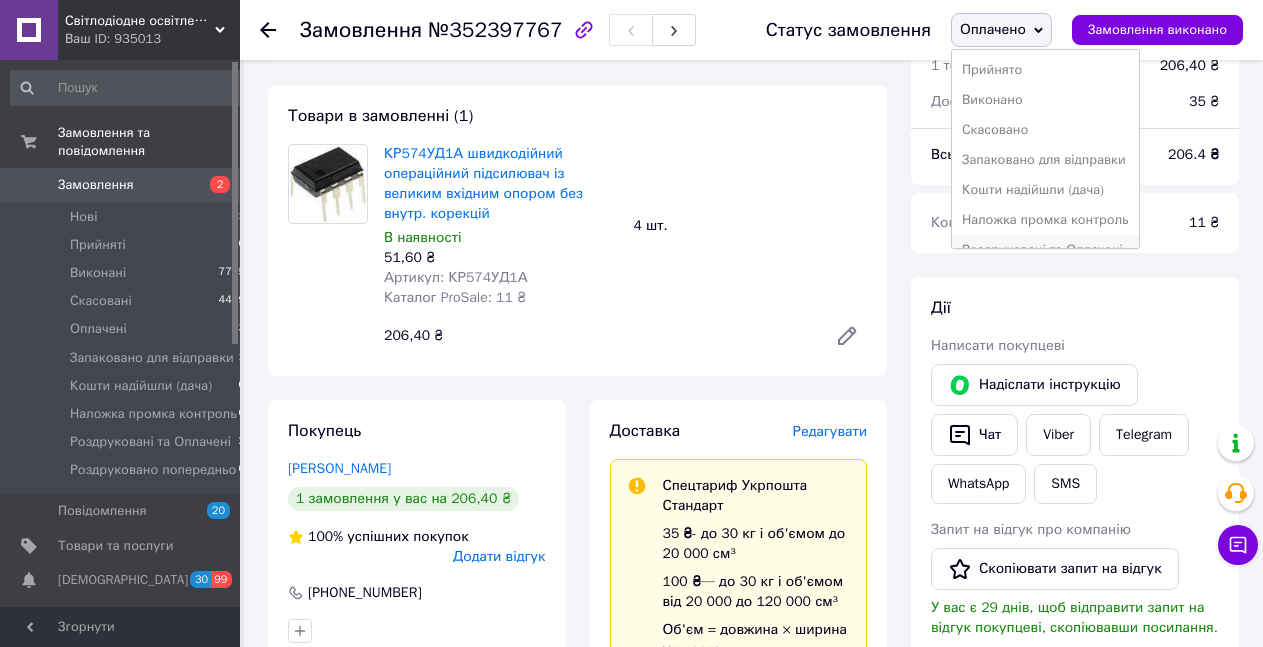 scroll, scrollTop: 69, scrollLeft: 0, axis: vertical 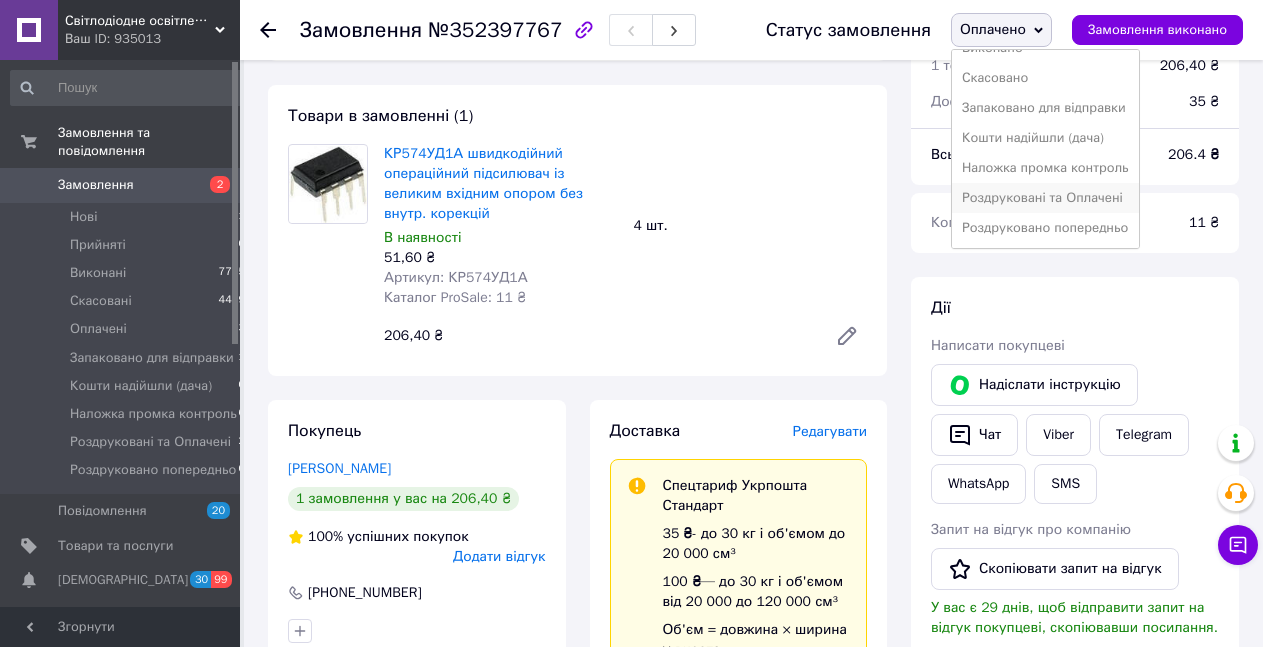 click on "Роздруковані та Оплачені" at bounding box center (1045, 198) 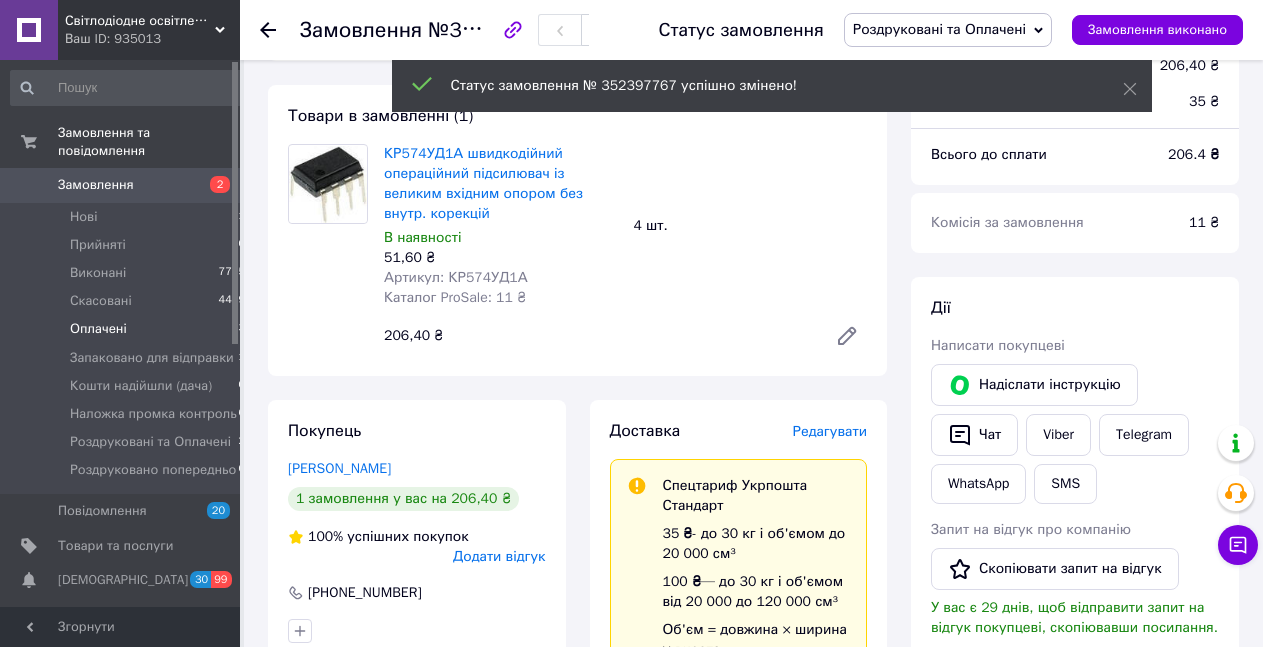 click on "Оплачені" at bounding box center (98, 329) 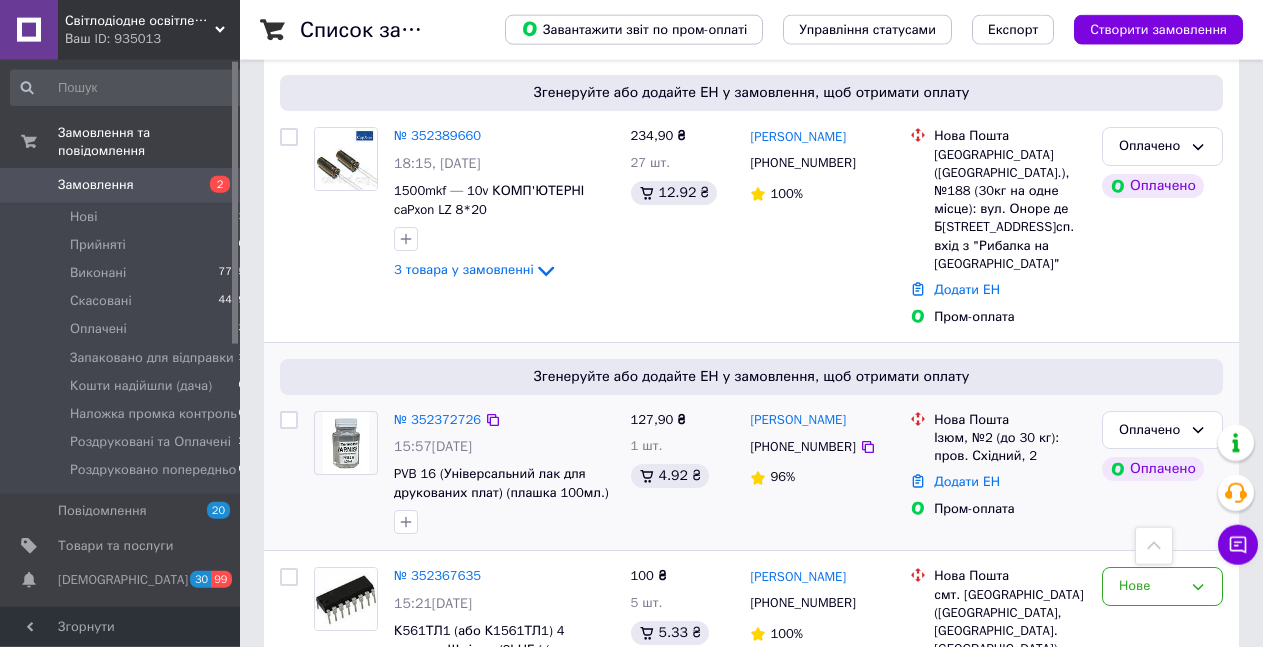 scroll, scrollTop: 970, scrollLeft: 0, axis: vertical 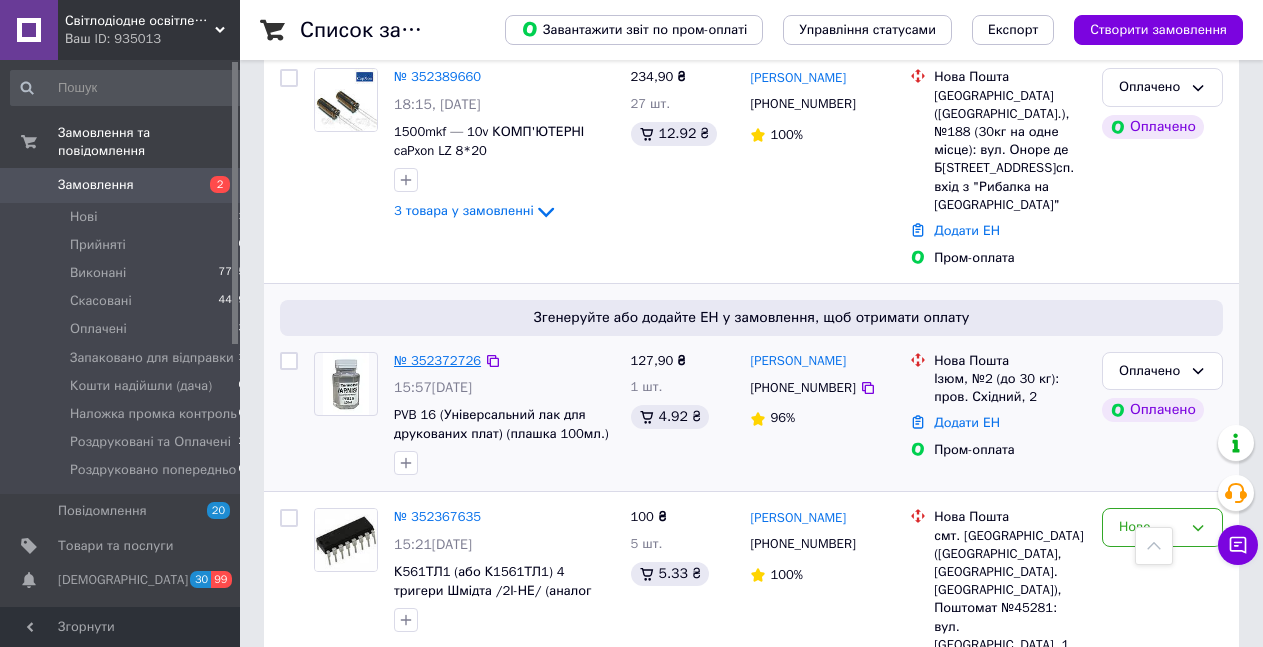 click on "№ 352372726" at bounding box center [437, 360] 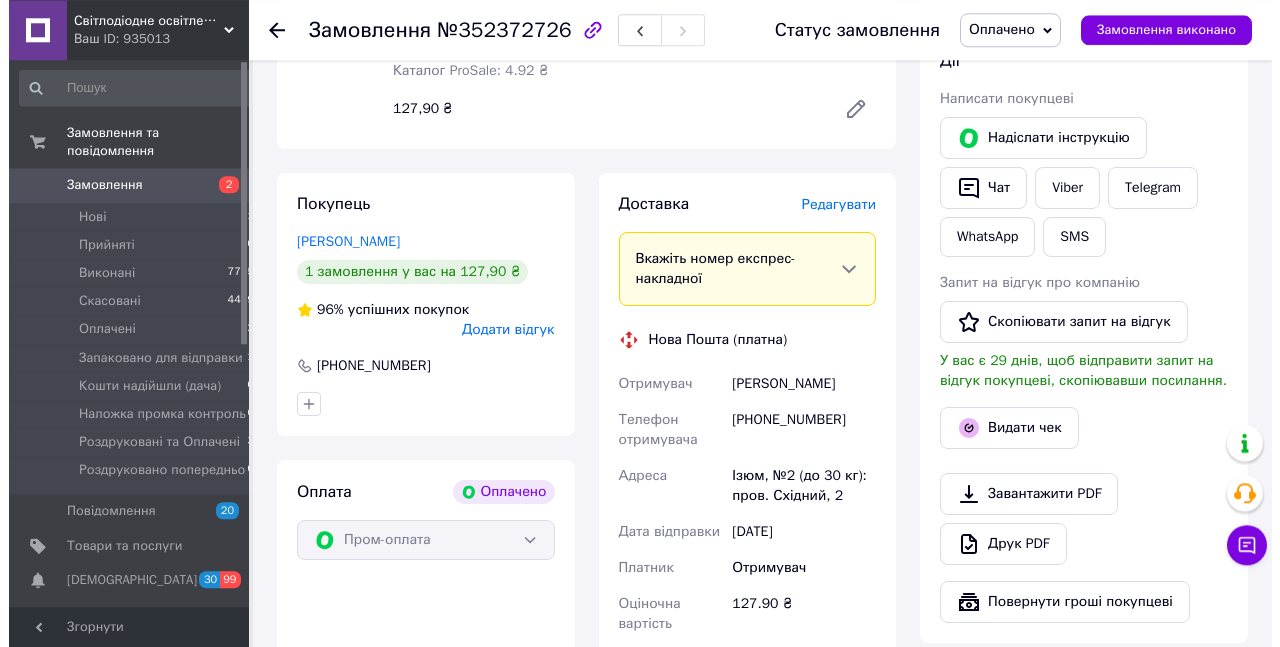 scroll, scrollTop: 981, scrollLeft: 0, axis: vertical 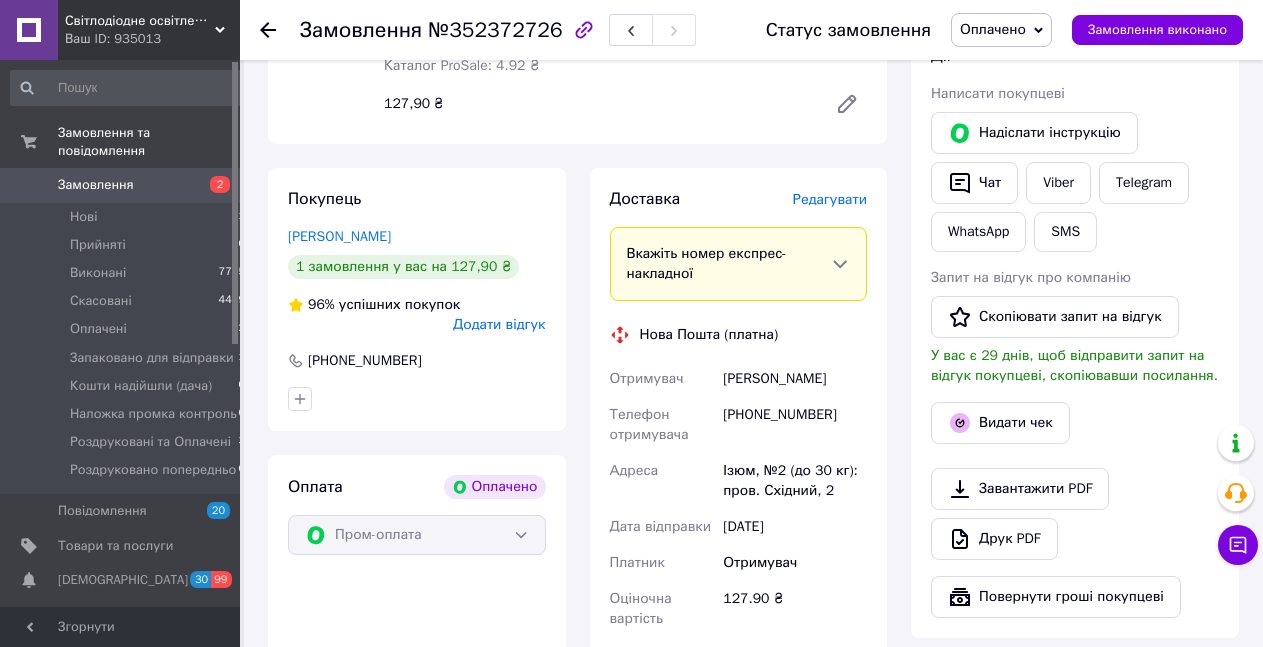 click on "Редагувати" at bounding box center (830, 199) 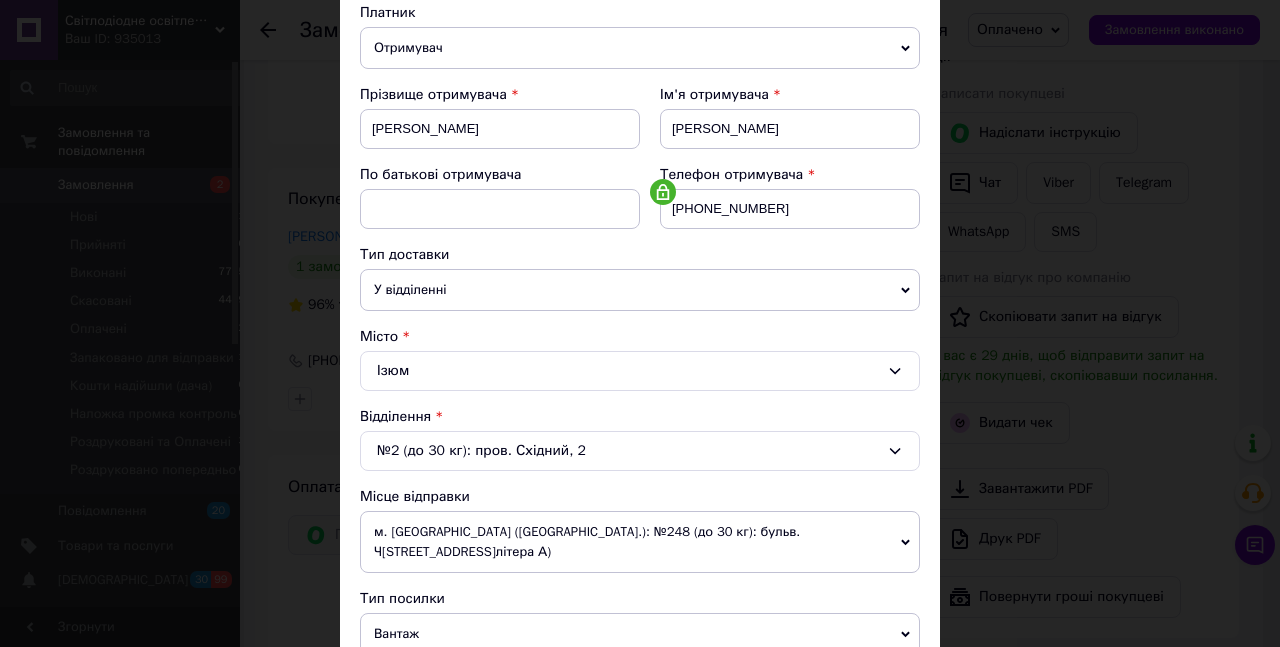 scroll, scrollTop: 456, scrollLeft: 0, axis: vertical 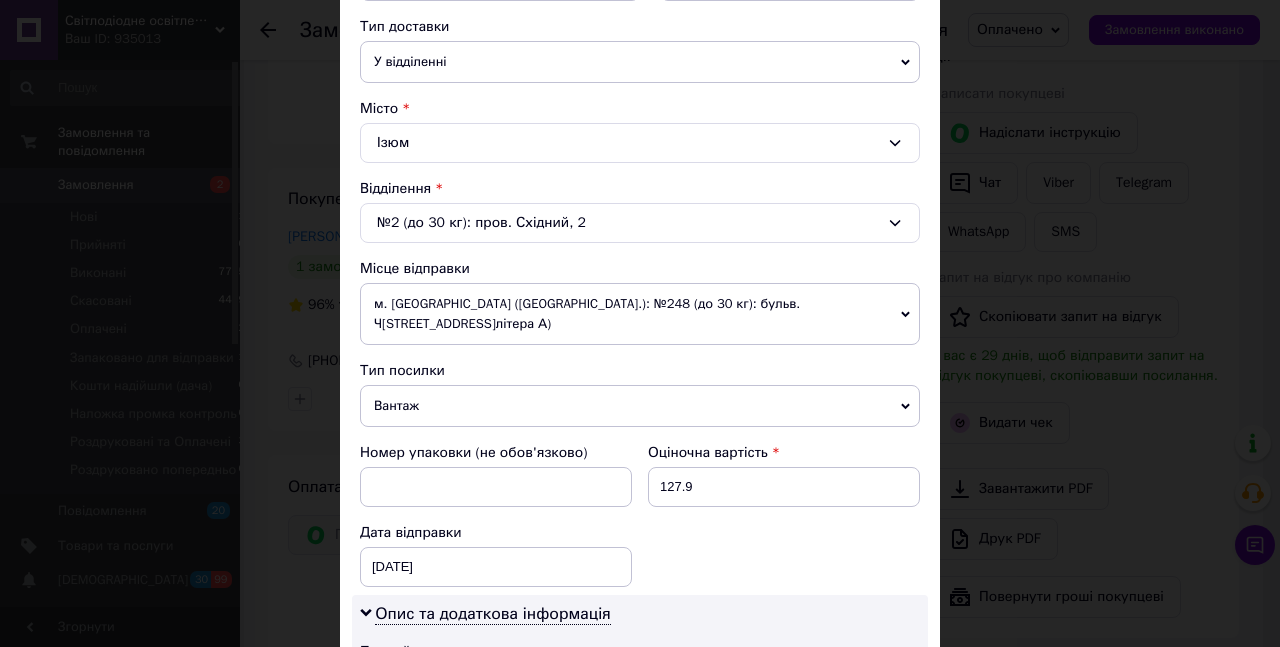 click on "Вантаж" at bounding box center [640, 406] 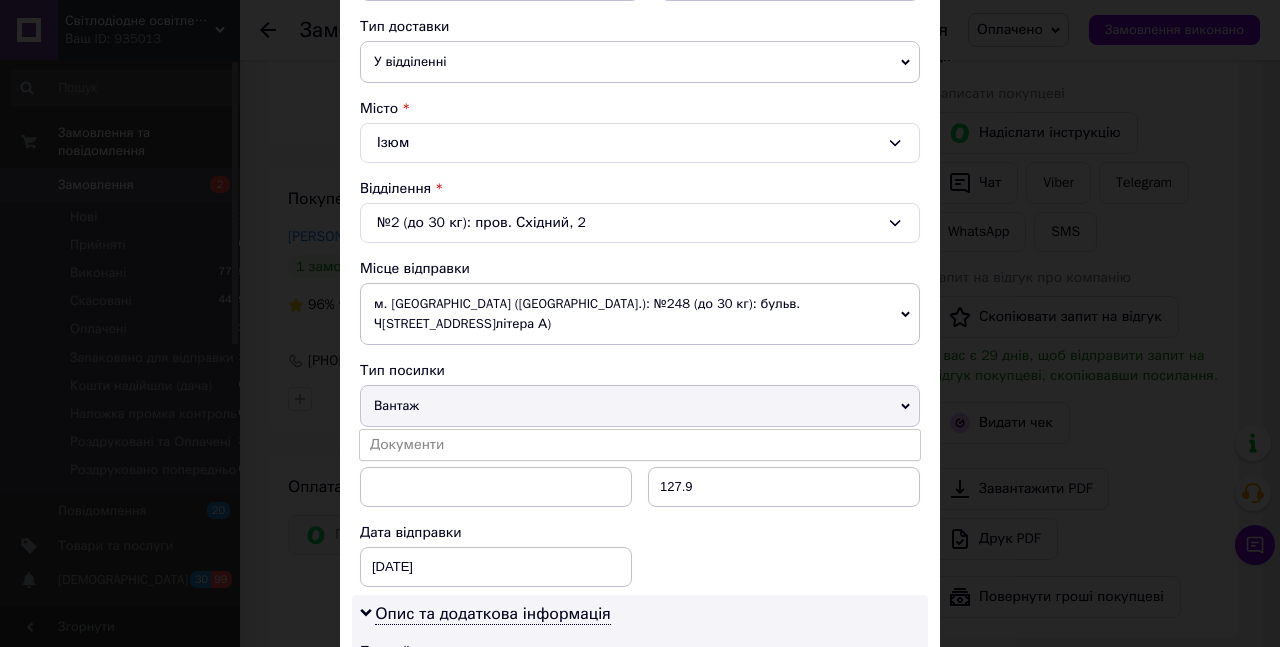 click on "Документи" at bounding box center [640, 445] 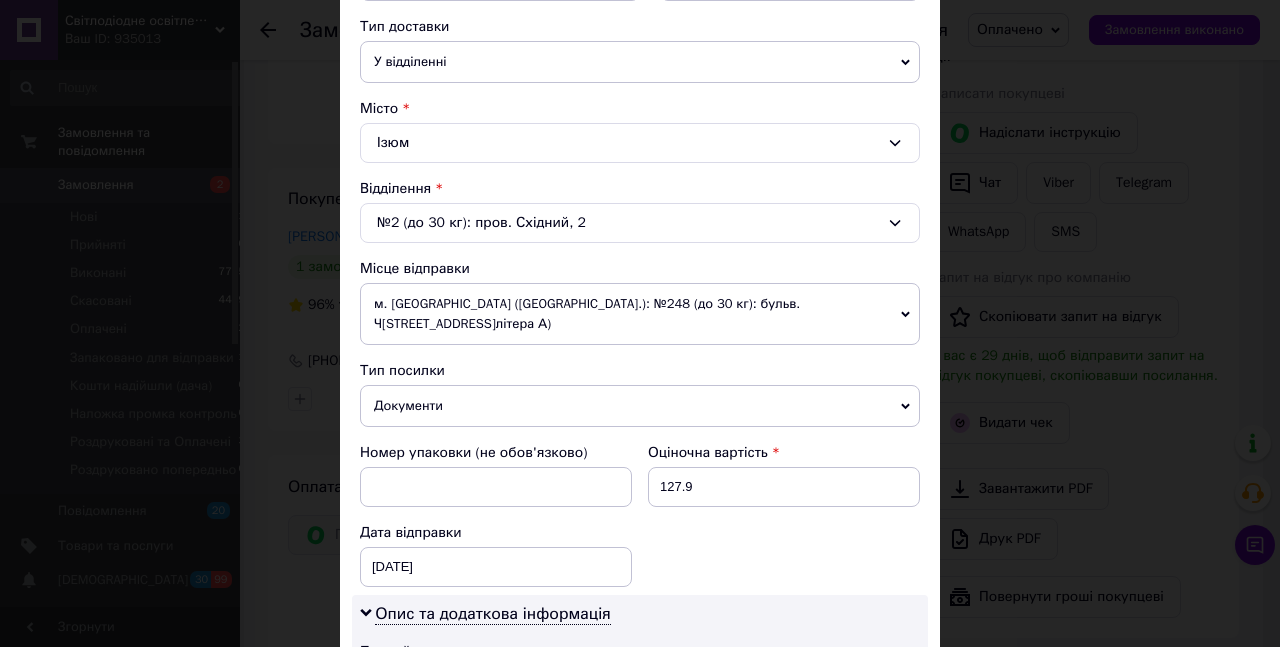 scroll, scrollTop: 912, scrollLeft: 0, axis: vertical 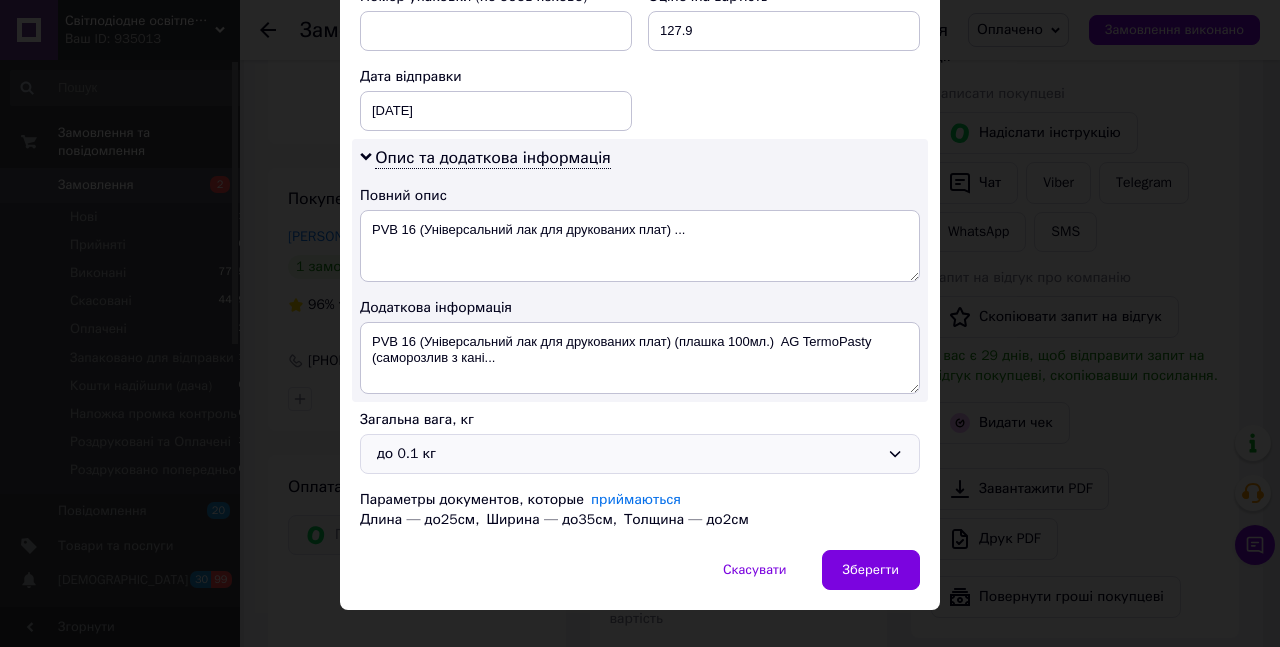 click on "до 0.1 кг" at bounding box center (628, 454) 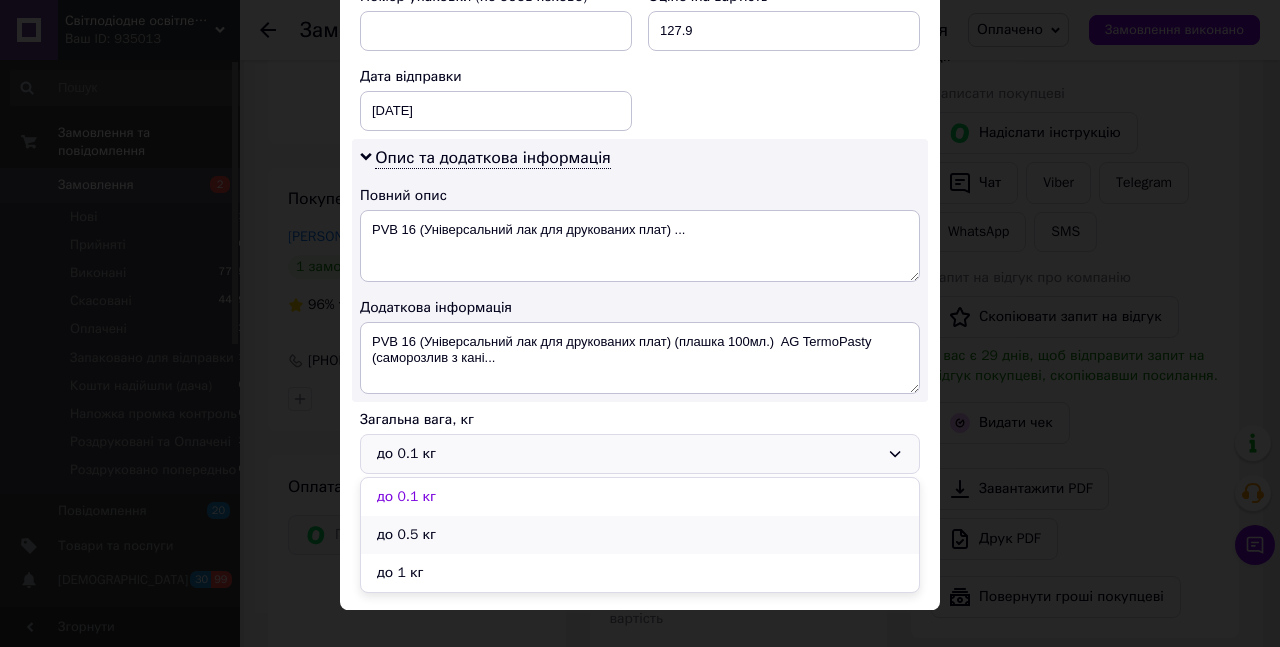 click on "до 0.5 кг" at bounding box center [640, 535] 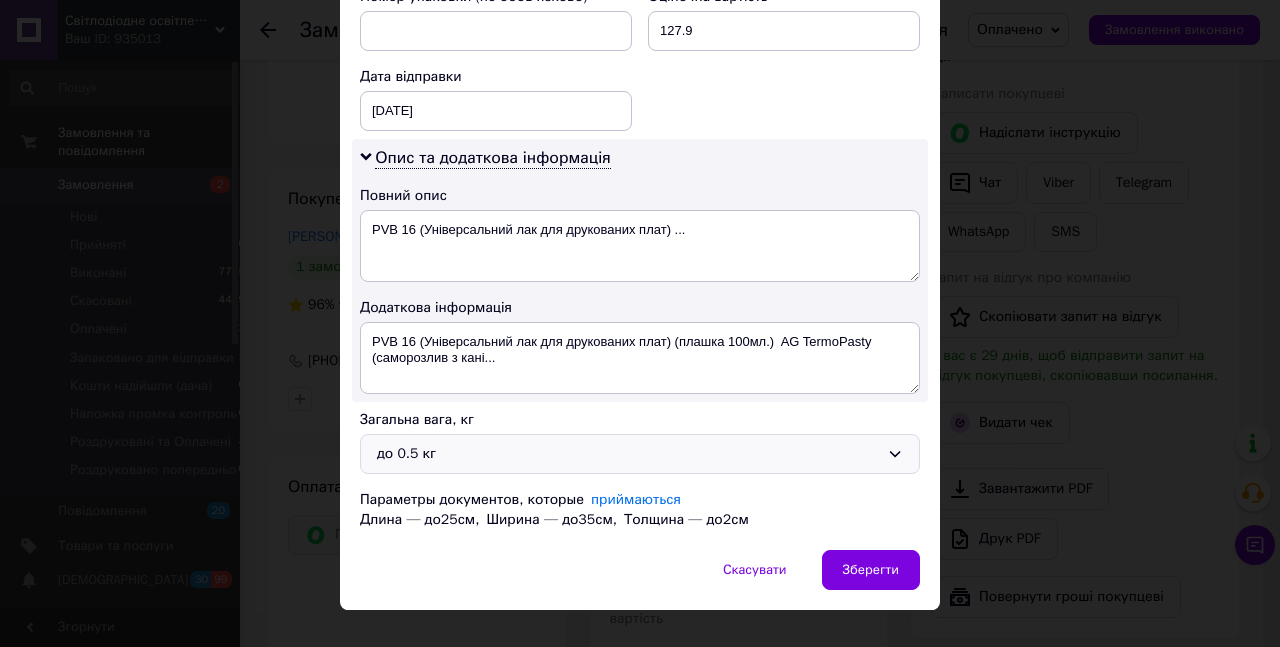 scroll, scrollTop: 570, scrollLeft: 0, axis: vertical 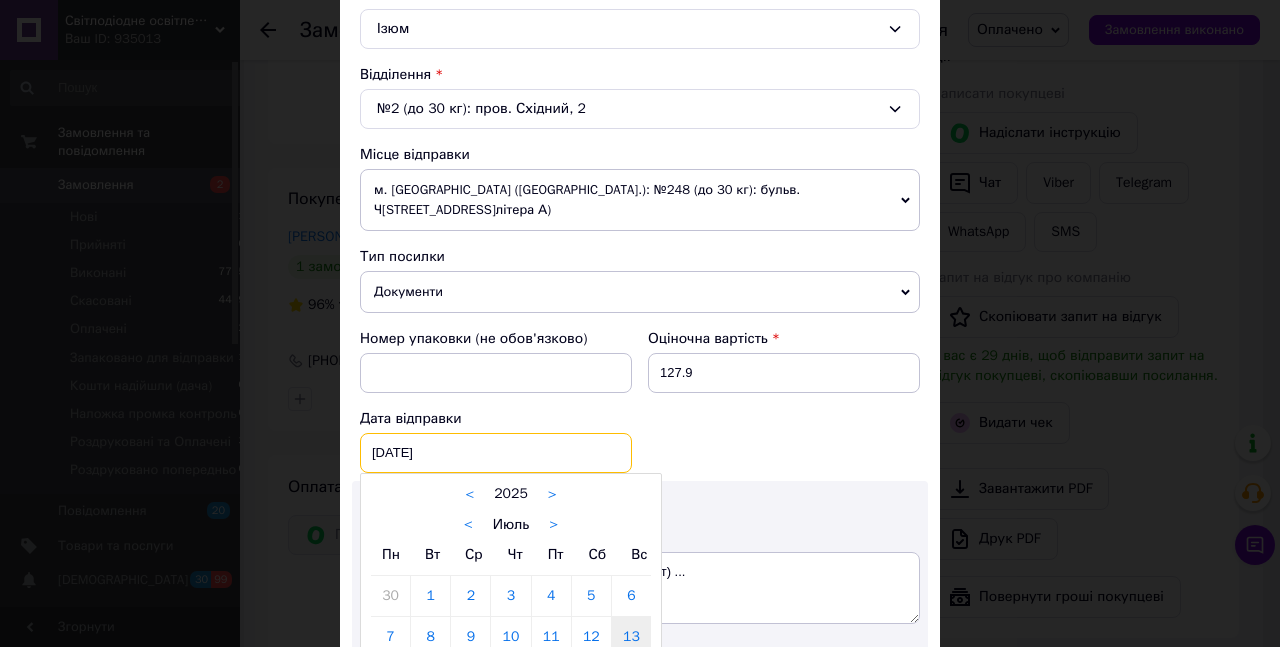 click on "[DATE]" at bounding box center (496, 453) 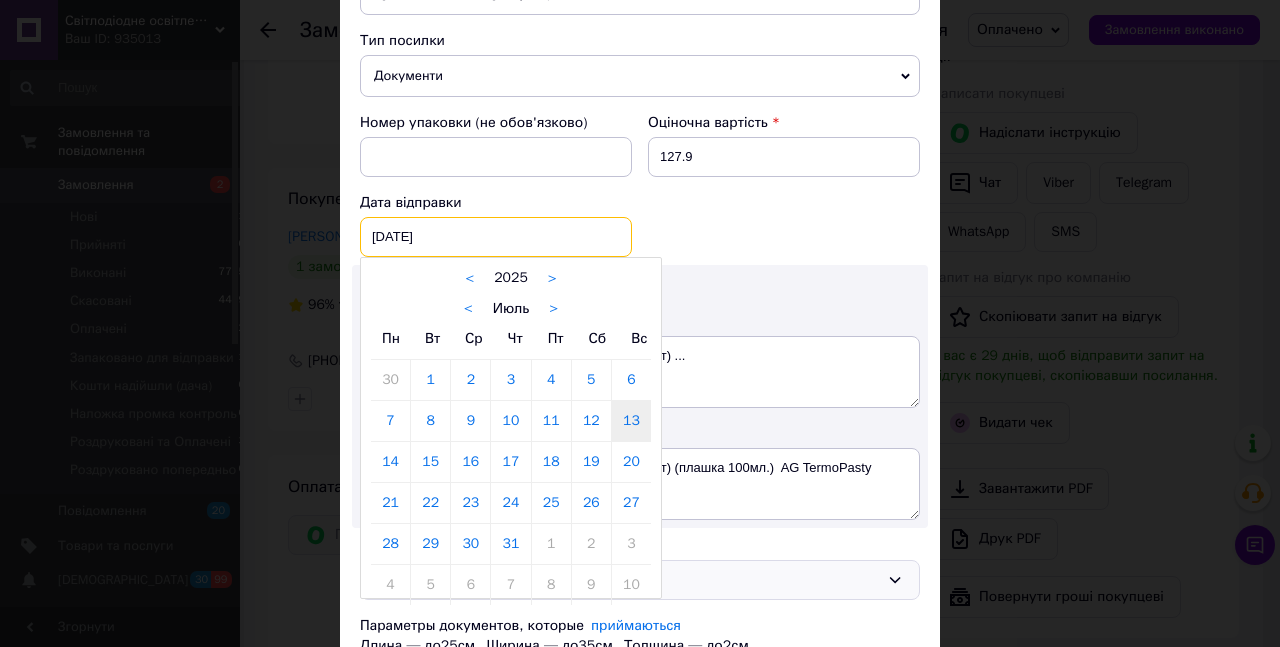 scroll, scrollTop: 798, scrollLeft: 0, axis: vertical 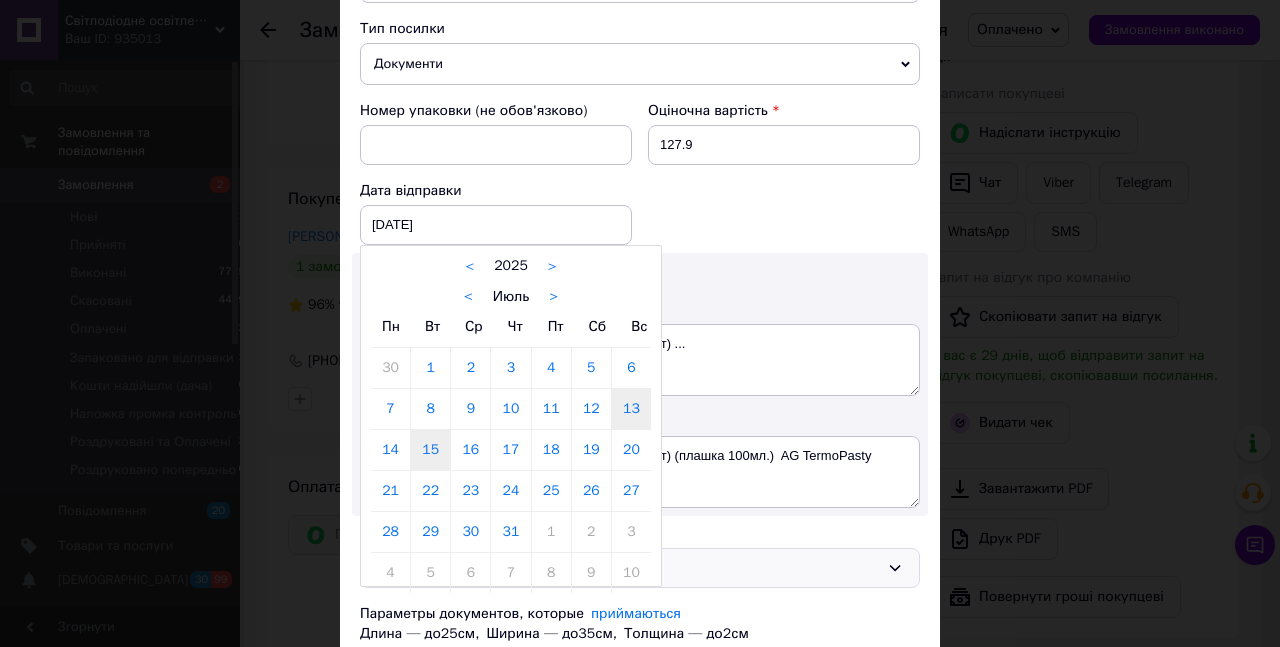 click on "15" at bounding box center (430, 450) 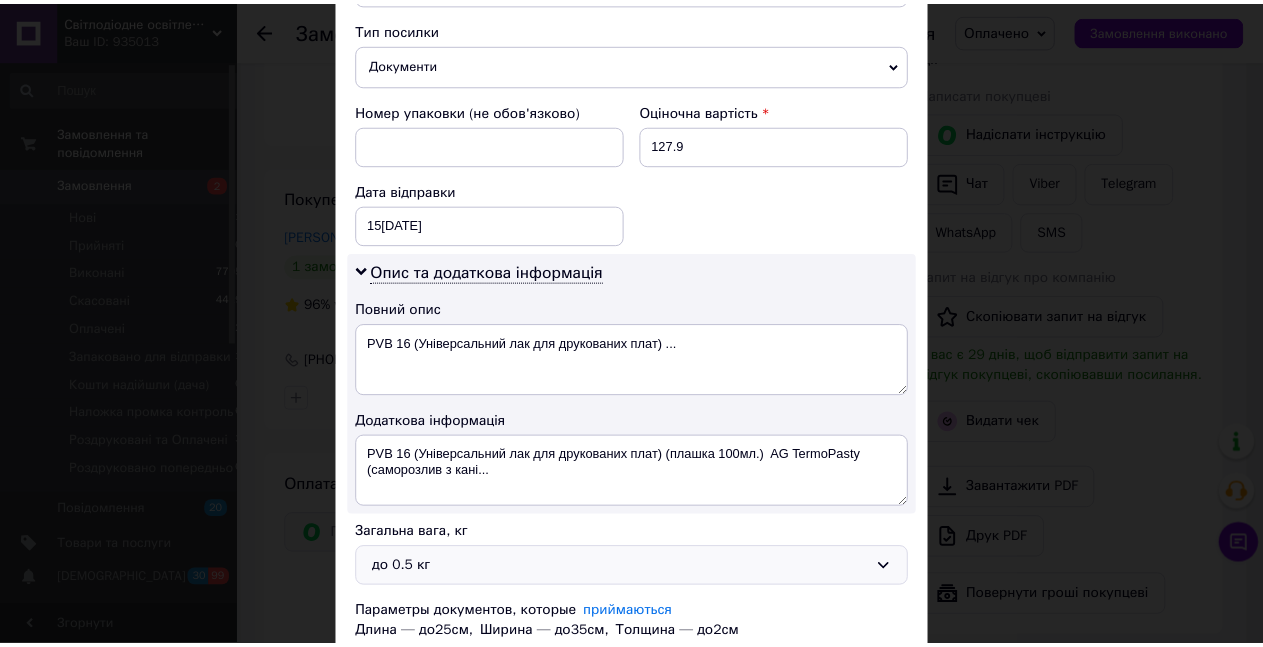 scroll, scrollTop: 959, scrollLeft: 0, axis: vertical 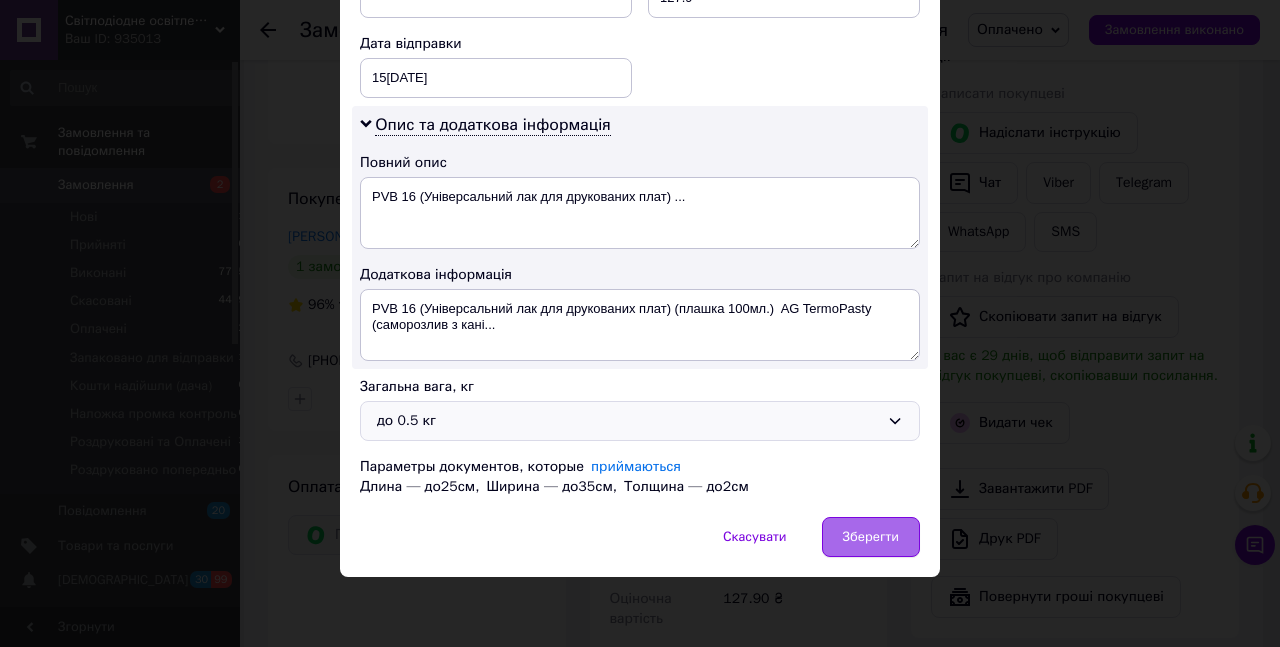 click on "Зберегти" at bounding box center (871, 537) 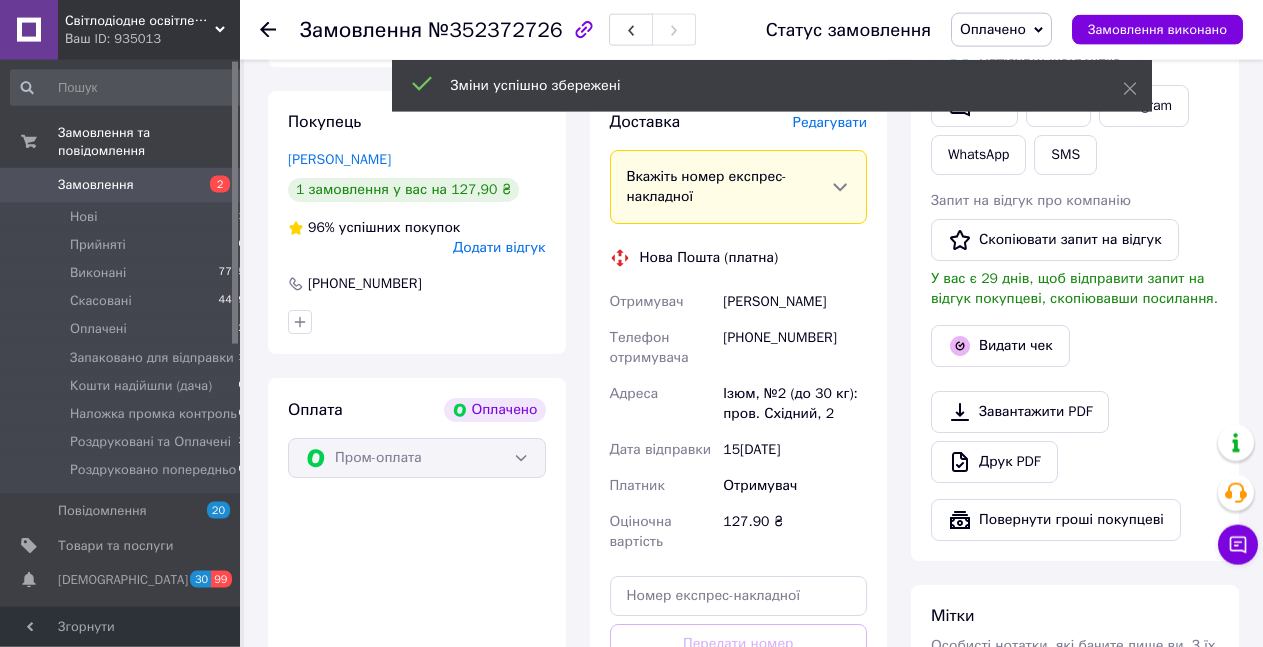 scroll, scrollTop: 1389, scrollLeft: 0, axis: vertical 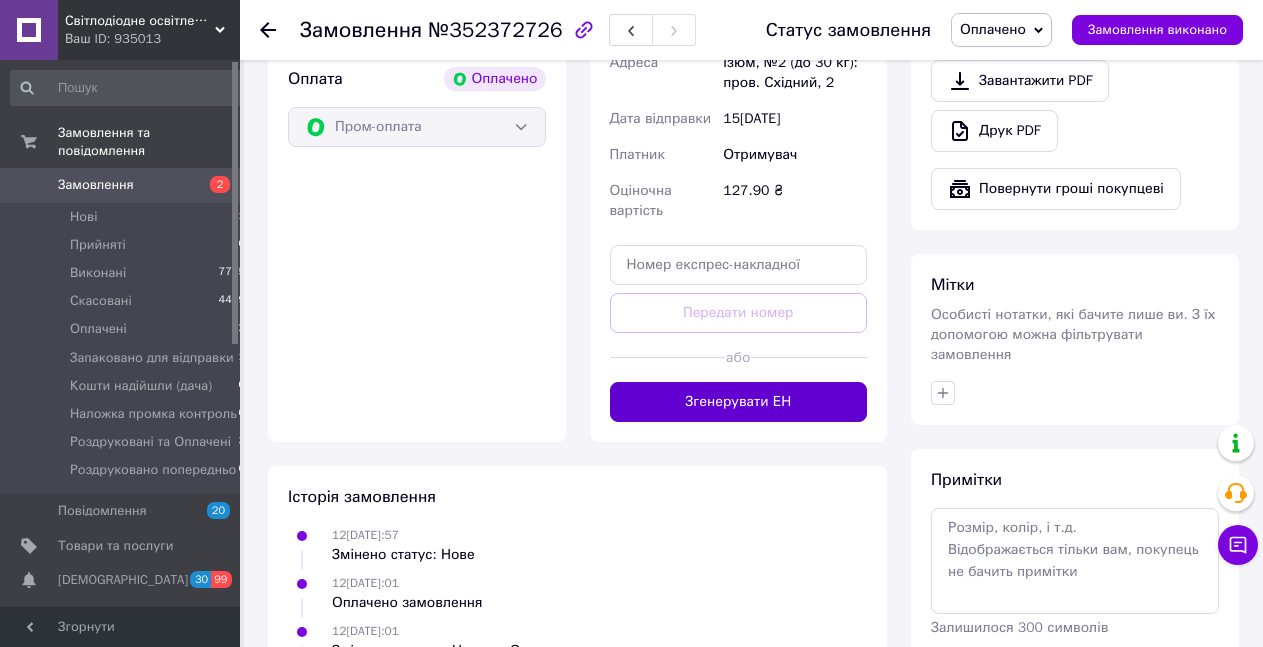 click on "Згенерувати ЕН" at bounding box center (739, 402) 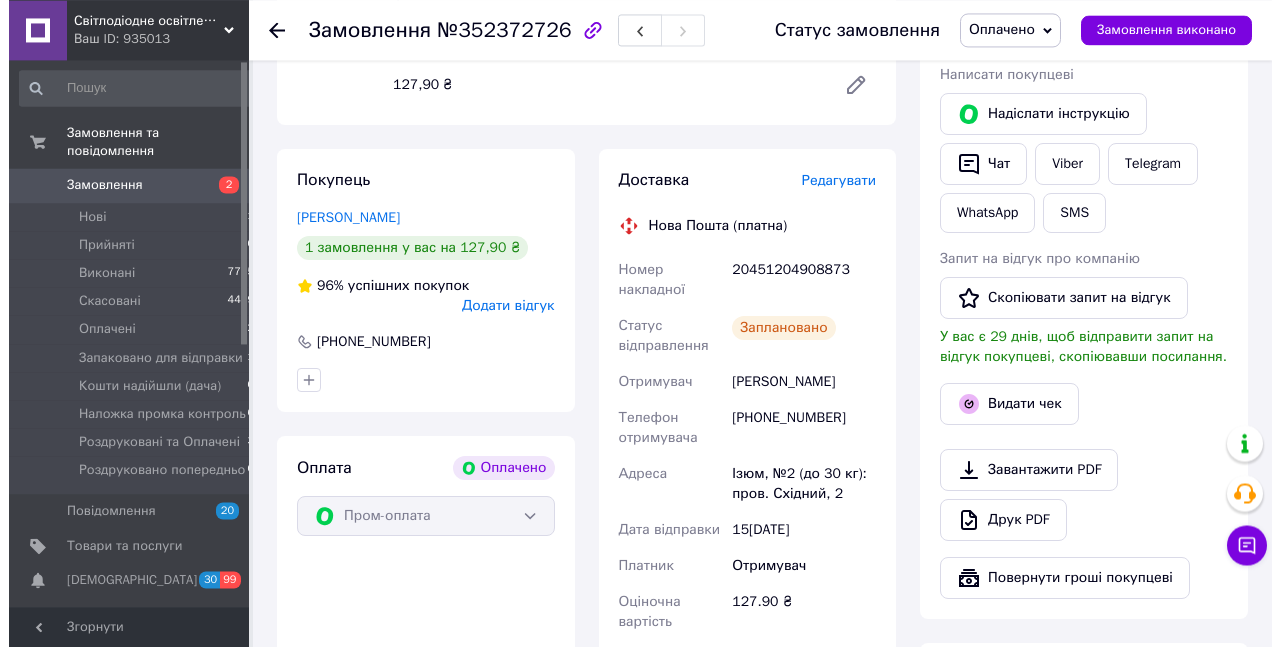 scroll, scrollTop: 981, scrollLeft: 0, axis: vertical 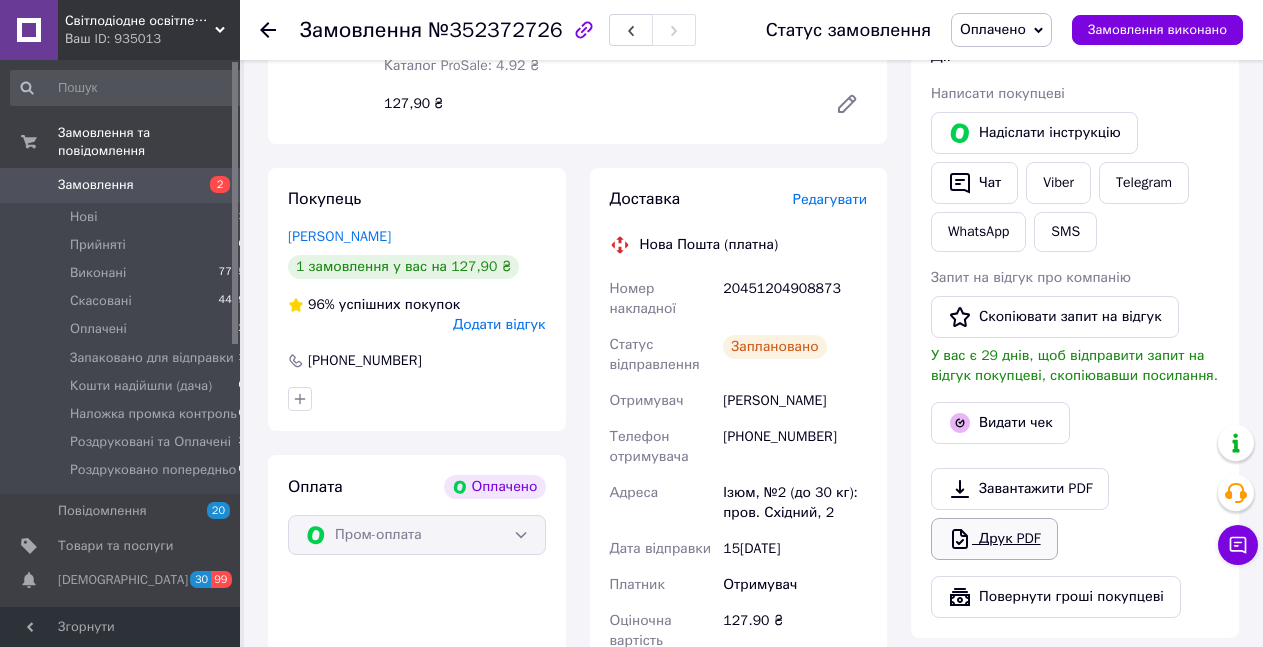 click on "Друк PDF" at bounding box center (994, 539) 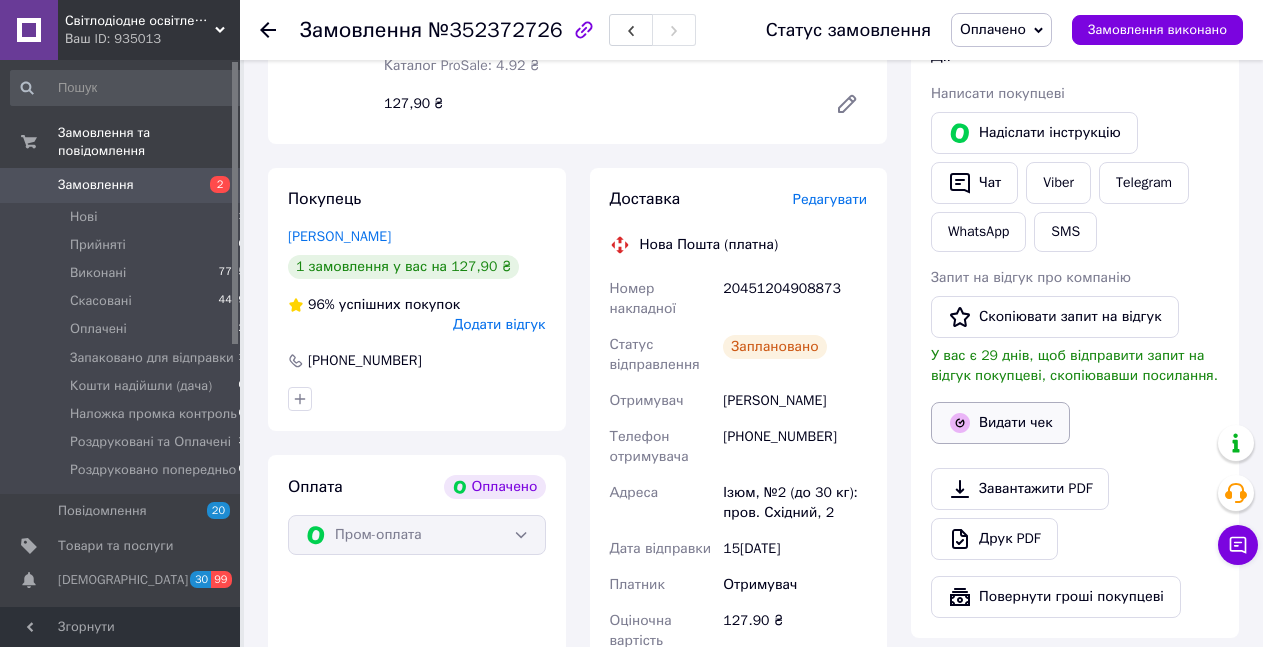 click on "Видати чек" at bounding box center (1000, 423) 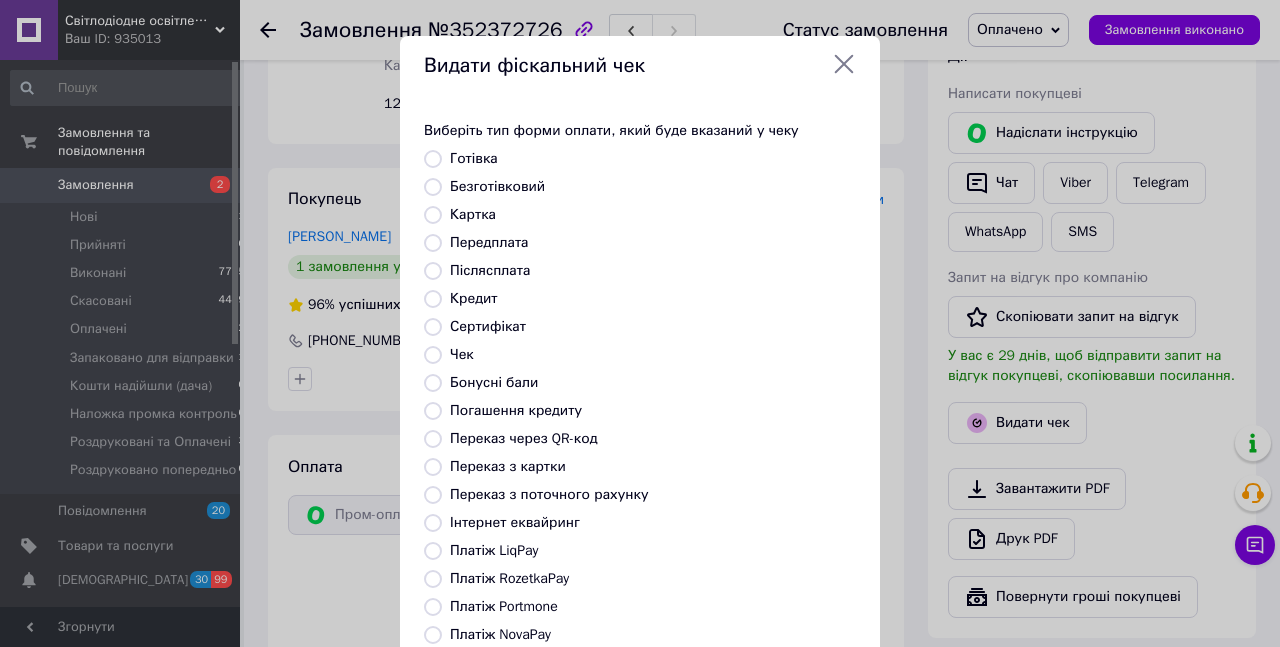 click on "Безготівковий" at bounding box center (433, 187) 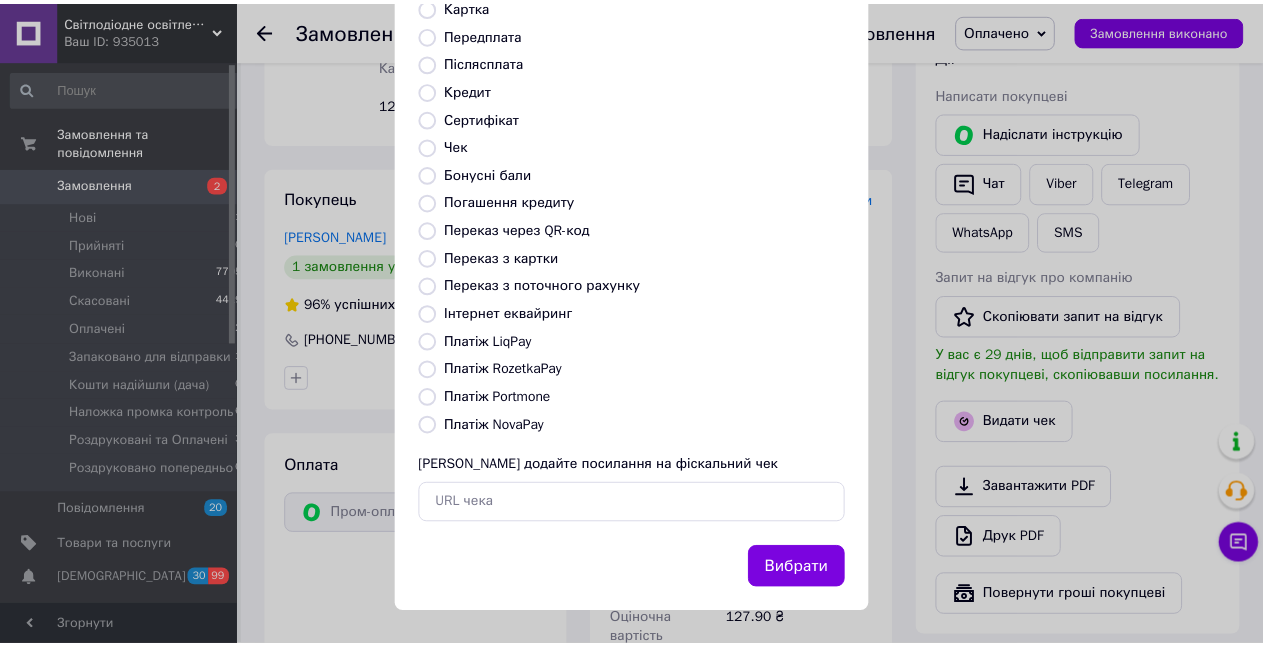 scroll, scrollTop: 212, scrollLeft: 0, axis: vertical 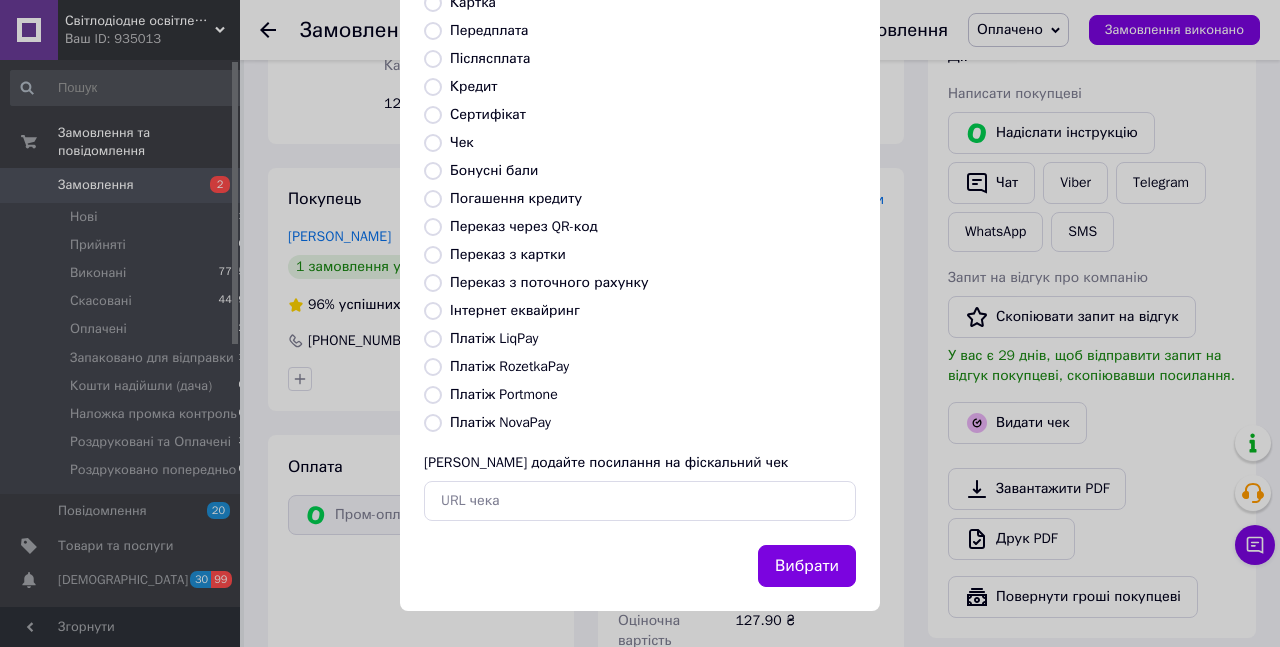 click on "Платіж RozetkaPay" at bounding box center (509, 366) 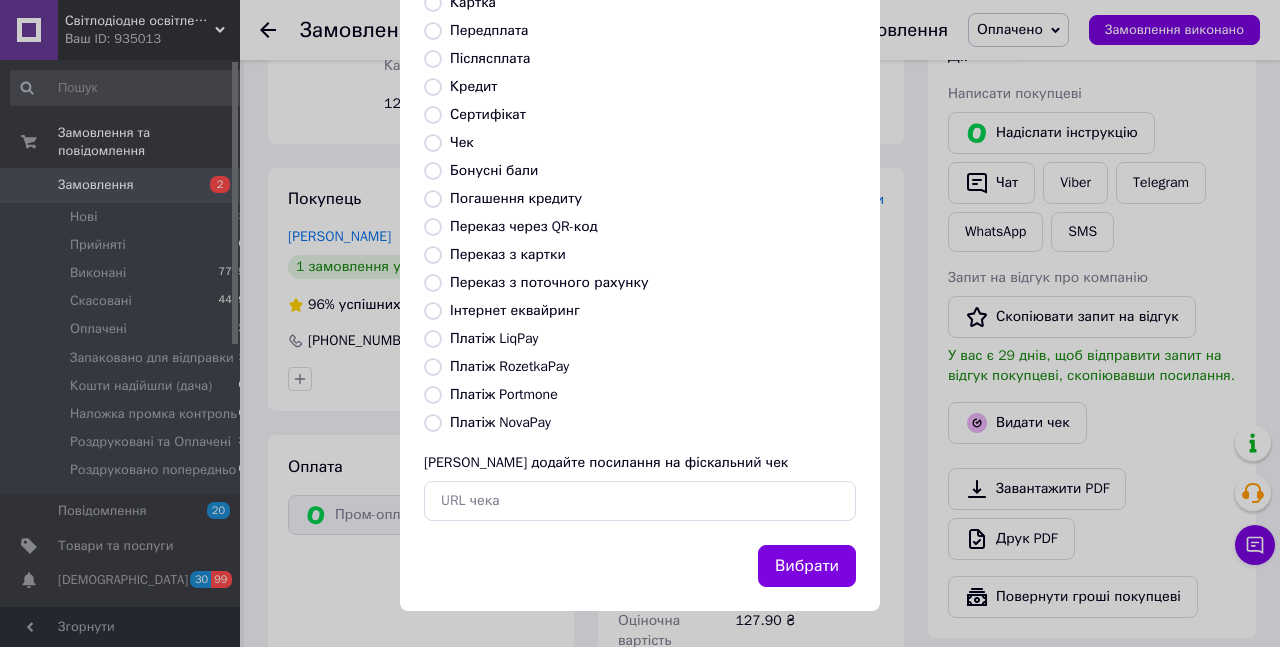 radio on "true" 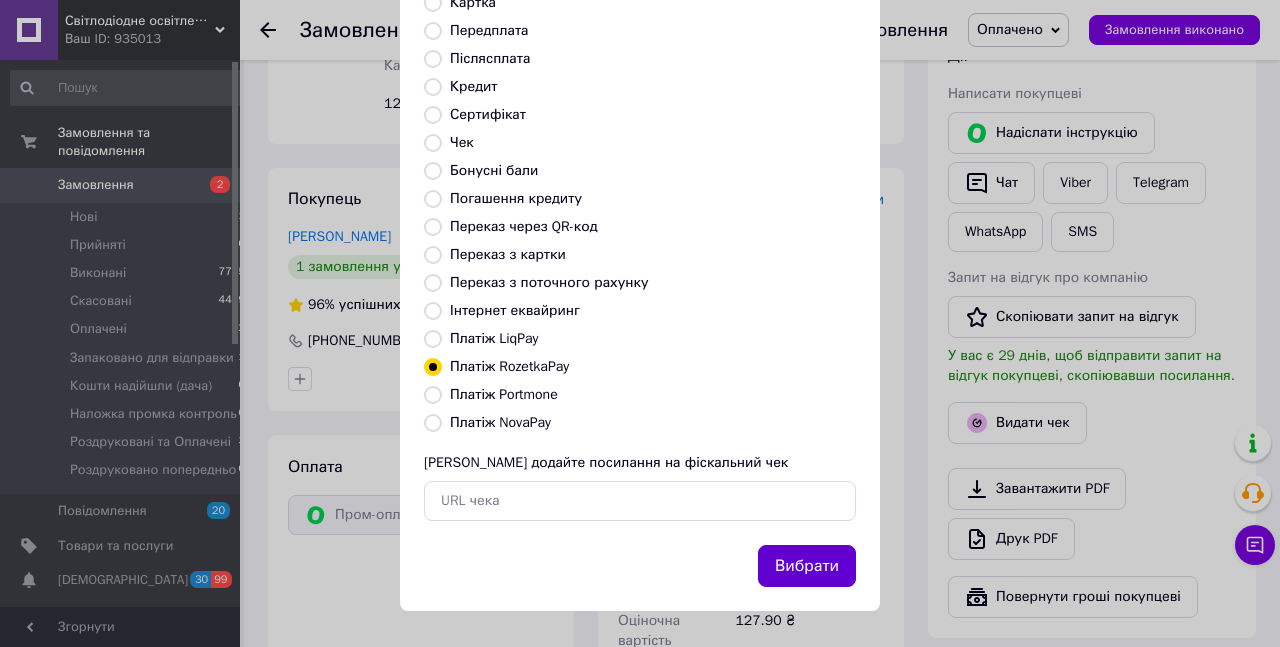 click on "Вибрати" at bounding box center (807, 566) 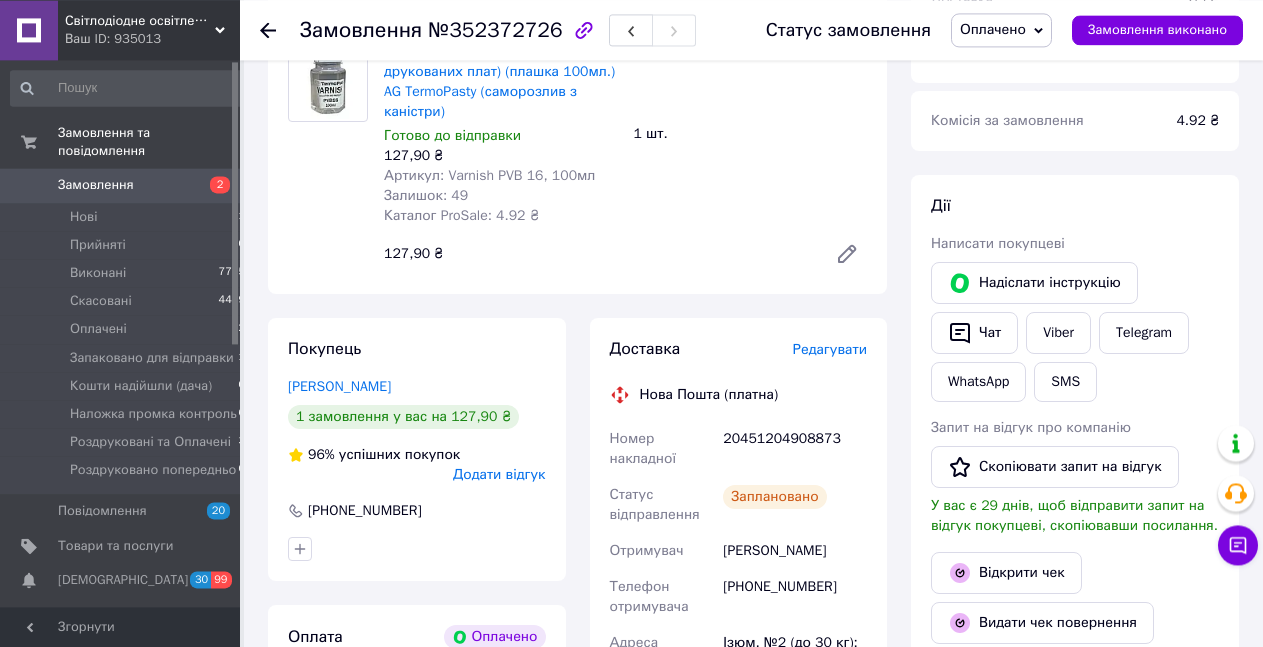 scroll, scrollTop: 777, scrollLeft: 0, axis: vertical 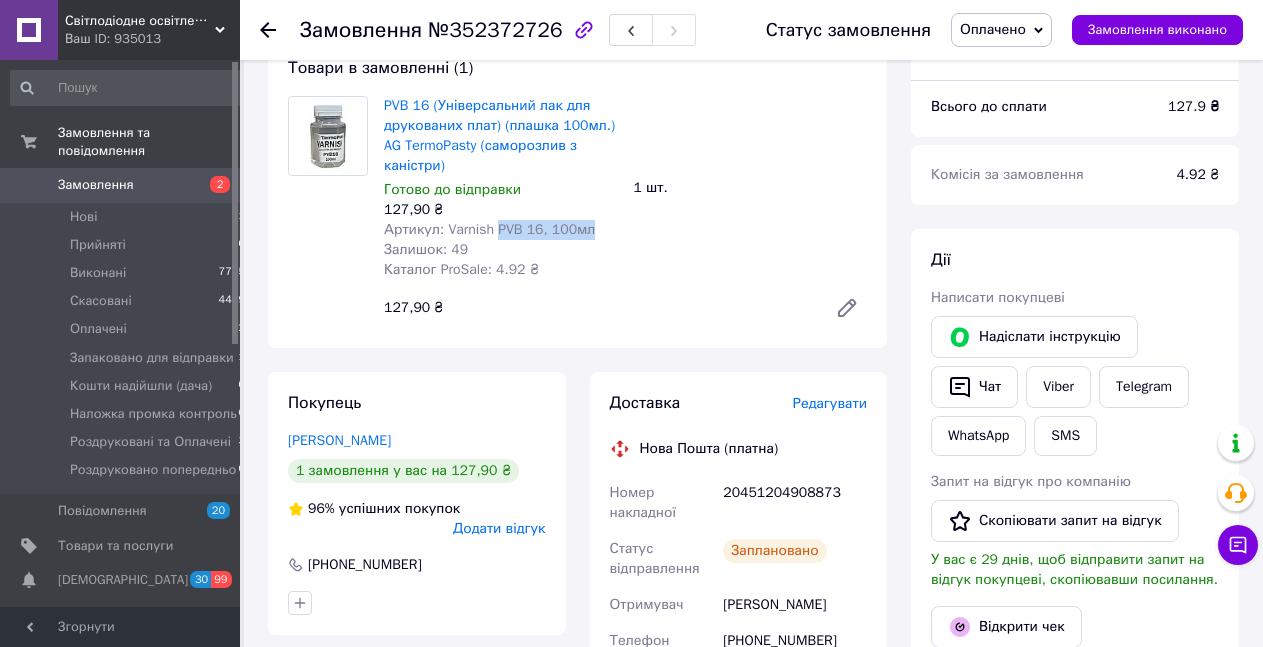 drag, startPoint x: 492, startPoint y: 226, endPoint x: 592, endPoint y: 239, distance: 100.84146 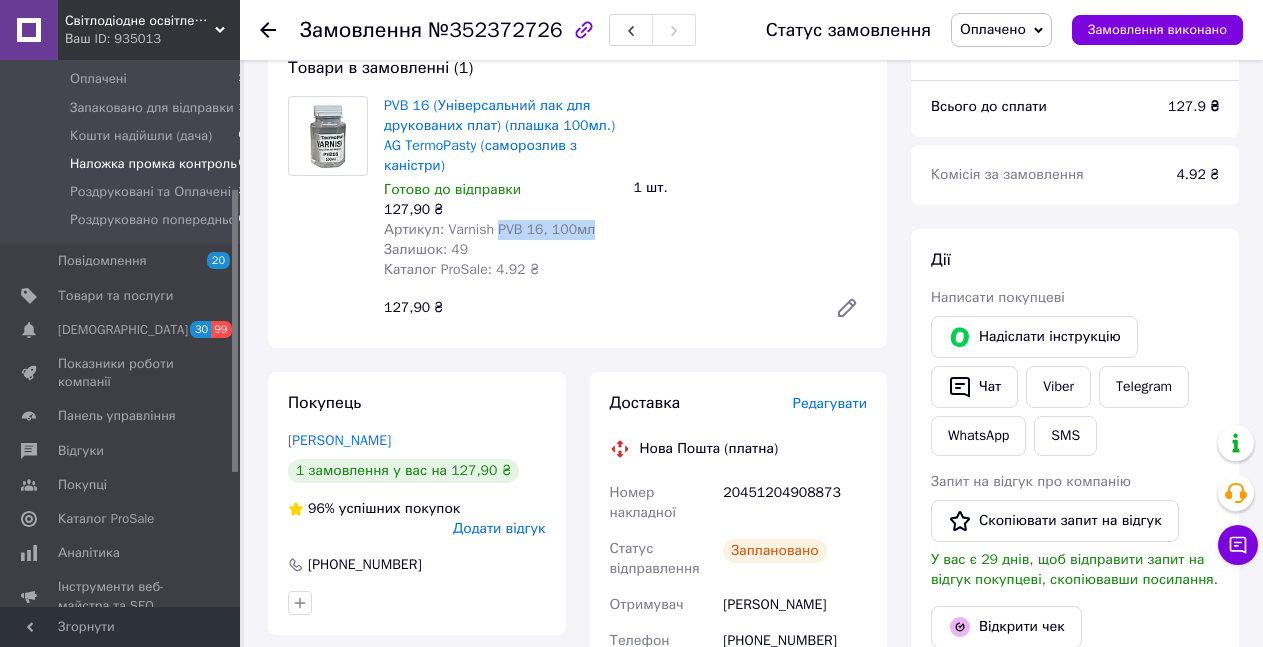 scroll, scrollTop: 306, scrollLeft: 0, axis: vertical 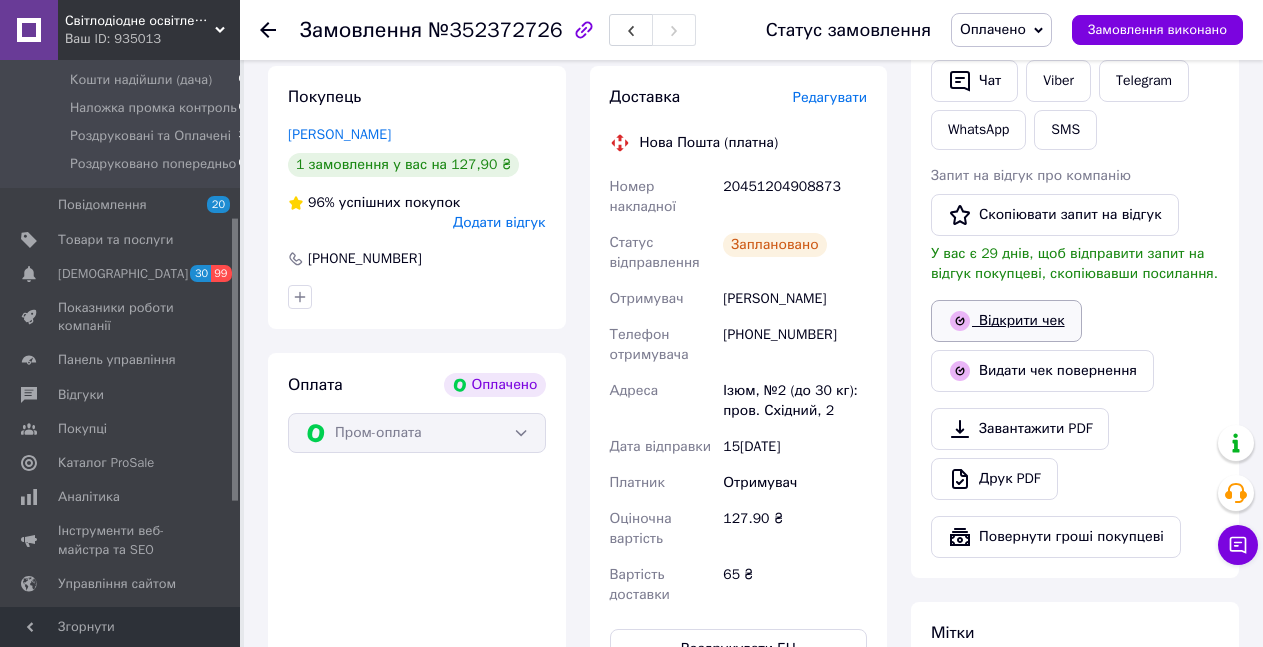click on "Відкрити чек" at bounding box center (1006, 321) 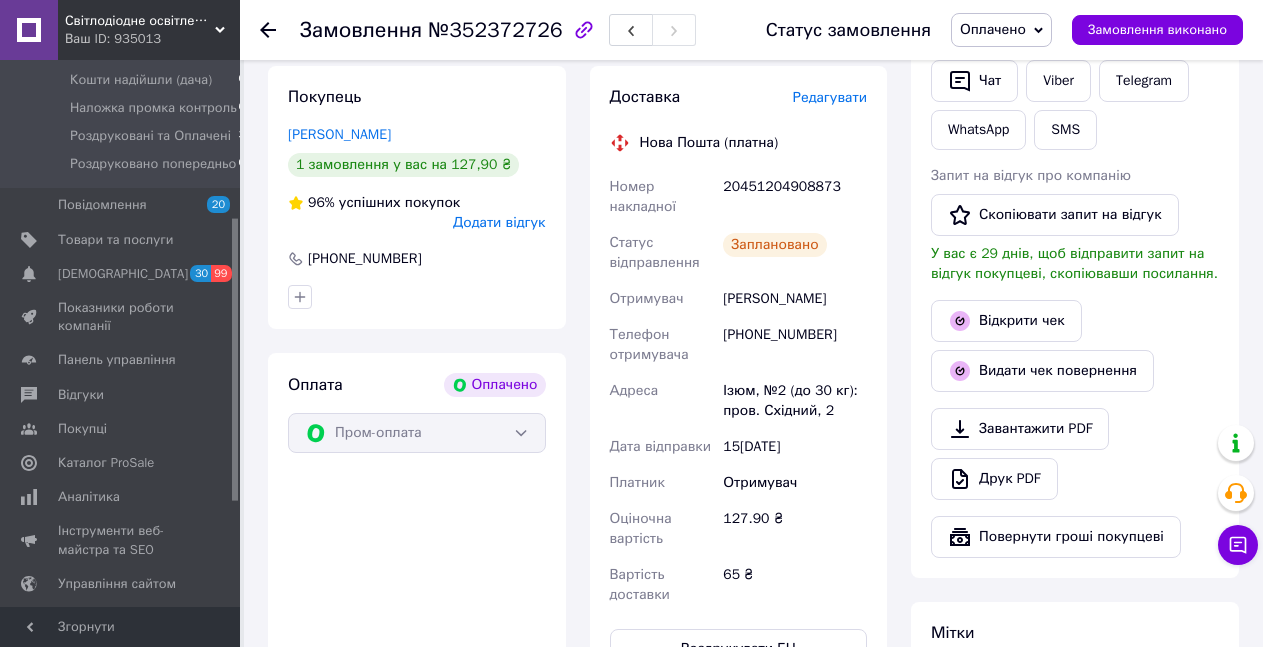scroll, scrollTop: 471, scrollLeft: 0, axis: vertical 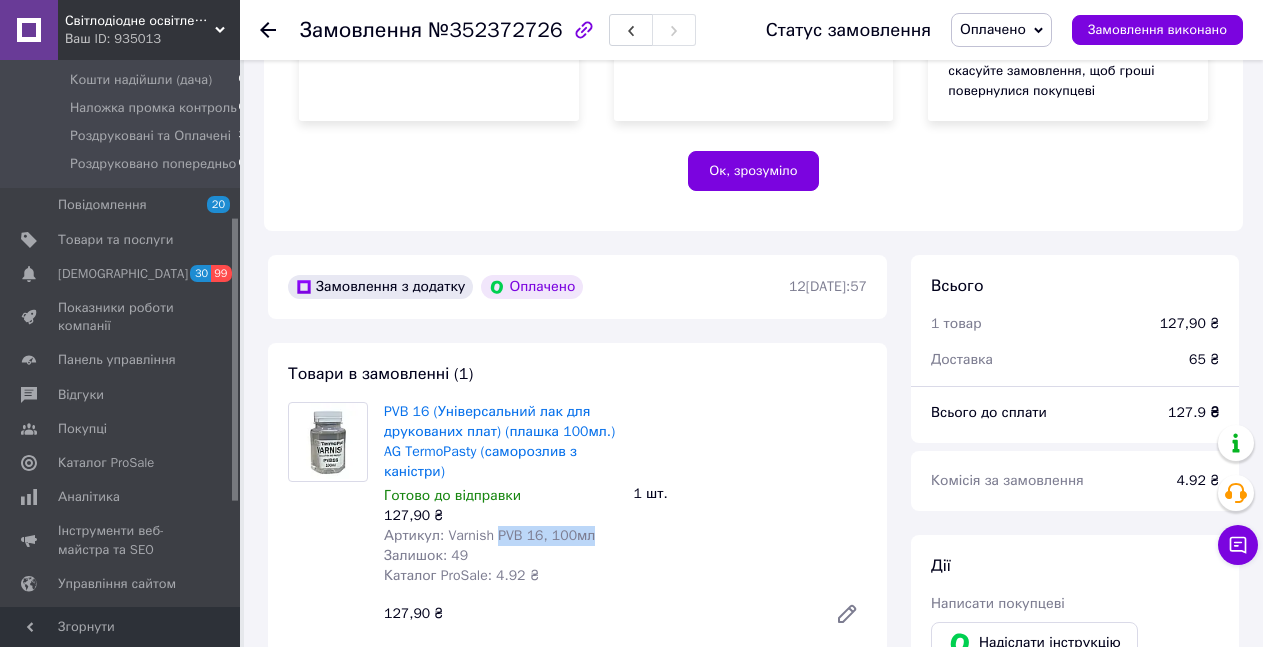 copy on "PVB  16, 100мл" 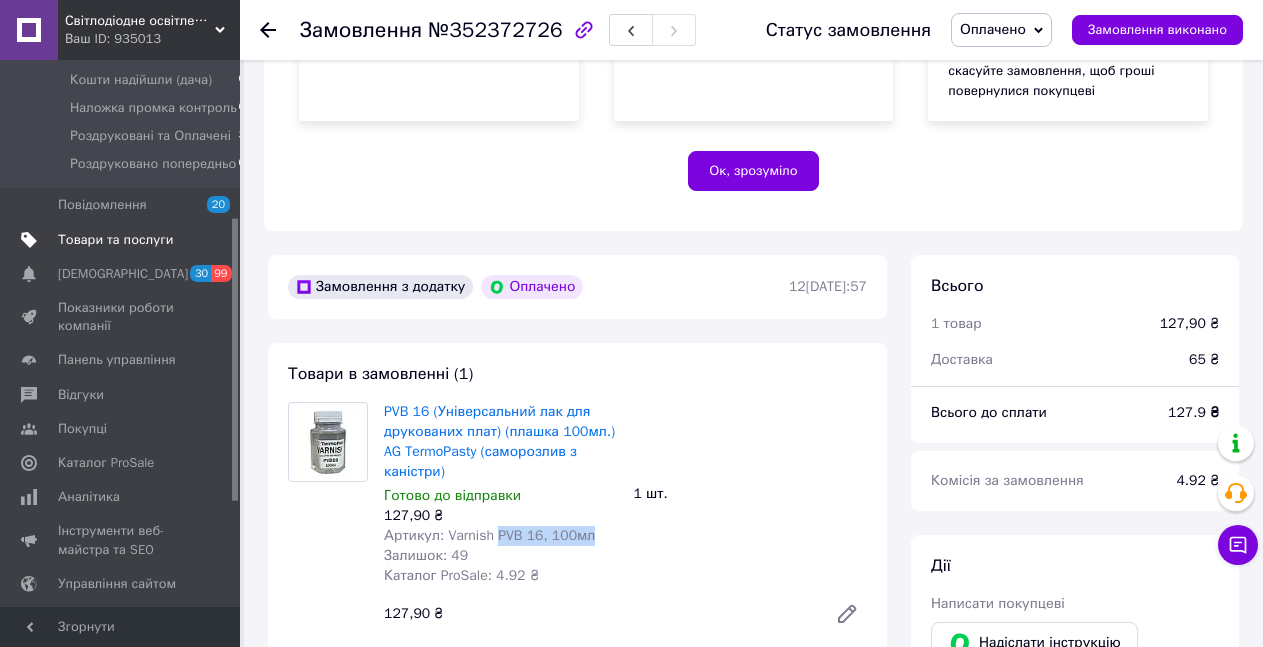 click on "Товари та послуги" at bounding box center (115, 240) 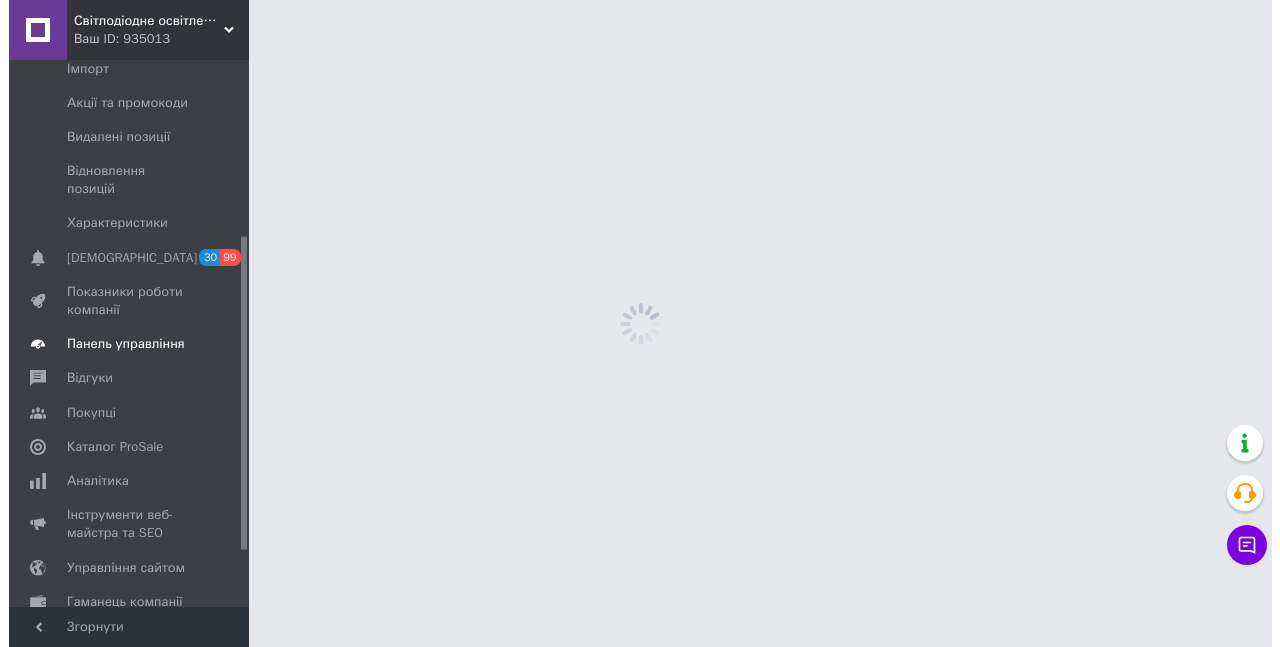 scroll, scrollTop: 0, scrollLeft: 0, axis: both 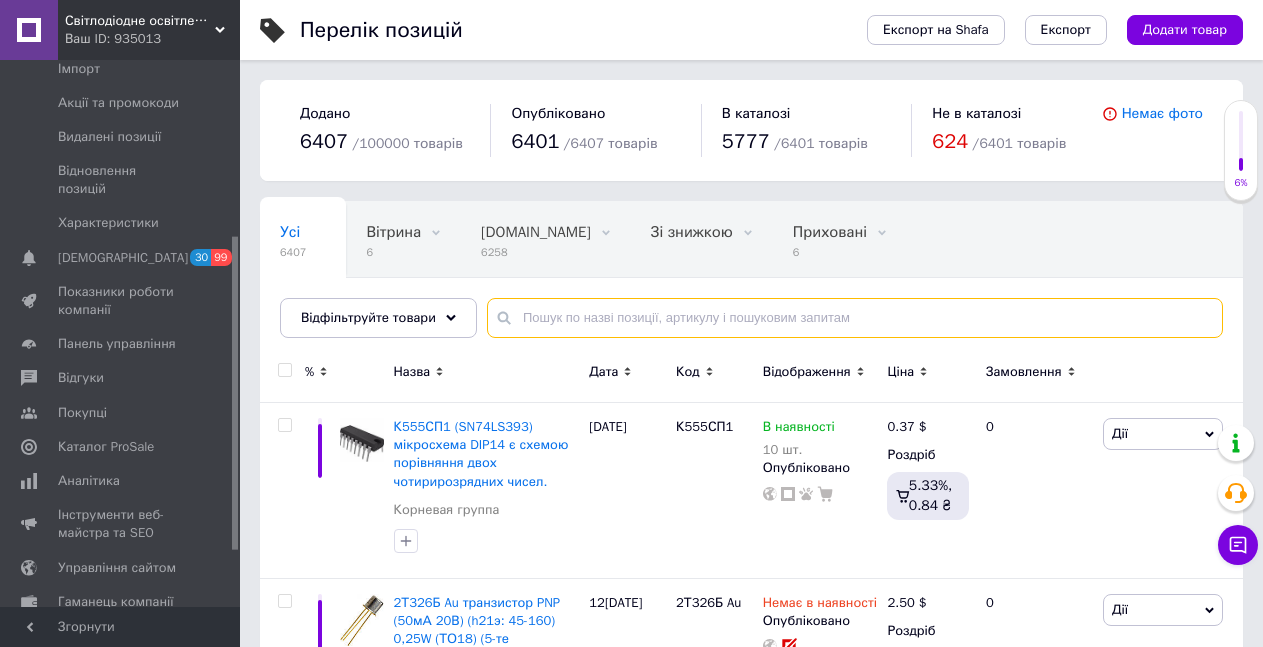 drag, startPoint x: 533, startPoint y: 319, endPoint x: 550, endPoint y: 315, distance: 17.464249 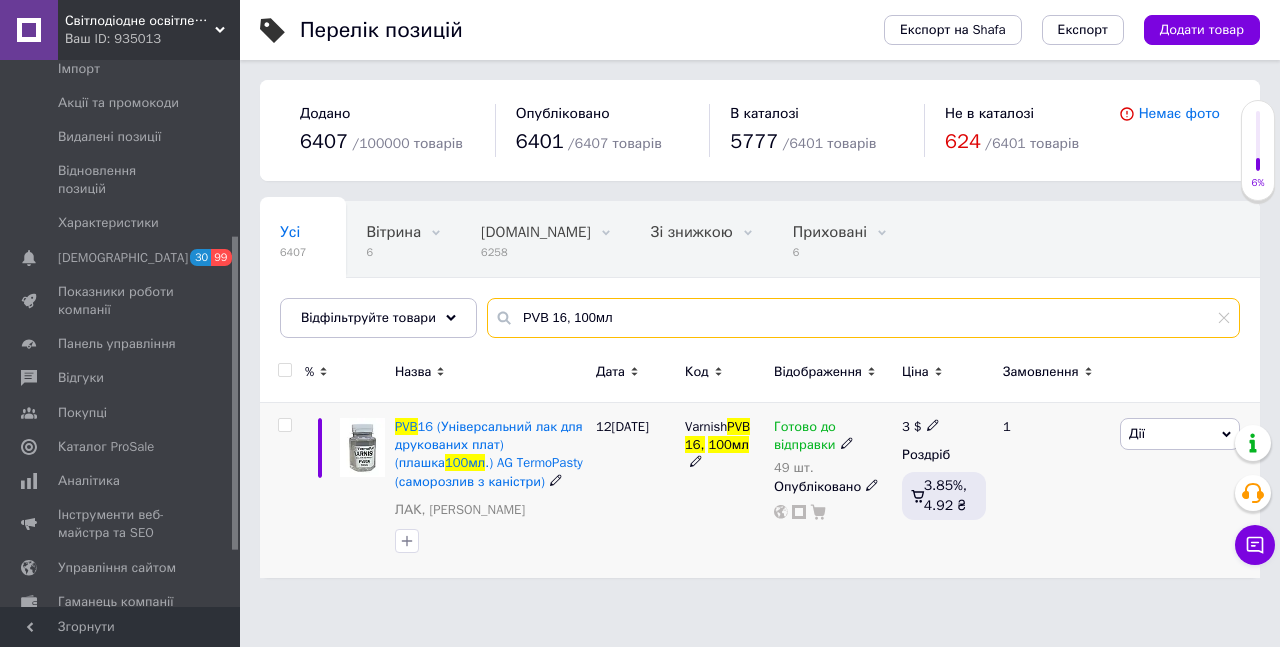 type on "PVB 16, 100мл" 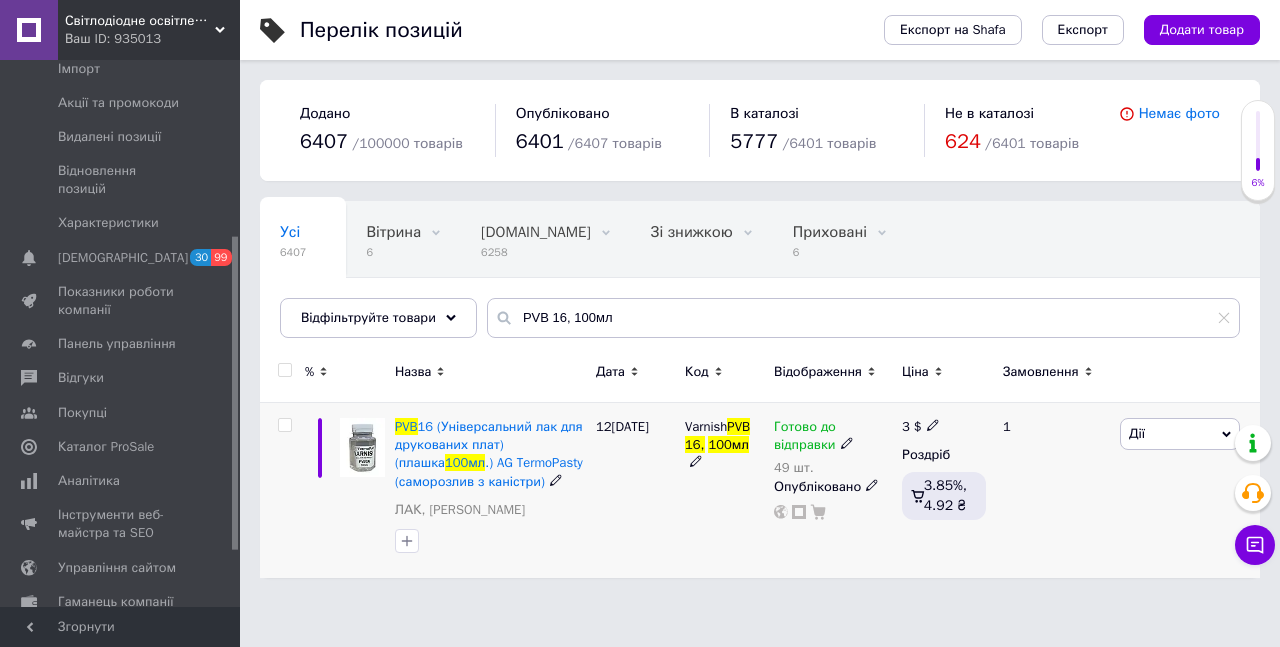 click 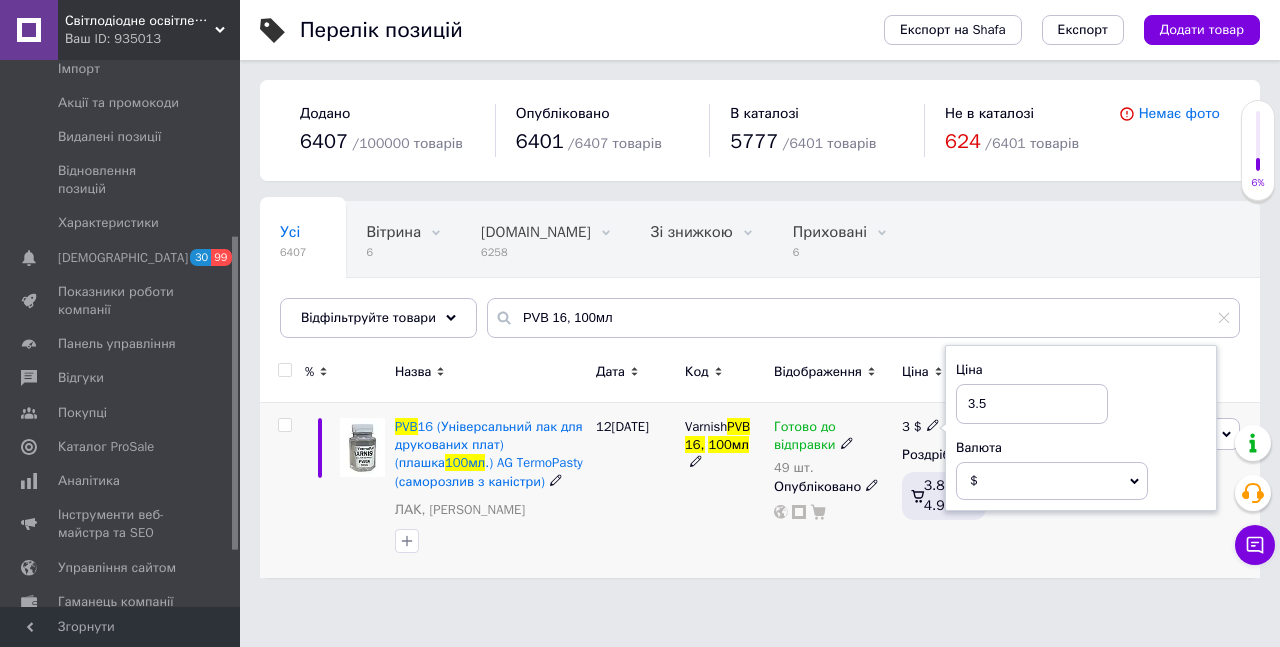 type on "3.5" 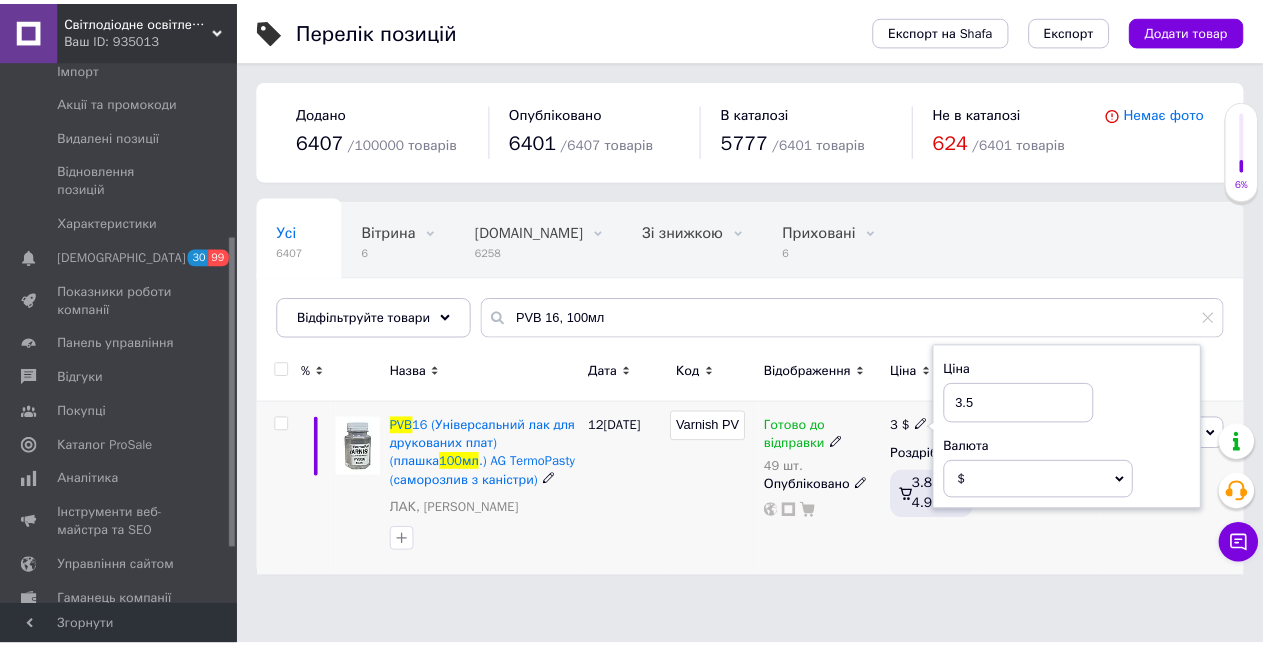 scroll, scrollTop: 0, scrollLeft: 76, axis: horizontal 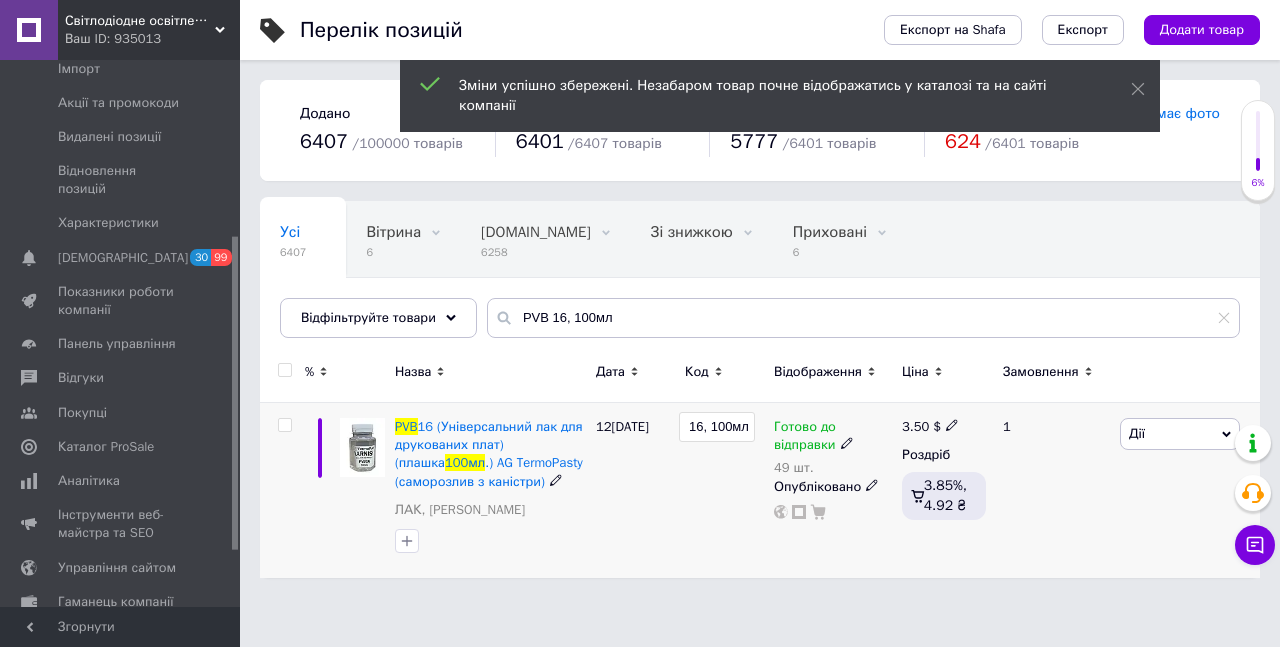 click on "Varnish PVB  16, 100мл" at bounding box center (717, 427) 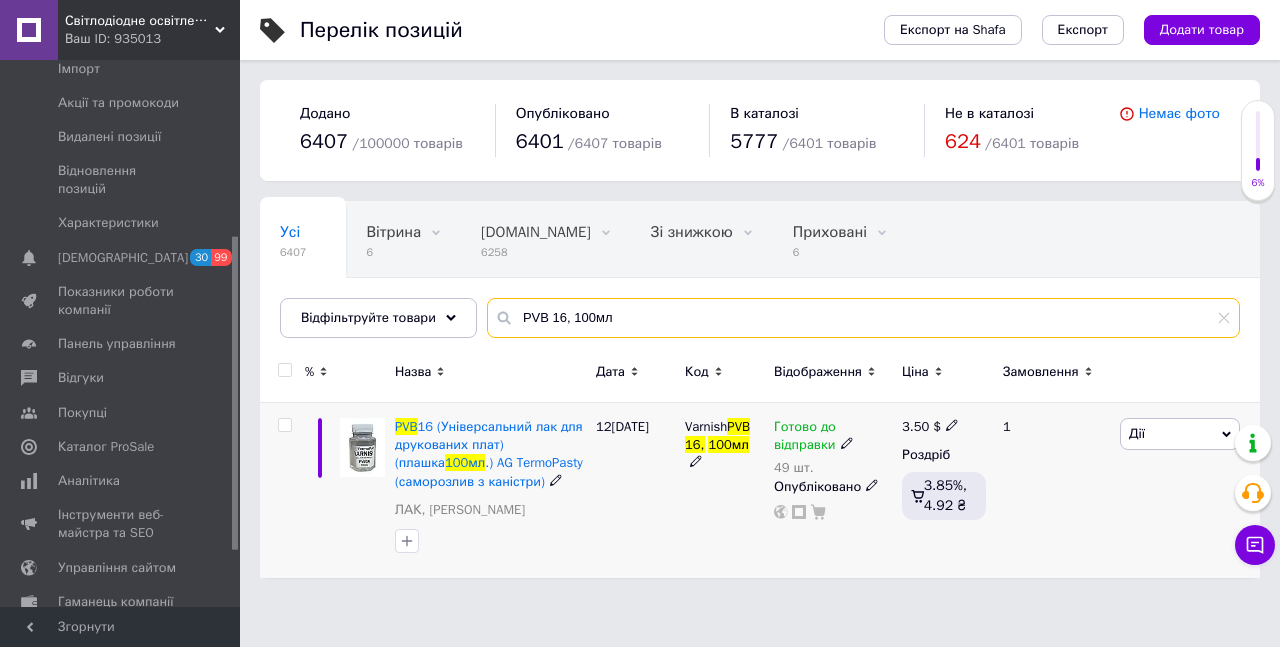 click on "PVB 16, 100мл" at bounding box center (863, 318) 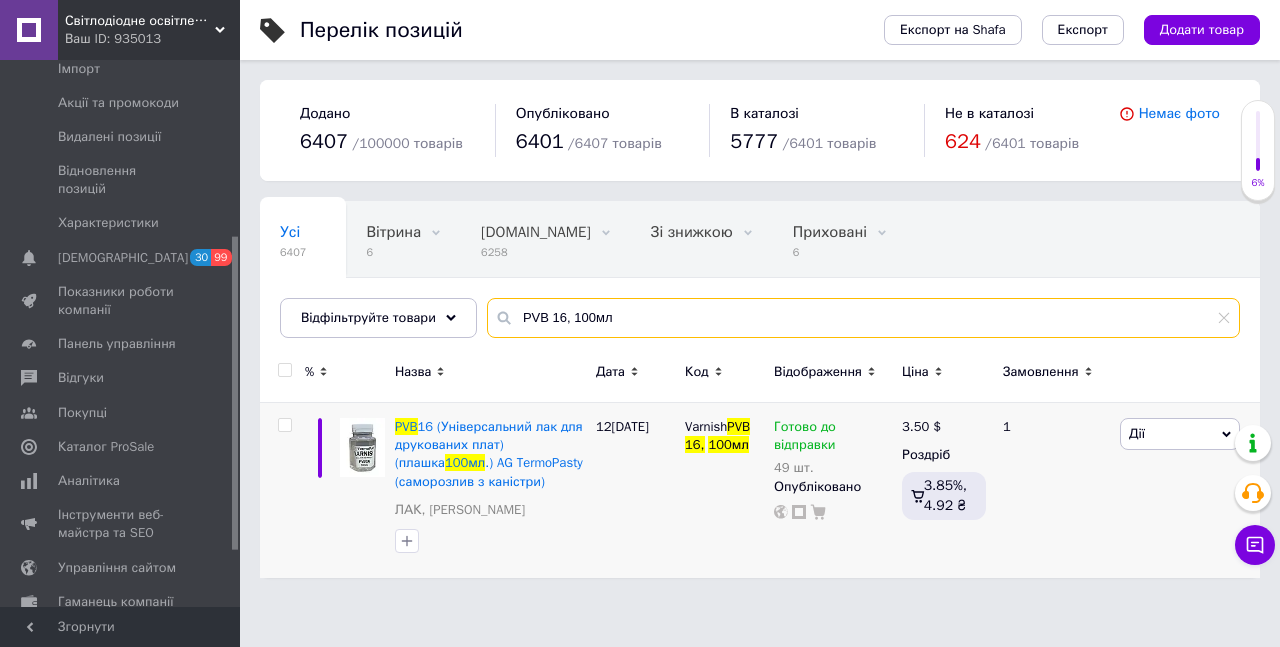 click on "PVB 16, 100мл" at bounding box center (863, 318) 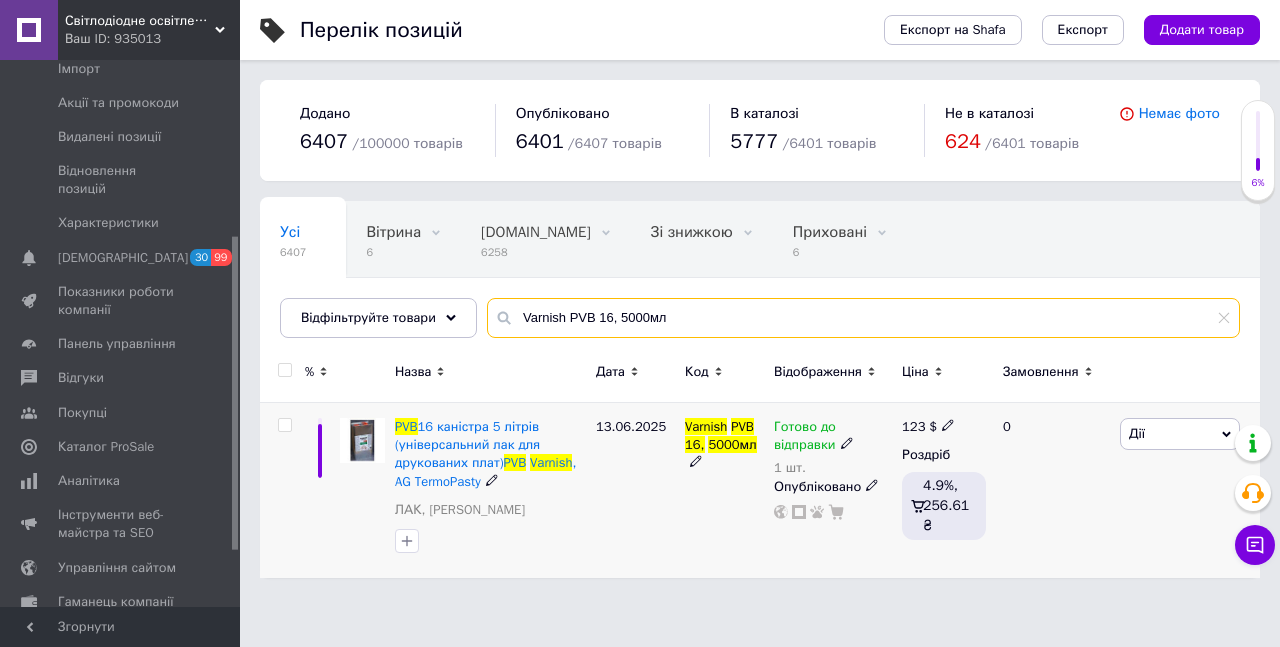 type on "Varnish PVB 16, 5000мл" 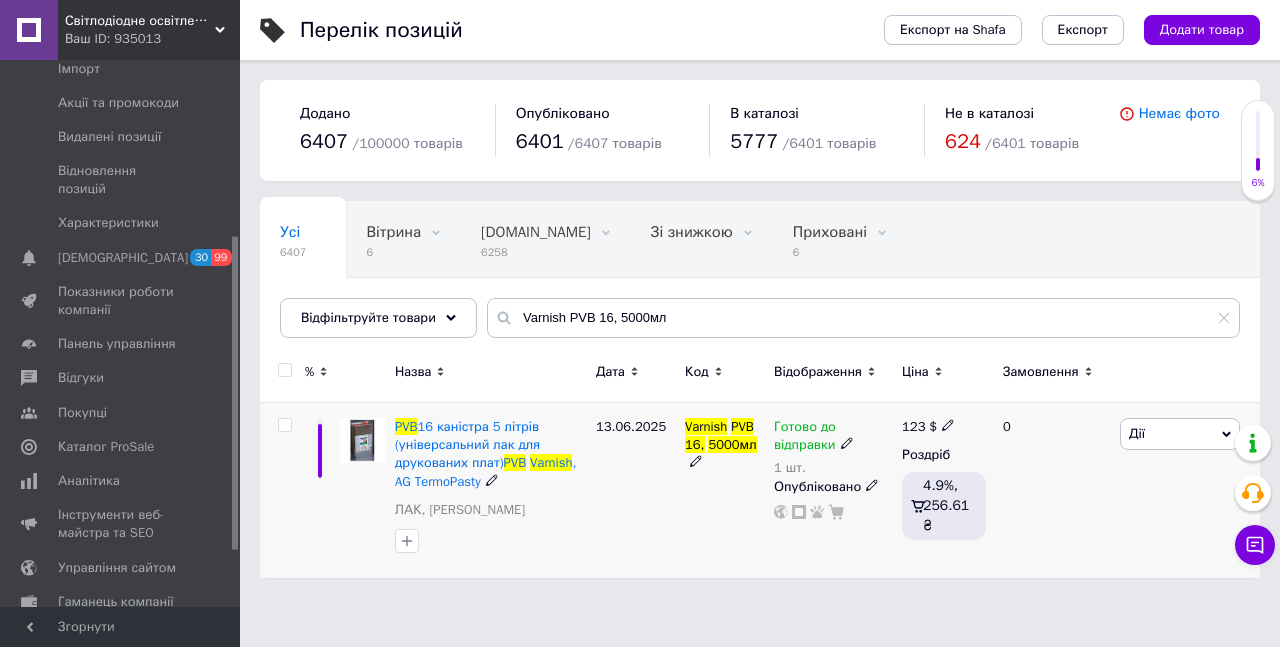 click 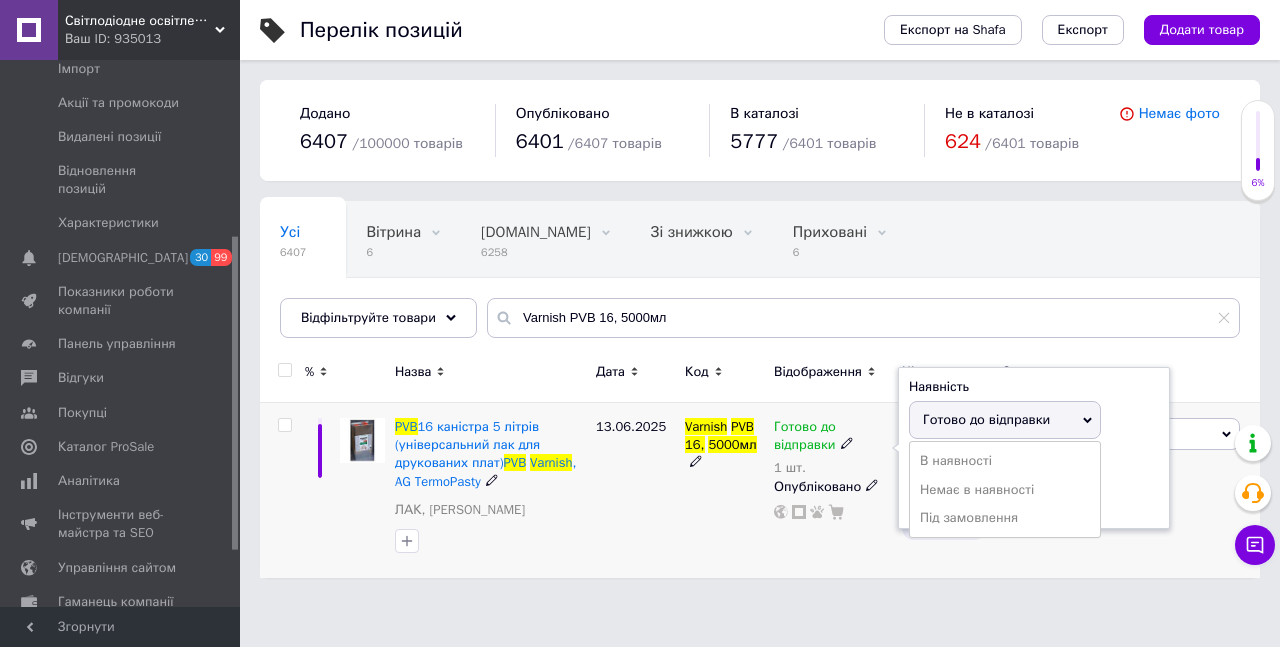 click on "Готово до відправки" at bounding box center [986, 419] 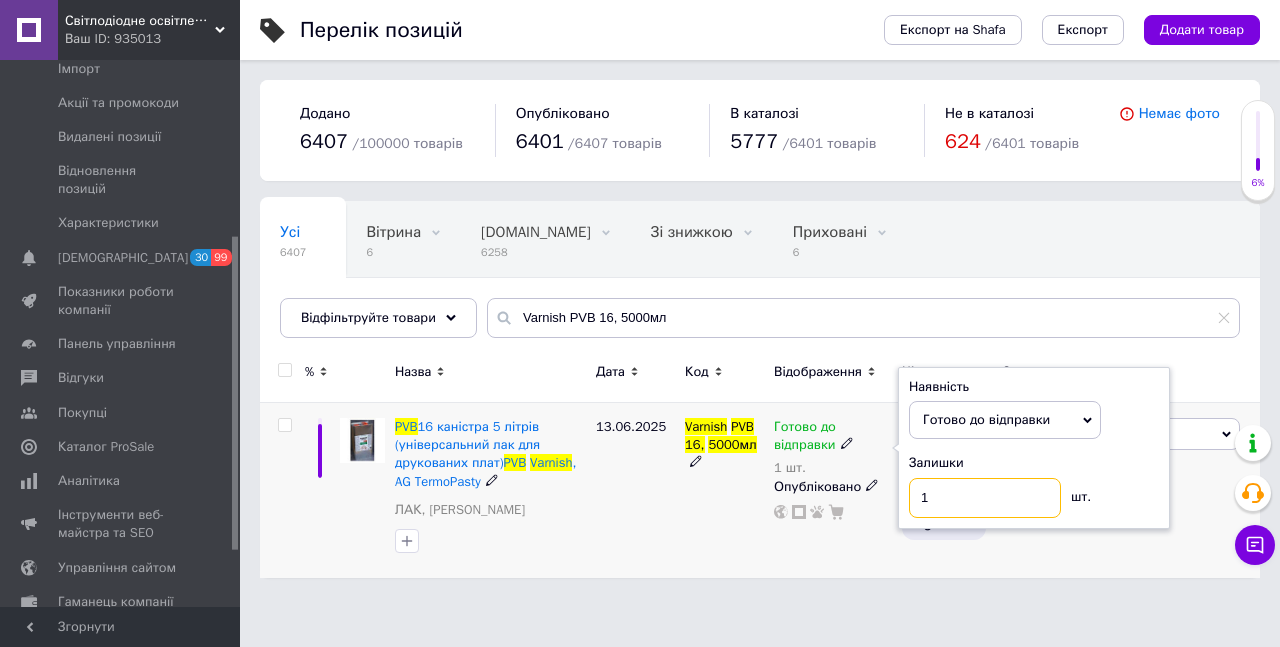 click on "1" at bounding box center (985, 498) 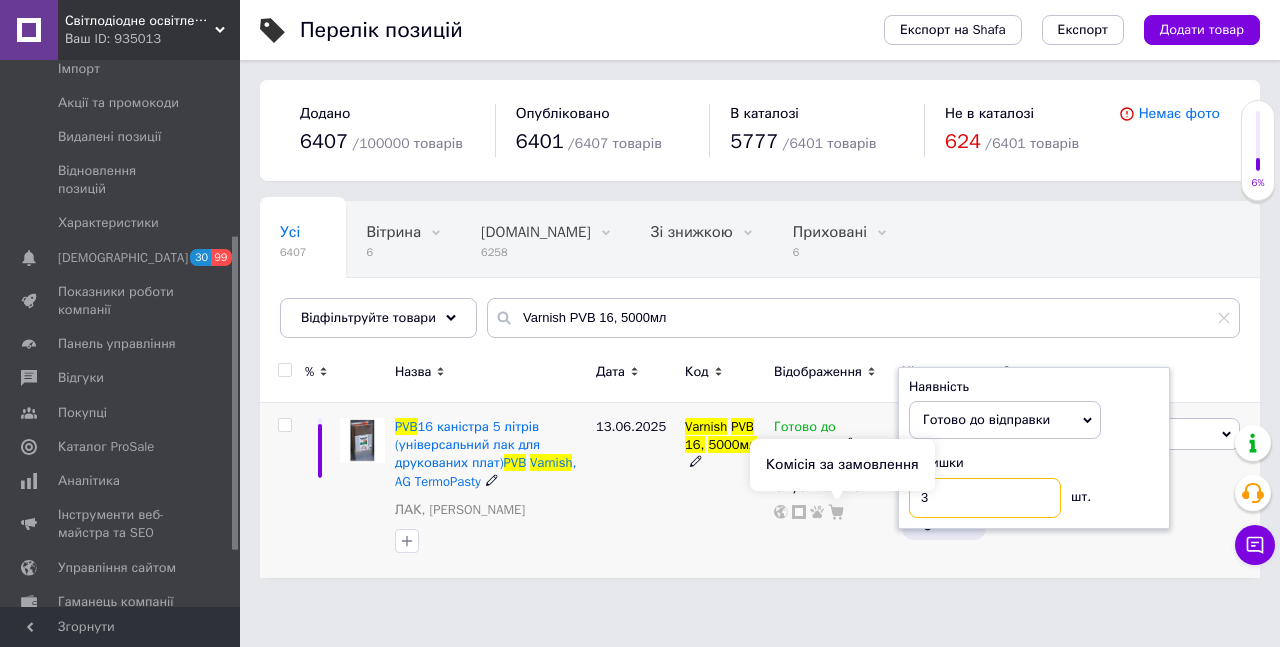 type on "3" 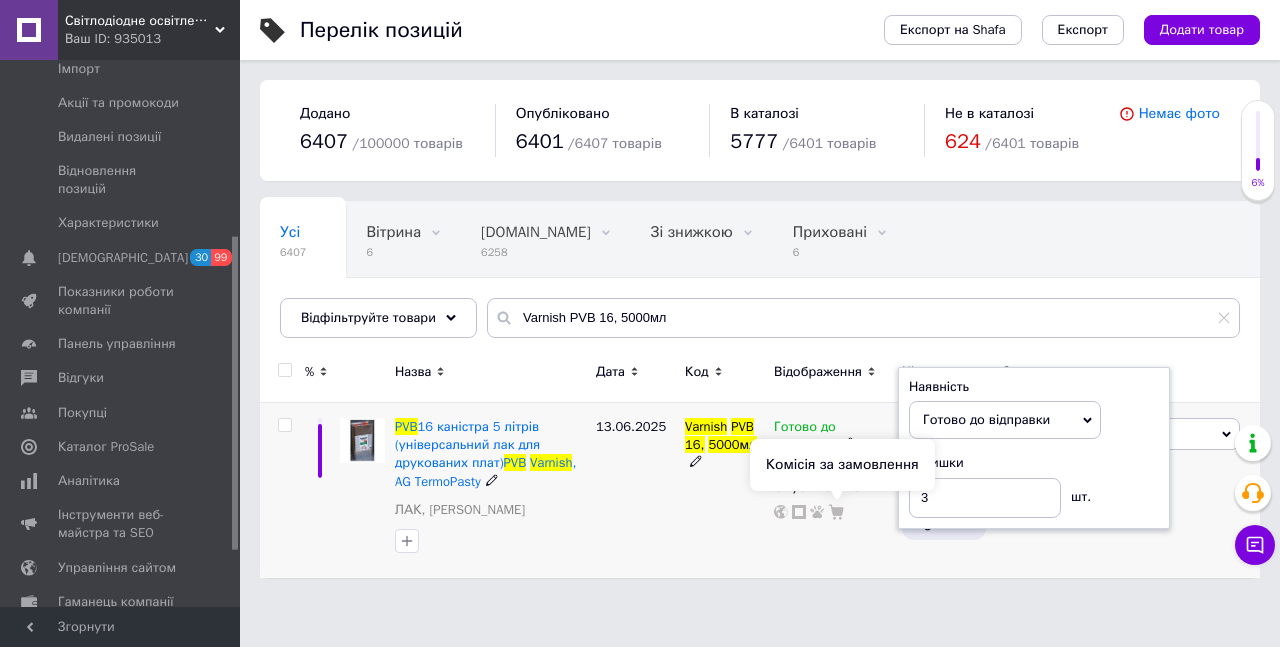 click on "Varnish   PVB   16,   5000мл" at bounding box center [724, 490] 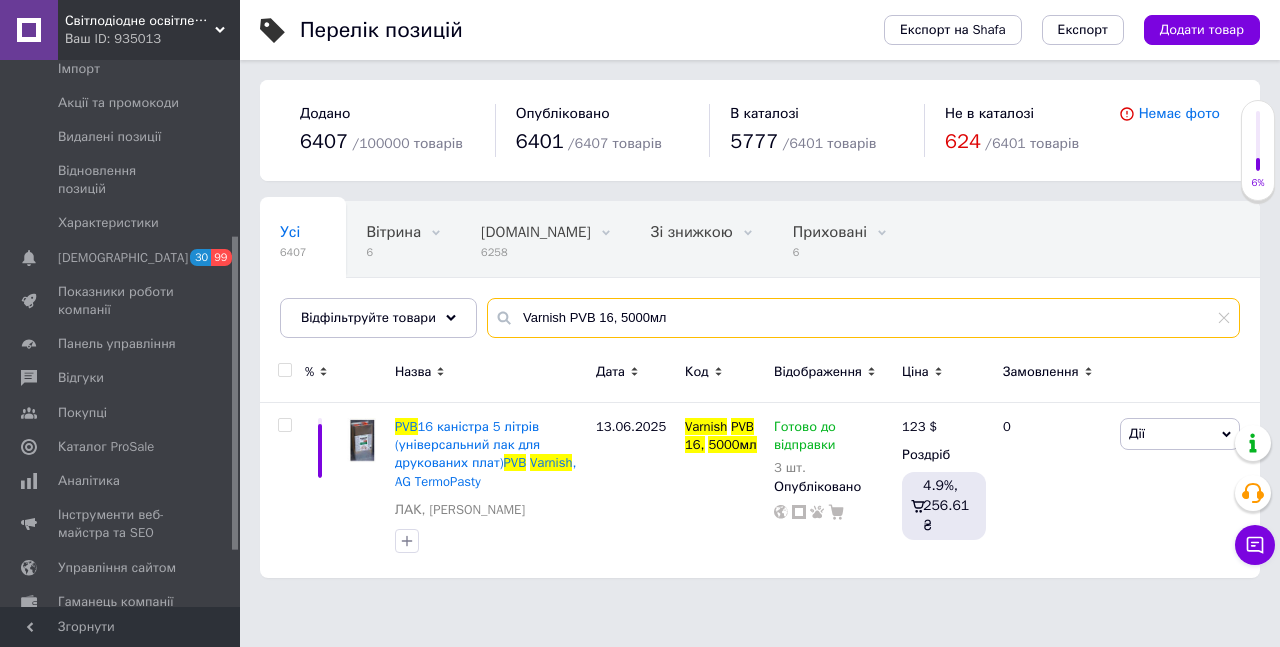 drag, startPoint x: 609, startPoint y: 312, endPoint x: 744, endPoint y: 346, distance: 139.21565 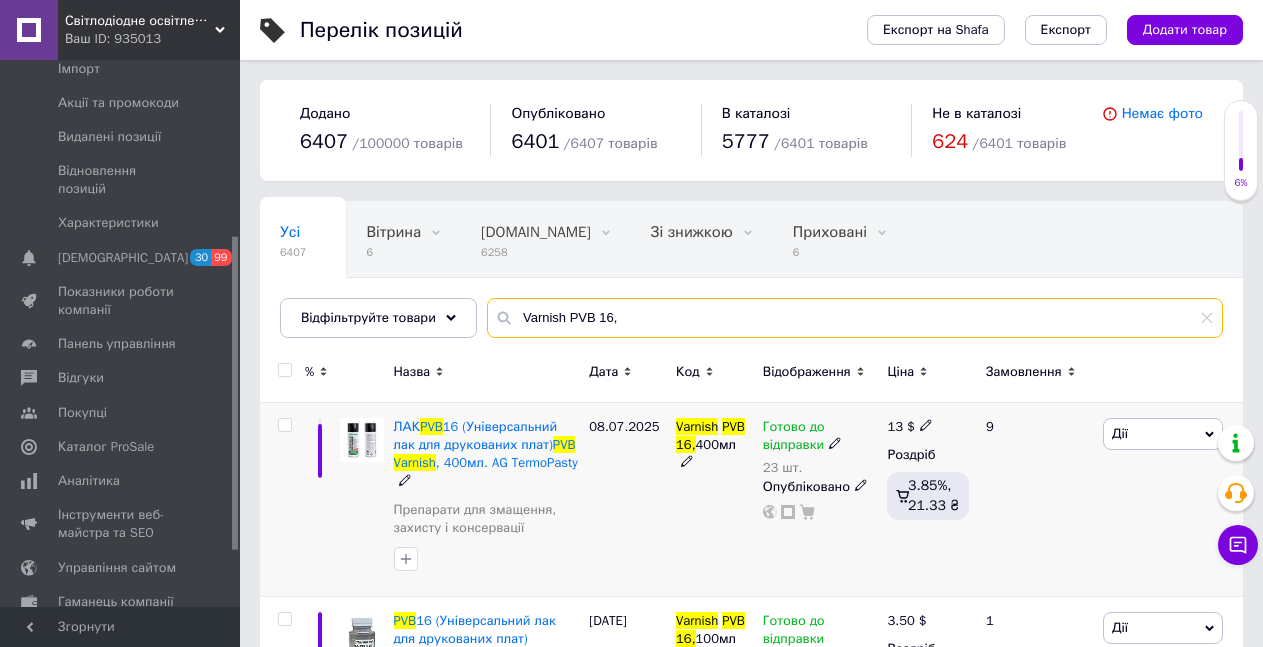 type on "Varnish PVB 16," 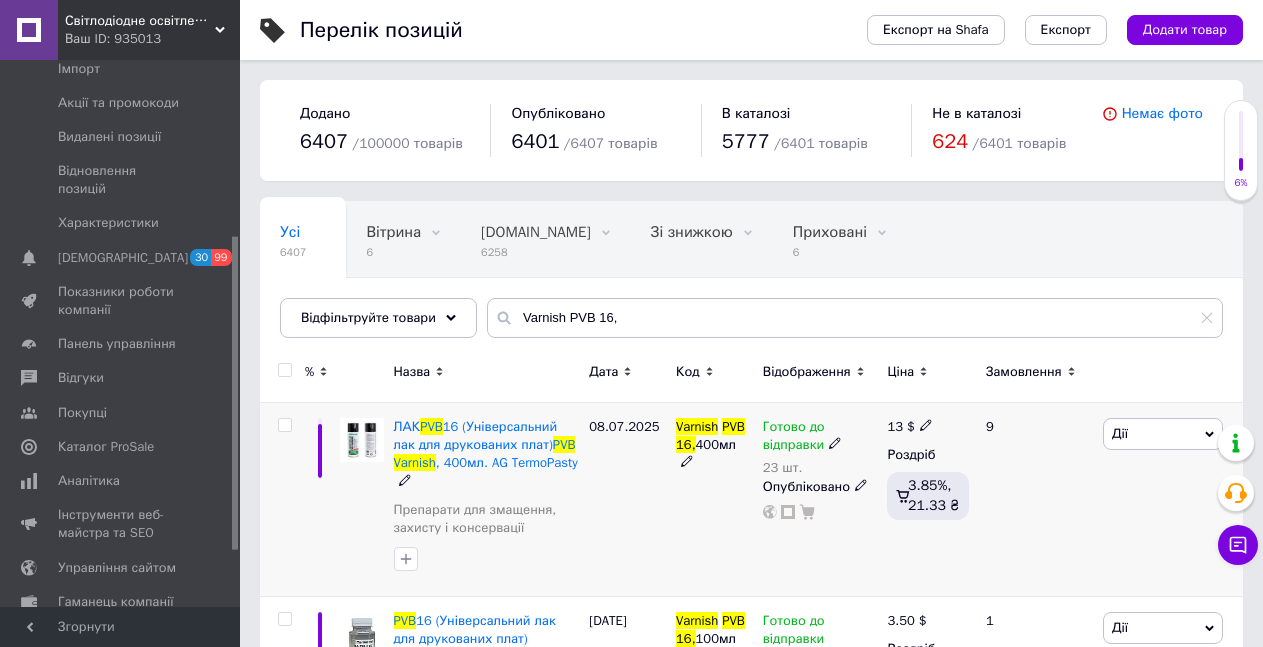 click 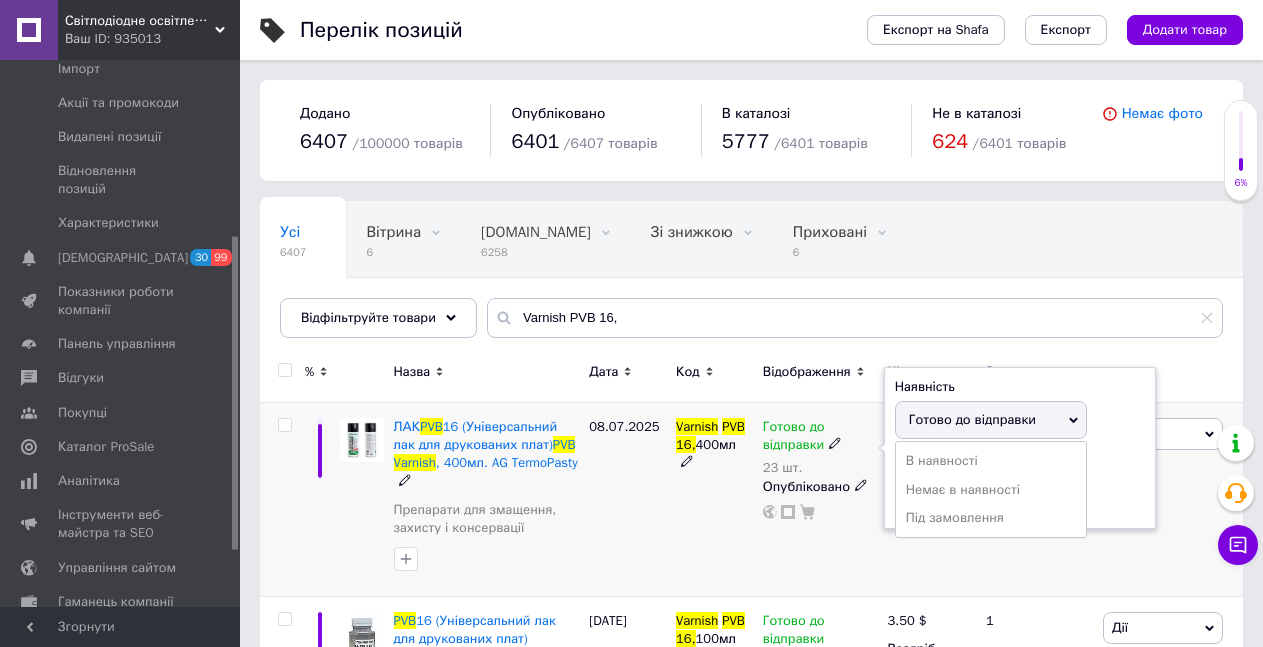click on "Готово до відправки" at bounding box center [972, 419] 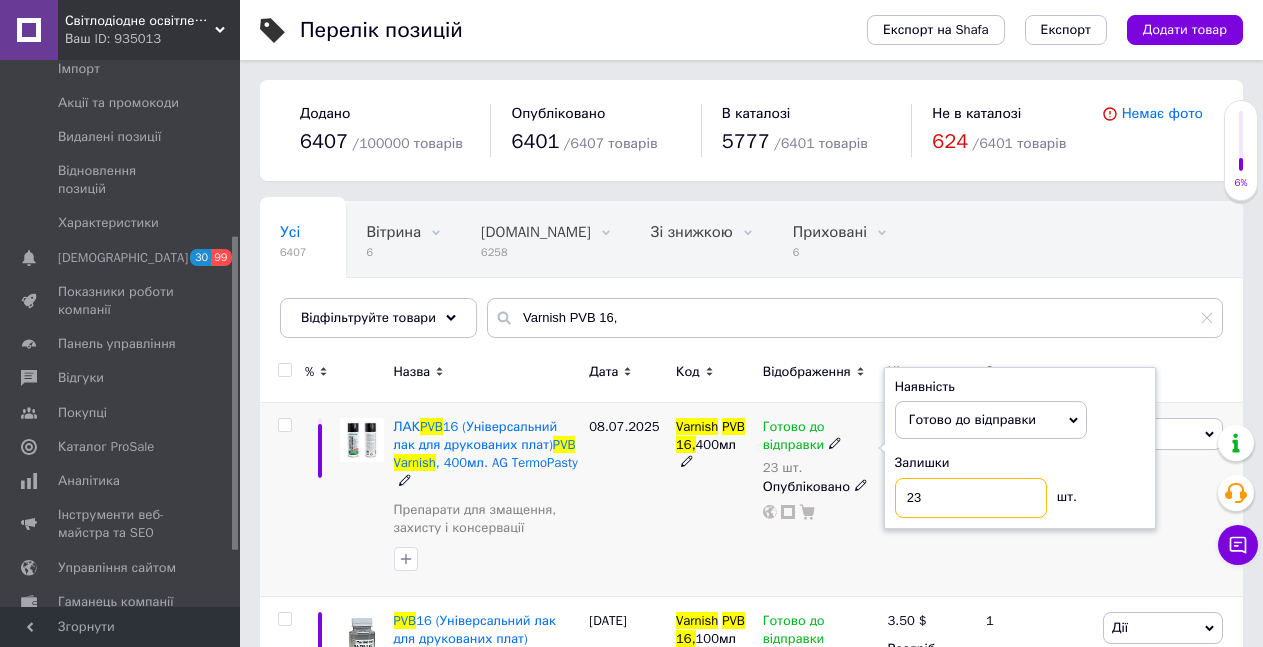 drag, startPoint x: 926, startPoint y: 497, endPoint x: 890, endPoint y: 509, distance: 37.94733 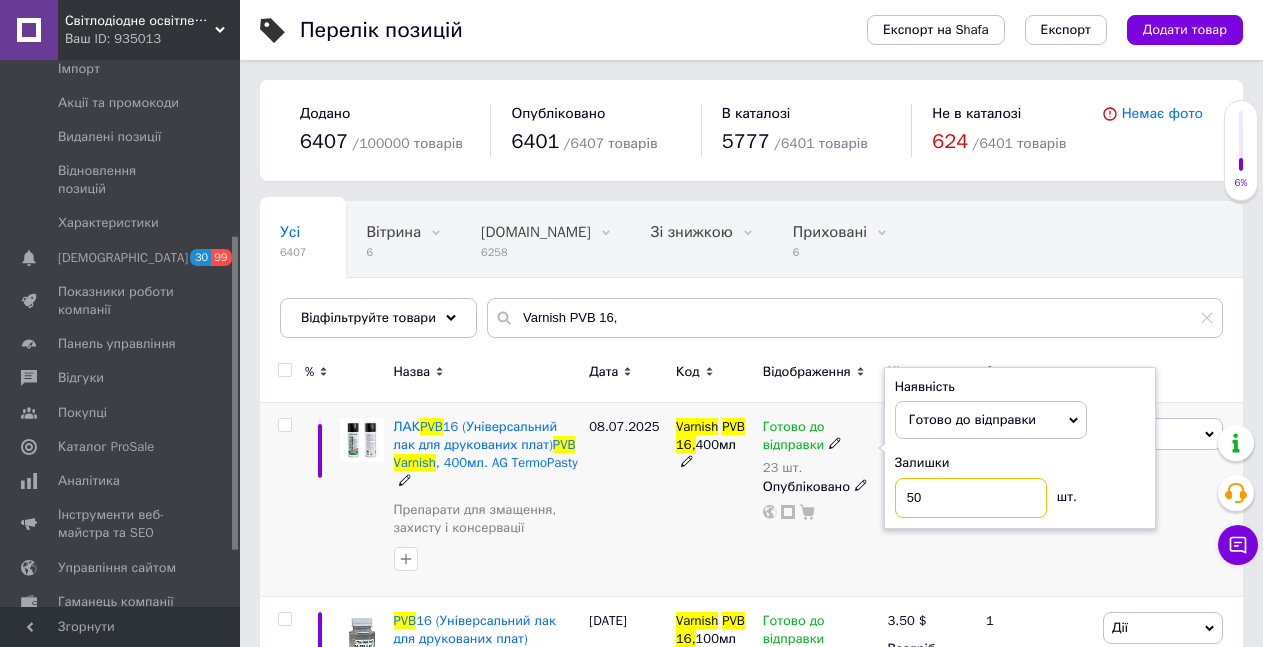 type on "50" 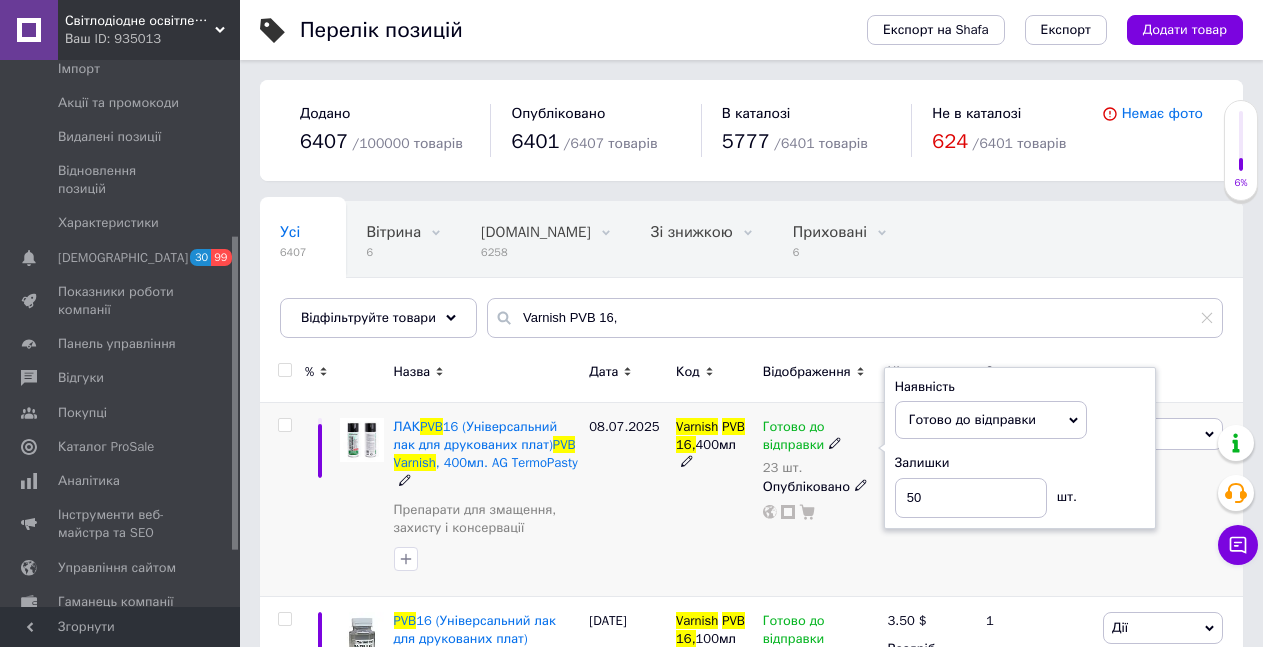 click on "Varnish   PVB    16,  400мл" at bounding box center [714, 500] 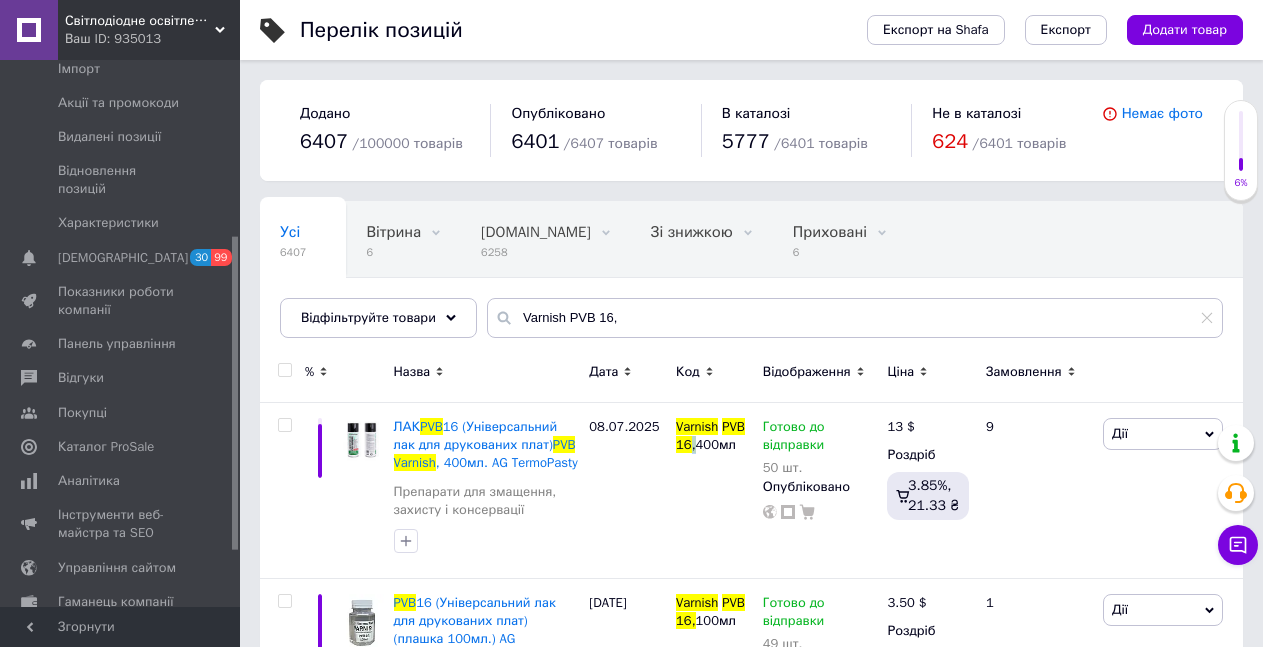 scroll, scrollTop: 303, scrollLeft: 0, axis: vertical 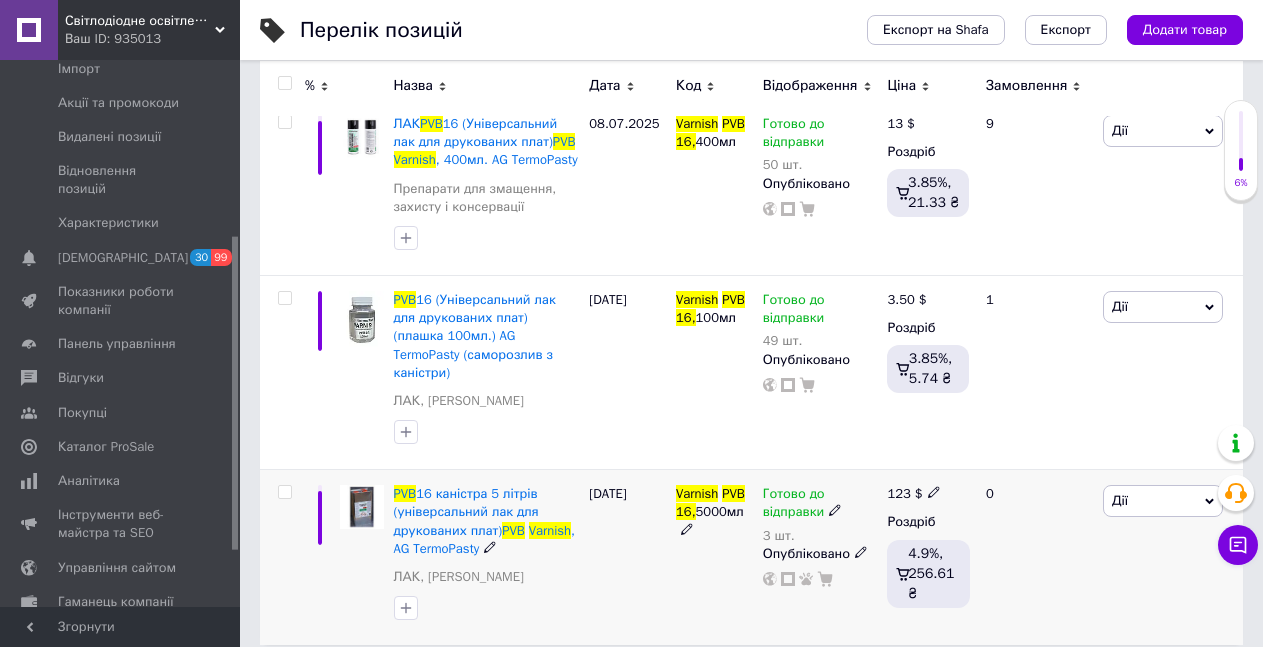 click 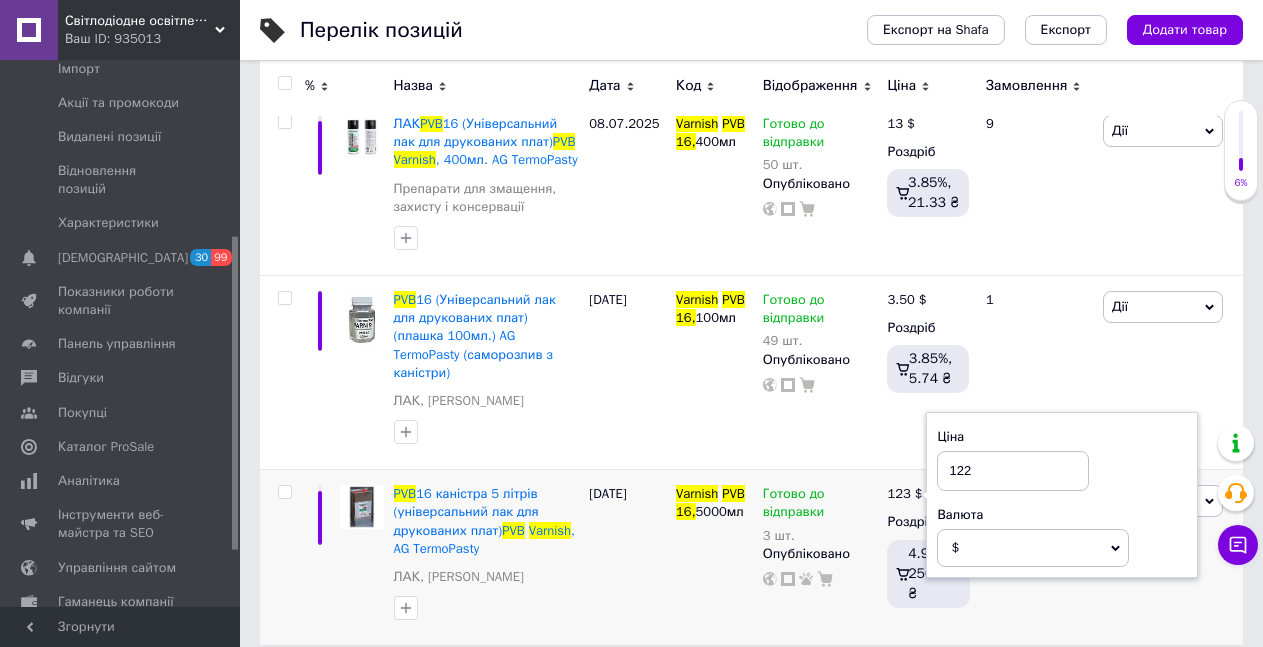 type on "122" 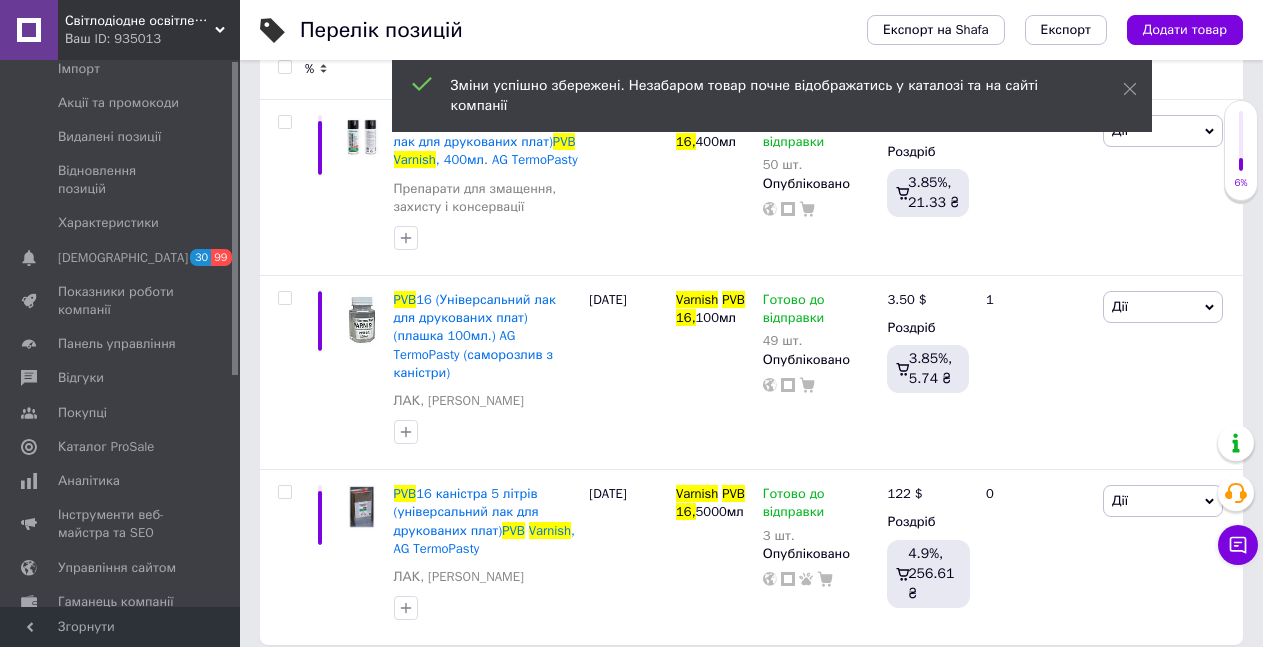scroll, scrollTop: 0, scrollLeft: 0, axis: both 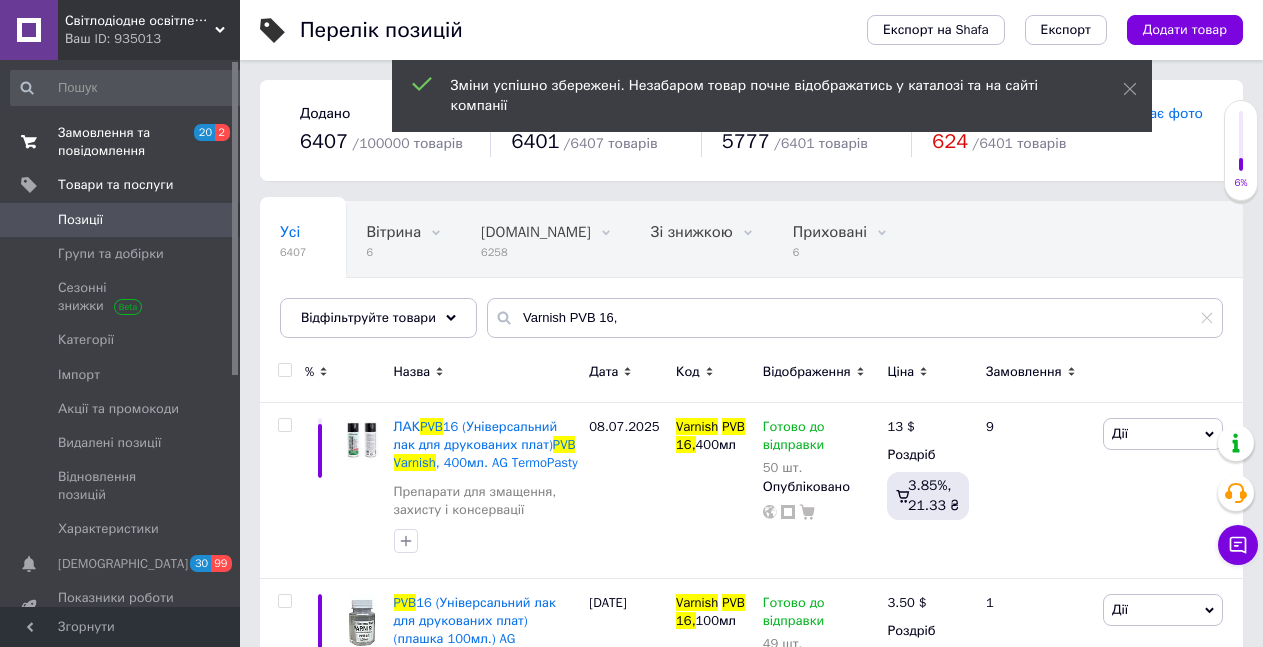 click on "Замовлення та повідомлення" at bounding box center [121, 142] 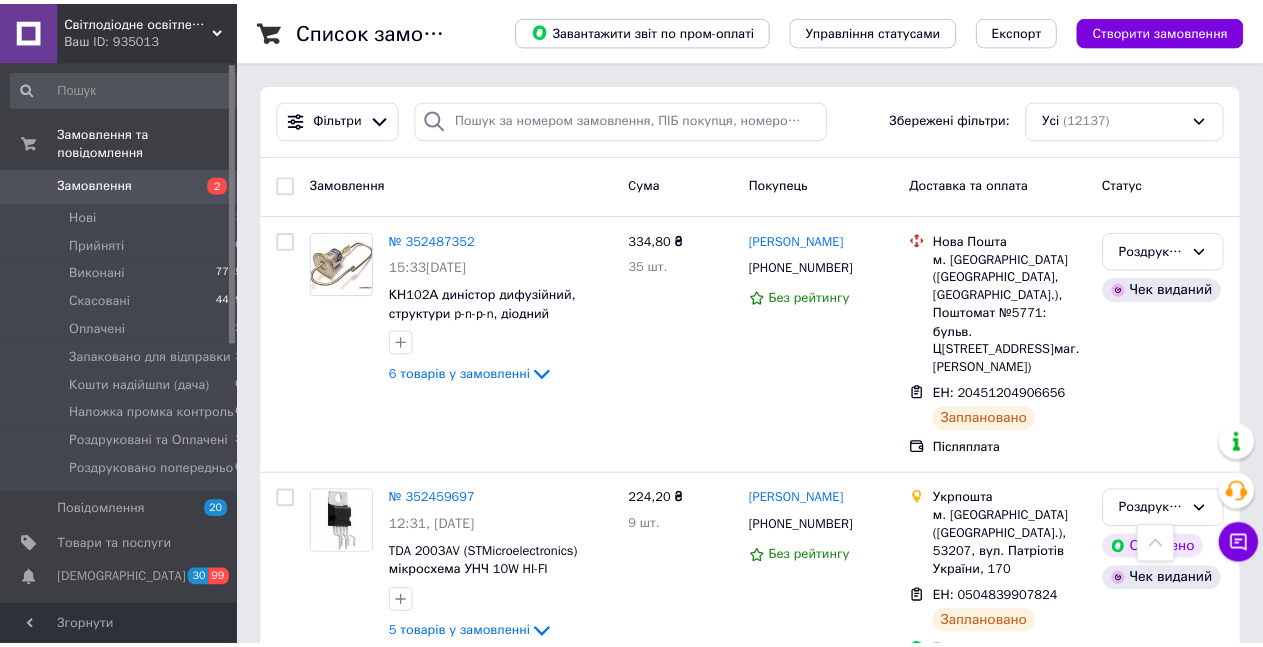 scroll, scrollTop: 818, scrollLeft: 0, axis: vertical 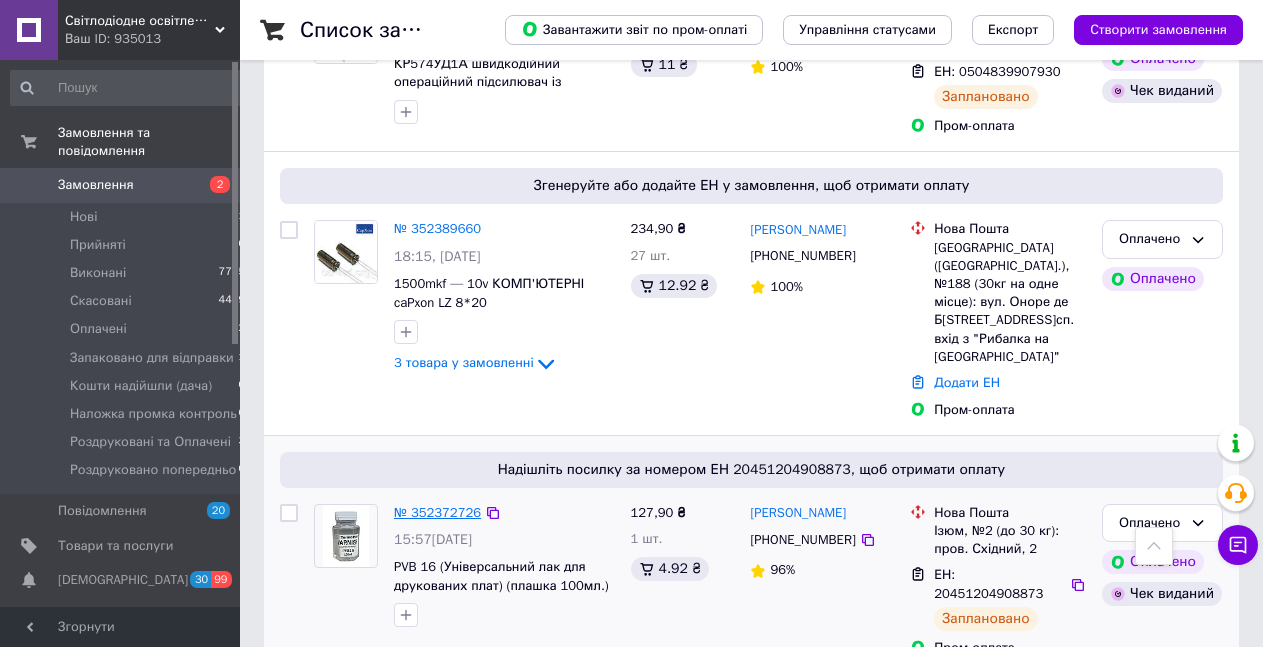 click on "№ 352372726" at bounding box center [437, 512] 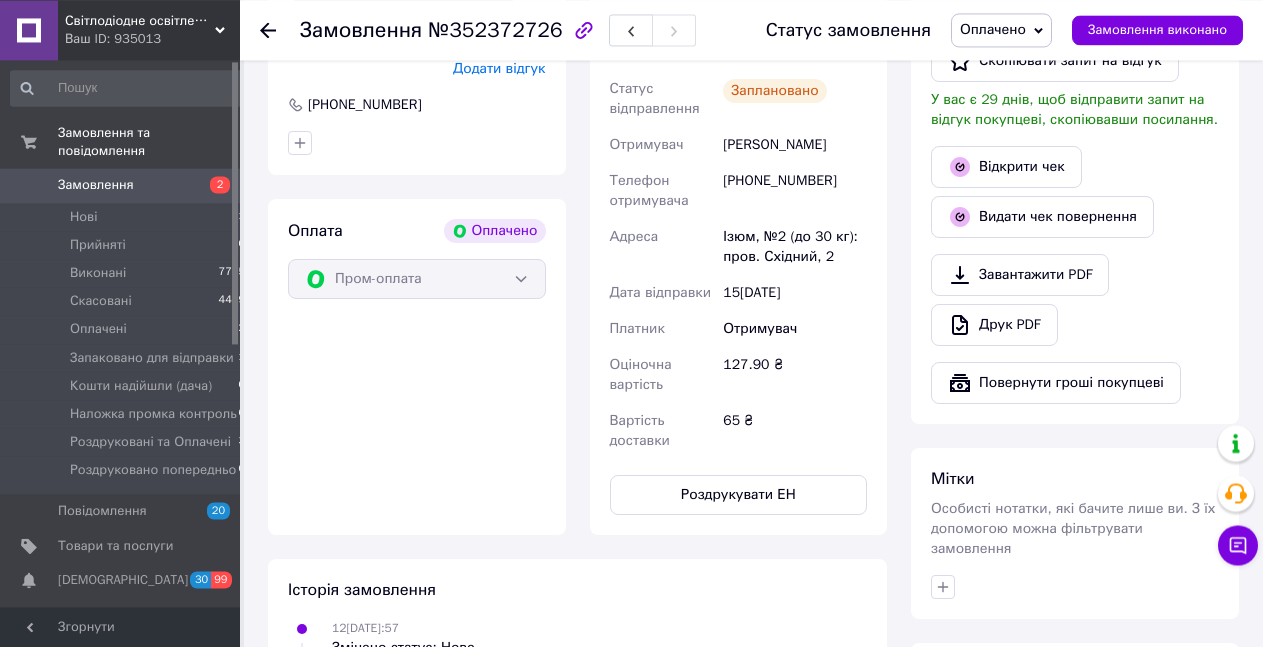scroll, scrollTop: 1061, scrollLeft: 0, axis: vertical 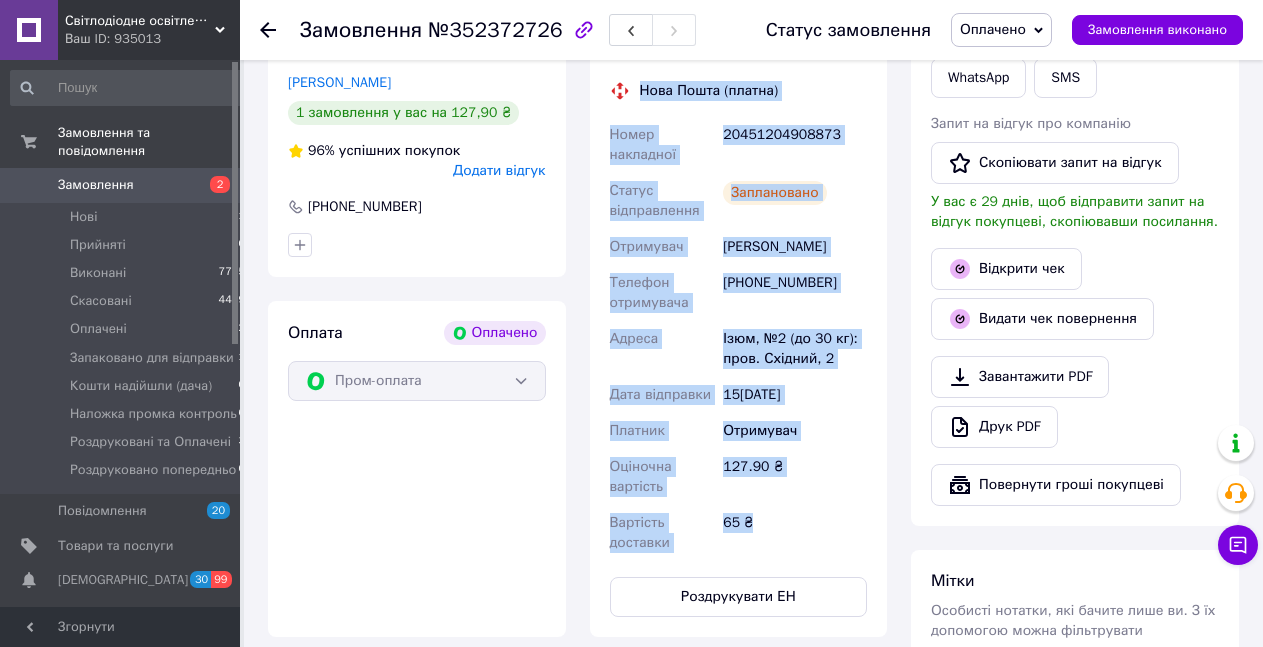 drag, startPoint x: 834, startPoint y: 567, endPoint x: 815, endPoint y: 526, distance: 45.188496 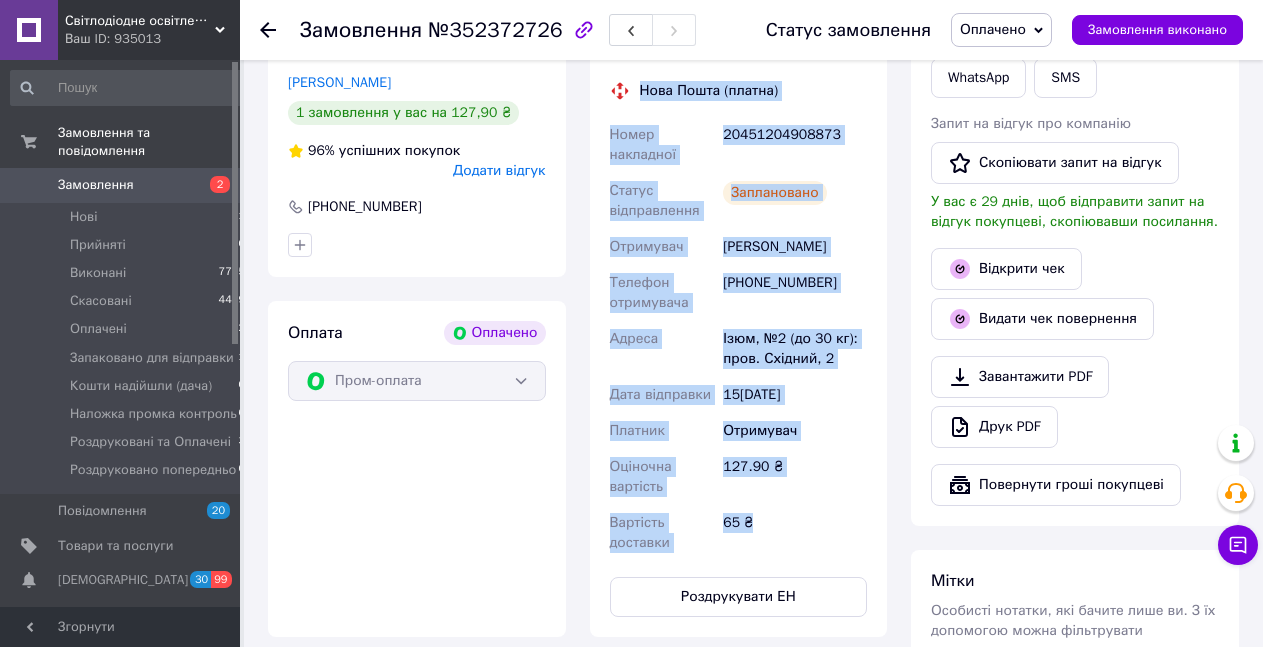 drag, startPoint x: 797, startPoint y: 252, endPoint x: 885, endPoint y: 272, distance: 90.24411 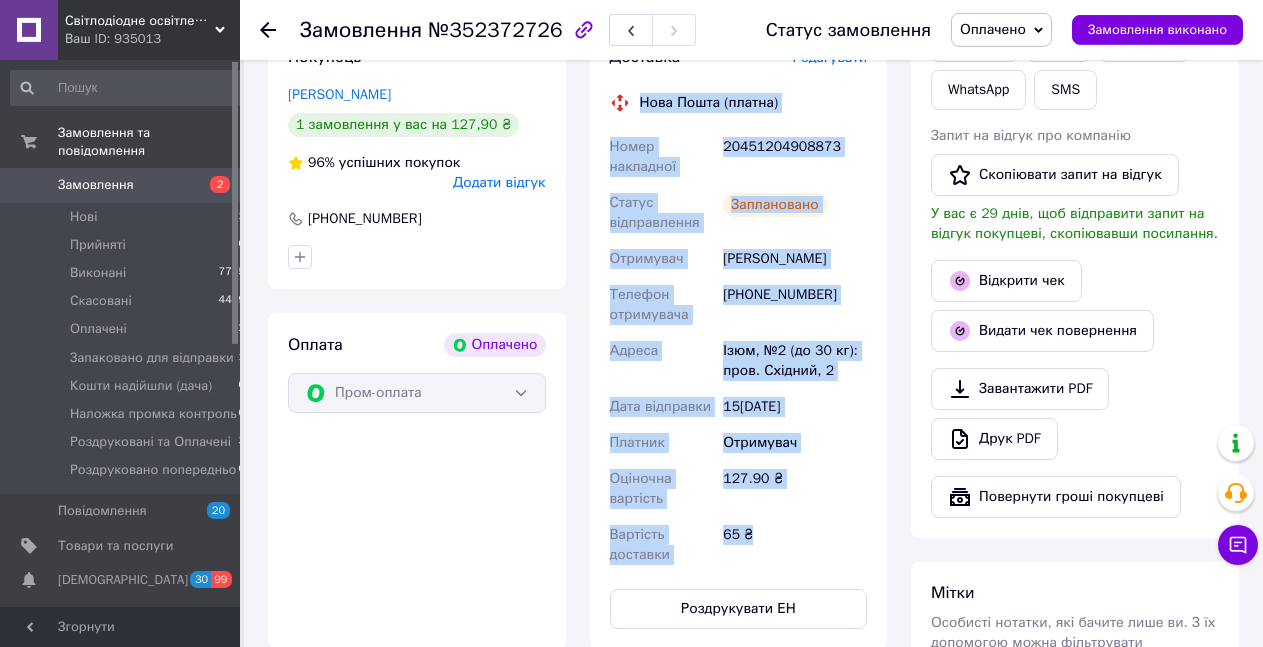 scroll, scrollTop: 829, scrollLeft: 0, axis: vertical 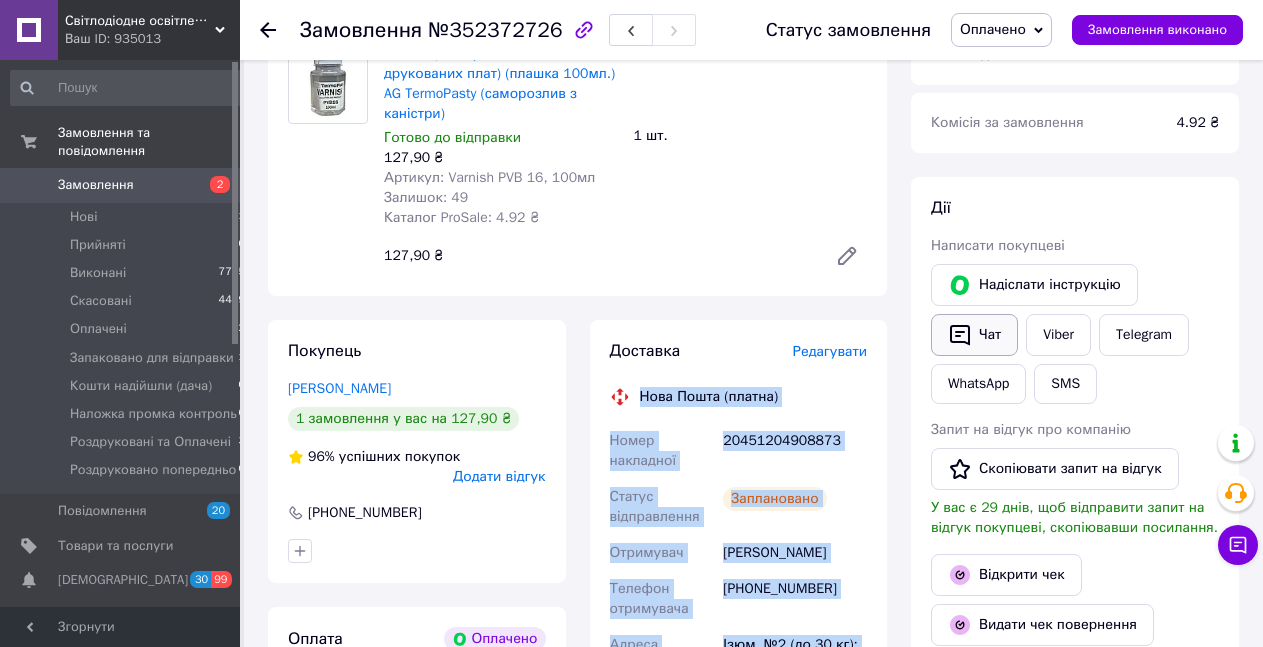 click on "Чат" at bounding box center (974, 335) 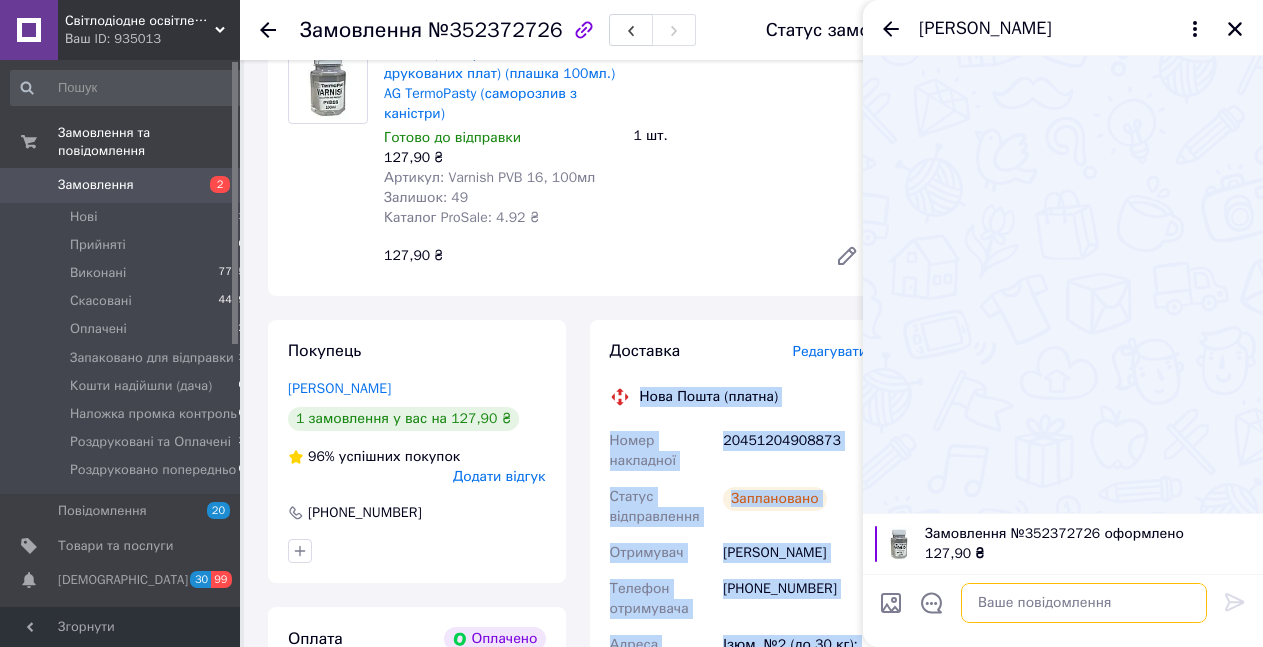 click at bounding box center (1084, 603) 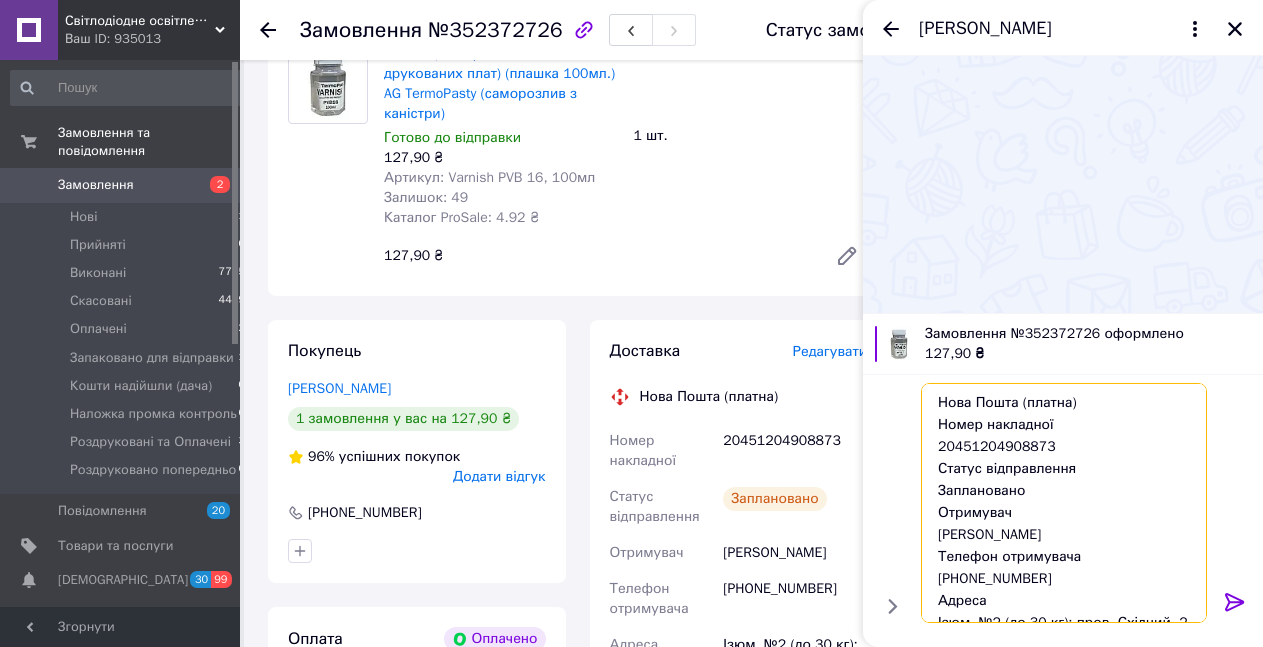 scroll, scrollTop: 196, scrollLeft: 0, axis: vertical 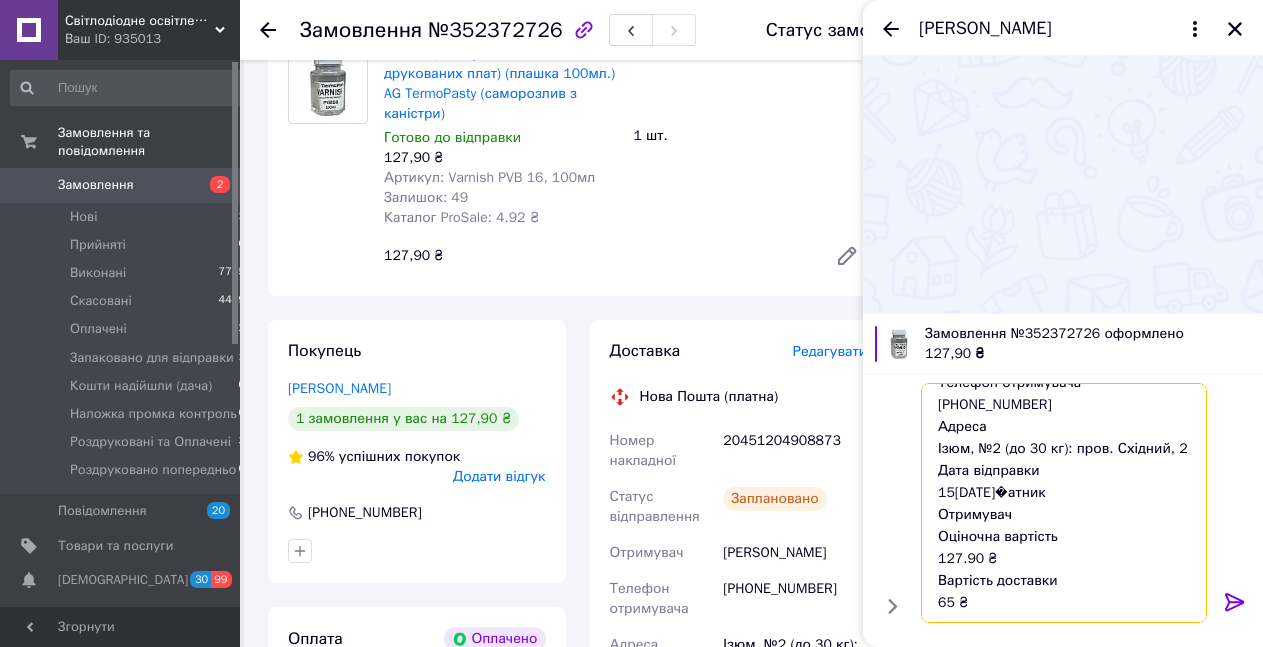 type on "Нова Пошта (платна)
Номер накладної
20451204908873
Статус відправлення
Заплановано
Отримувач
[PERSON_NAME]
Телефон отримувача
[PHONE_NUMBER]
Адреса
Ізюм, №2 (до 30 кг): пров. Східний, 2
Дата відправки
15[DATE]�атник
Отримувач
Оціночна вартість
127.90 ₴
Вартість доставки
65 ₴" 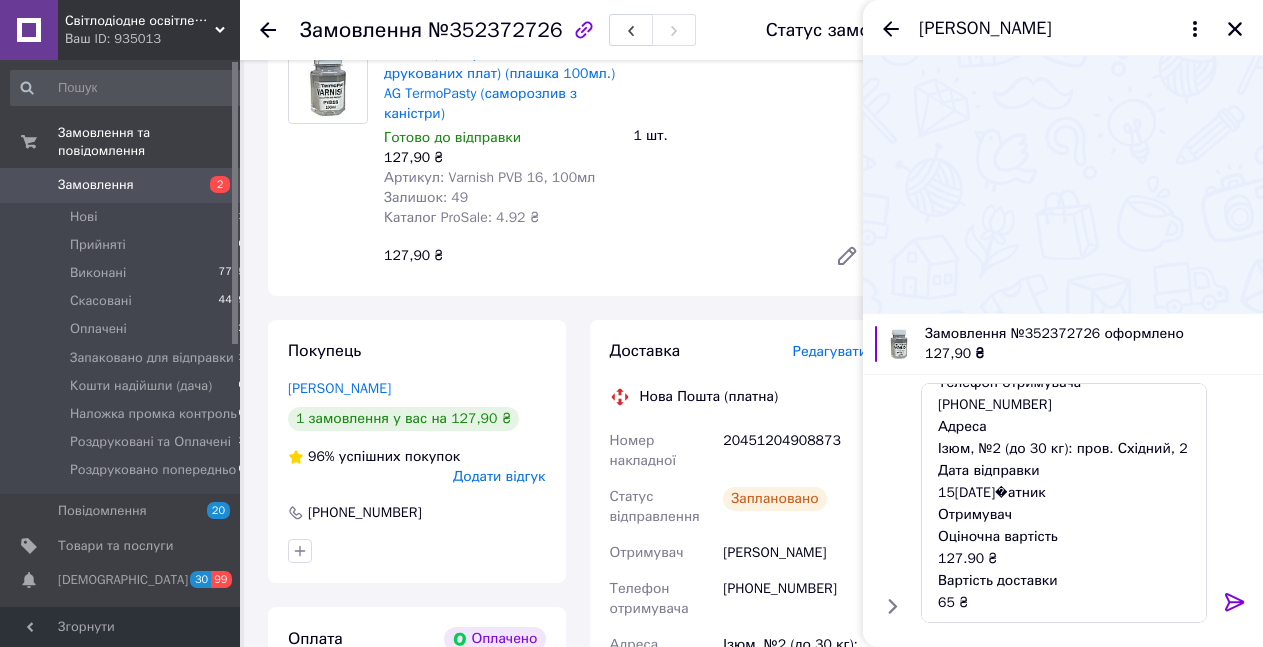 click 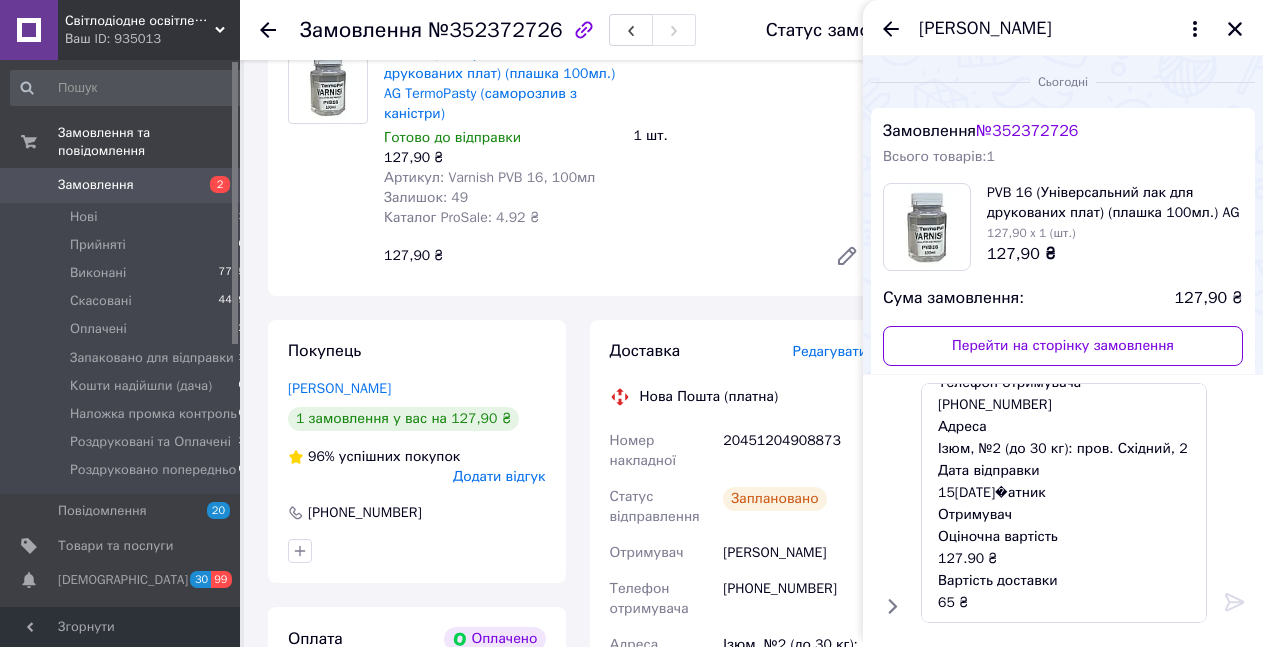 type 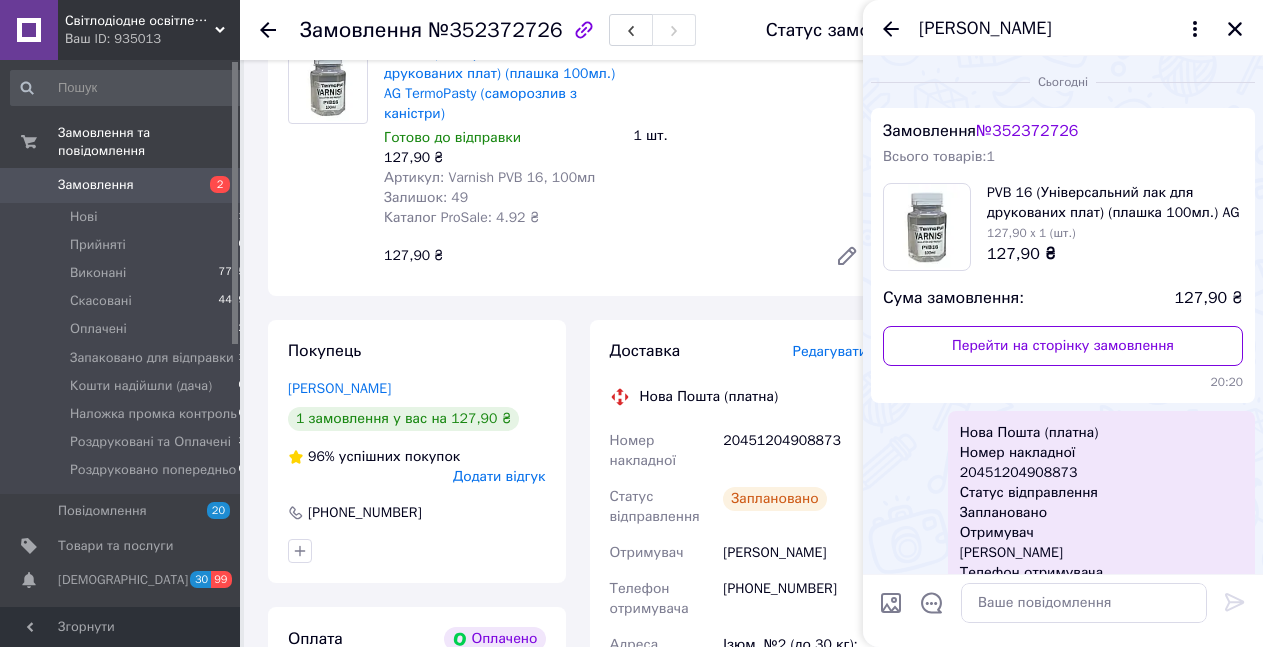 scroll, scrollTop: 0, scrollLeft: 0, axis: both 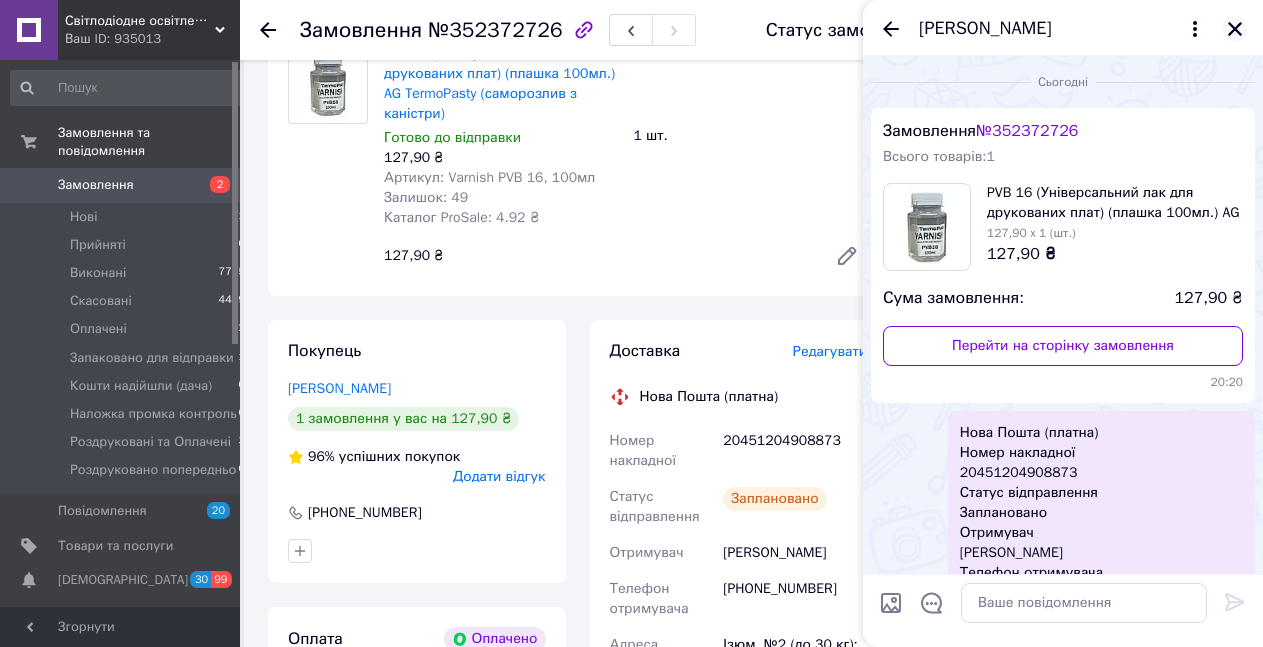 click 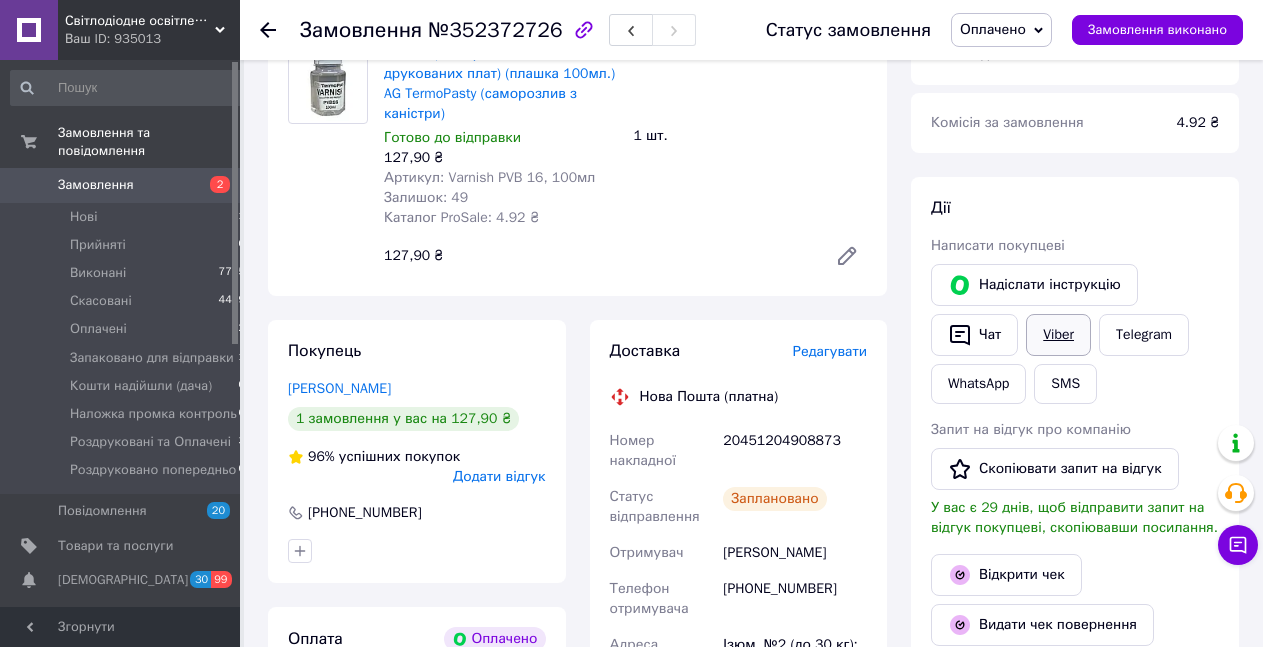click on "Viber" at bounding box center (1058, 335) 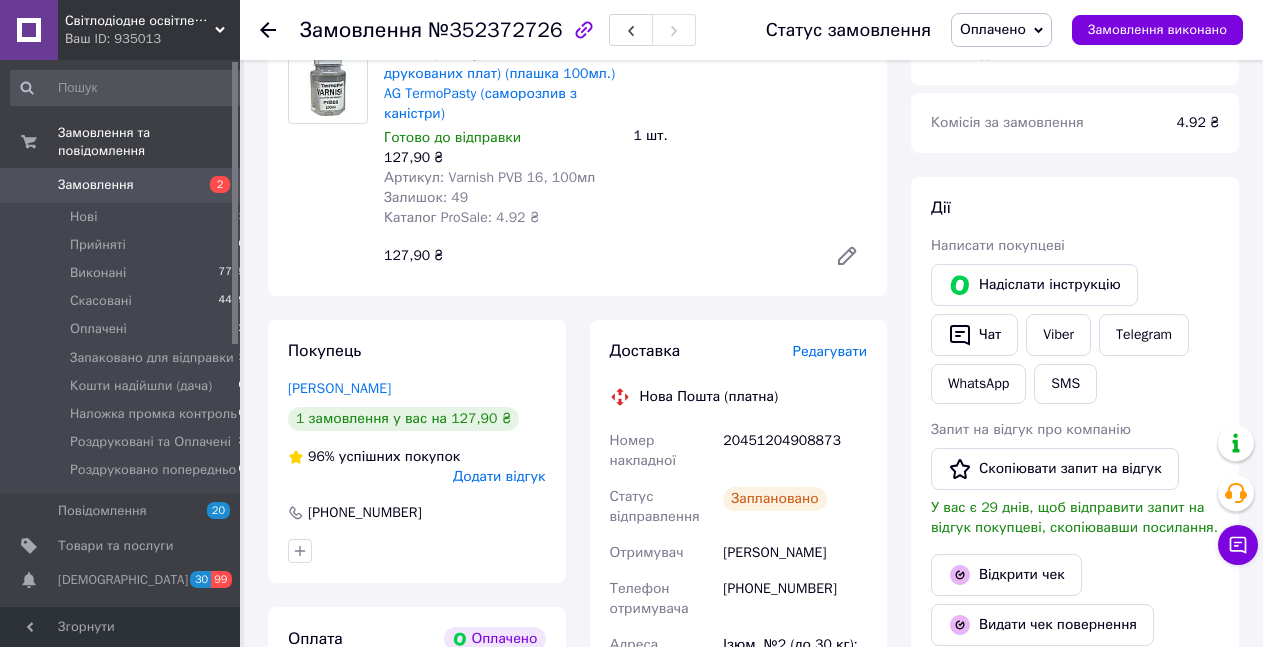click on "Оплачено" at bounding box center (993, 29) 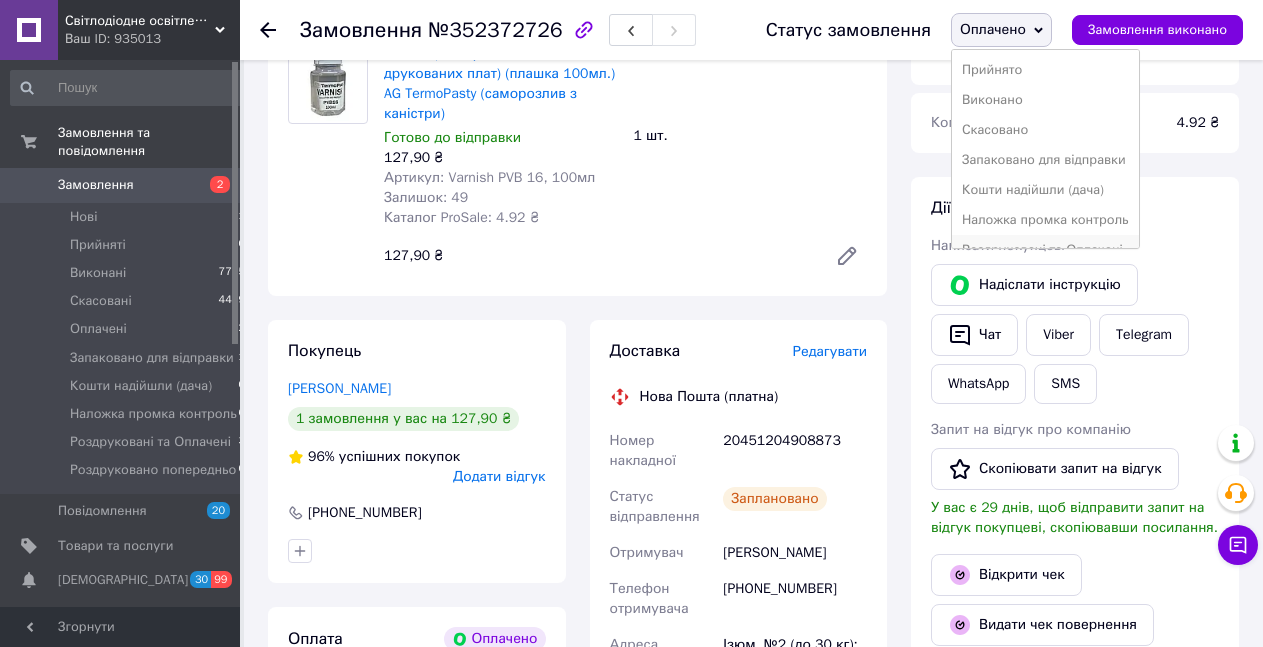 scroll, scrollTop: 69, scrollLeft: 0, axis: vertical 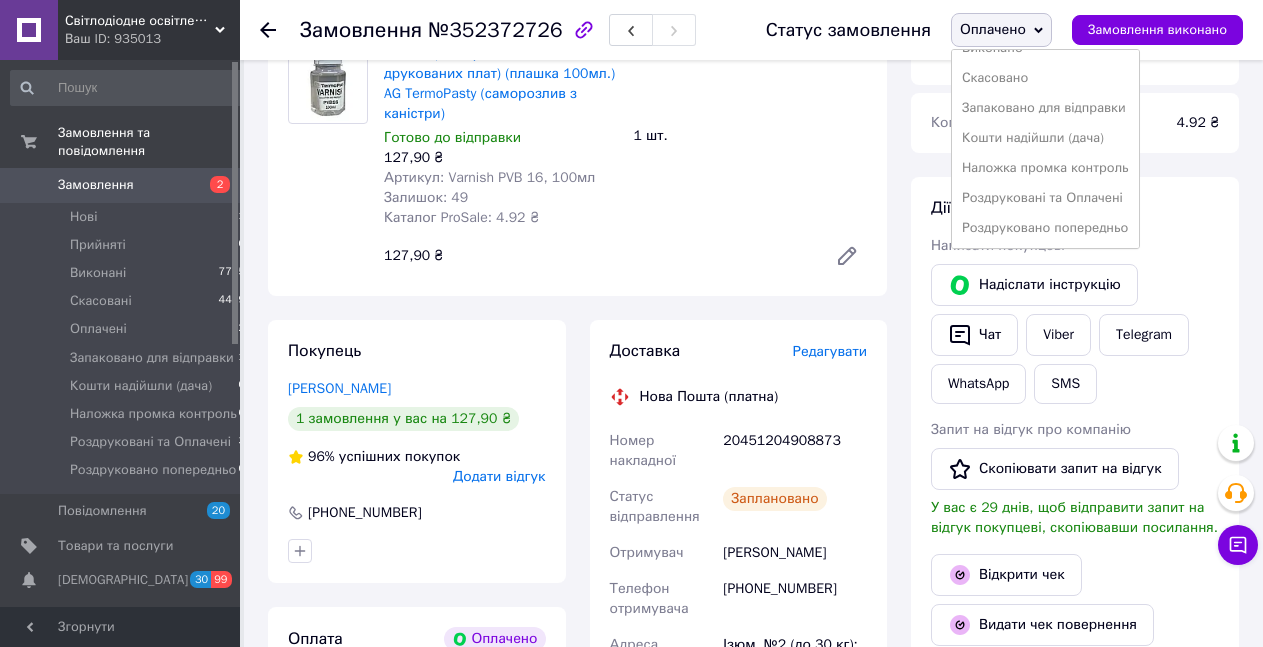 drag, startPoint x: 1081, startPoint y: 182, endPoint x: 590, endPoint y: 58, distance: 506.41583 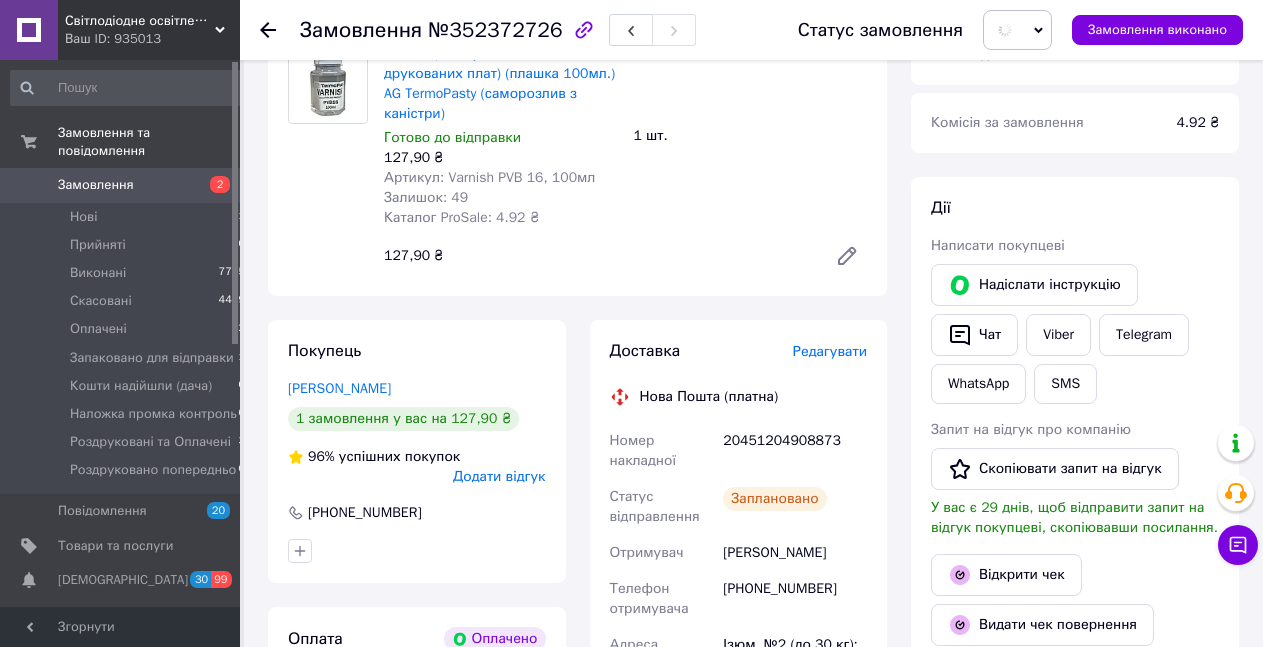 click 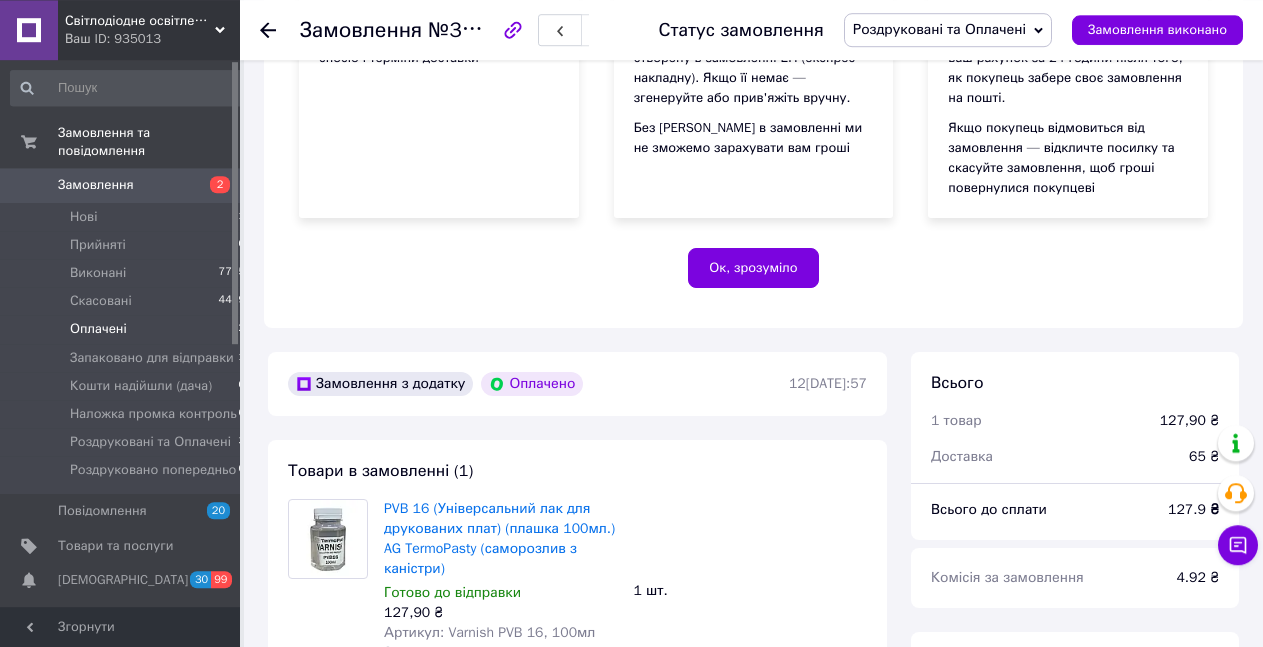 scroll, scrollTop: 319, scrollLeft: 0, axis: vertical 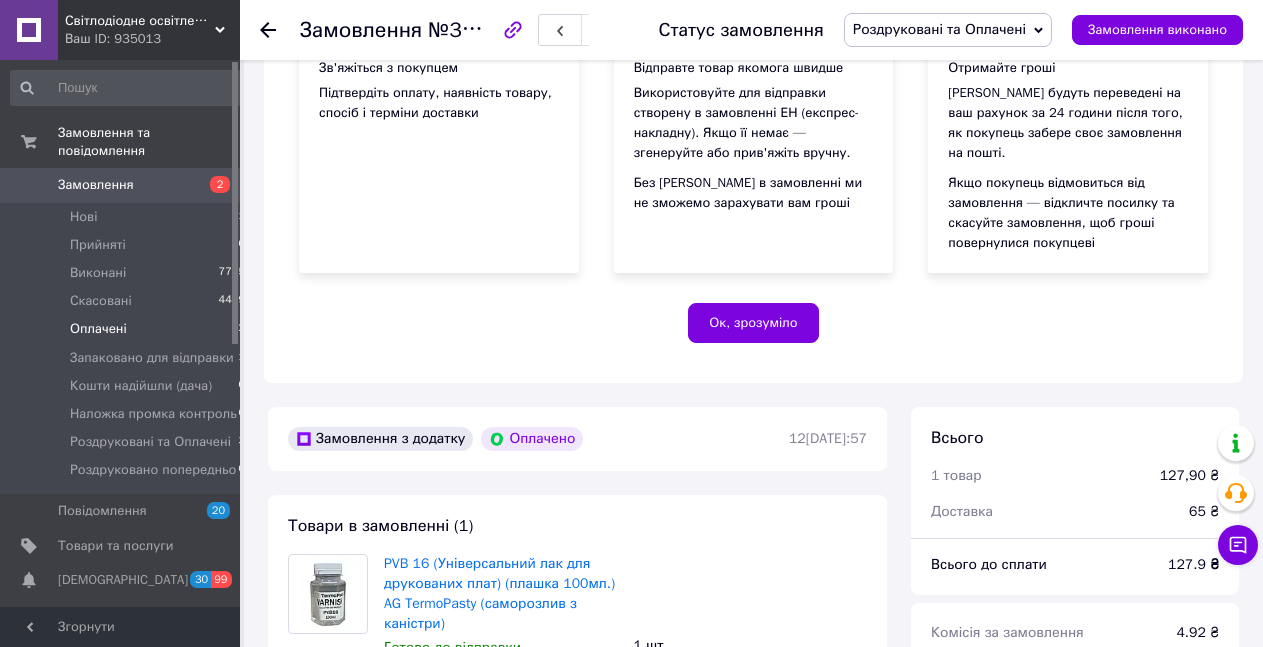 click on "Оплачені" at bounding box center (98, 329) 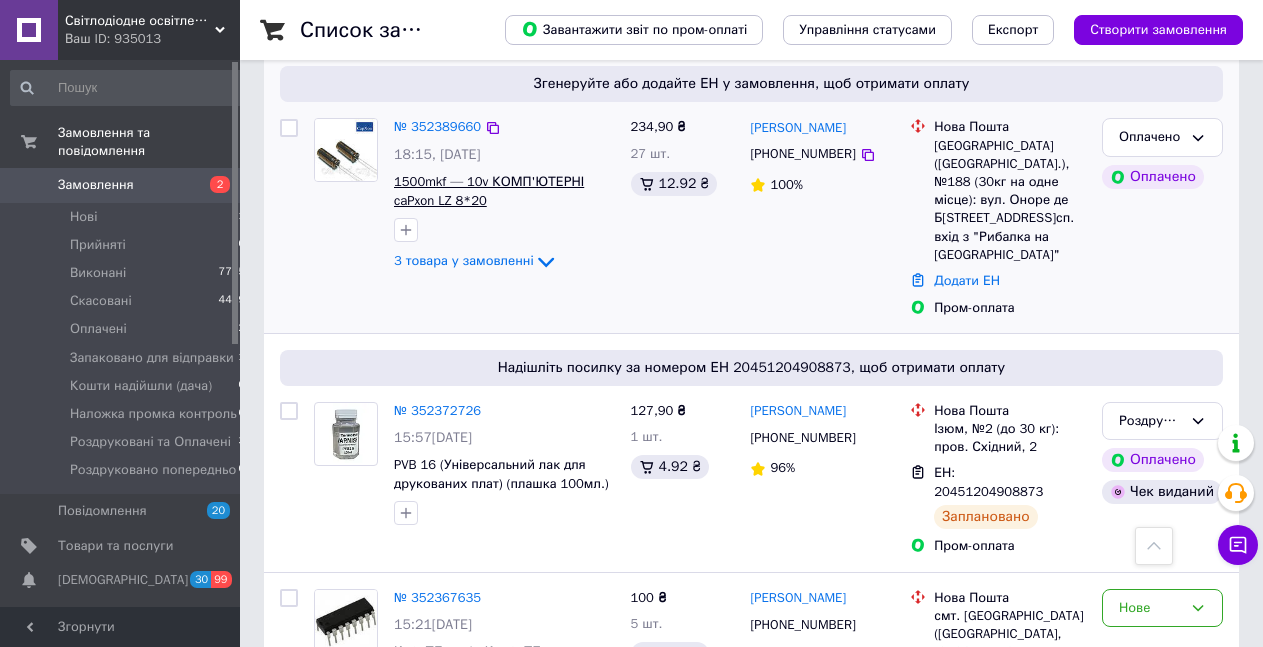 scroll, scrollTop: 614, scrollLeft: 0, axis: vertical 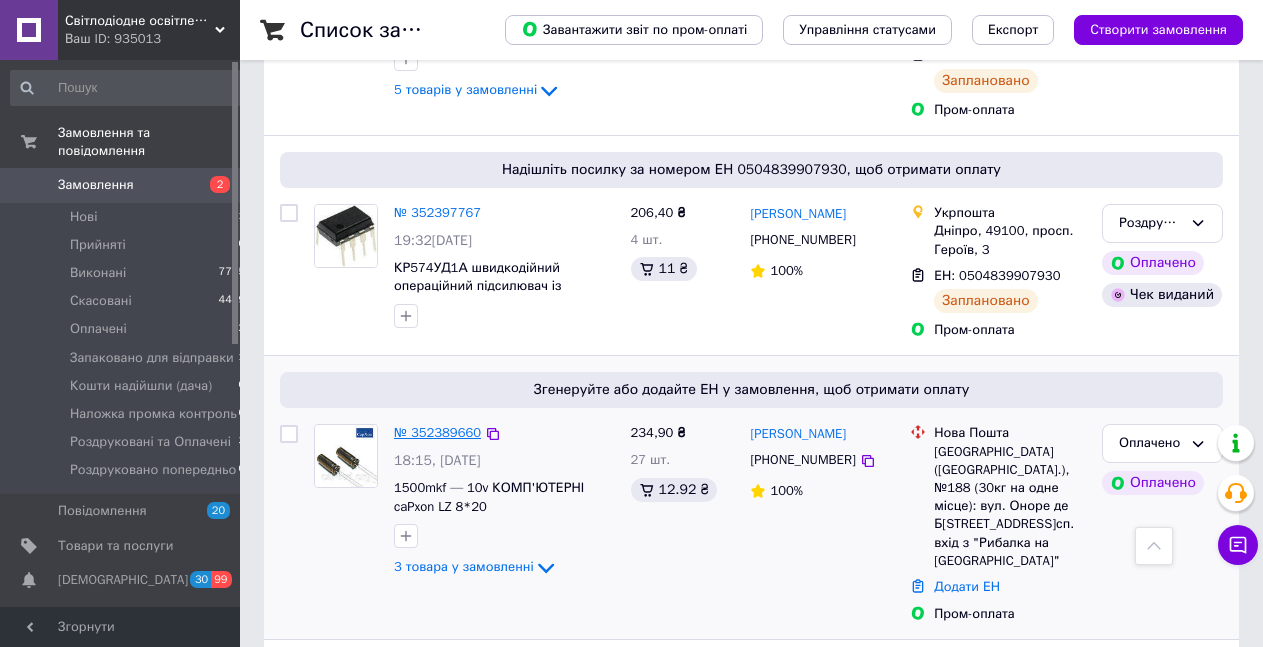 click on "№ 352389660" at bounding box center (437, 432) 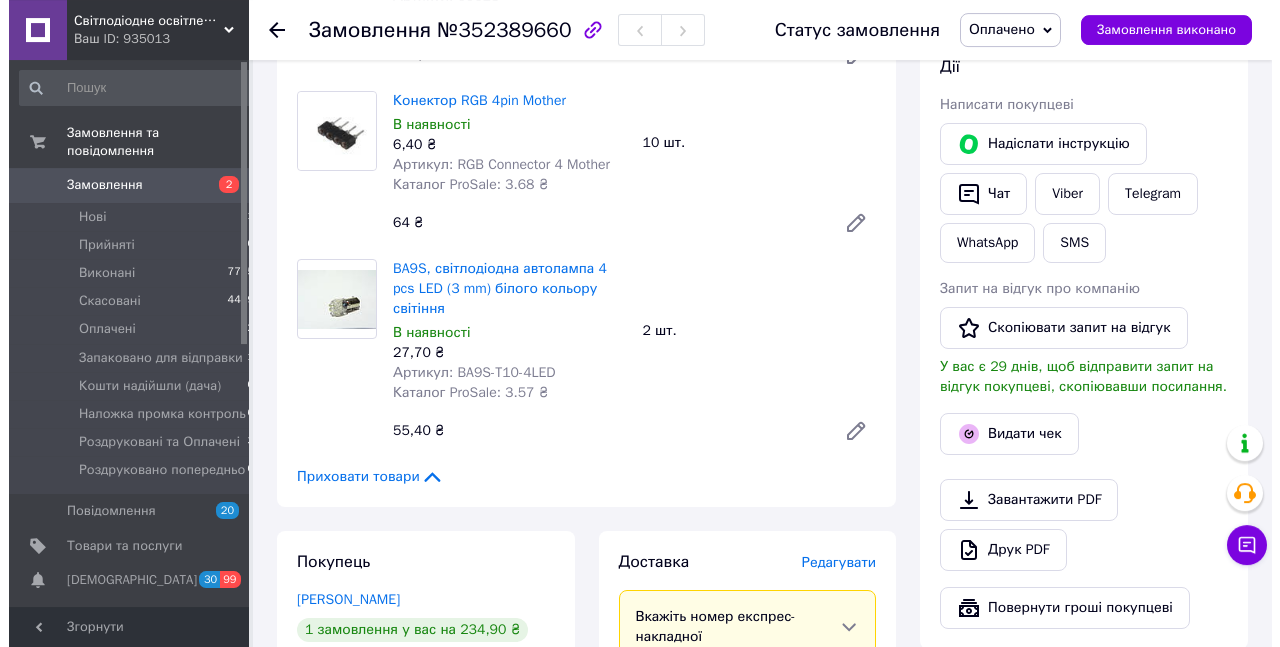 scroll, scrollTop: 981, scrollLeft: 0, axis: vertical 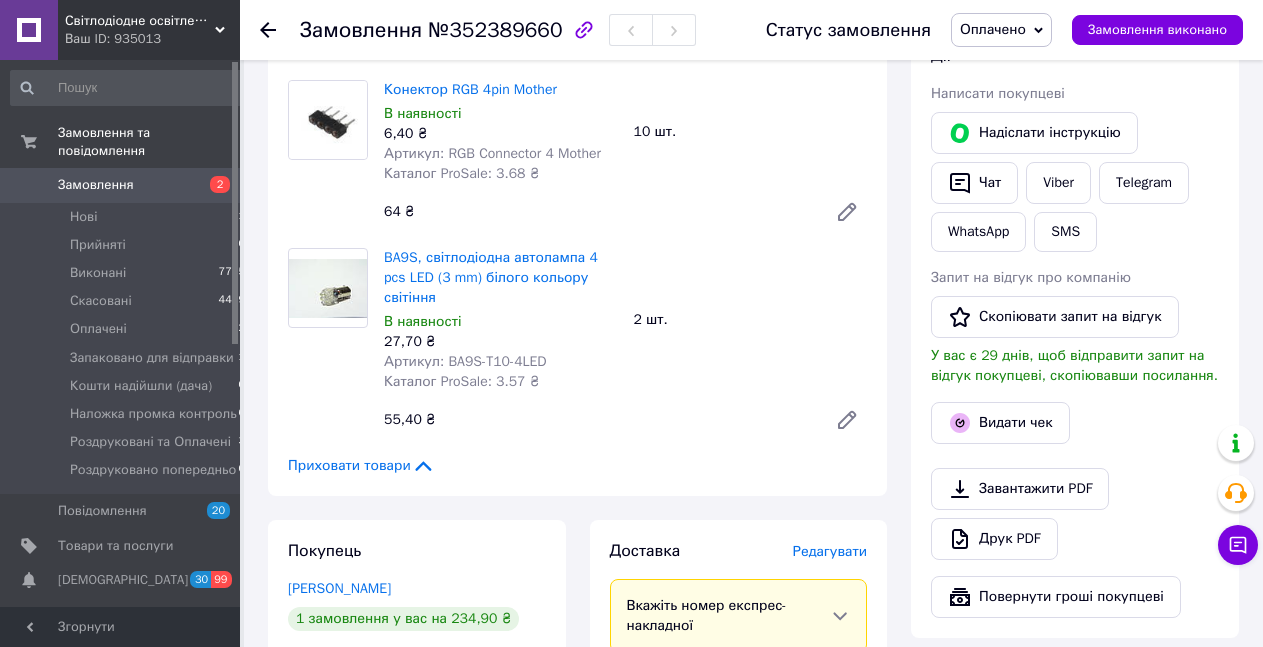 click on "Редагувати" at bounding box center [830, 551] 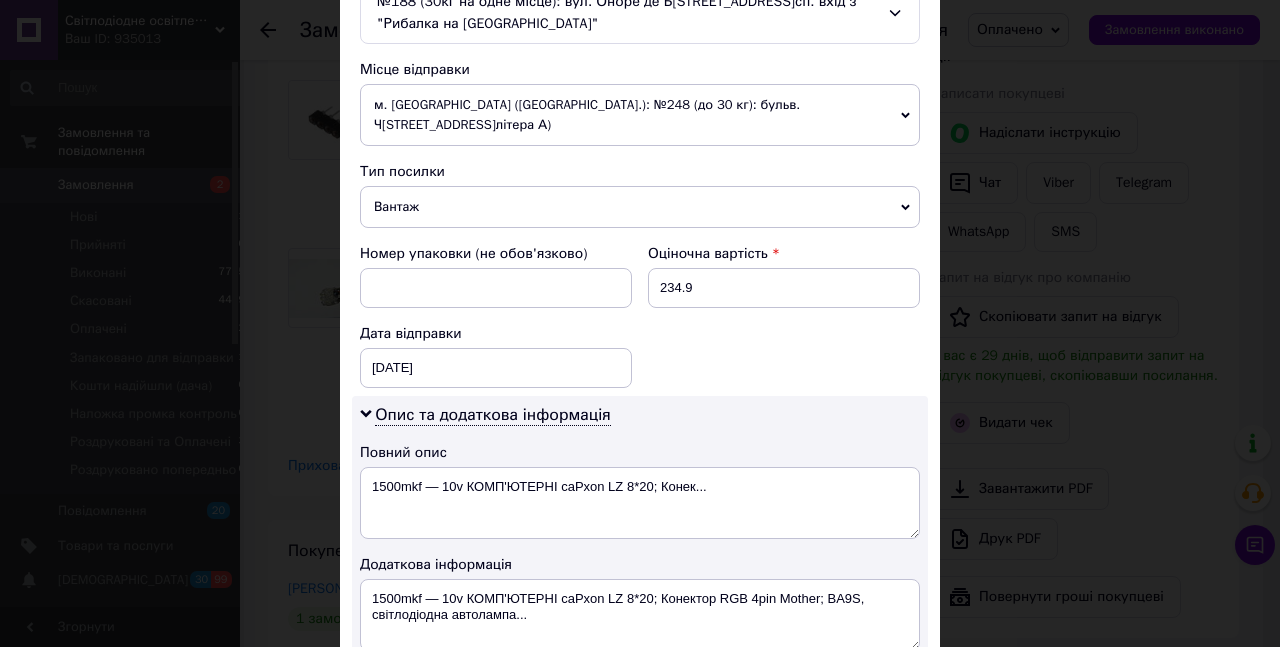 scroll, scrollTop: 912, scrollLeft: 0, axis: vertical 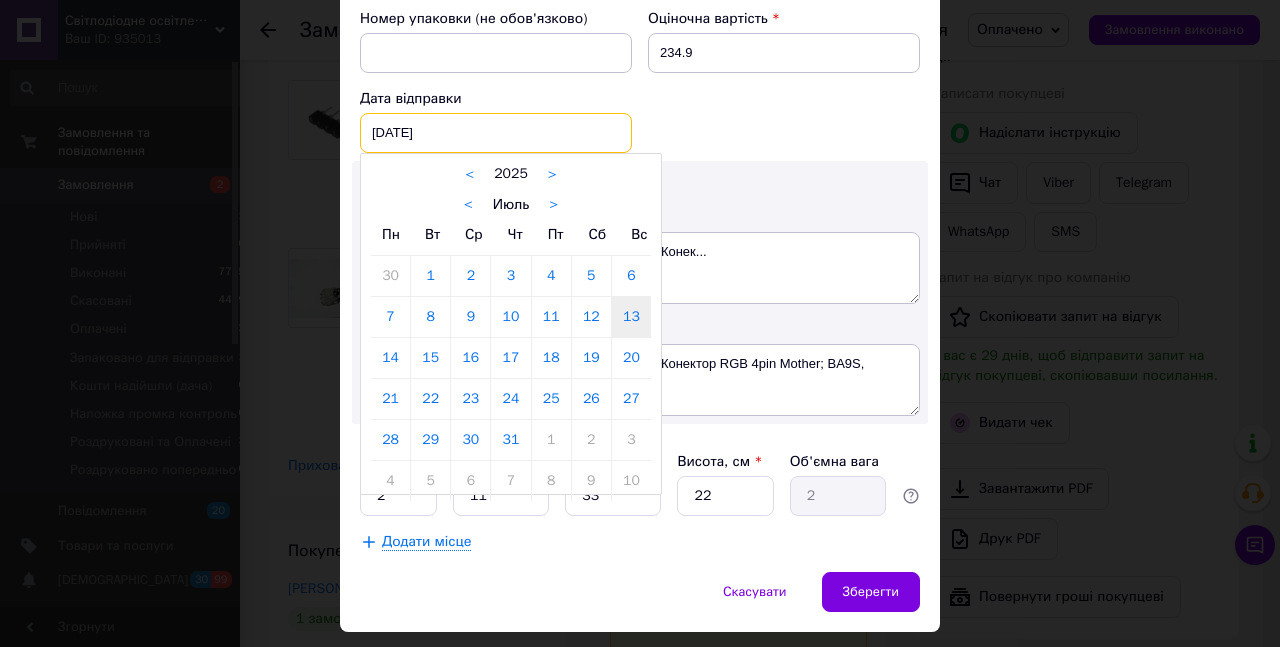 click on "[DATE]" at bounding box center [496, 133] 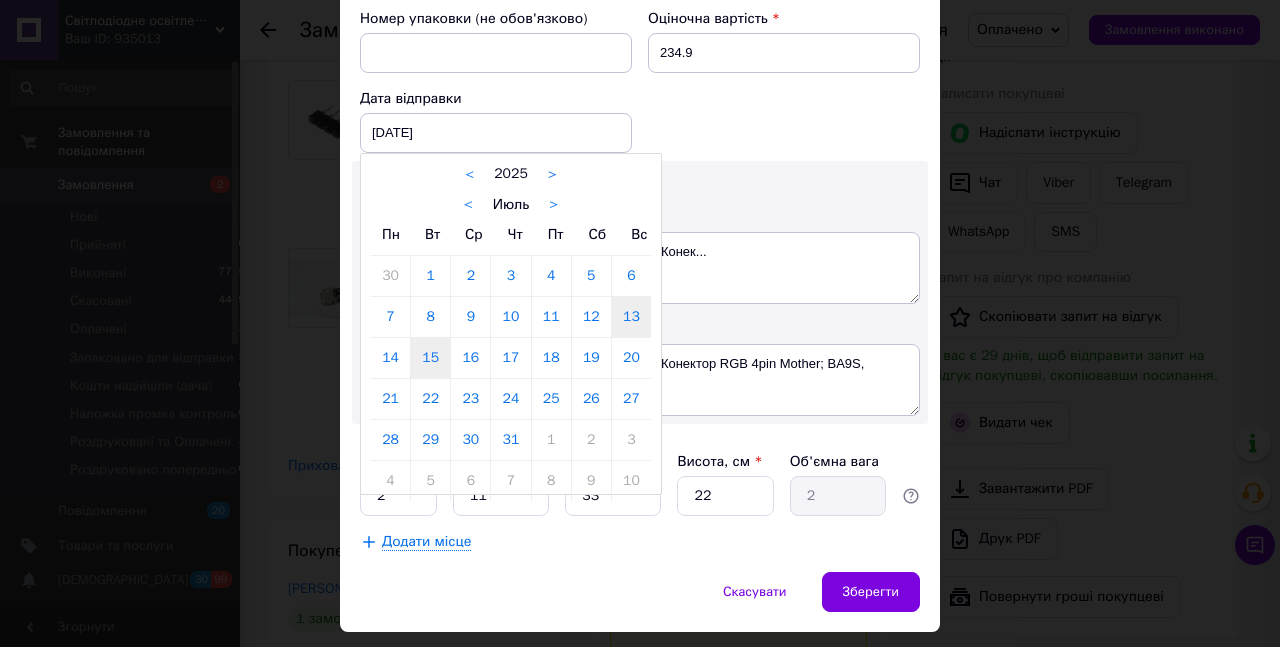 click on "15" at bounding box center (430, 358) 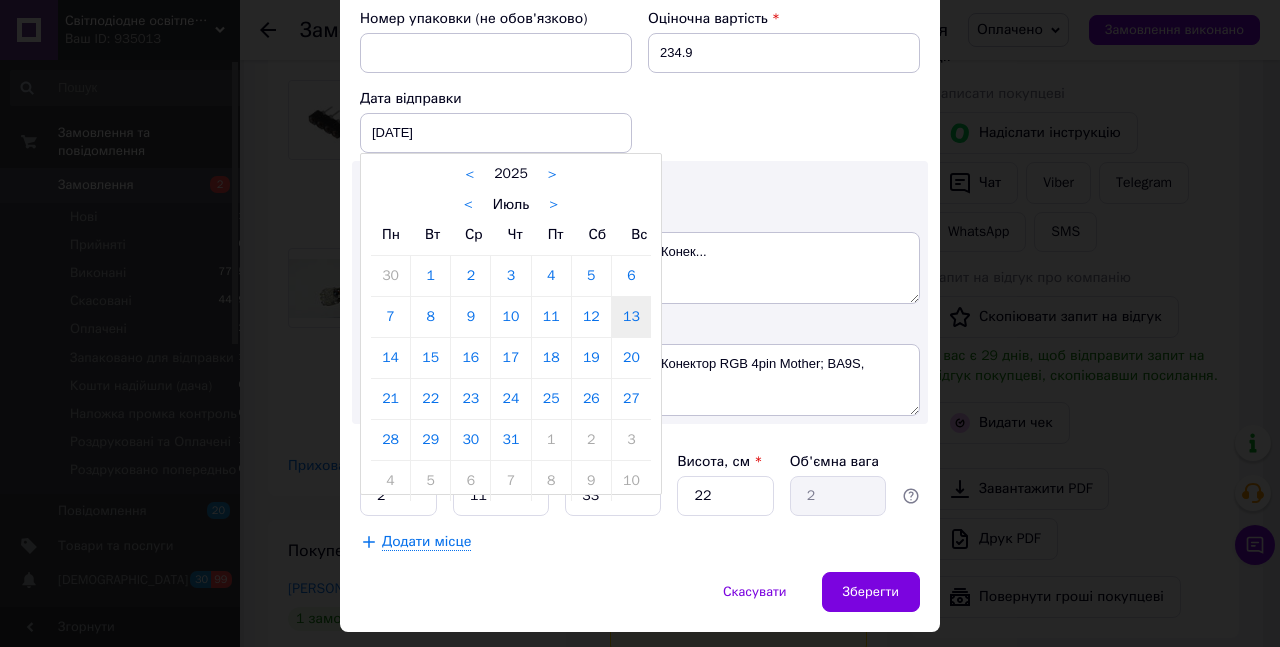 type on "15[DATE]" 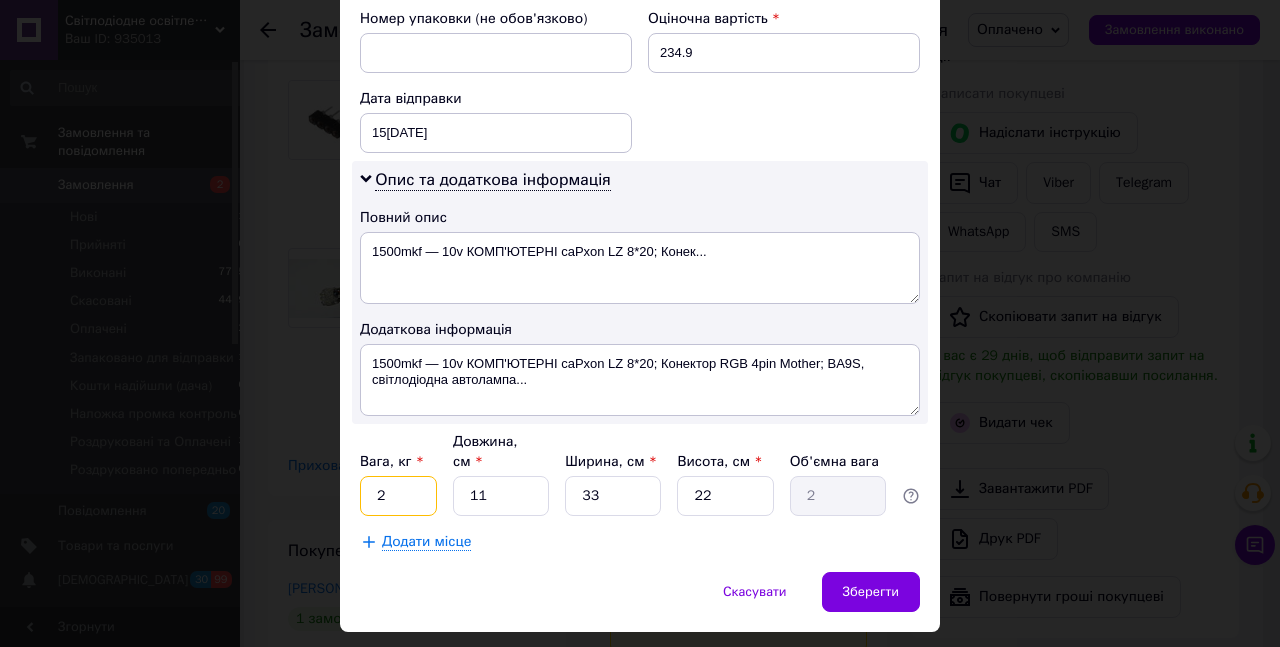 drag, startPoint x: 362, startPoint y: 503, endPoint x: 348, endPoint y: 508, distance: 14.866069 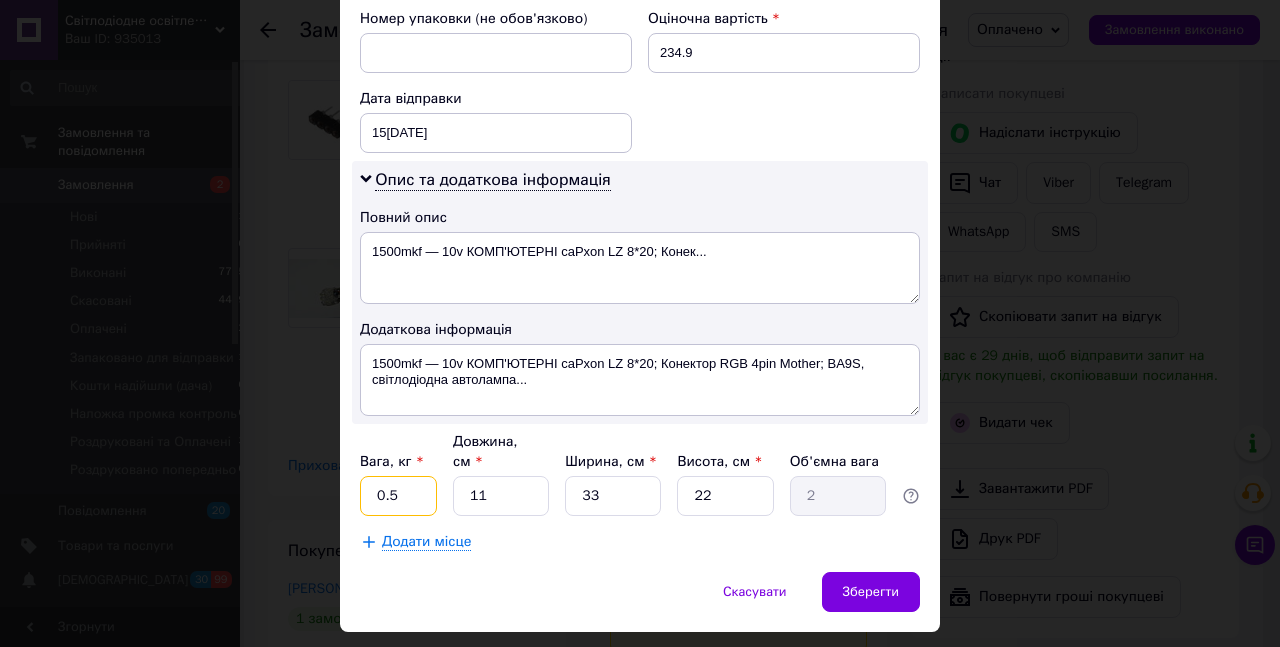 type on "0.5" 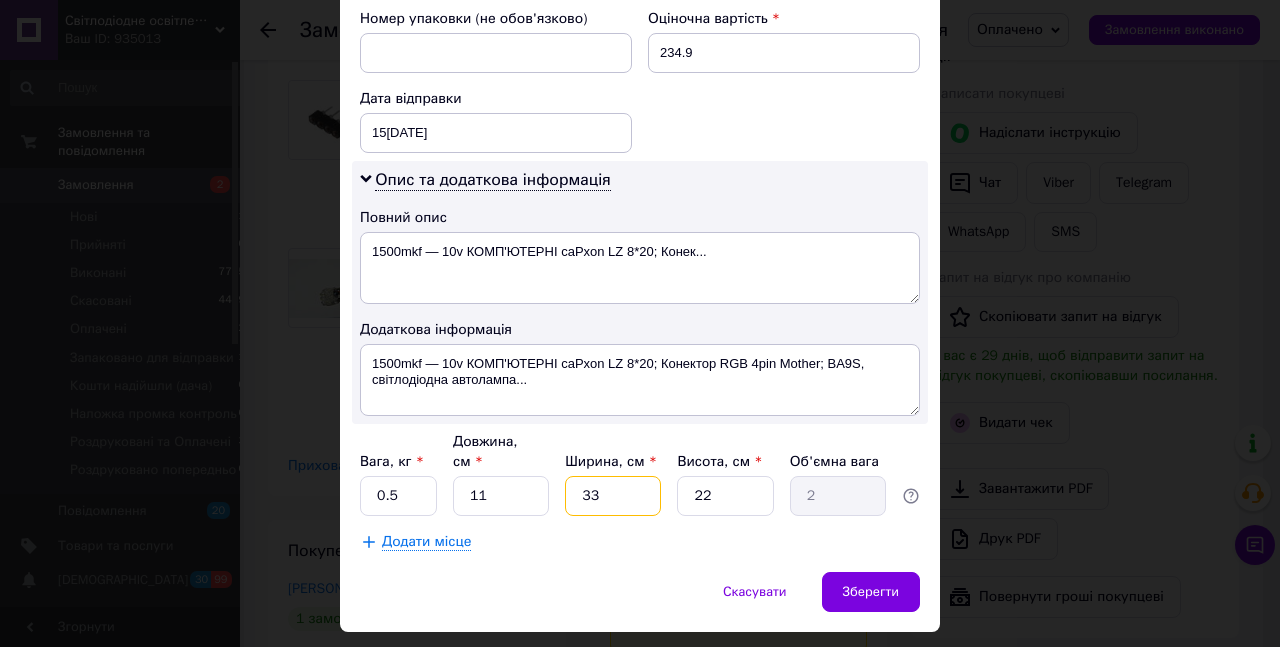 drag, startPoint x: 586, startPoint y: 498, endPoint x: 550, endPoint y: 498, distance: 36 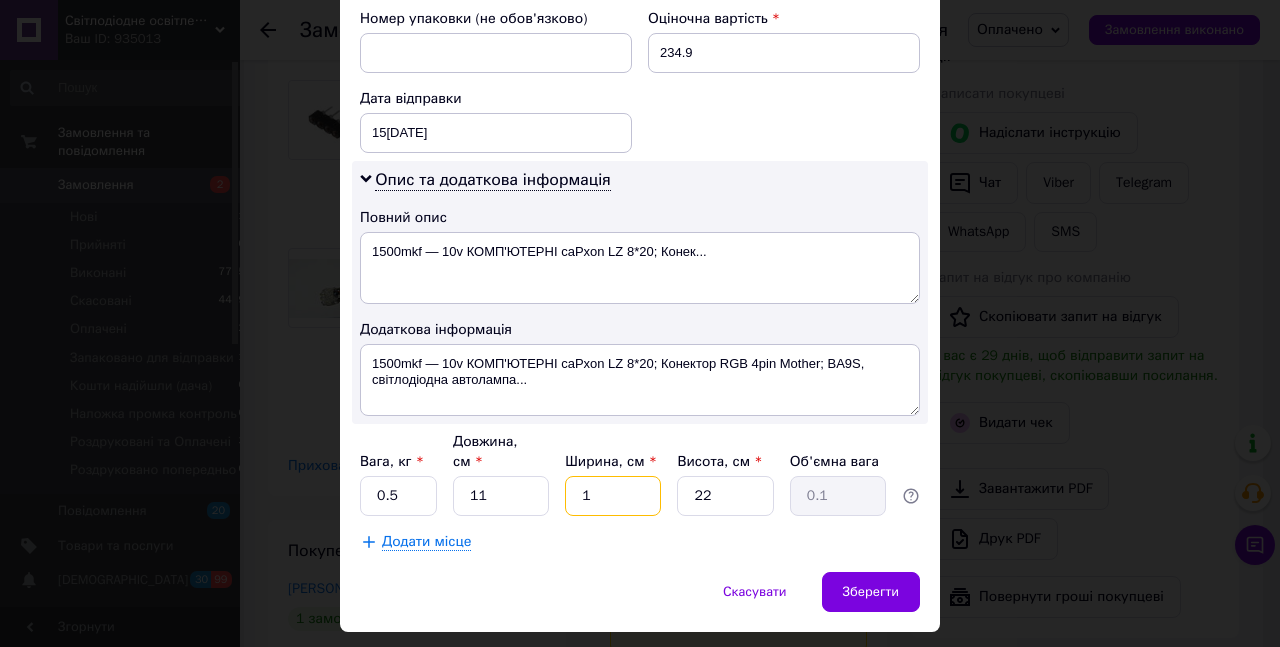 type on "13" 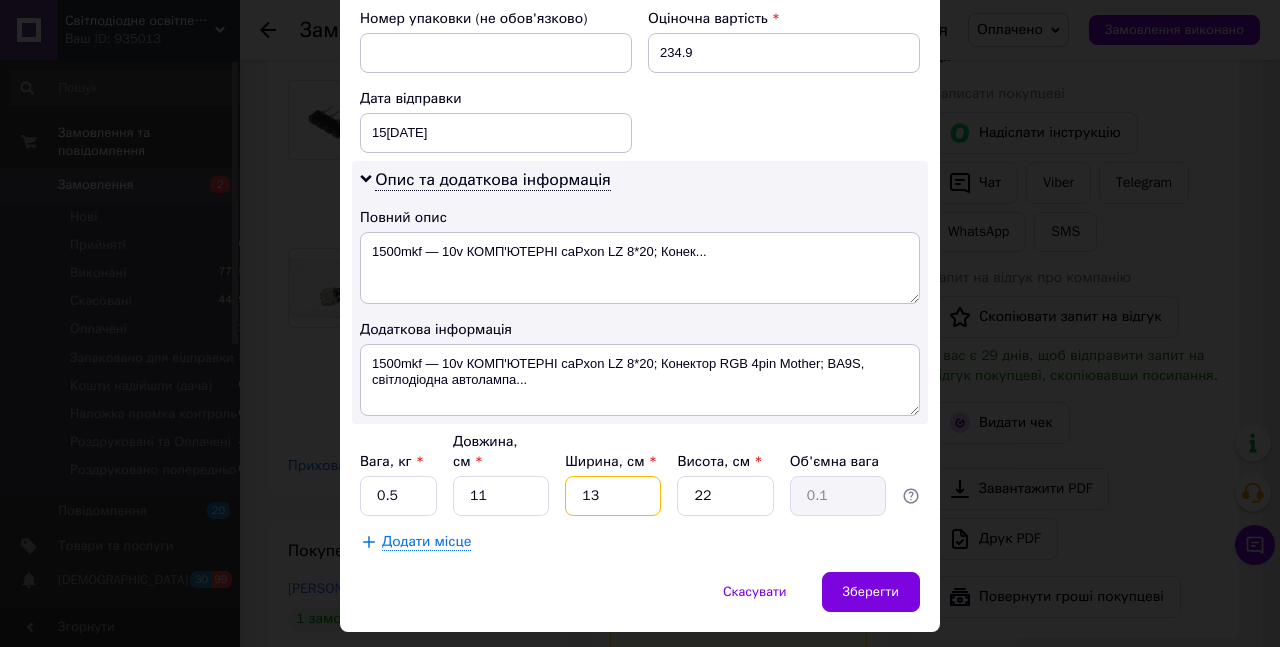 type on "0.79" 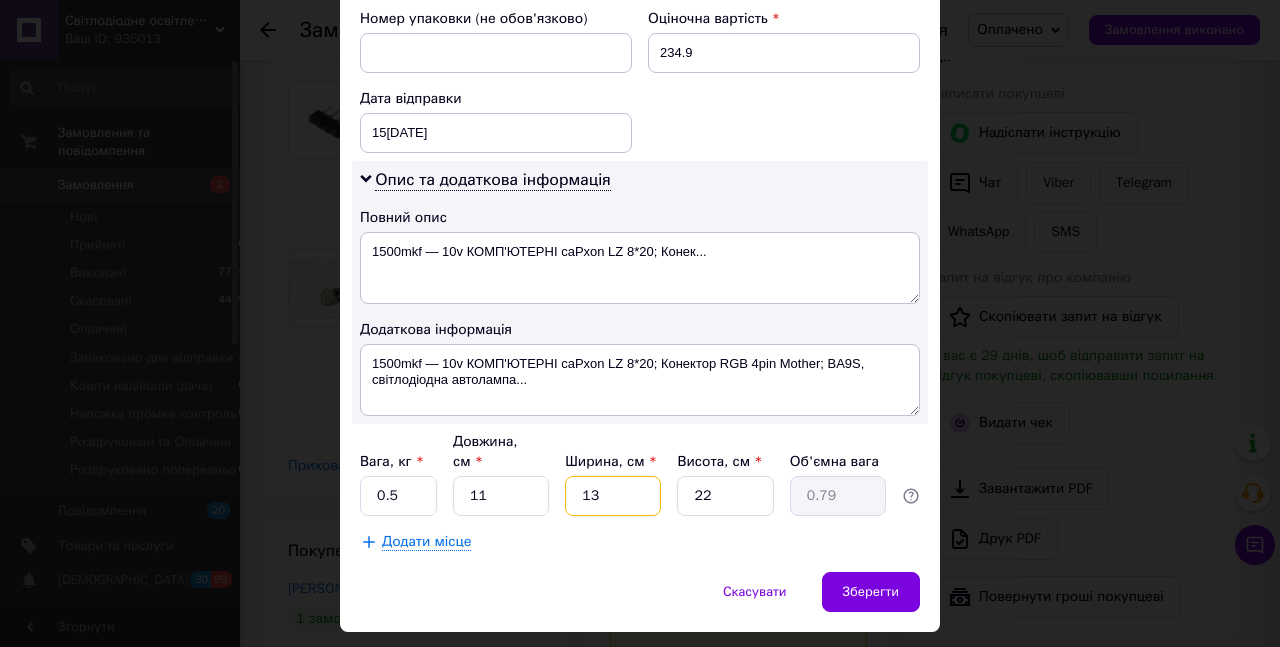 type on "13" 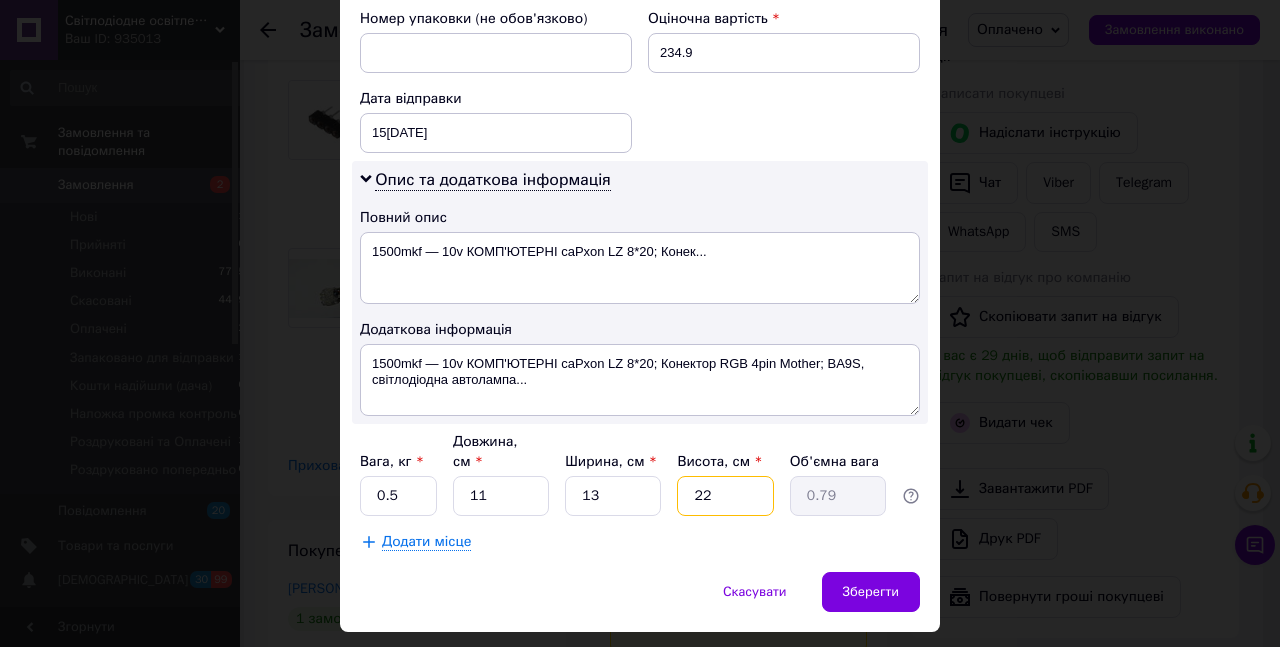 click on "22" at bounding box center (725, 496) 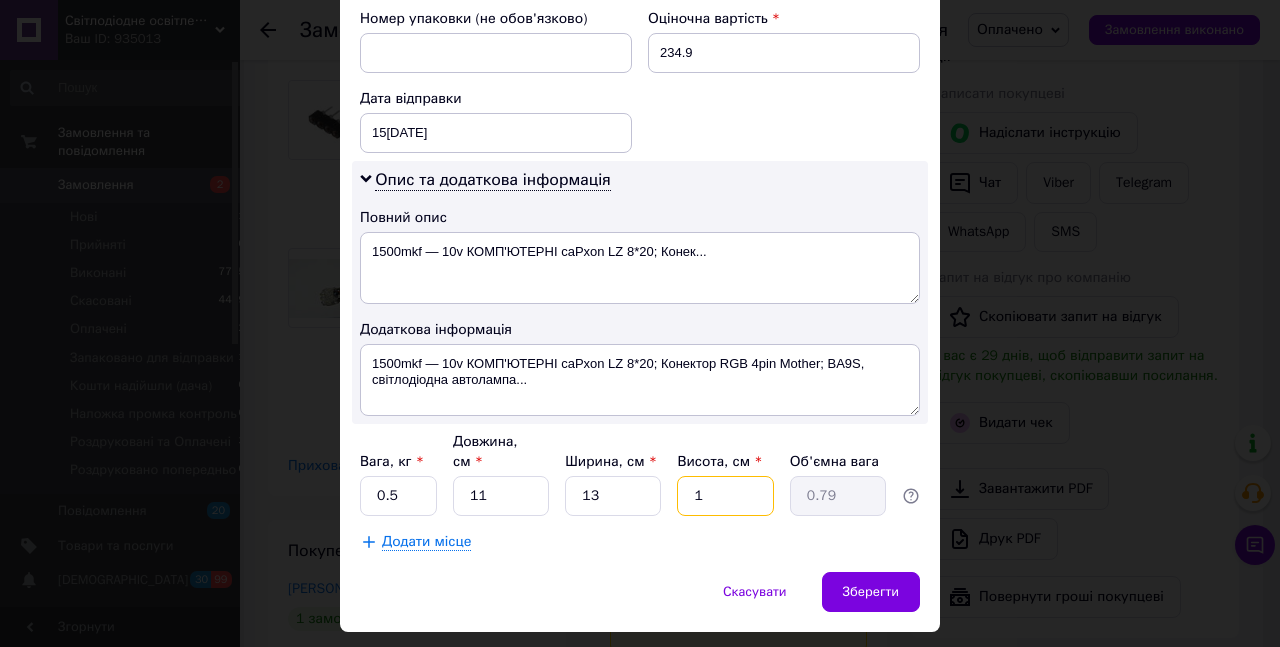 type on "0.1" 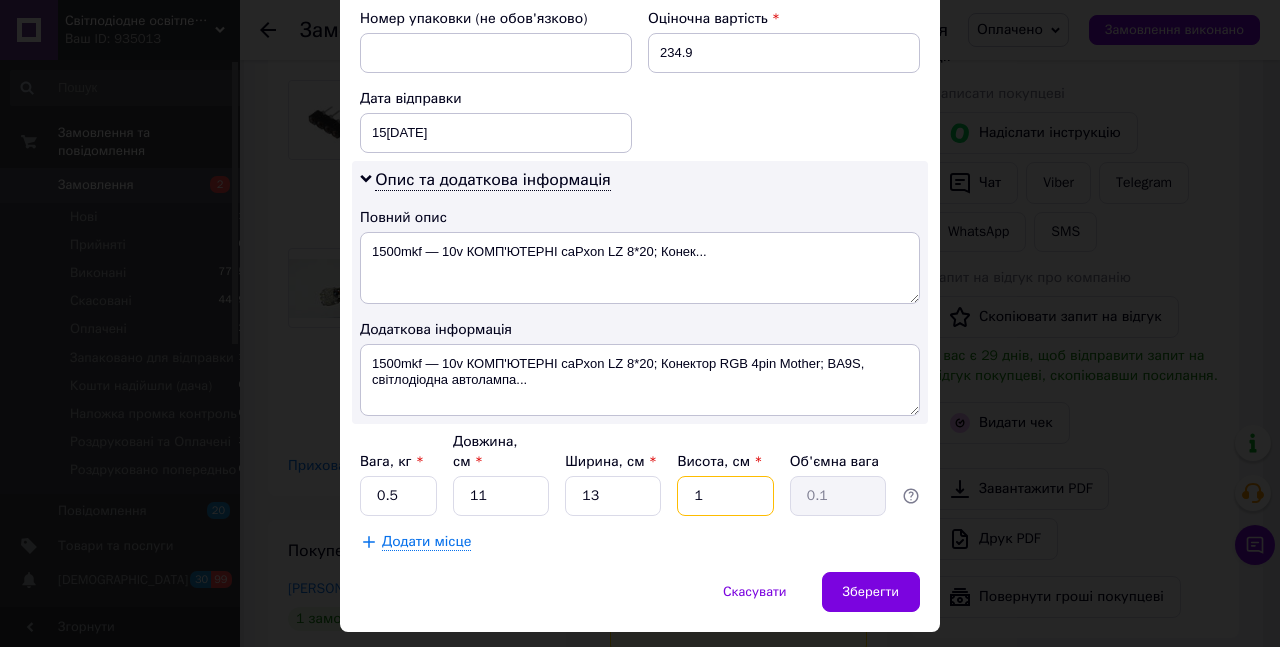 type on "14" 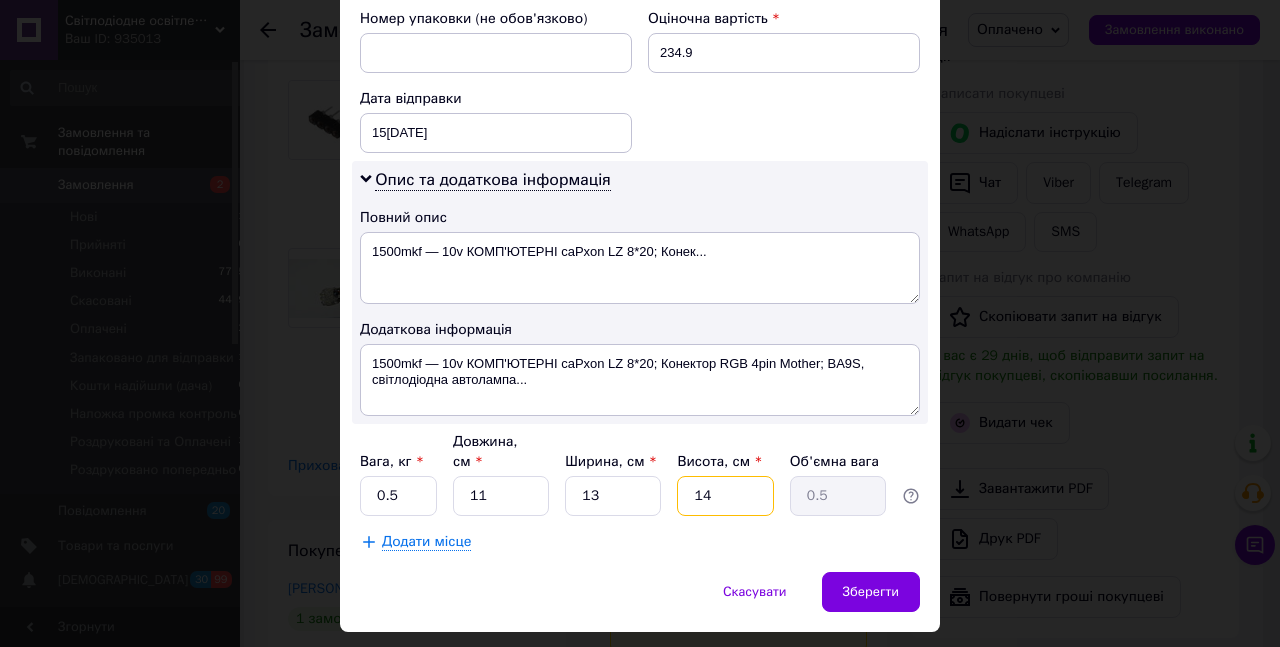 type on "14" 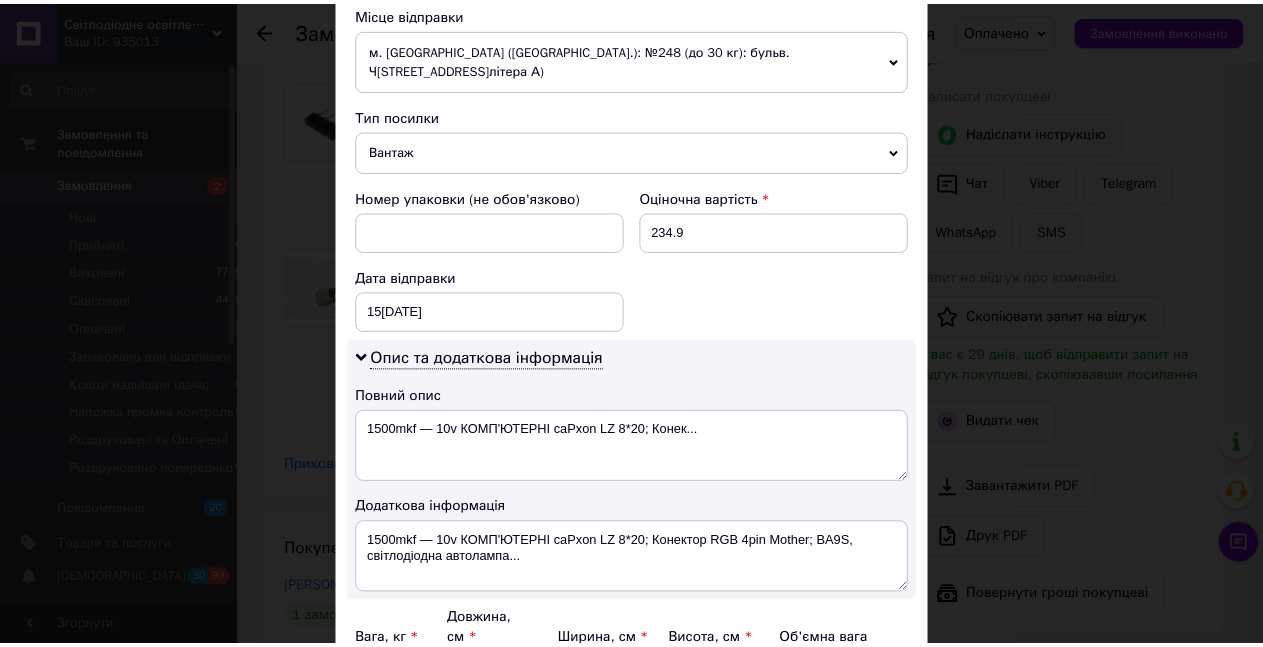 scroll, scrollTop: 961, scrollLeft: 0, axis: vertical 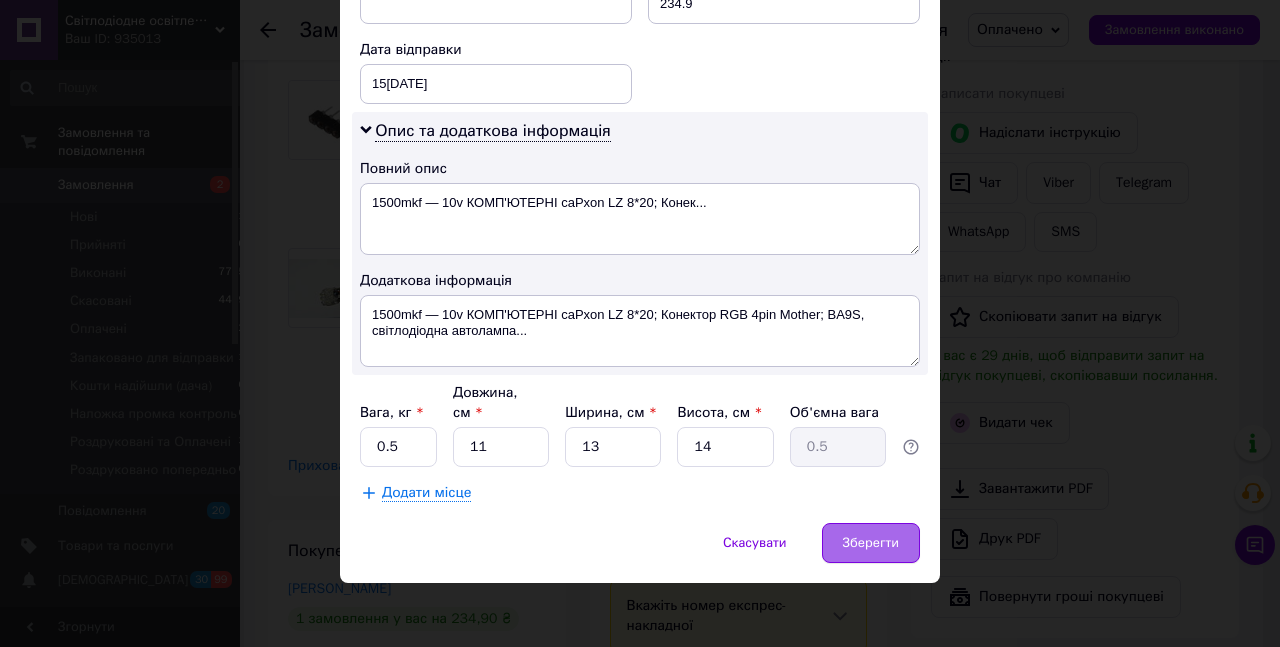 click on "Зберегти" at bounding box center (871, 543) 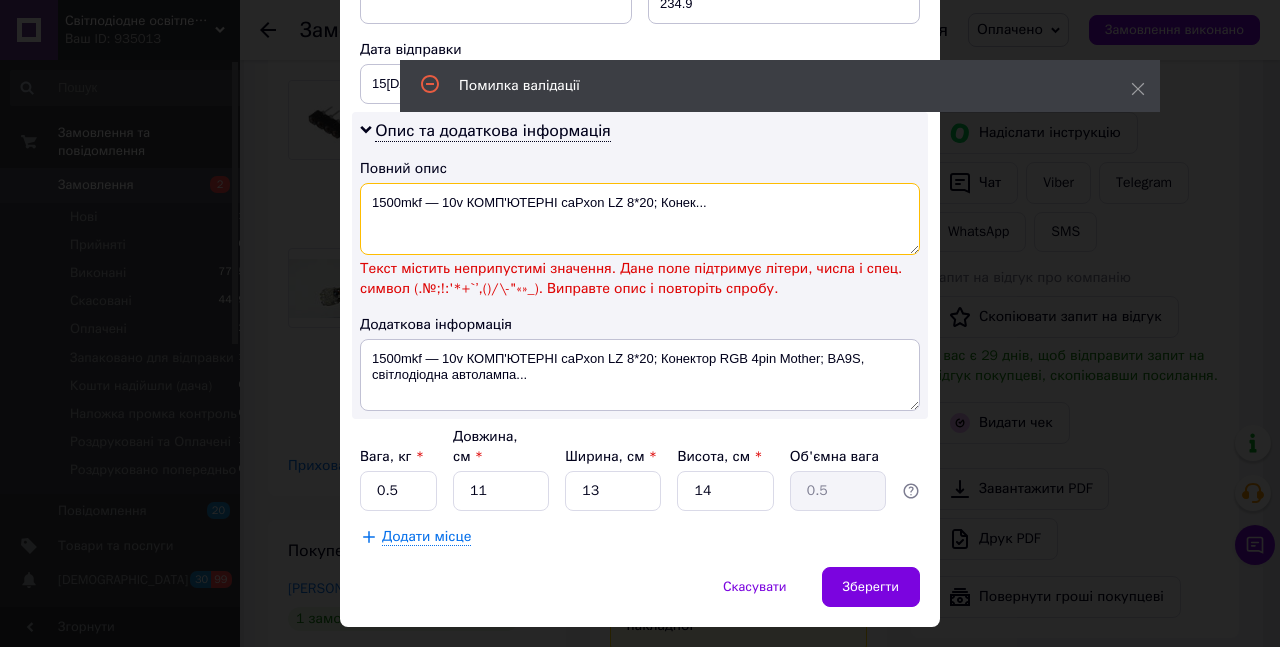 drag, startPoint x: 424, startPoint y: 181, endPoint x: 444, endPoint y: 181, distance: 20 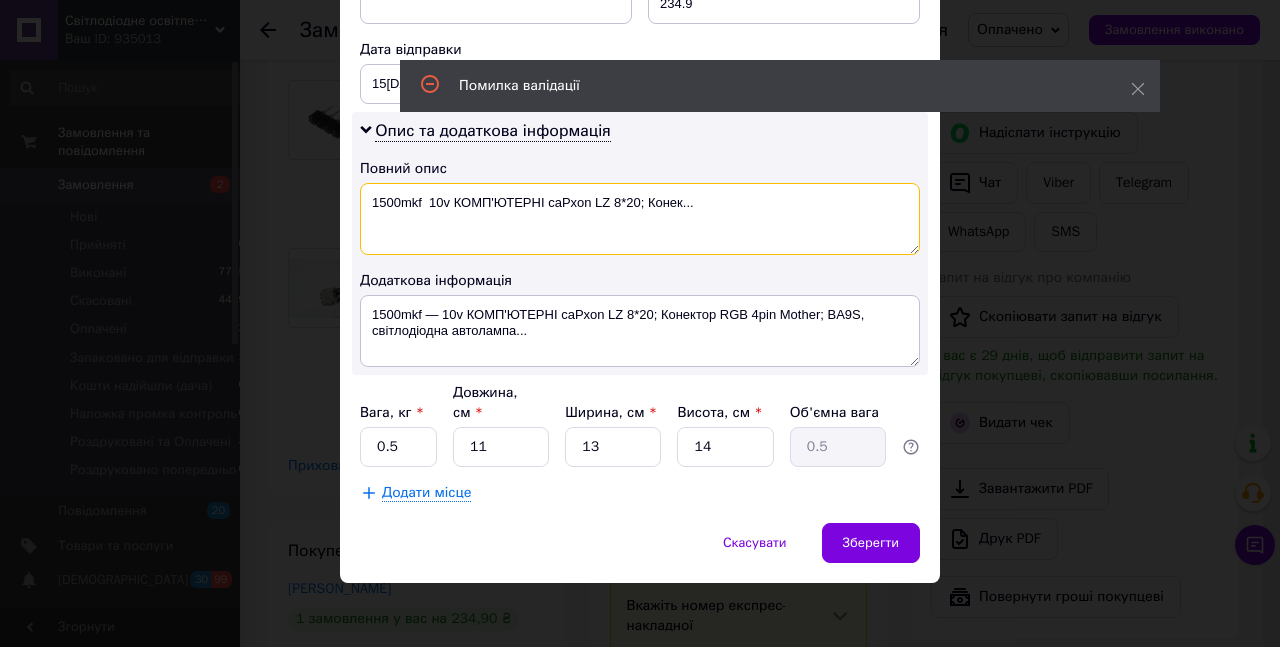 type on "1500mkf  10v КОМП'ЮТЕРНІ caPxon LZ 8*20; Конек..." 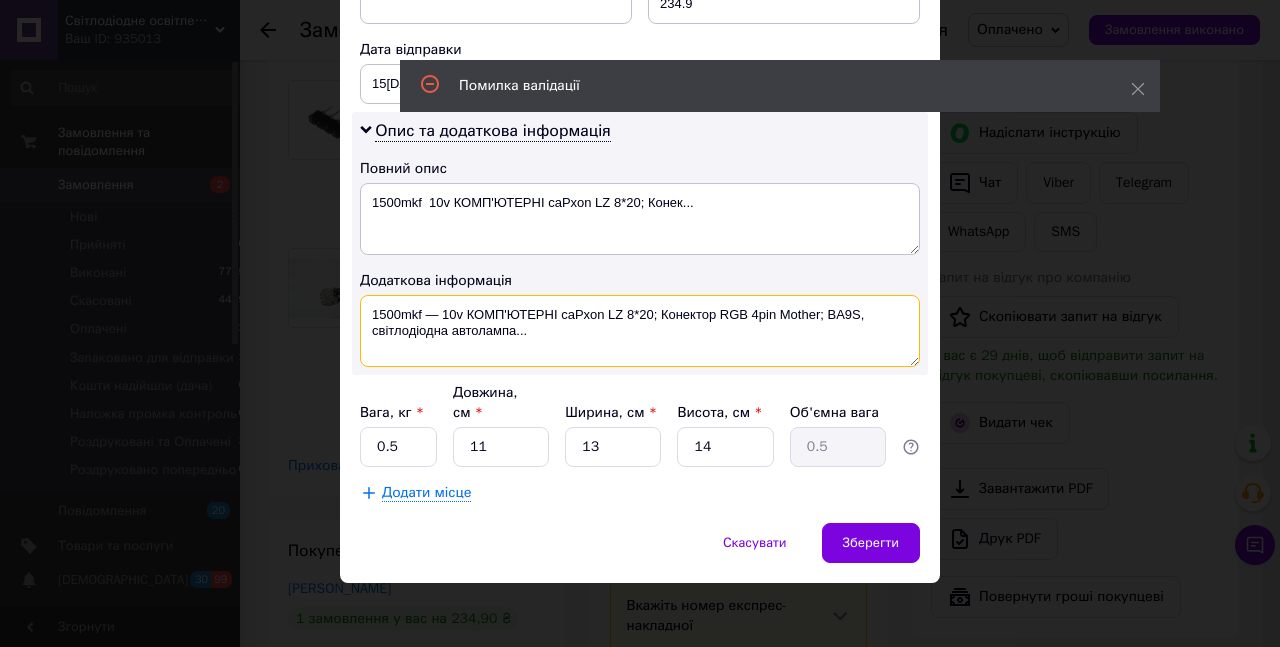 click on "1500mkf — 10v КОМП'ЮТЕРНІ caPxon LZ 8*20; Конектор RGB 4pin Mother; BA9S, світлодіодна автолампа..." at bounding box center [640, 331] 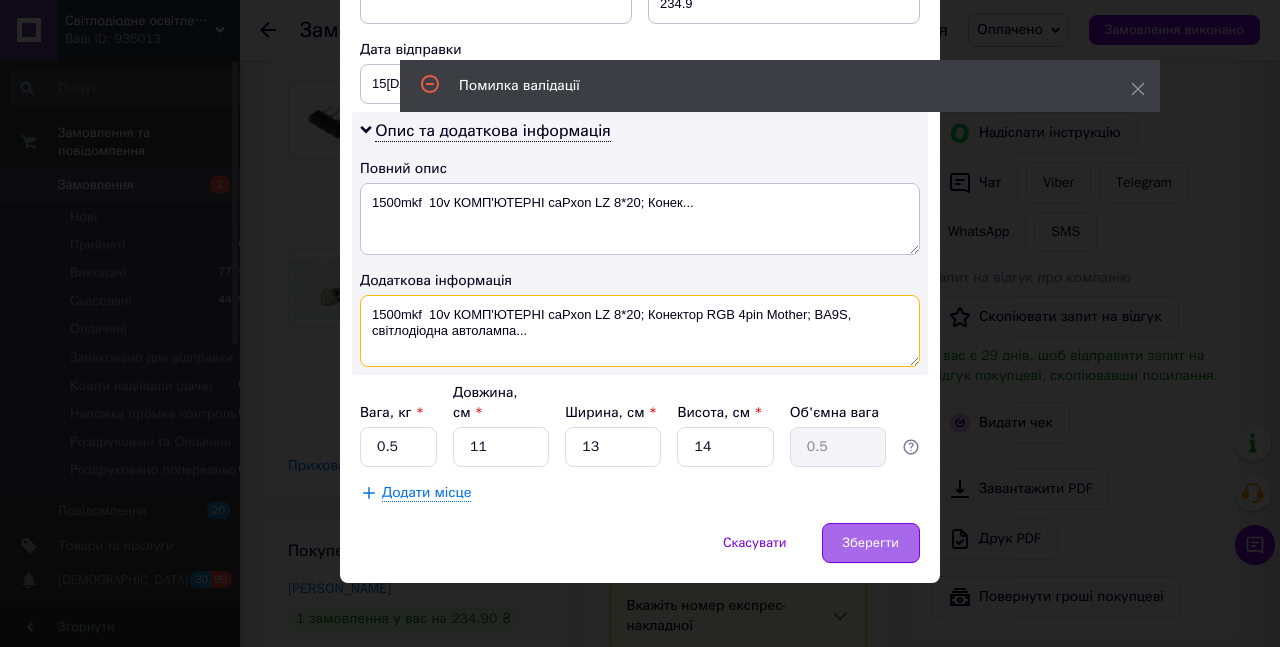 type on "1500mkf  10v КОМП'ЮТЕРНІ caPxon LZ 8*20; Конектор RGB 4pin Mother; BA9S, світлодіодна автолампа..." 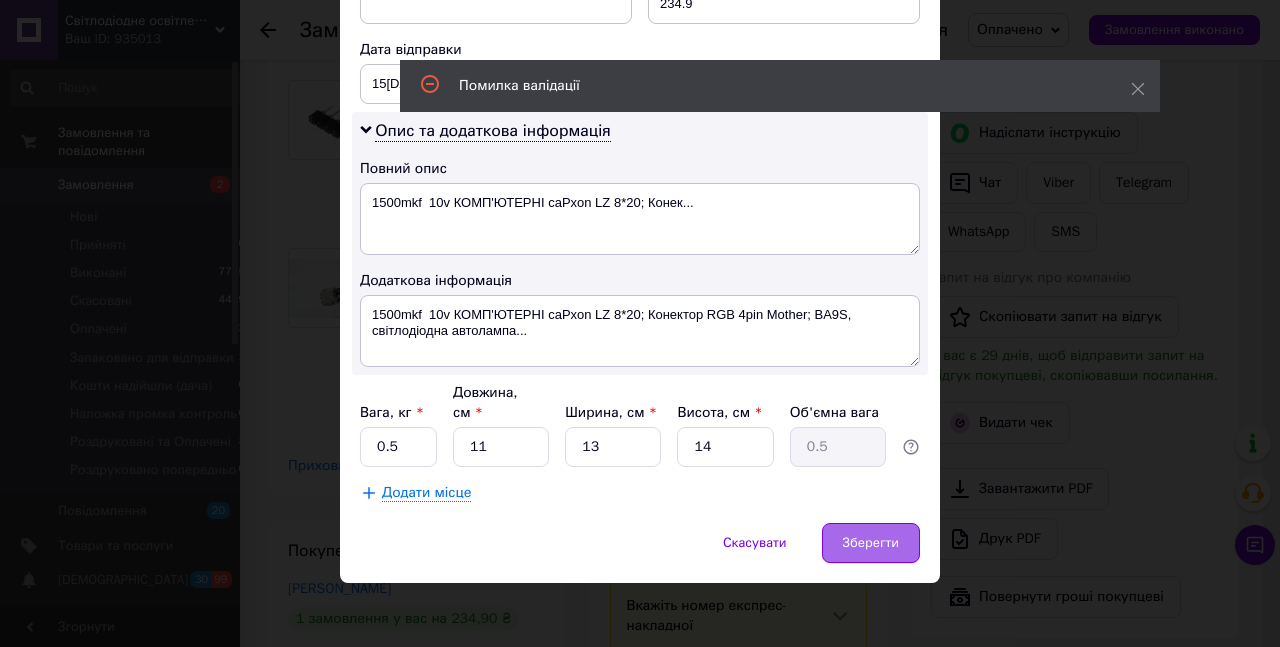 click on "Зберегти" at bounding box center (871, 543) 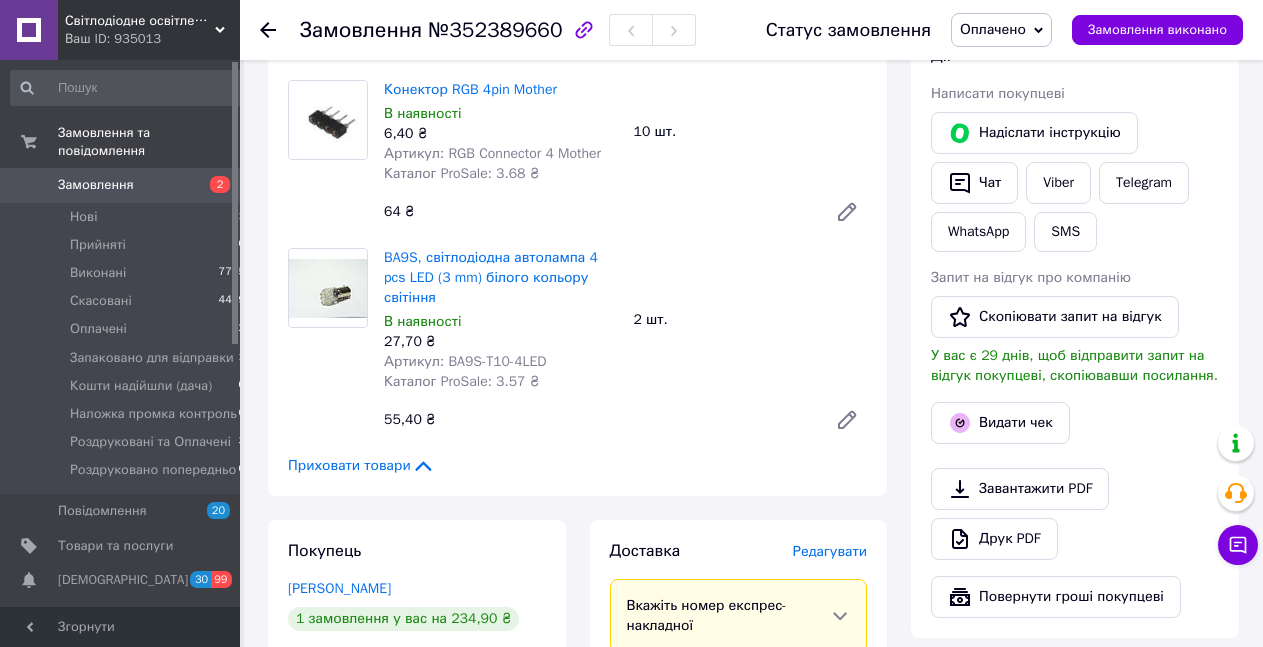 scroll, scrollTop: 1695, scrollLeft: 0, axis: vertical 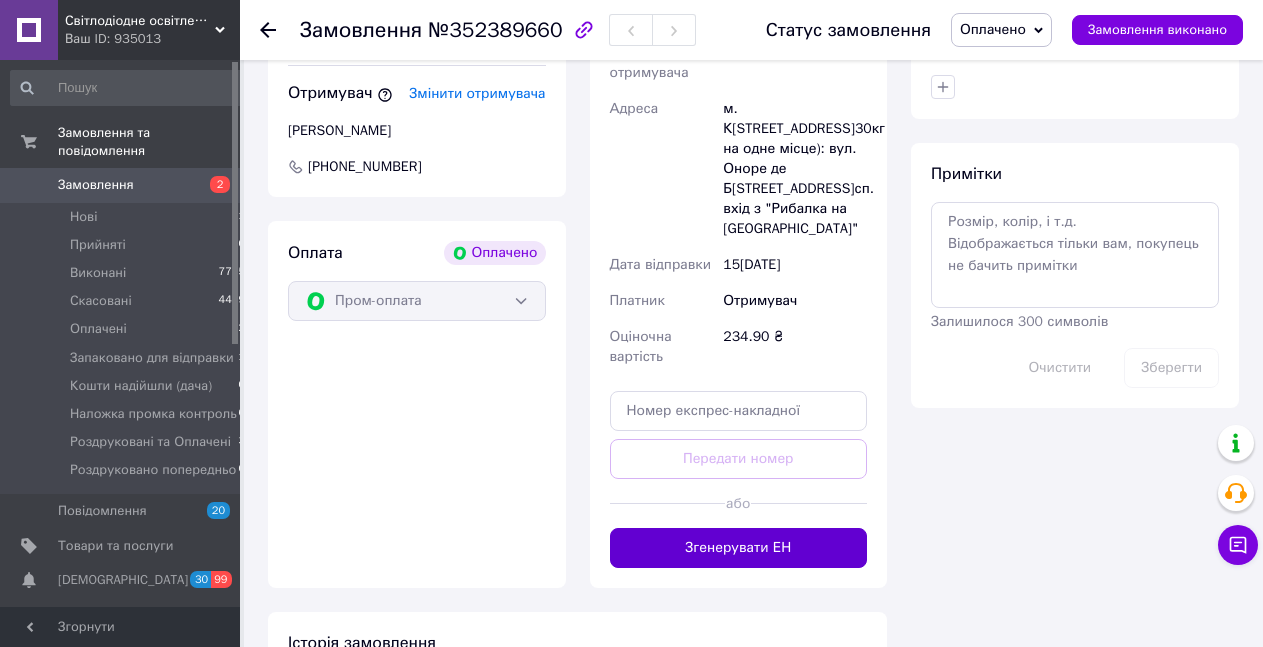 click on "Згенерувати ЕН" at bounding box center (739, 548) 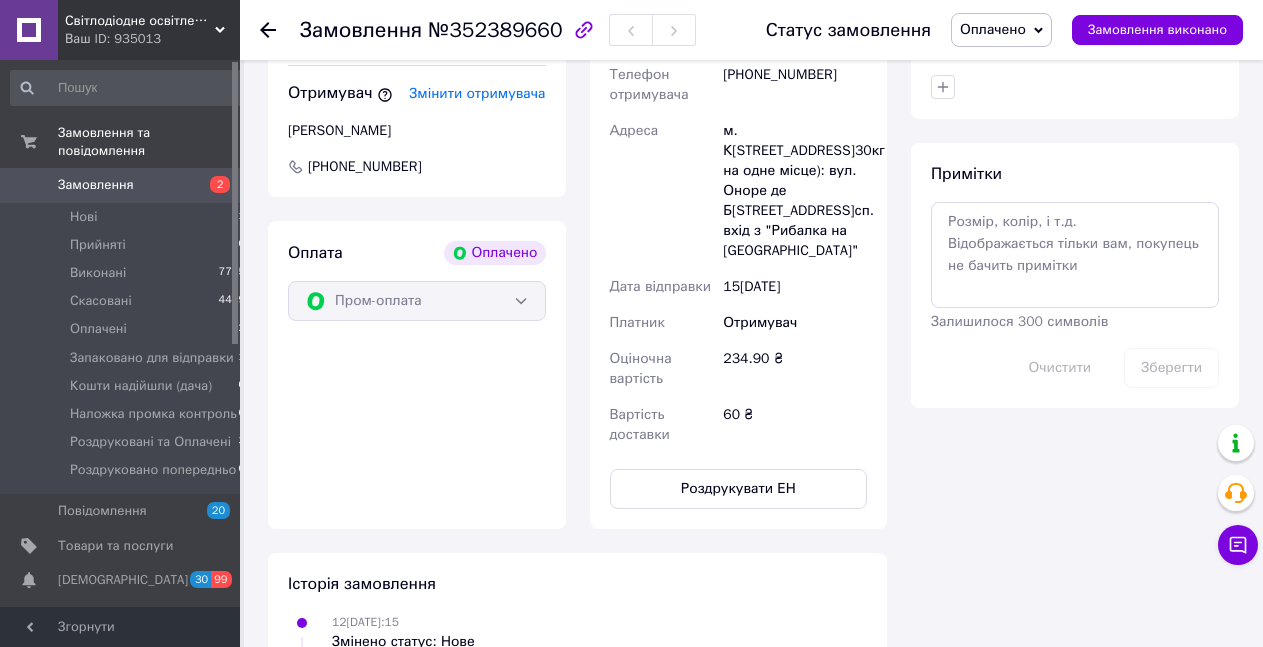 scroll, scrollTop: 44, scrollLeft: 0, axis: vertical 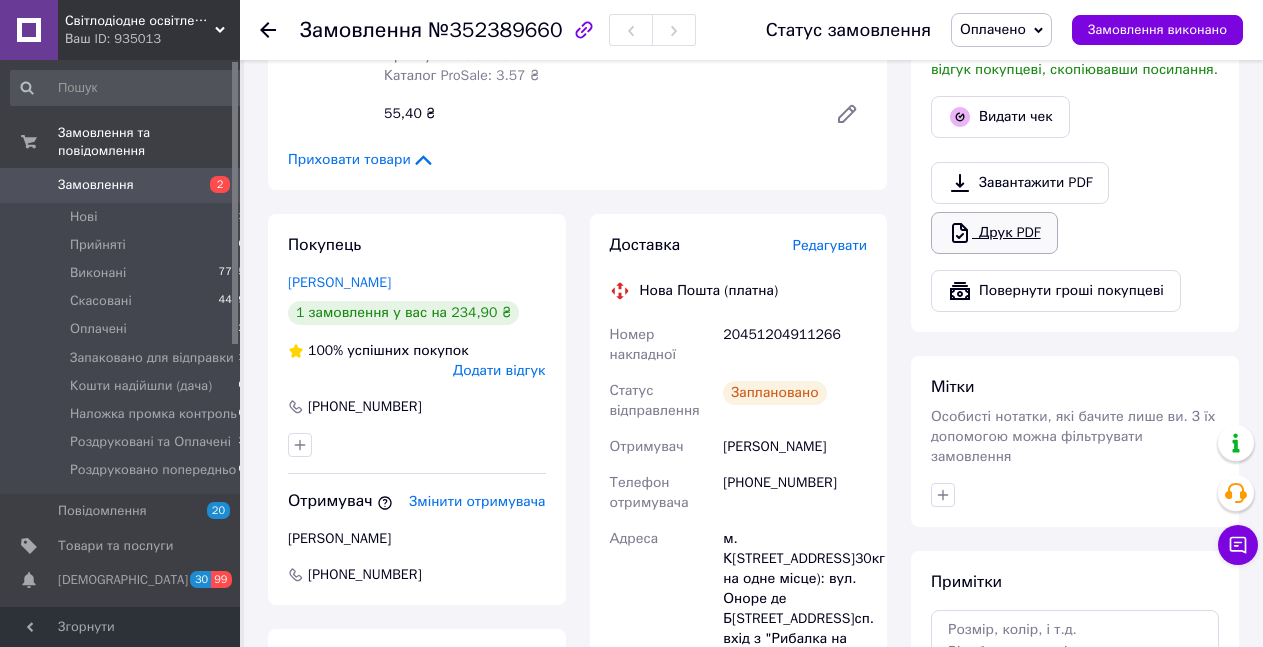 click on "Друк PDF" at bounding box center [994, 233] 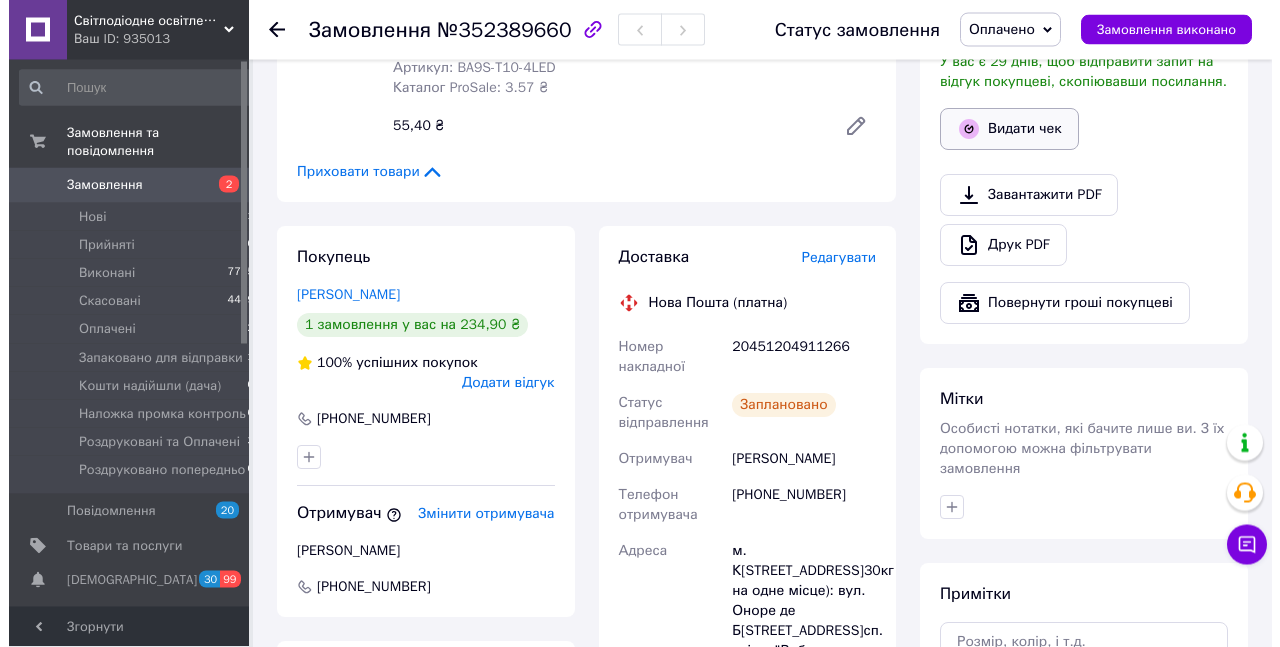 scroll, scrollTop: 1185, scrollLeft: 0, axis: vertical 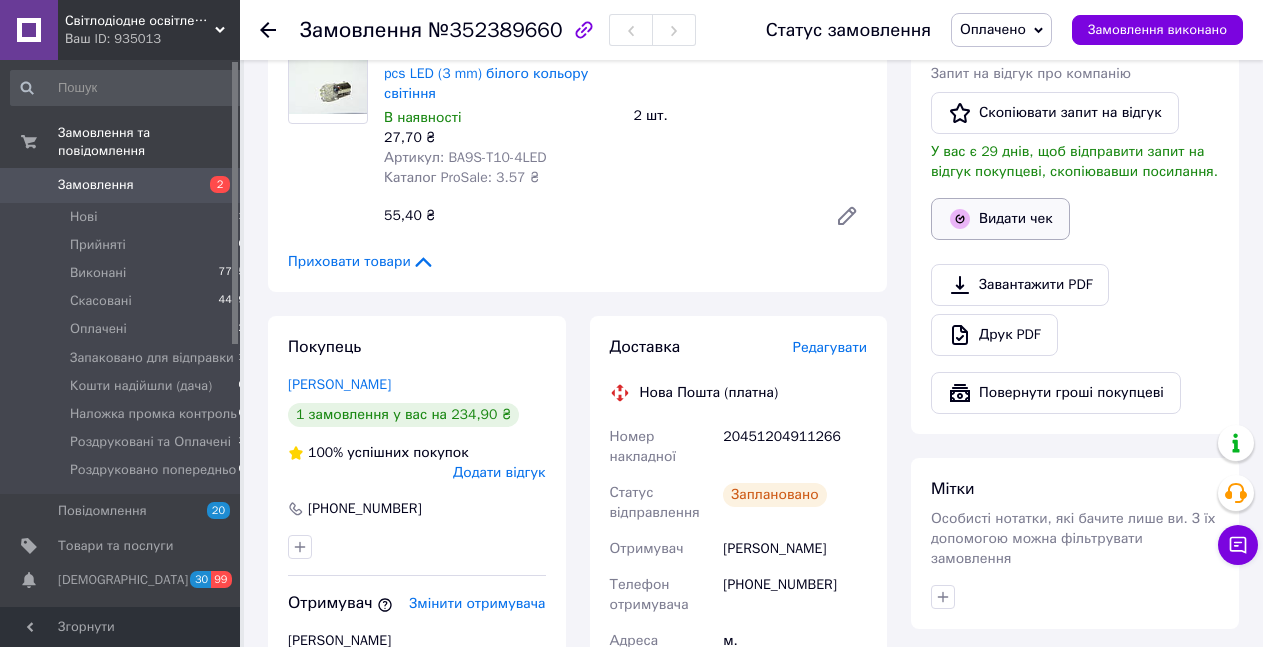 click on "Видати чек" at bounding box center (1000, 219) 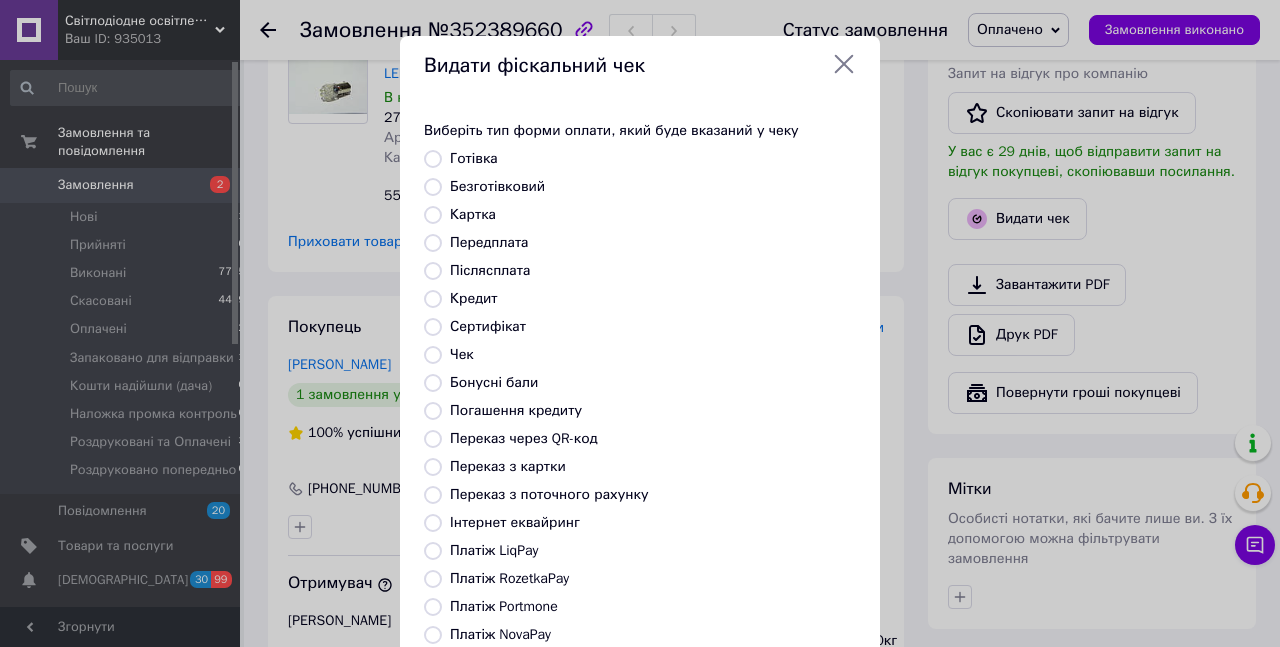 scroll, scrollTop: 24, scrollLeft: 0, axis: vertical 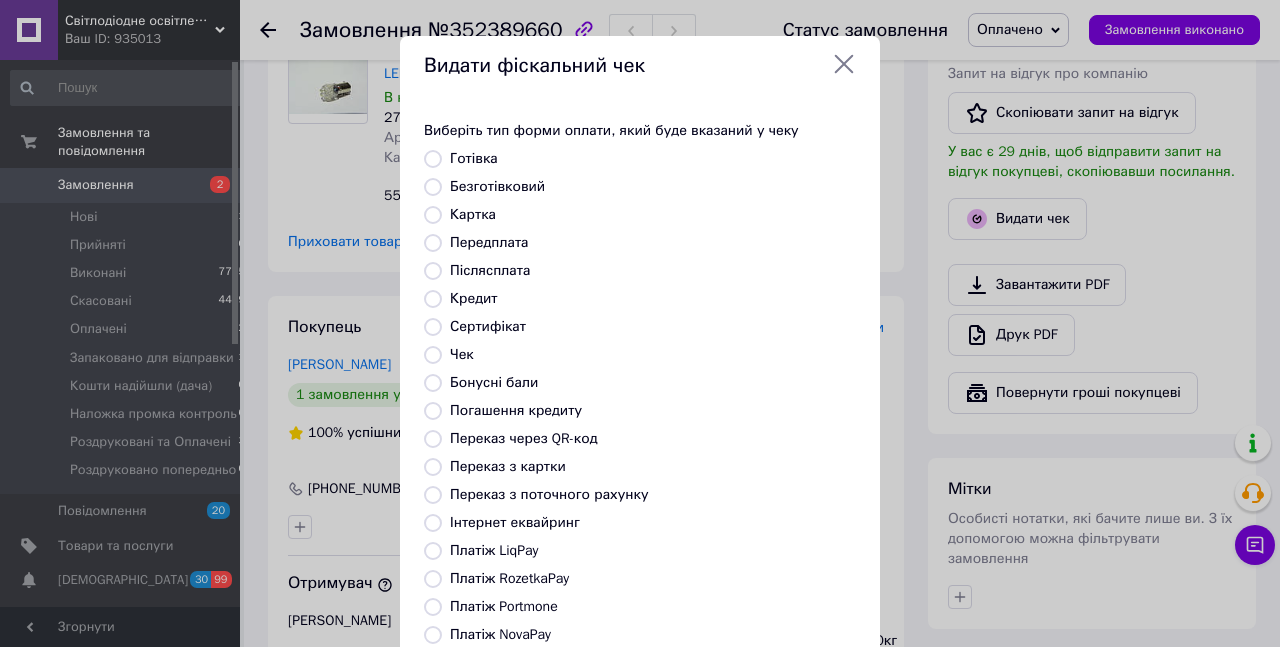 click on "Платіж RozetkaPay" at bounding box center [509, 578] 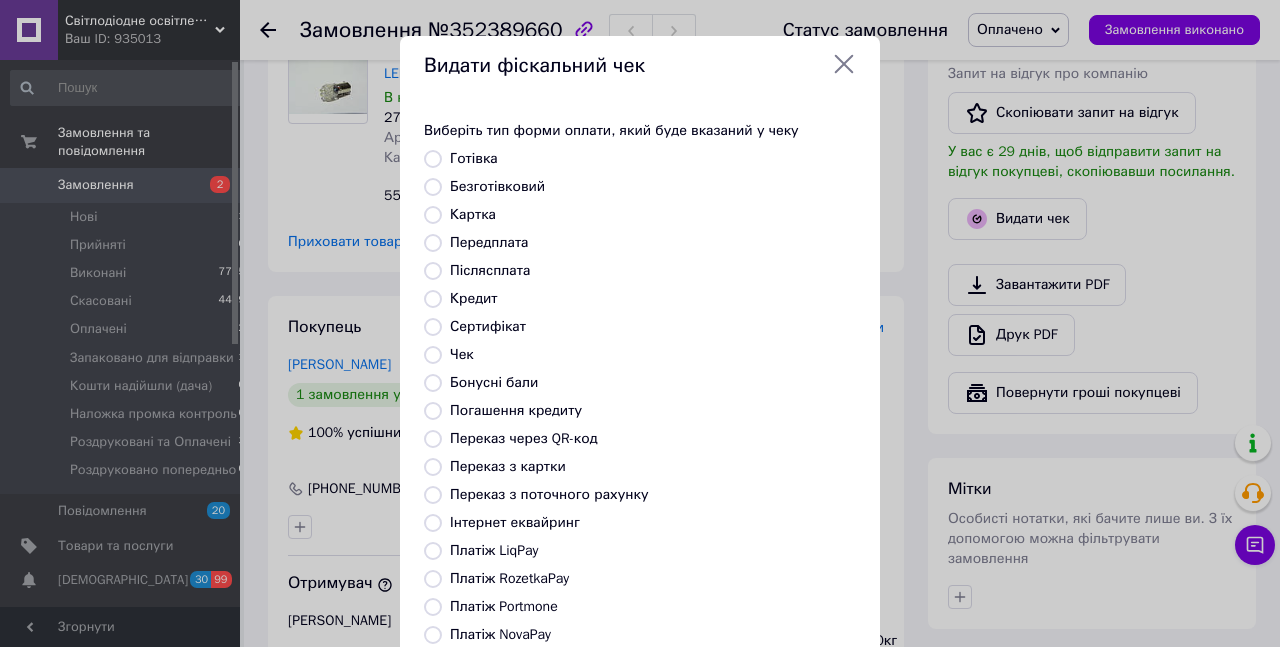 radio on "true" 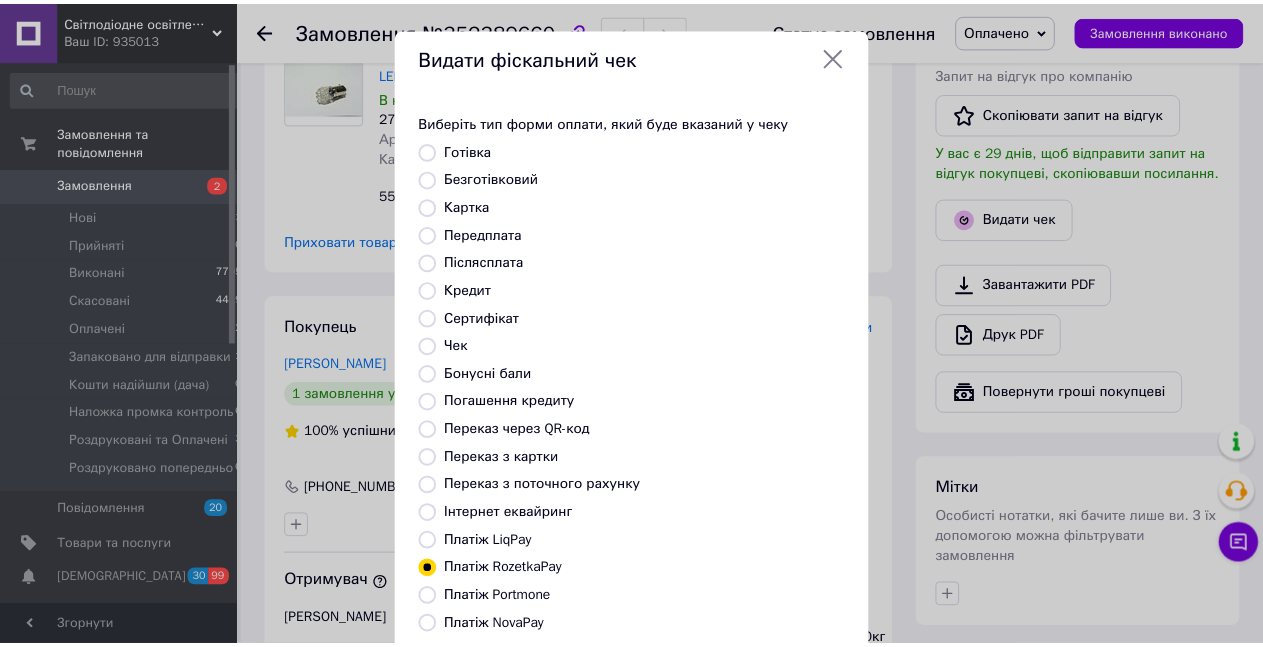 scroll, scrollTop: 212, scrollLeft: 0, axis: vertical 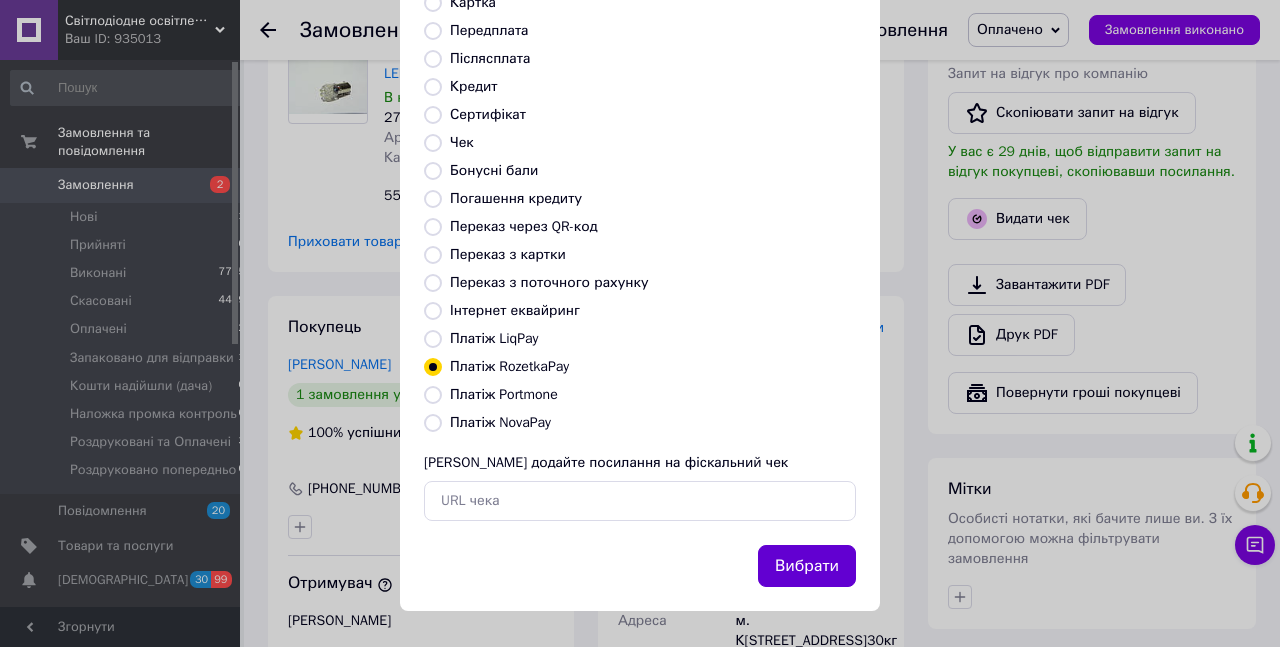 click on "Вибрати" at bounding box center [807, 566] 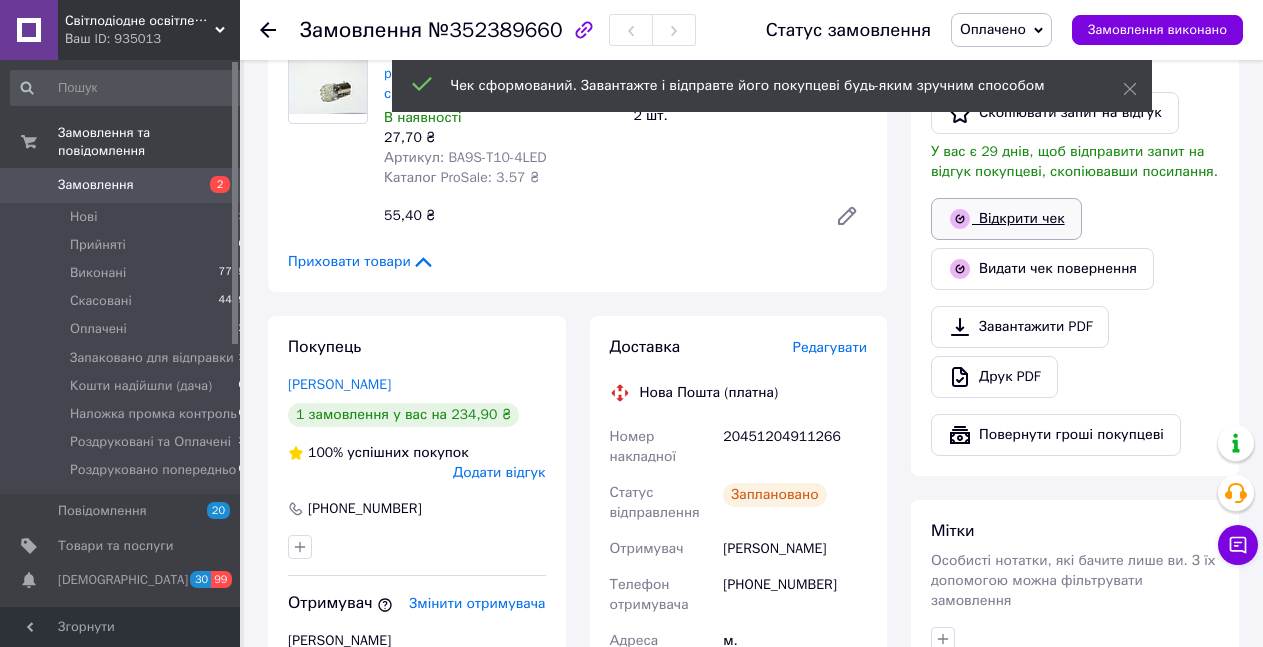 click on "Відкрити чек" at bounding box center [1006, 219] 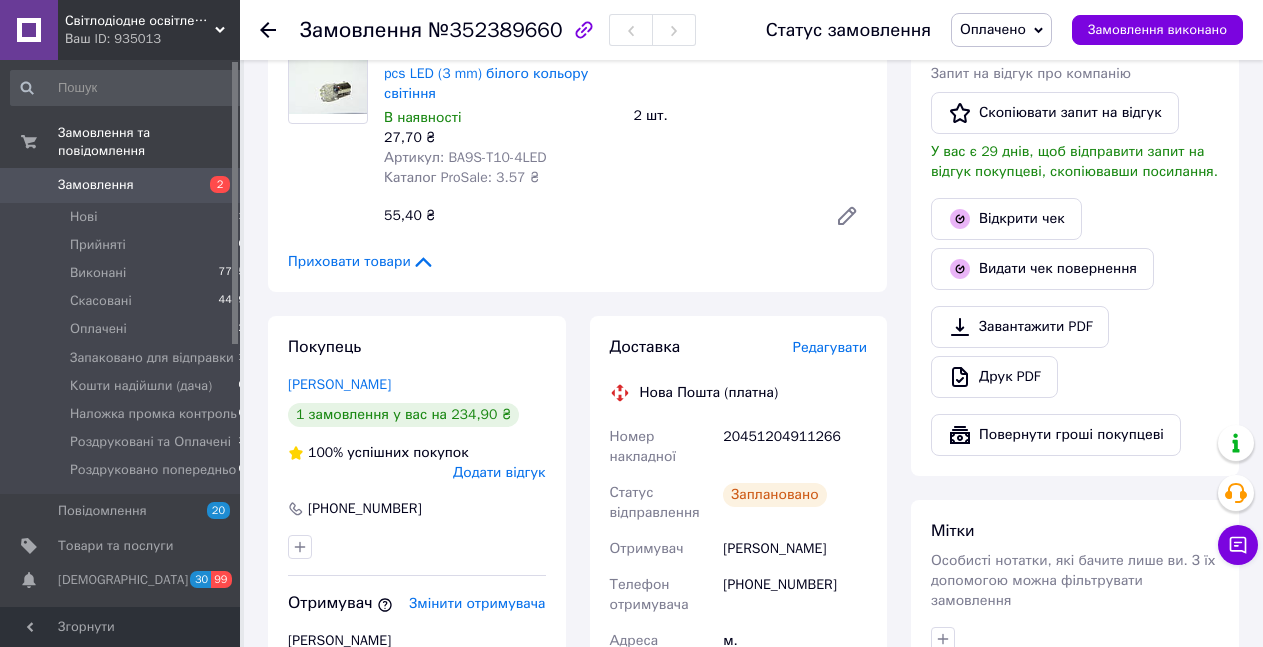 scroll, scrollTop: 879, scrollLeft: 0, axis: vertical 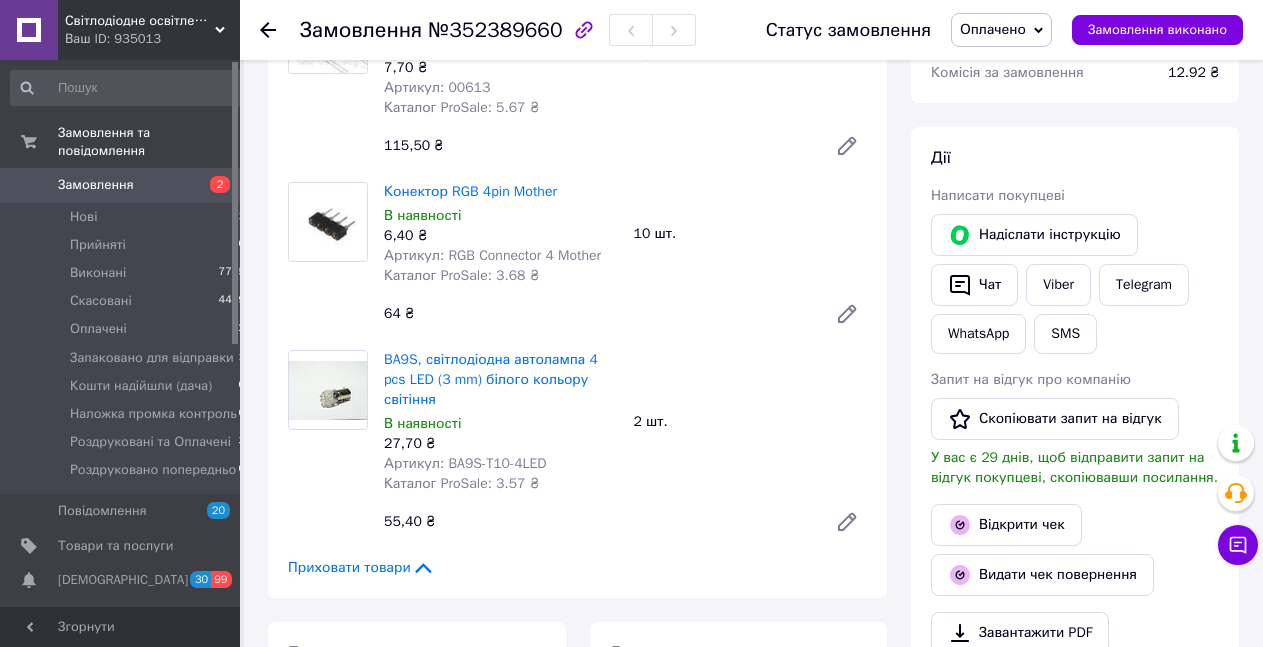 click on "Оплачено" at bounding box center [1001, 30] 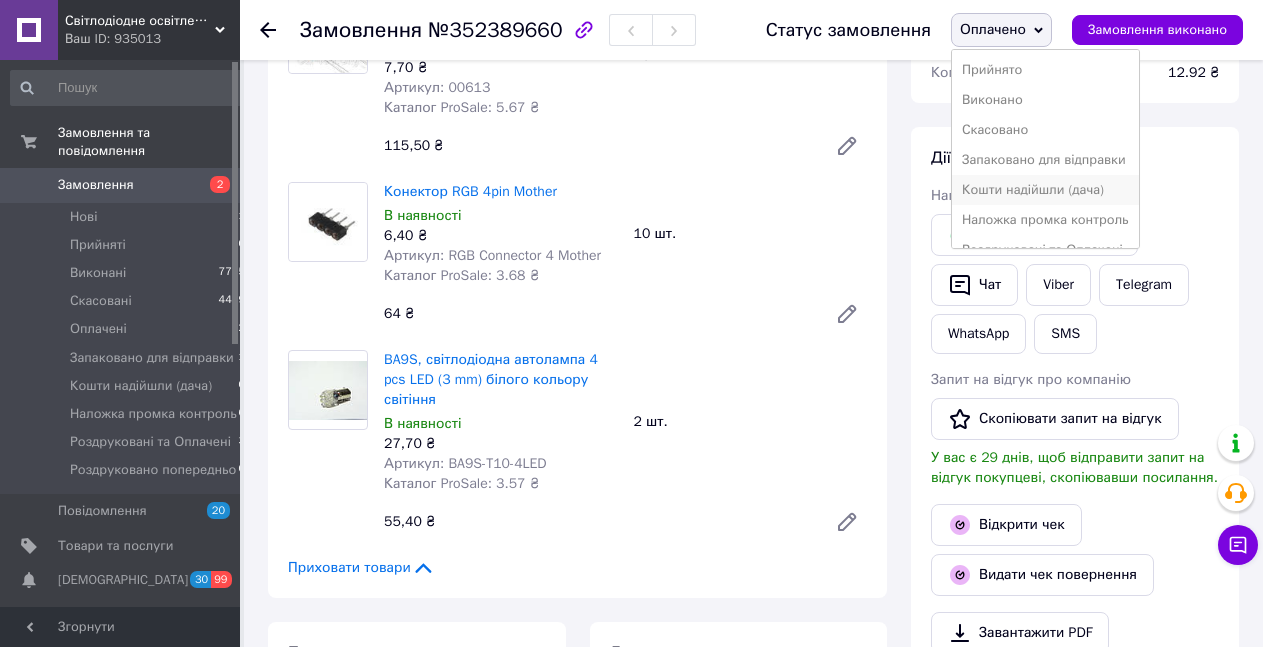 scroll, scrollTop: 69, scrollLeft: 0, axis: vertical 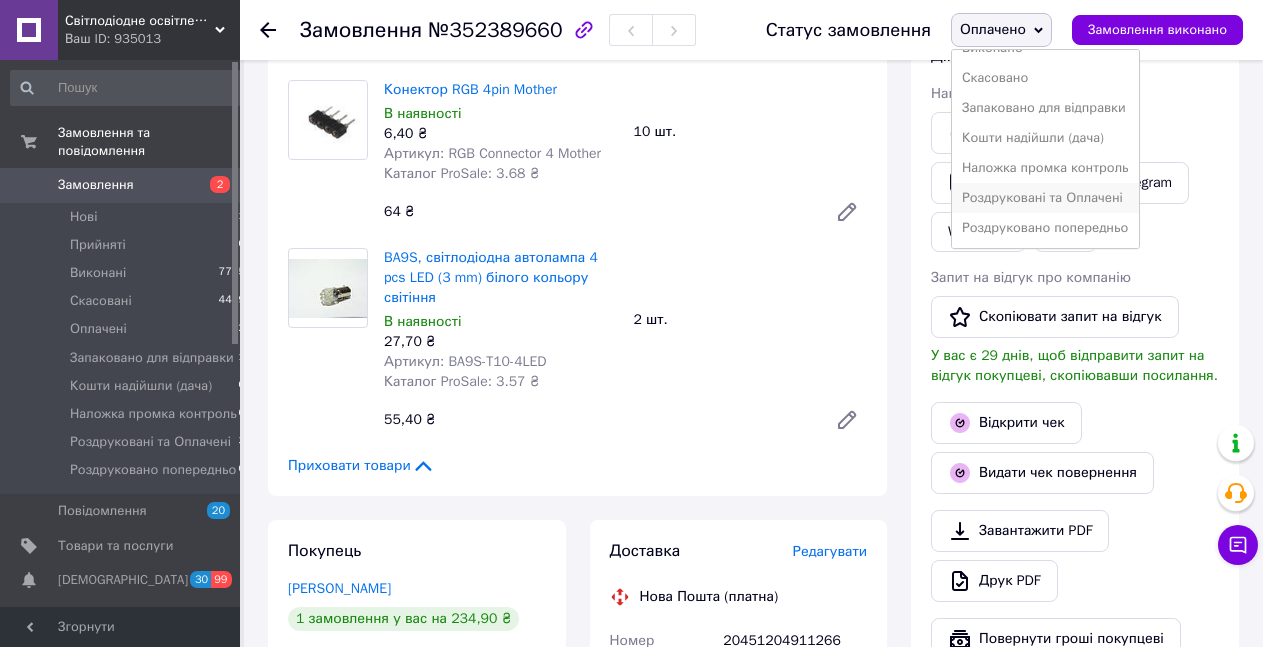 click on "Роздруковані та Оплачені" at bounding box center [1045, 198] 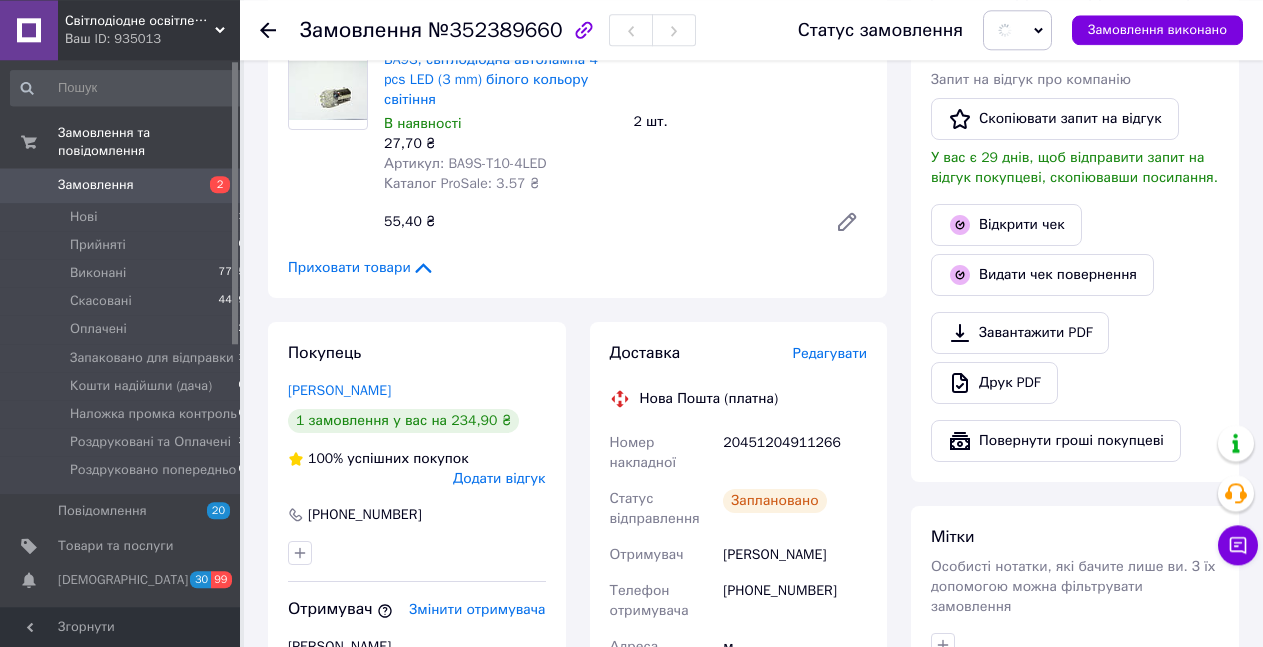 scroll, scrollTop: 1389, scrollLeft: 0, axis: vertical 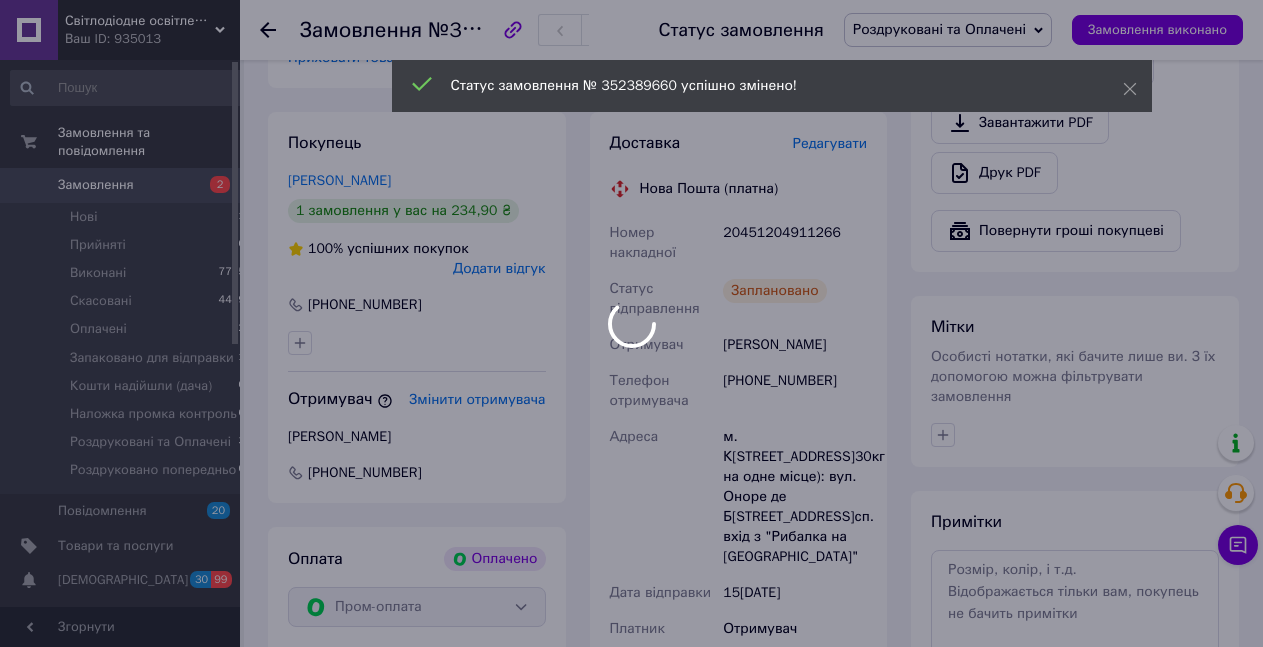 click at bounding box center (631, 323) 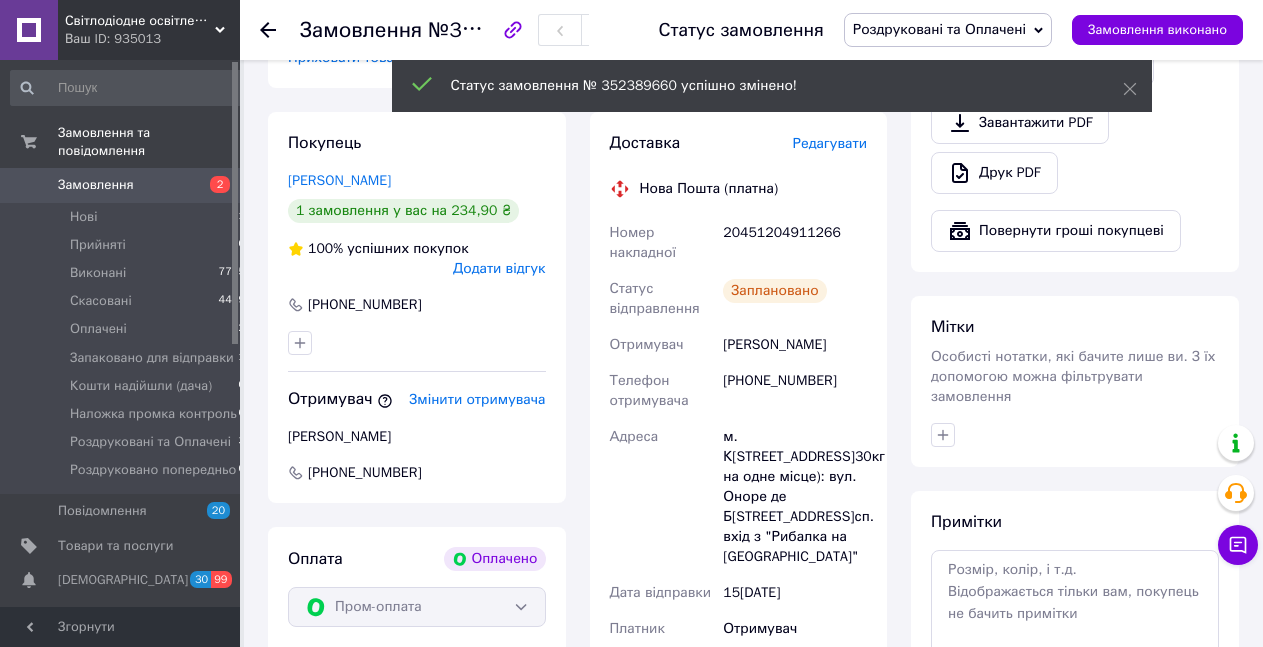 scroll, scrollTop: 140, scrollLeft: 0, axis: vertical 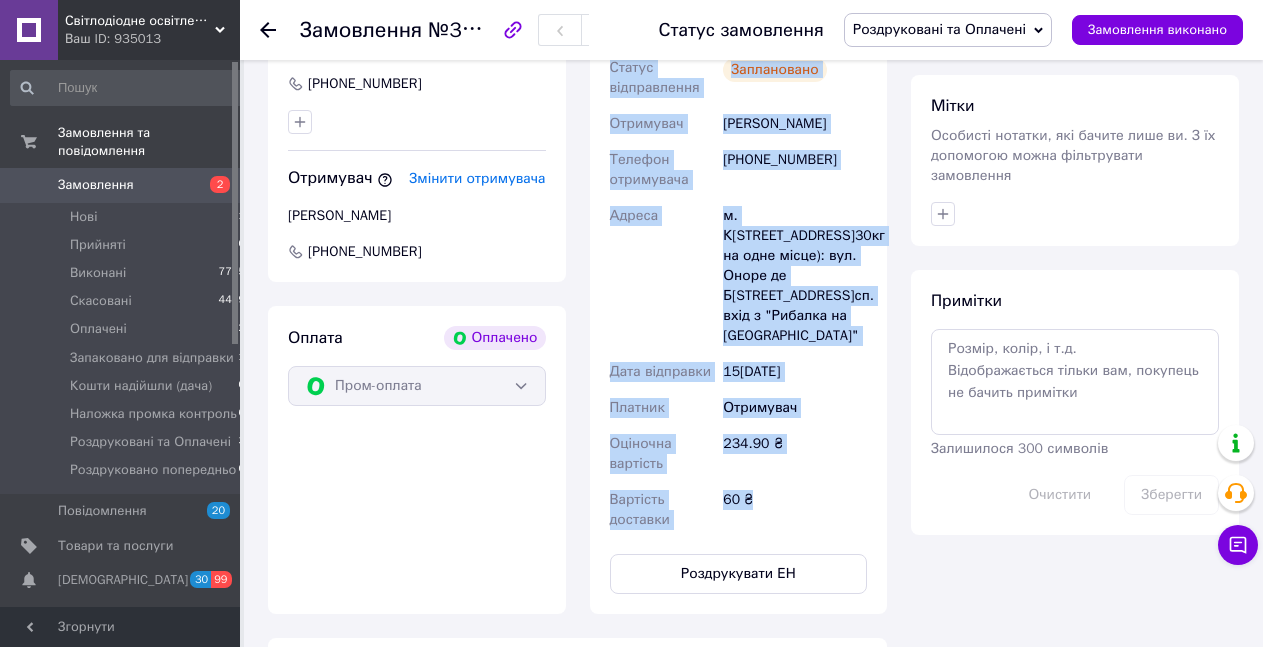 drag, startPoint x: 640, startPoint y: 168, endPoint x: 791, endPoint y: 443, distance: 313.7292 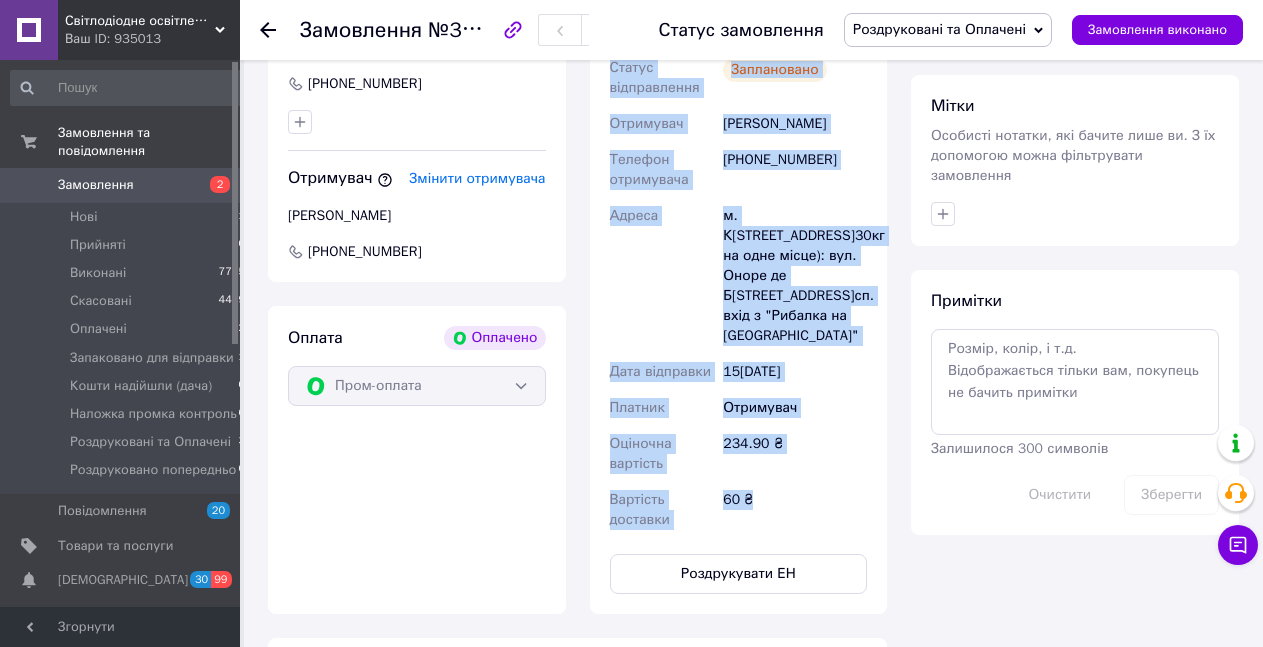 copy on "Нова Пошта (платна) Номер накладної 20451204911266 Статус відправлення Заплановано Отримувач [PERSON_NAME] Телефон отримувача [PHONE_NUMBER] Адреса м. К[STREET_ADDRESS]30кг на одне місце): вул. Оноре де Б[STREET_ADDRESS]сп. вхід з "Рибалка на Бальзака" Дата відправки 15[DATE]�атник Отримувач Оціночна вартість 234.90 ₴ Вартість доставки 60 ₴" 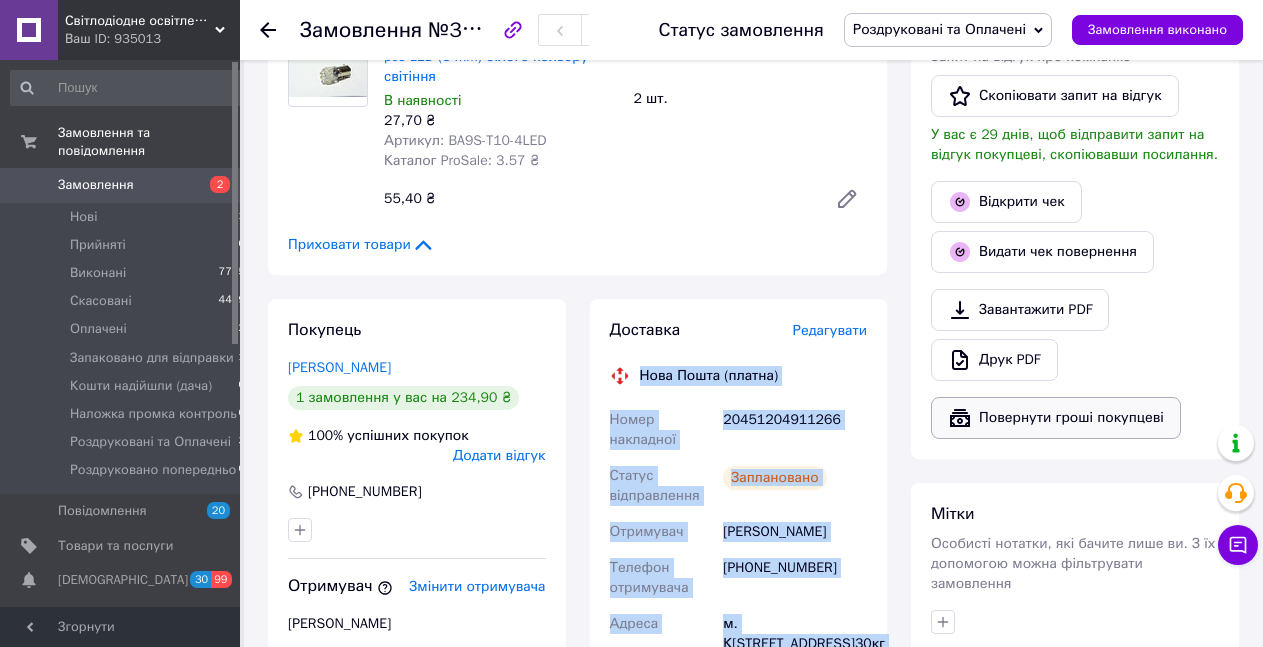 scroll, scrollTop: 896, scrollLeft: 0, axis: vertical 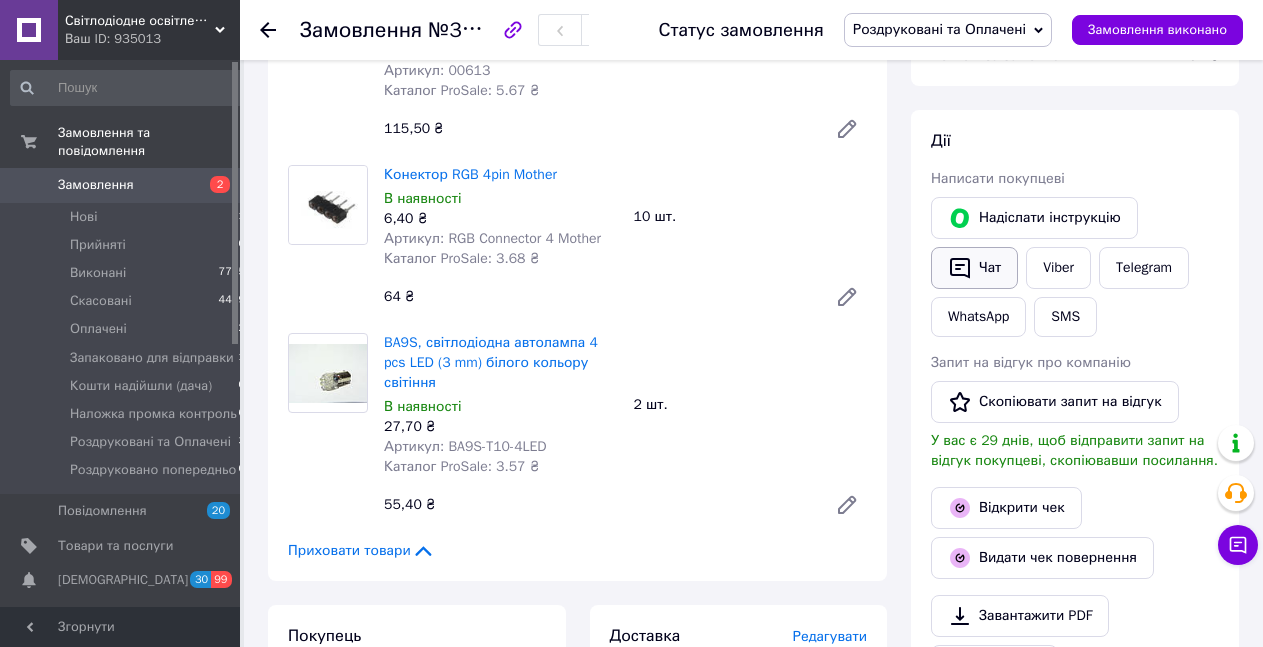 click on "Чат" at bounding box center (974, 268) 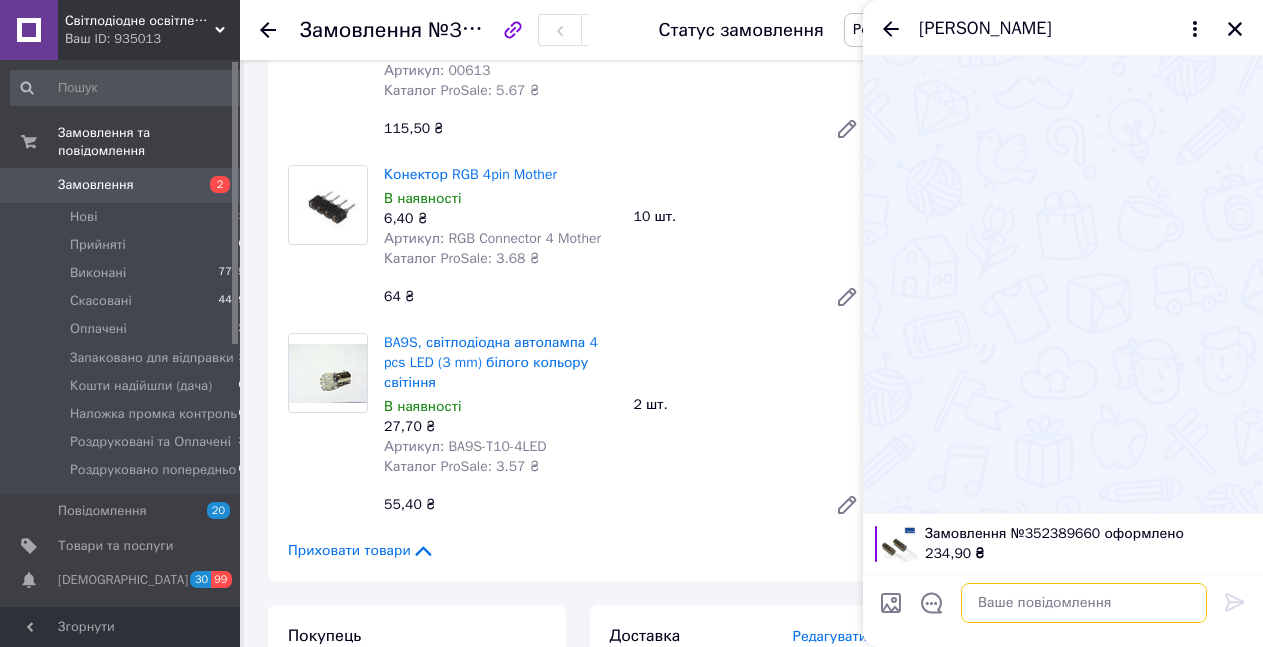 drag, startPoint x: 1004, startPoint y: 597, endPoint x: 1014, endPoint y: 603, distance: 11.661903 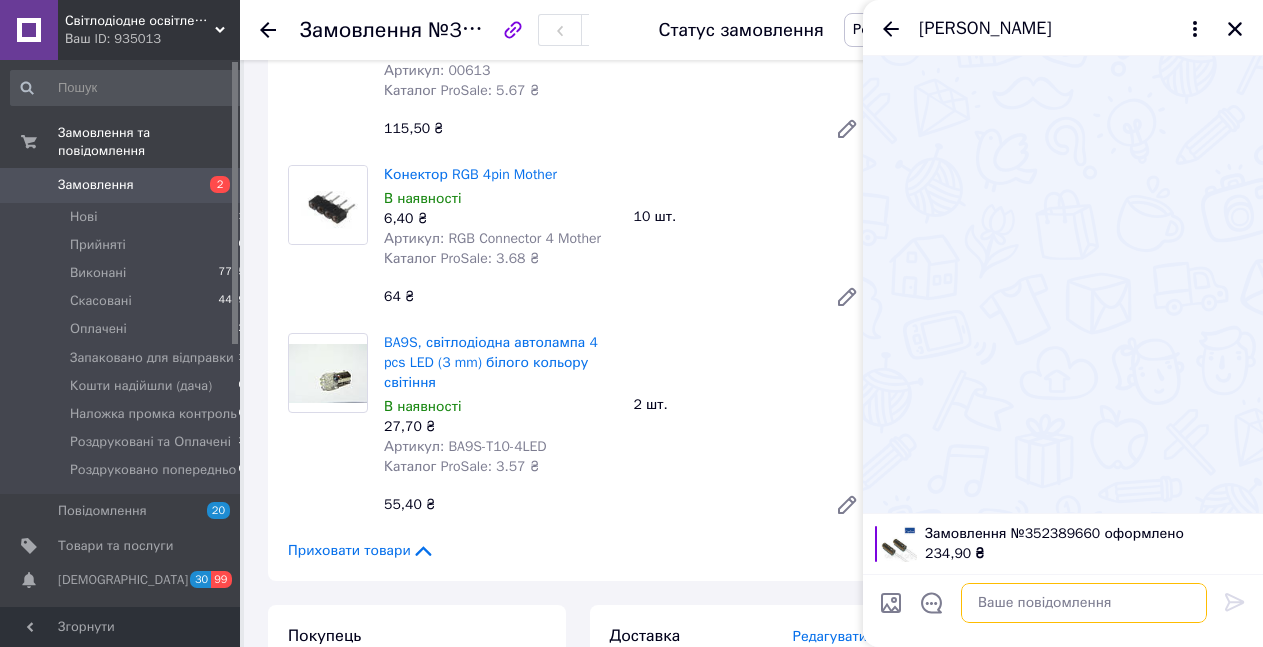 paste on "Нова Пошта (платна)
Номер накладної
20451204911266
Статус відправлення
Заплановано
Отримувач
[PERSON_NAME]
Телефон отримувача
[PHONE_NUMBER]
Адреса
м. К[STREET_ADDRESS]30кг на одне місце): вул. Оноре де Б[STREET_ADDRESS]сп. вхід з "Рибалка на Бальзака"
Дата відправки
15[DATE]�атник
Отримувач
Оціночна вартість
234.90 ₴
Вартість доставки
60 ₴" 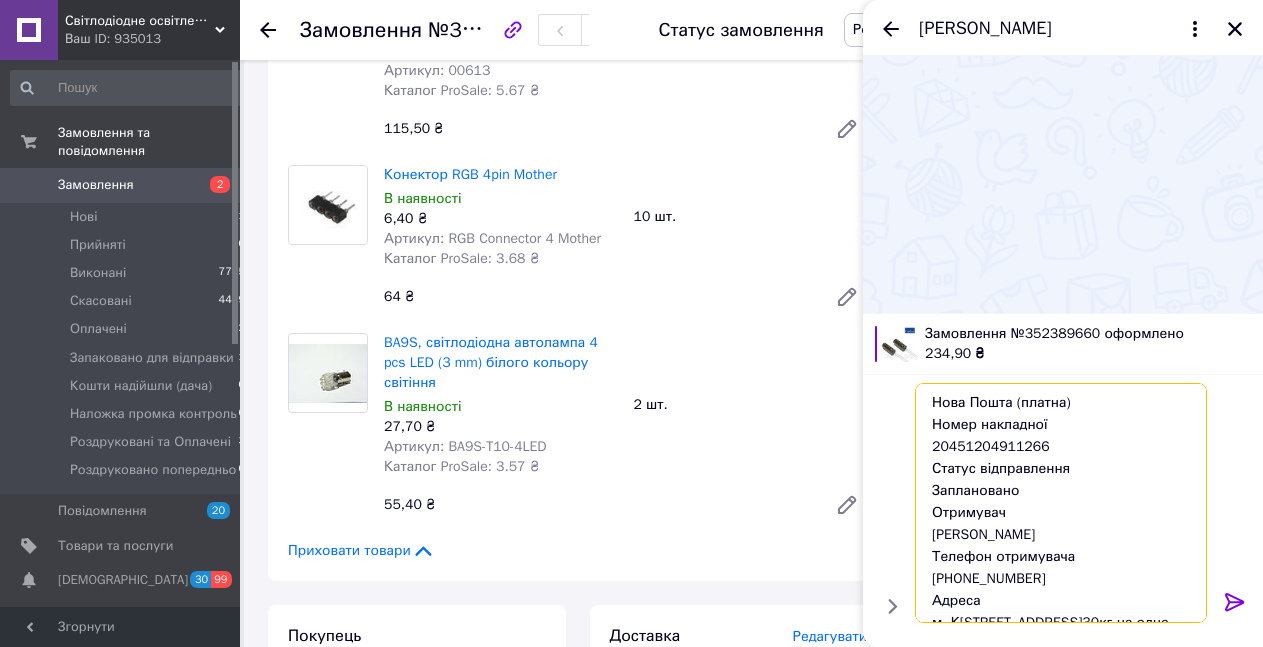 scroll, scrollTop: 253, scrollLeft: 0, axis: vertical 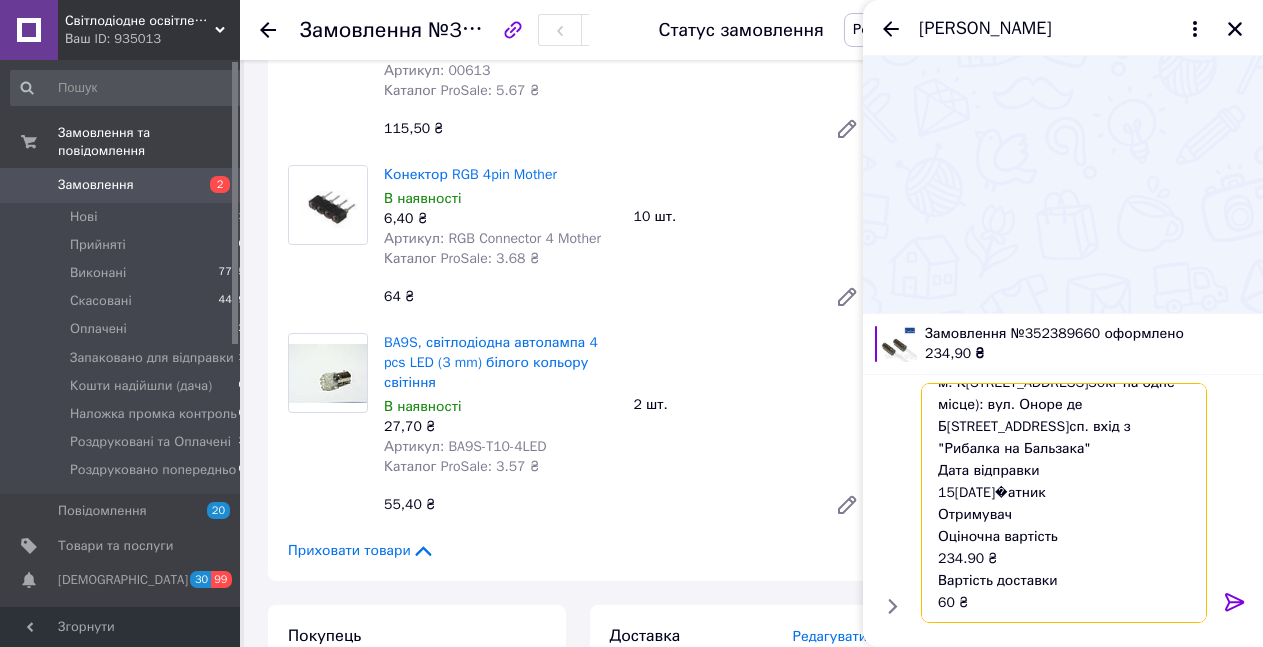 type on "Нова Пошта (платна)
Номер накладної
20451204911266
Статус відправлення
Заплановано
Отримувач
[PERSON_NAME]
Телефон отримувача
[PHONE_NUMBER]
Адреса
м. К[STREET_ADDRESS]30кг на одне місце): вул. Оноре де Б[STREET_ADDRESS]сп. вхід з "Рибалка на Бальзака"
Дата відправки
15[DATE]�атник
Отримувач
Оціночна вартість
234.90 ₴
Вартість доставки
60 ₴" 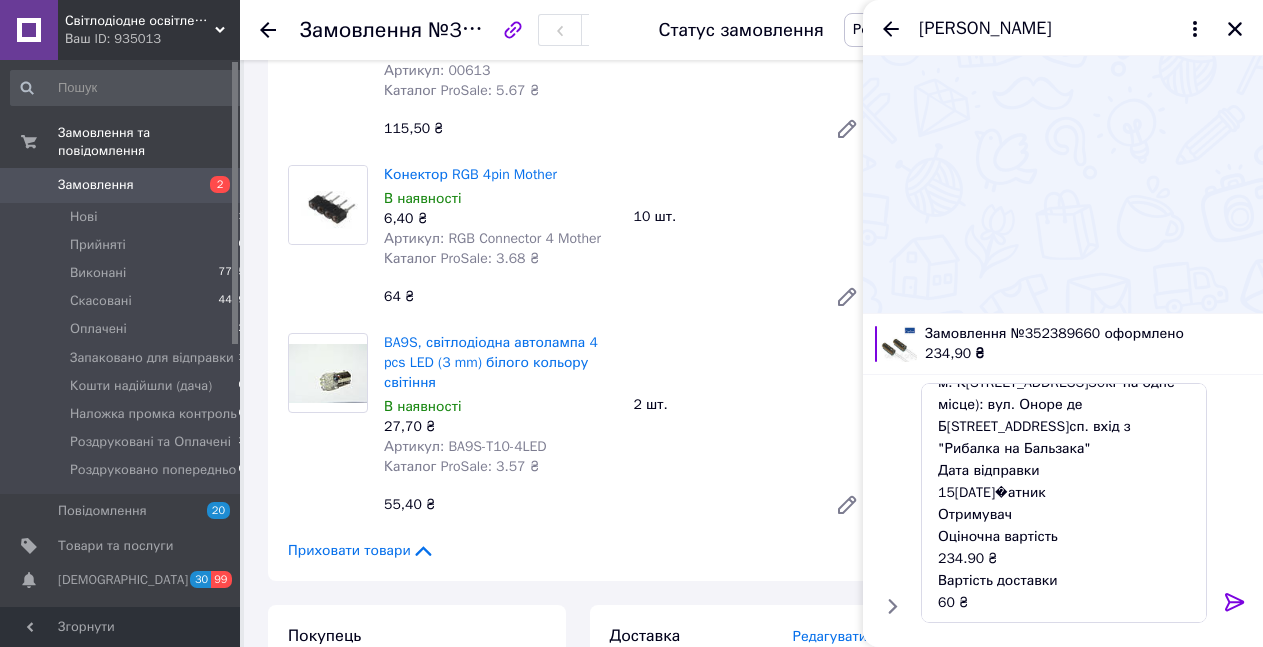 click 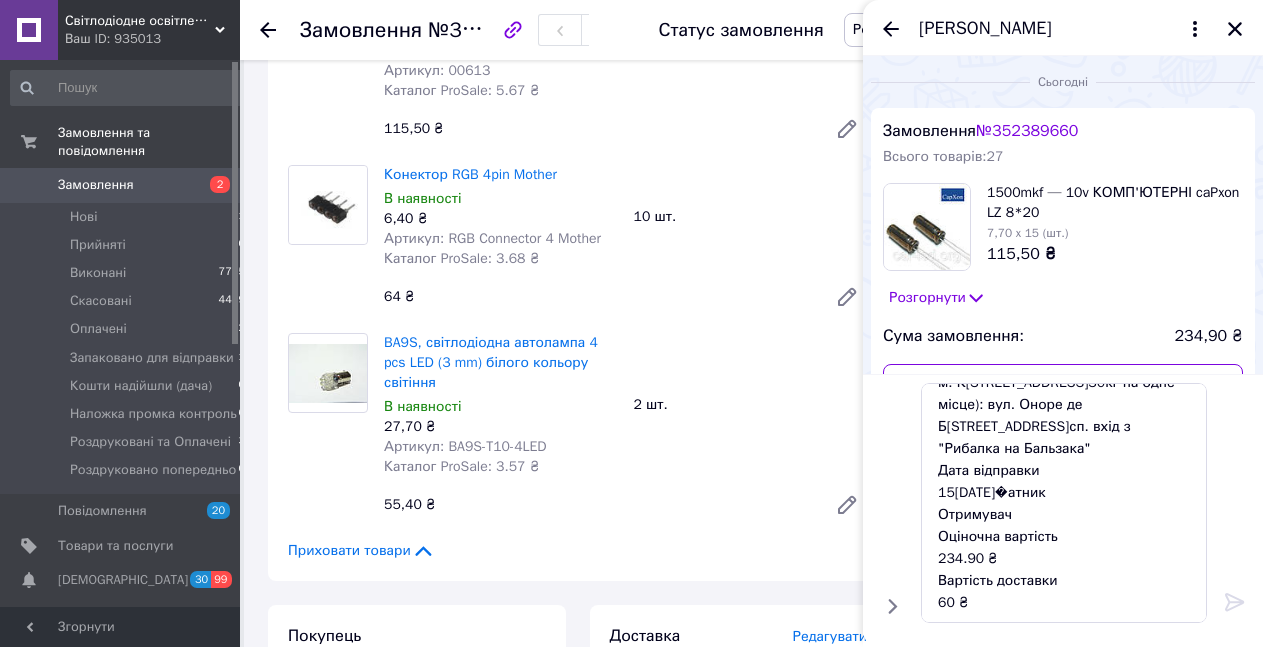 type 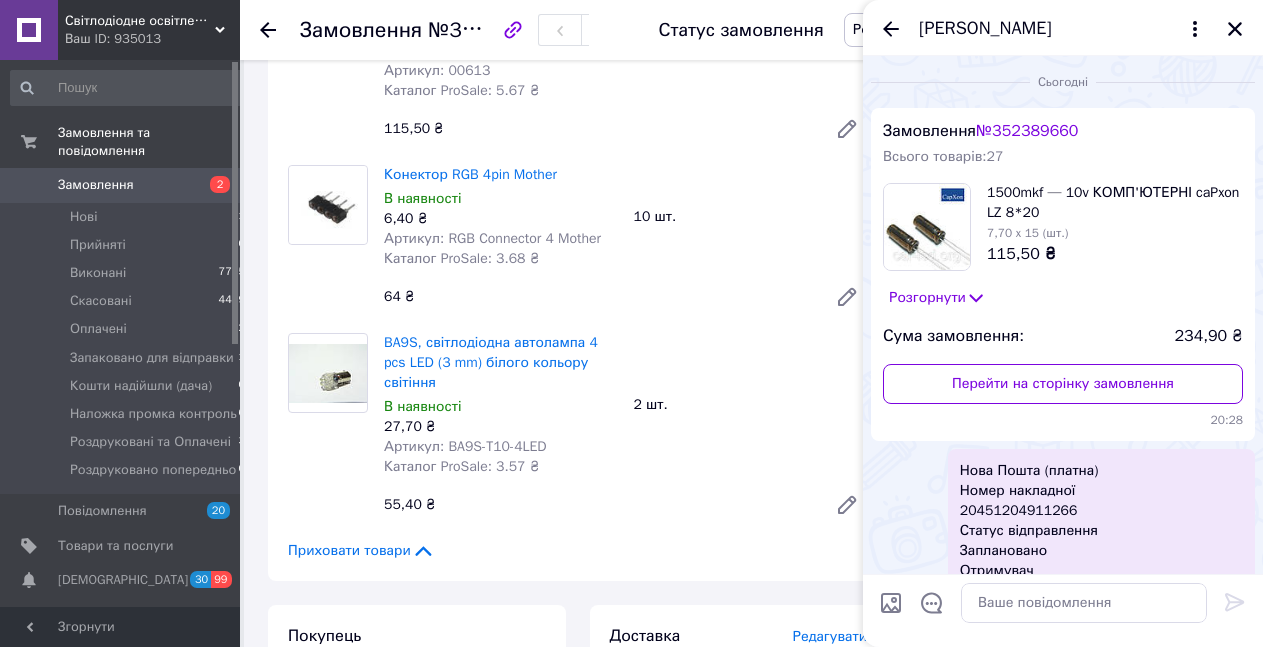 scroll, scrollTop: 0, scrollLeft: 0, axis: both 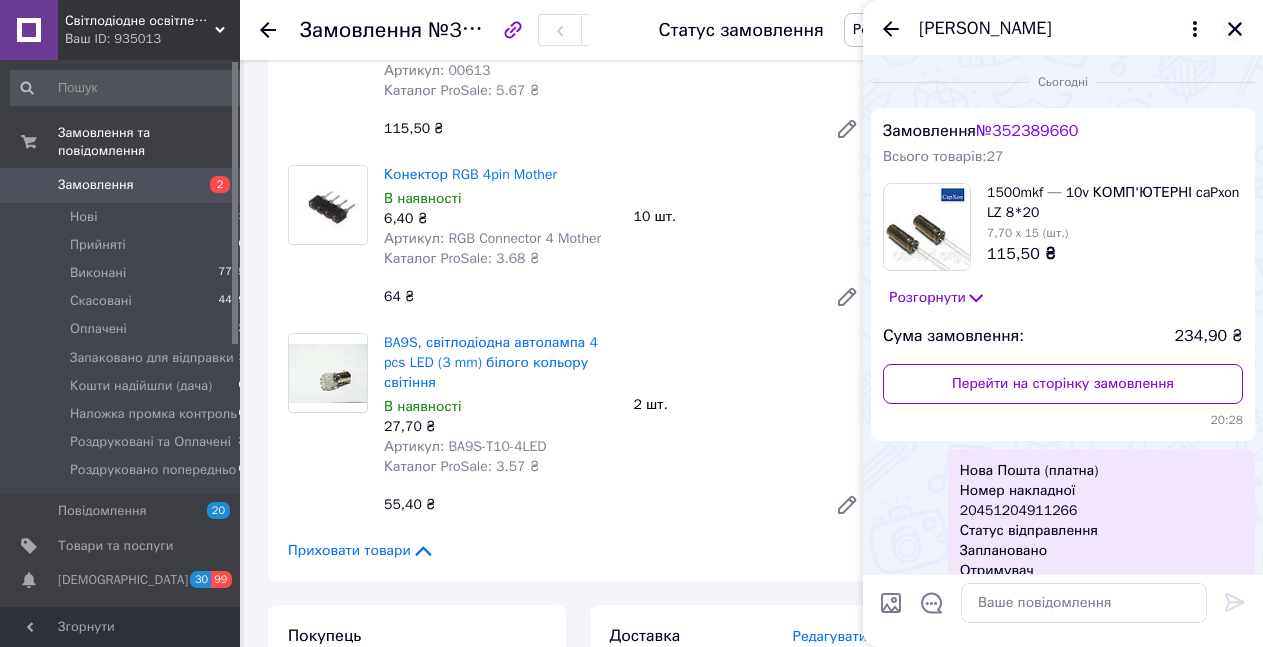 click 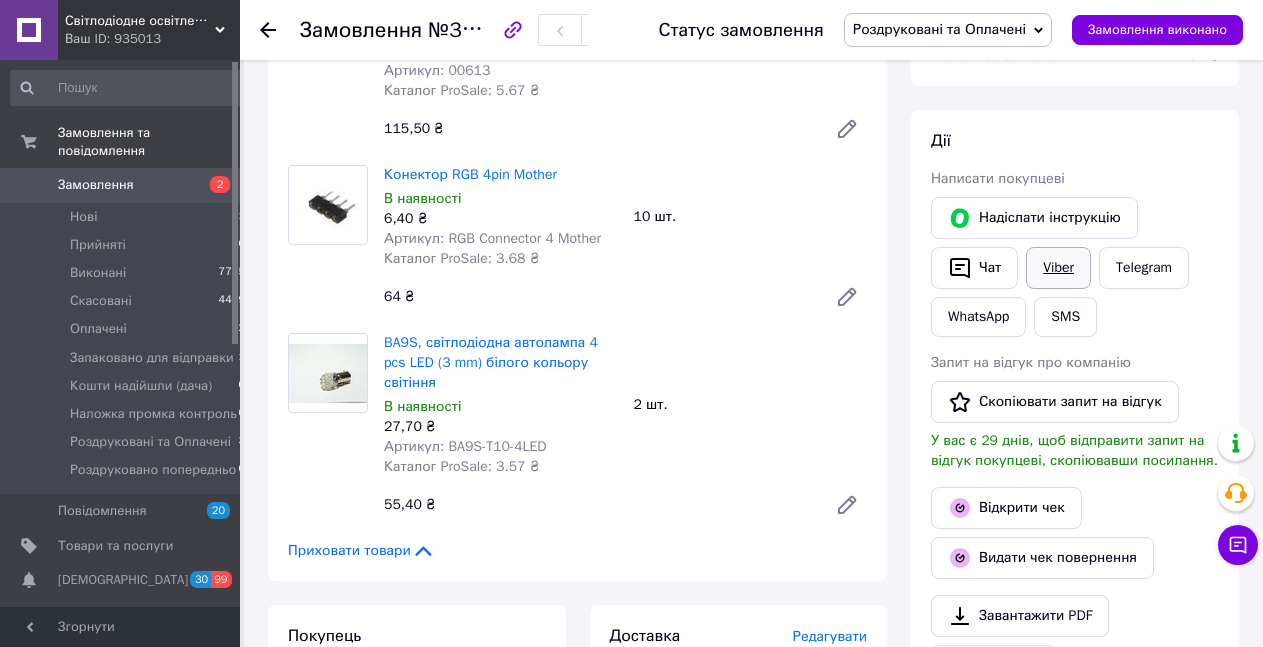 click on "Viber" at bounding box center [1058, 268] 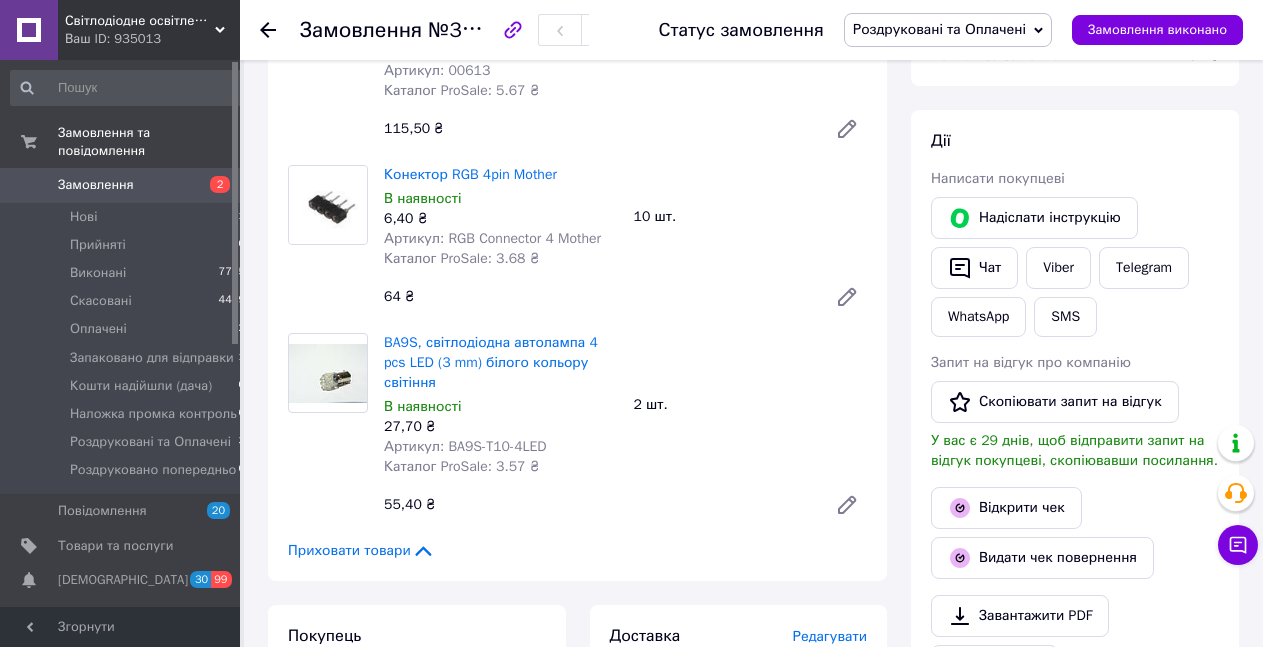 scroll, scrollTop: 1406, scrollLeft: 0, axis: vertical 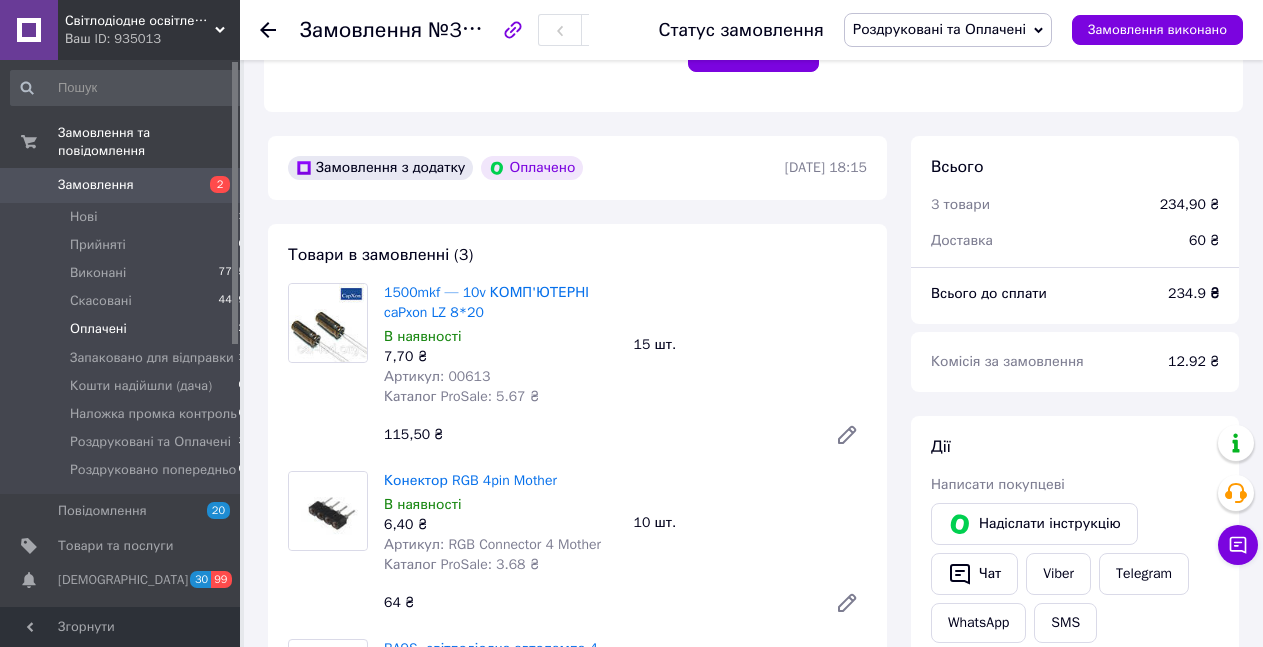 click on "Оплачені" at bounding box center [98, 329] 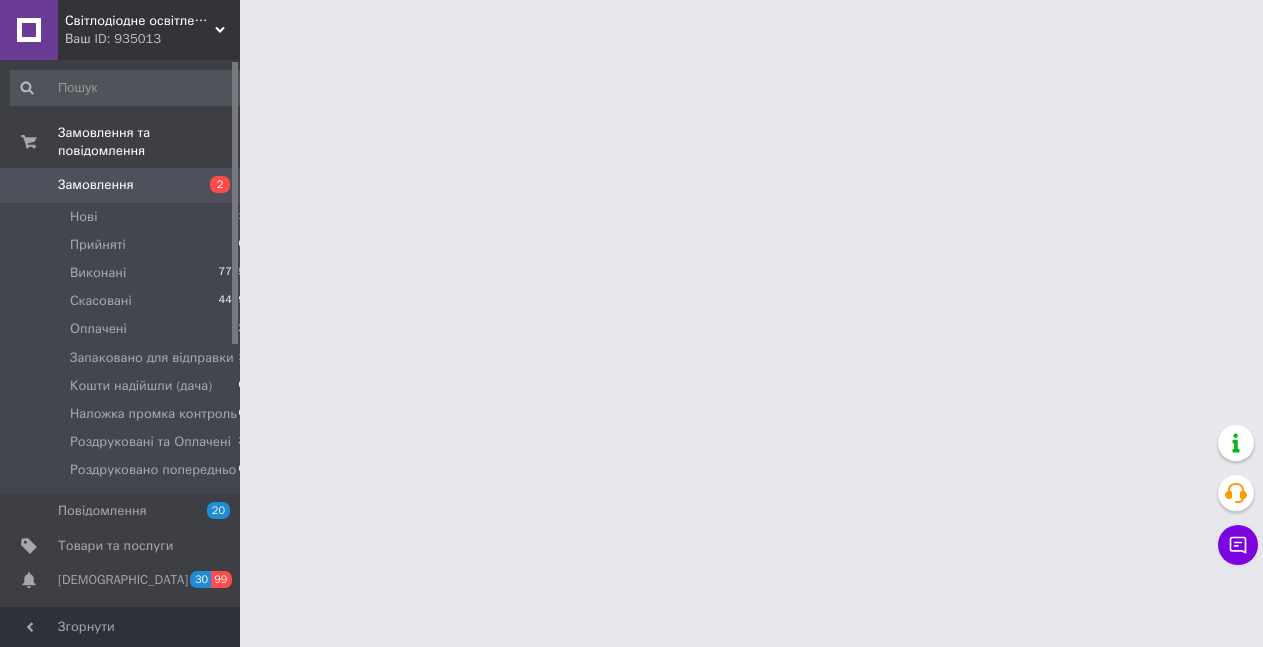 scroll, scrollTop: 0, scrollLeft: 0, axis: both 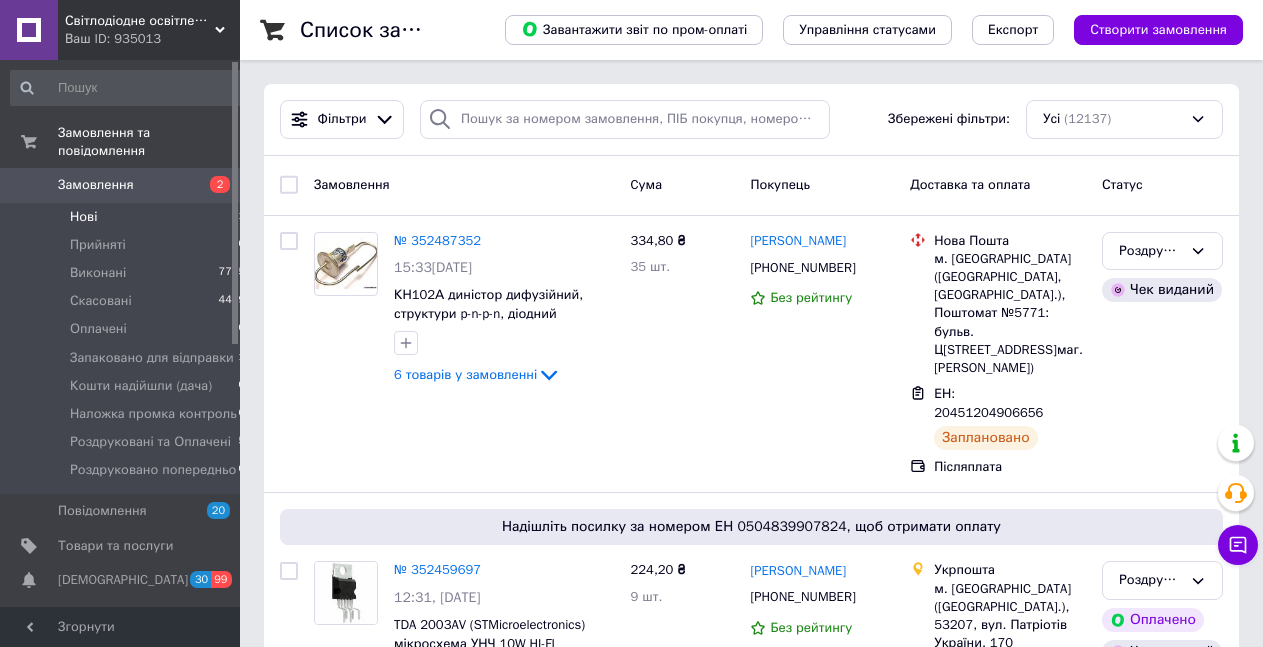 click on "Нові" at bounding box center [83, 217] 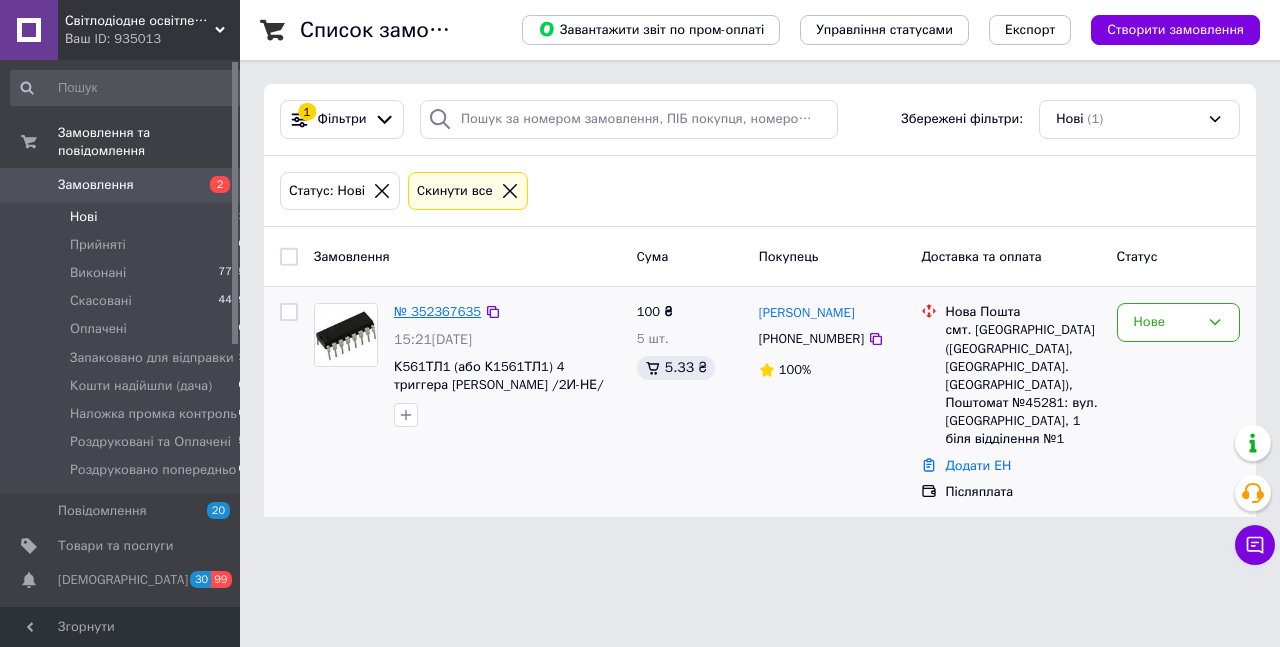 click on "№ 352367635" at bounding box center [437, 311] 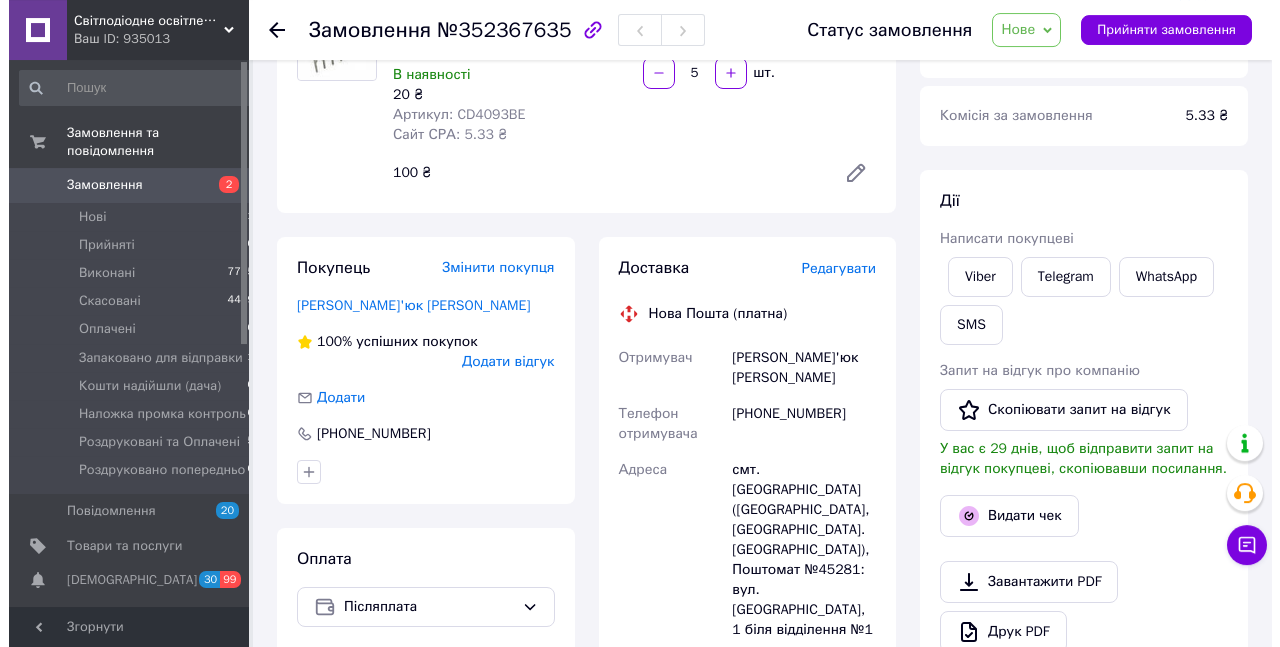 scroll, scrollTop: 204, scrollLeft: 0, axis: vertical 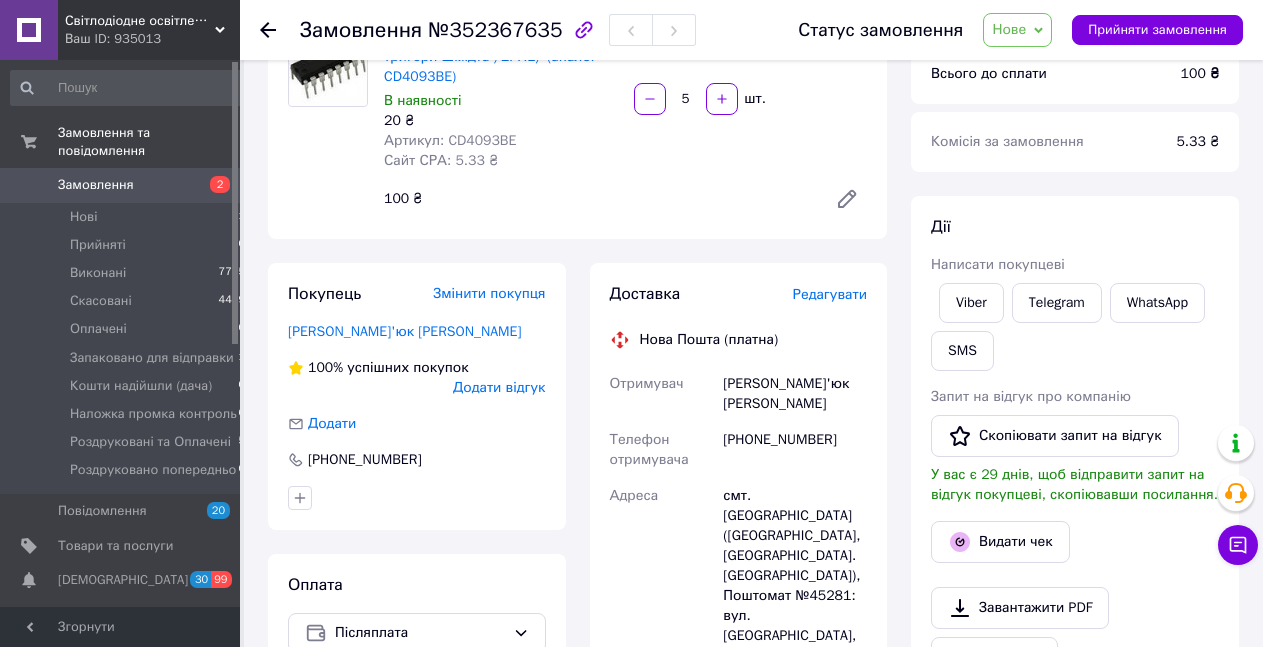 click on "Редагувати" at bounding box center [830, 294] 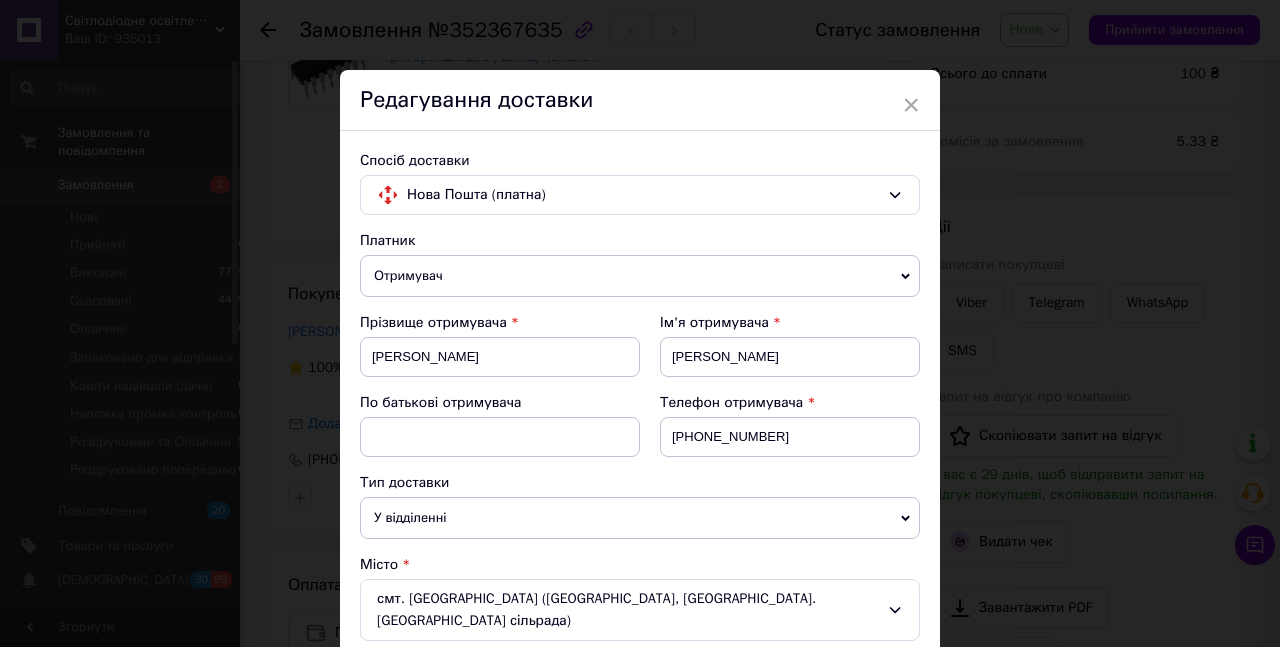 scroll, scrollTop: 342, scrollLeft: 0, axis: vertical 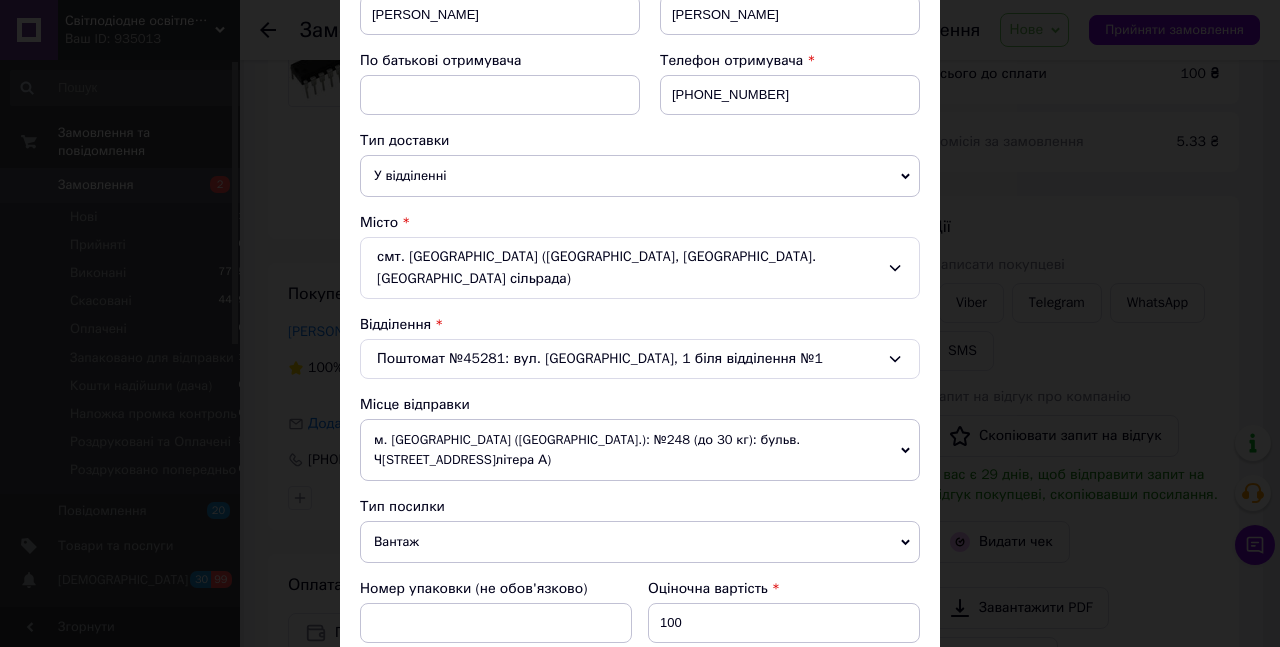 click on "Вантаж" at bounding box center (640, 542) 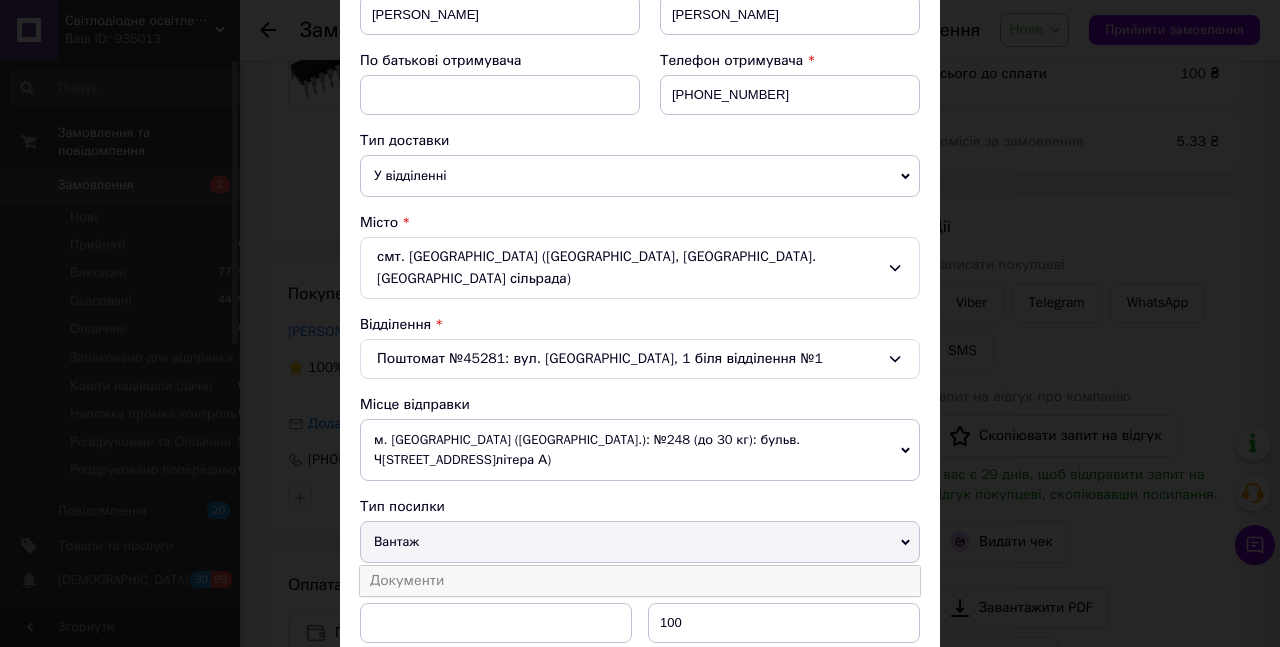 click on "Документи" at bounding box center (640, 581) 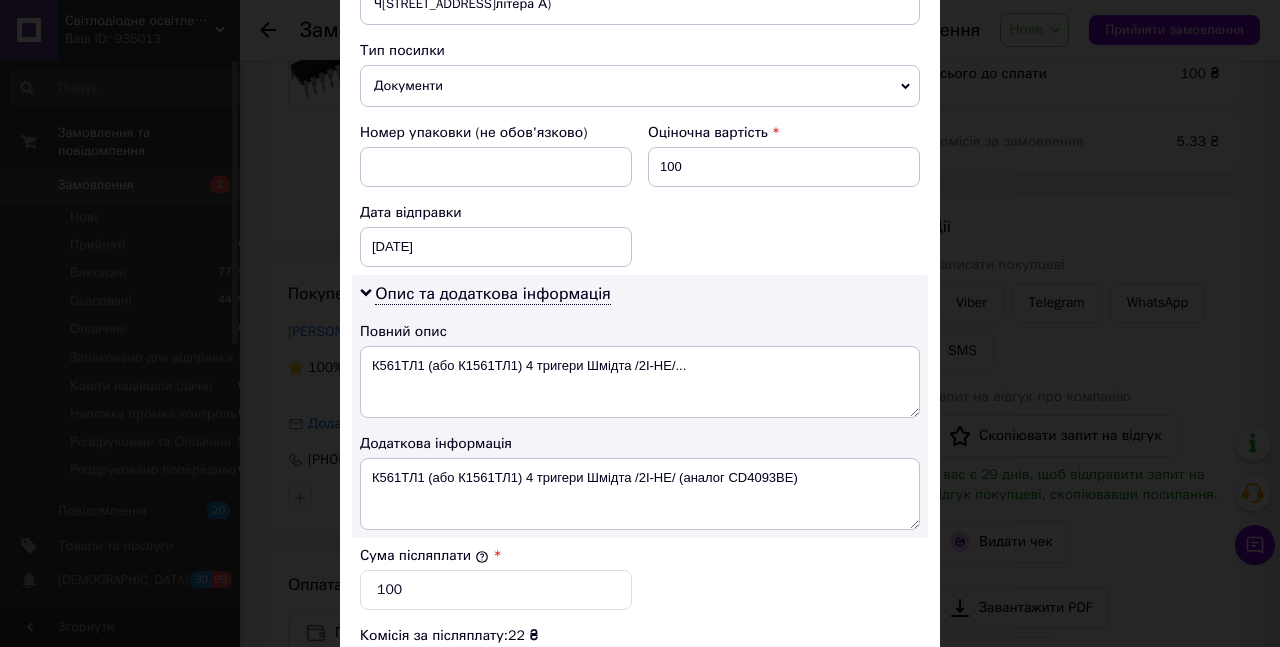 scroll, scrollTop: 1179, scrollLeft: 0, axis: vertical 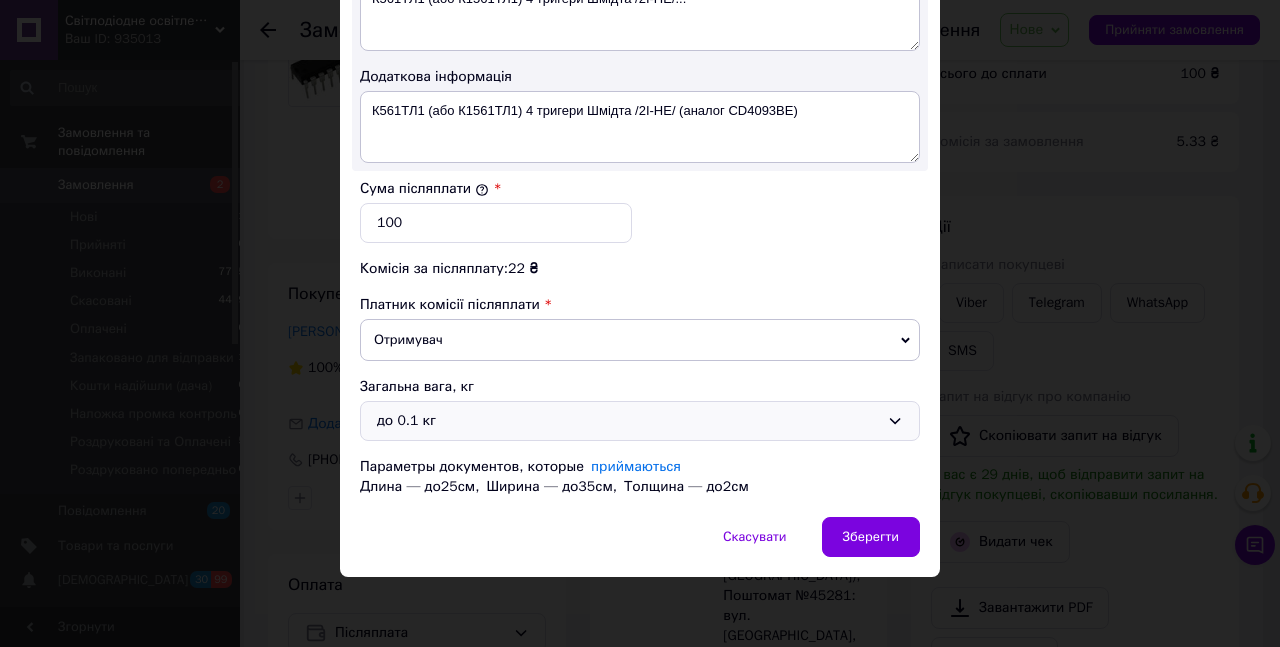click on "до 0.1 кг" at bounding box center (628, 421) 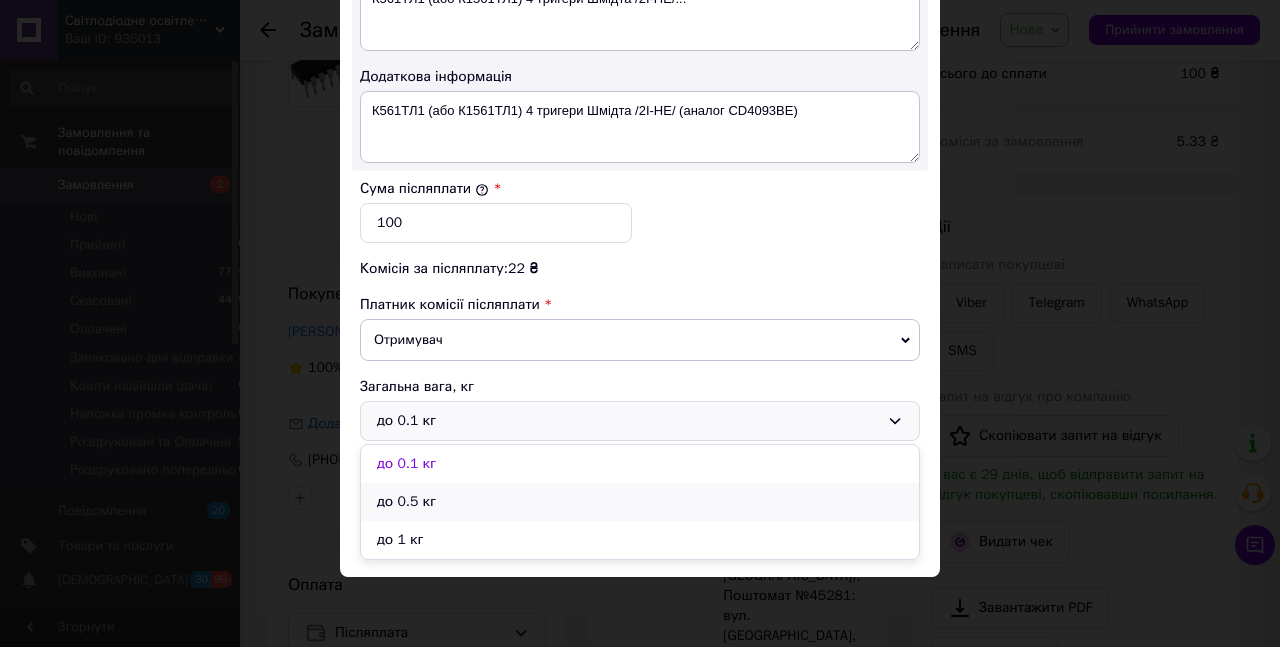 click on "до 0.5 кг" at bounding box center (640, 502) 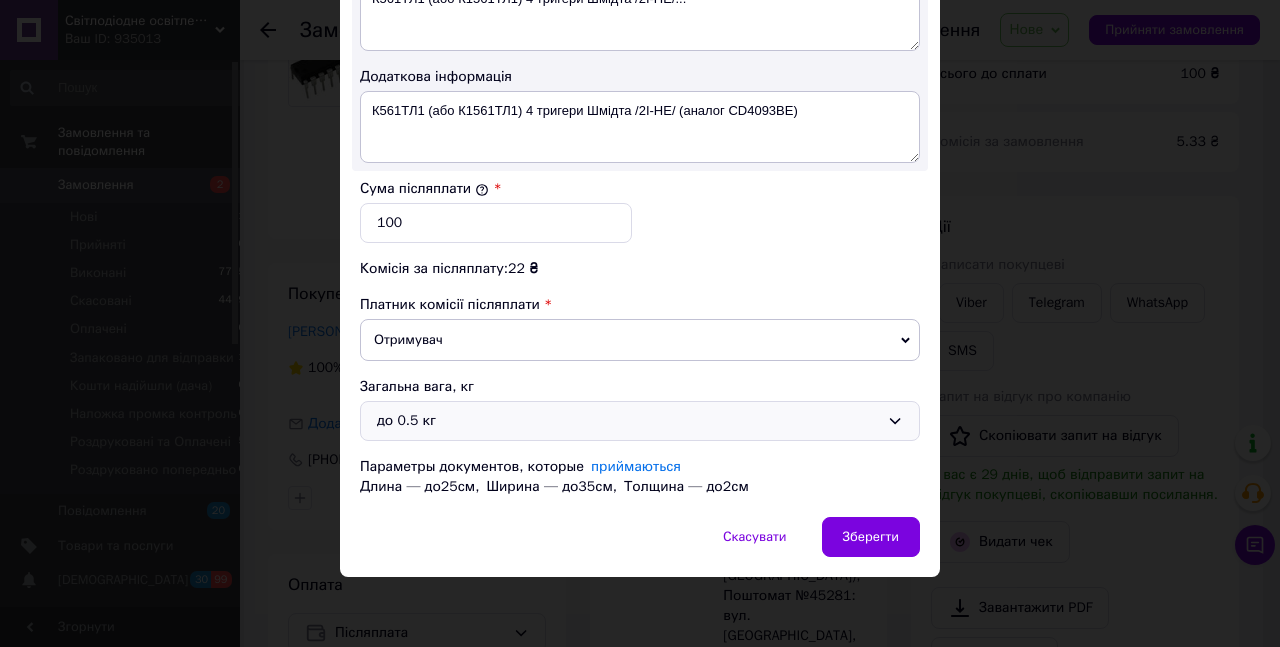 scroll, scrollTop: 837, scrollLeft: 0, axis: vertical 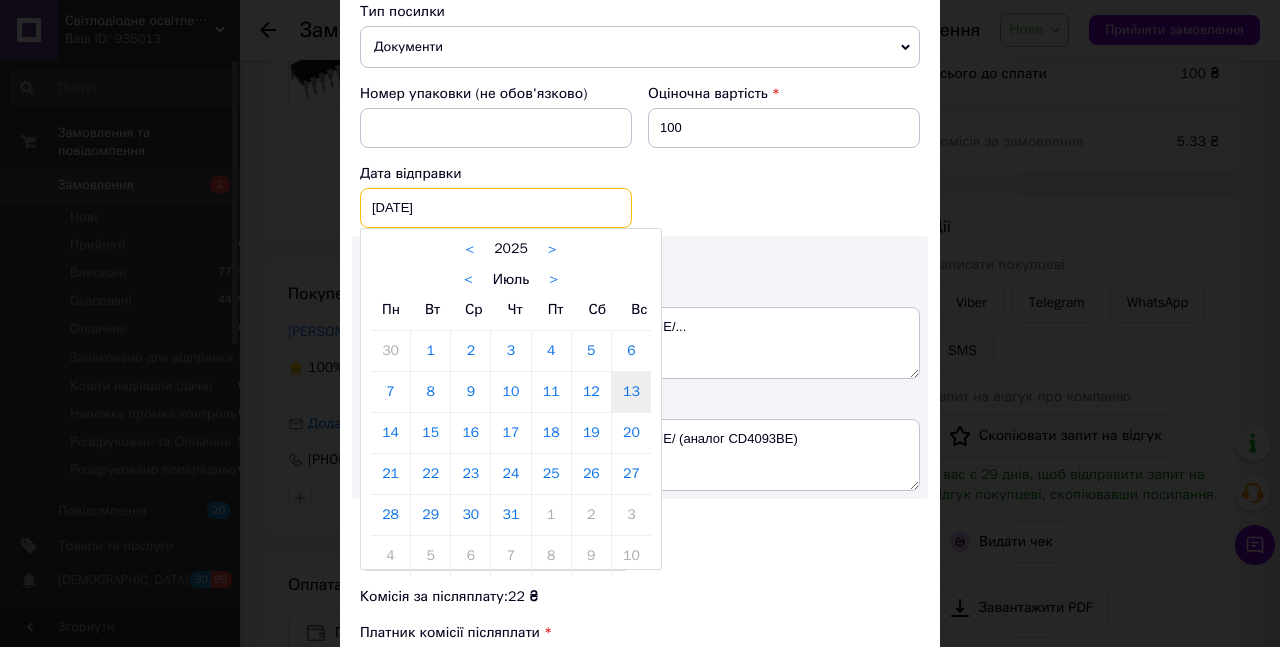 click on "[DATE]" at bounding box center [496, 208] 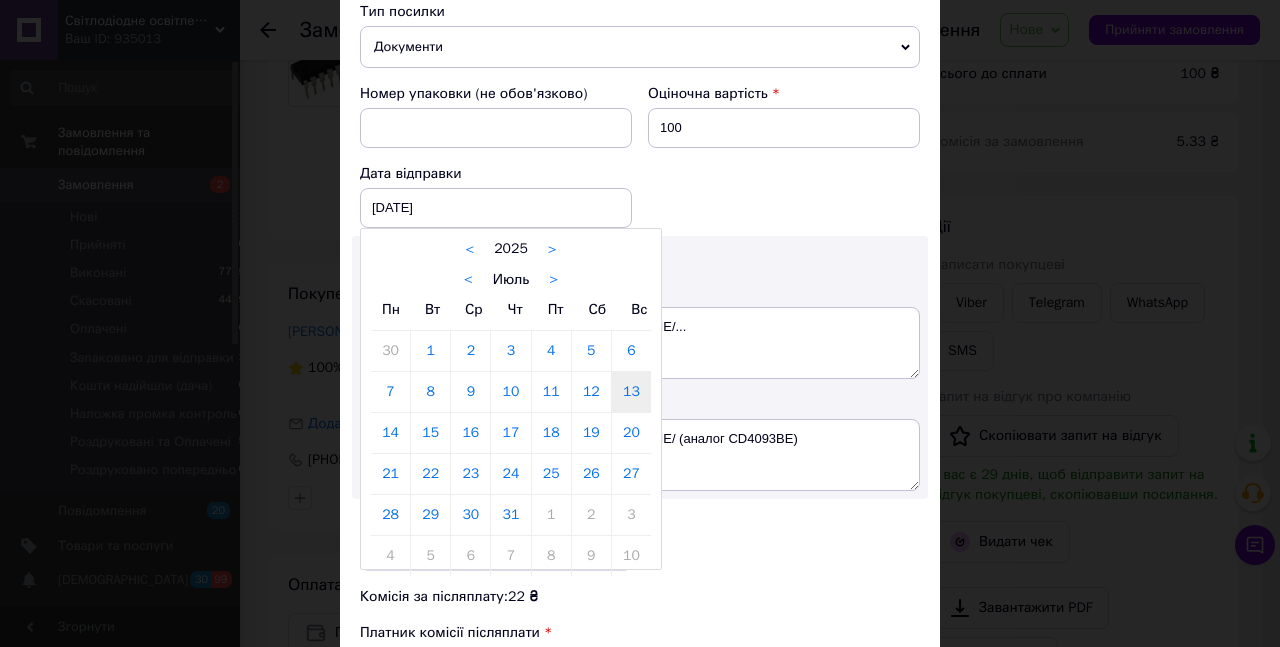 click on "15" at bounding box center (430, 433) 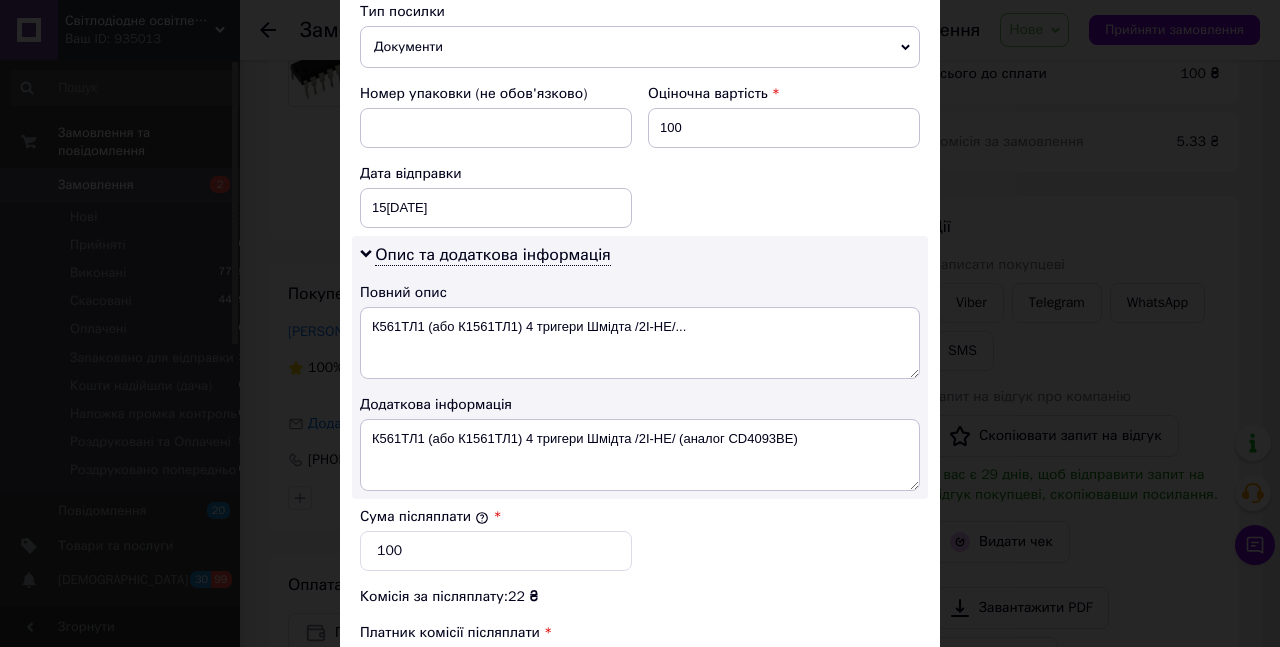 type on "15[DATE]" 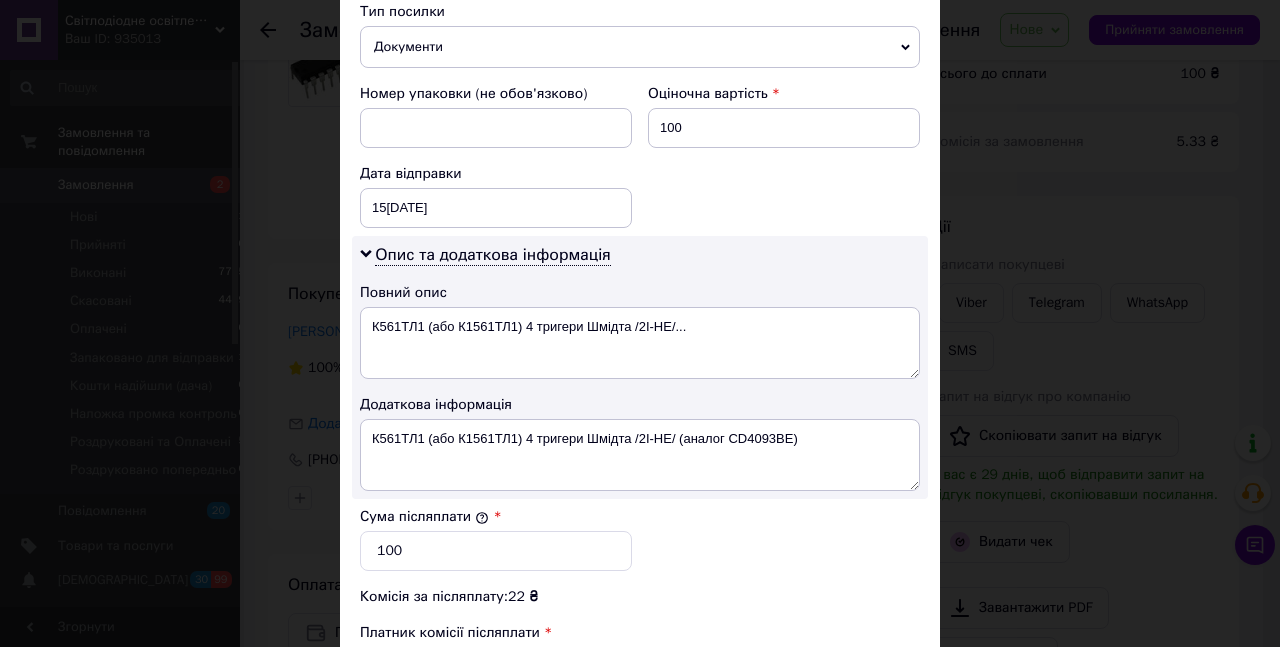 scroll, scrollTop: 1171, scrollLeft: 0, axis: vertical 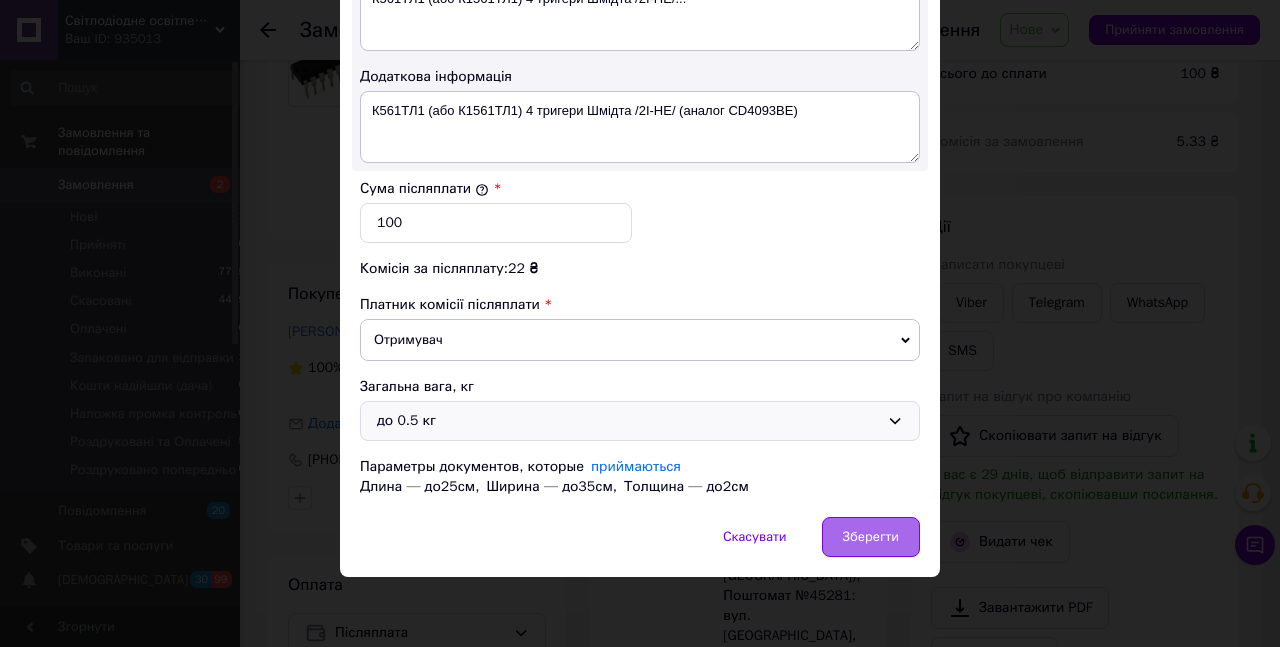 click on "Зберегти" at bounding box center (871, 537) 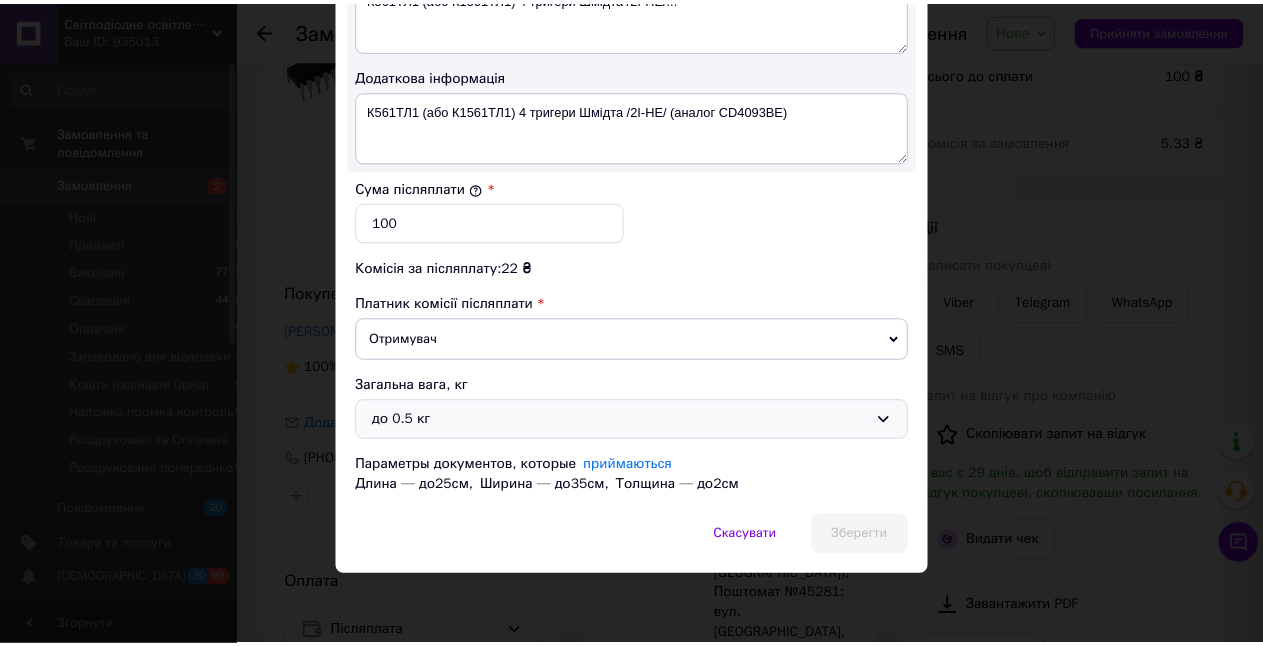 scroll, scrollTop: 1179, scrollLeft: 0, axis: vertical 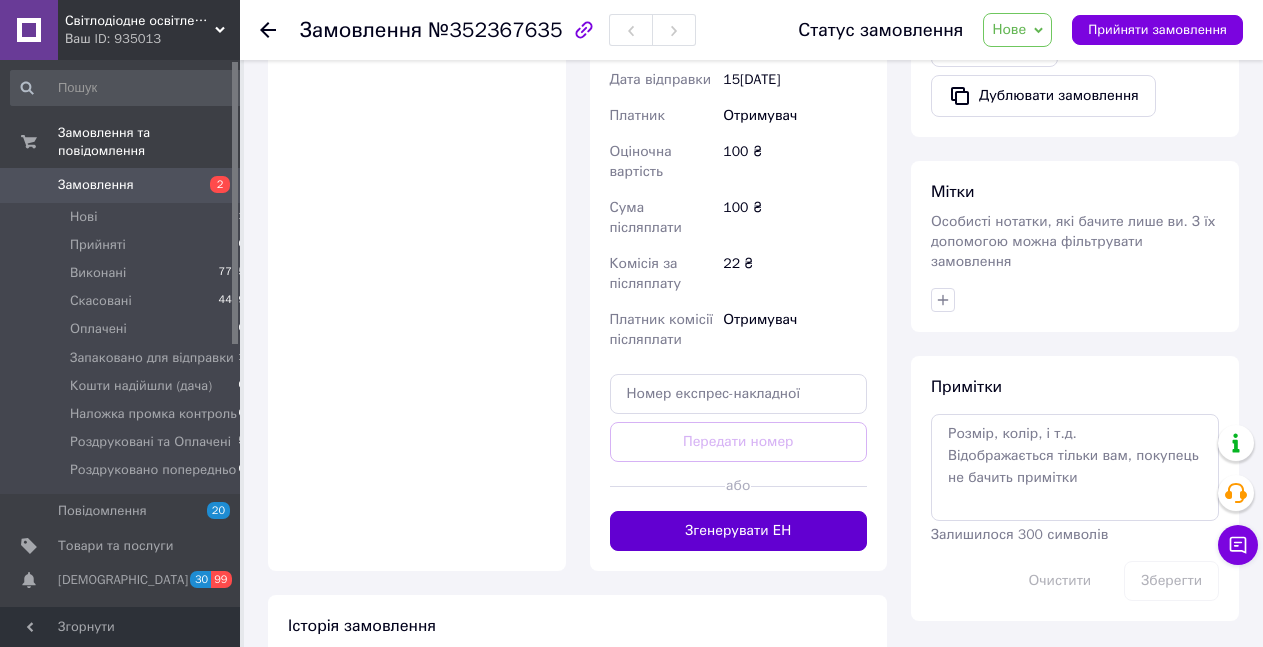 click on "Згенерувати ЕН" at bounding box center (739, 531) 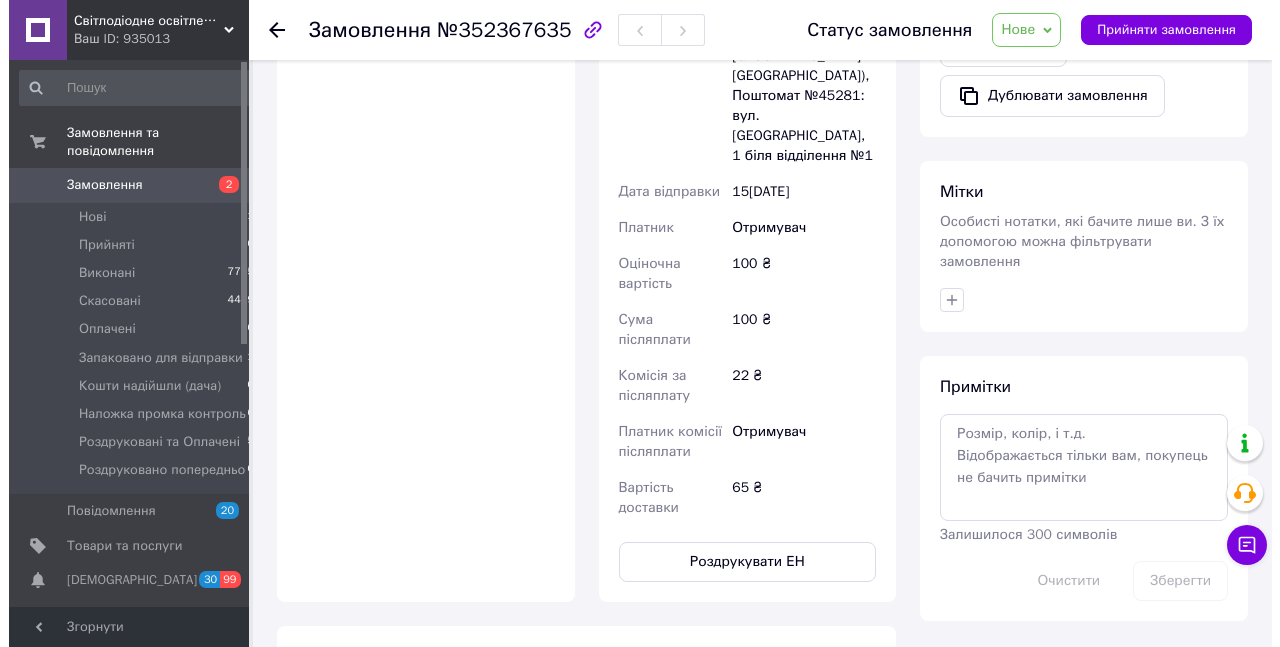 scroll, scrollTop: 408, scrollLeft: 0, axis: vertical 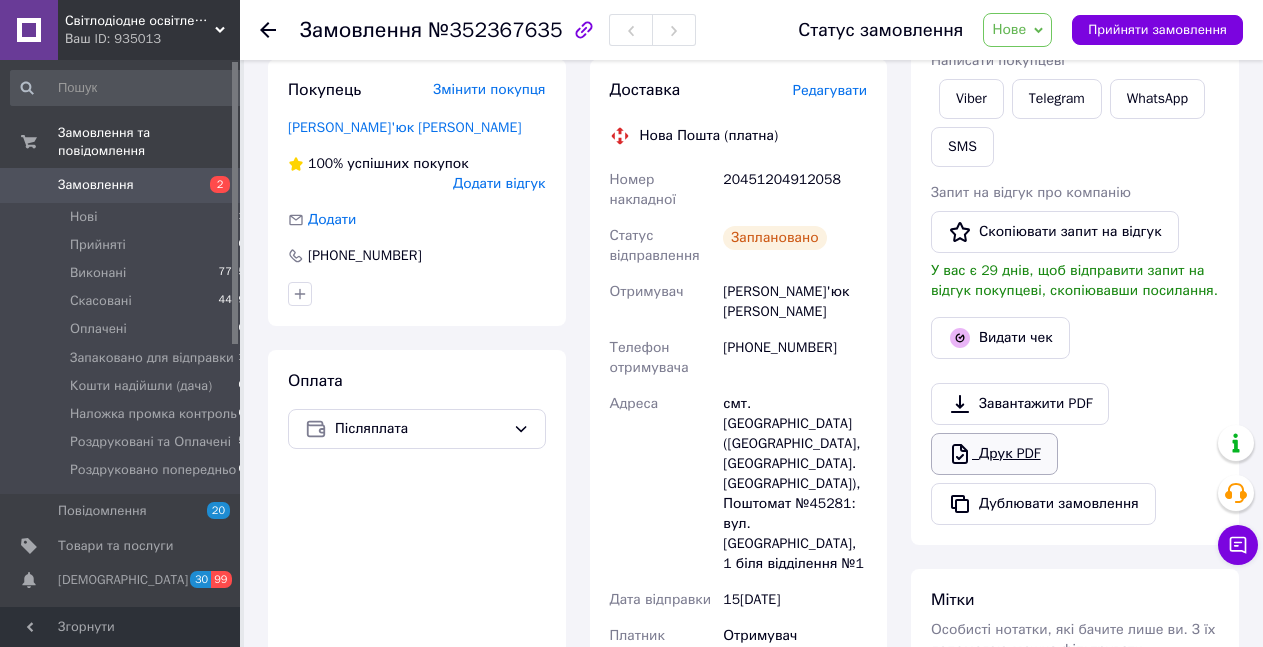 click on "Друк PDF" at bounding box center [994, 454] 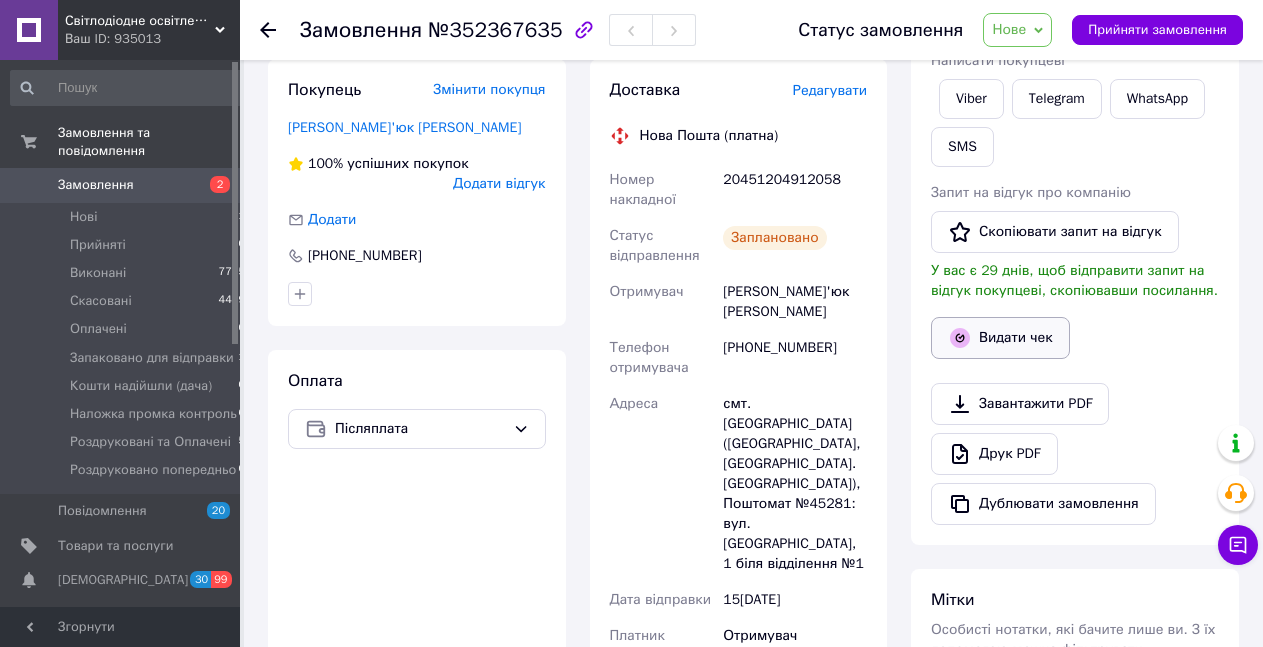 click on "Видати чек" at bounding box center [1000, 338] 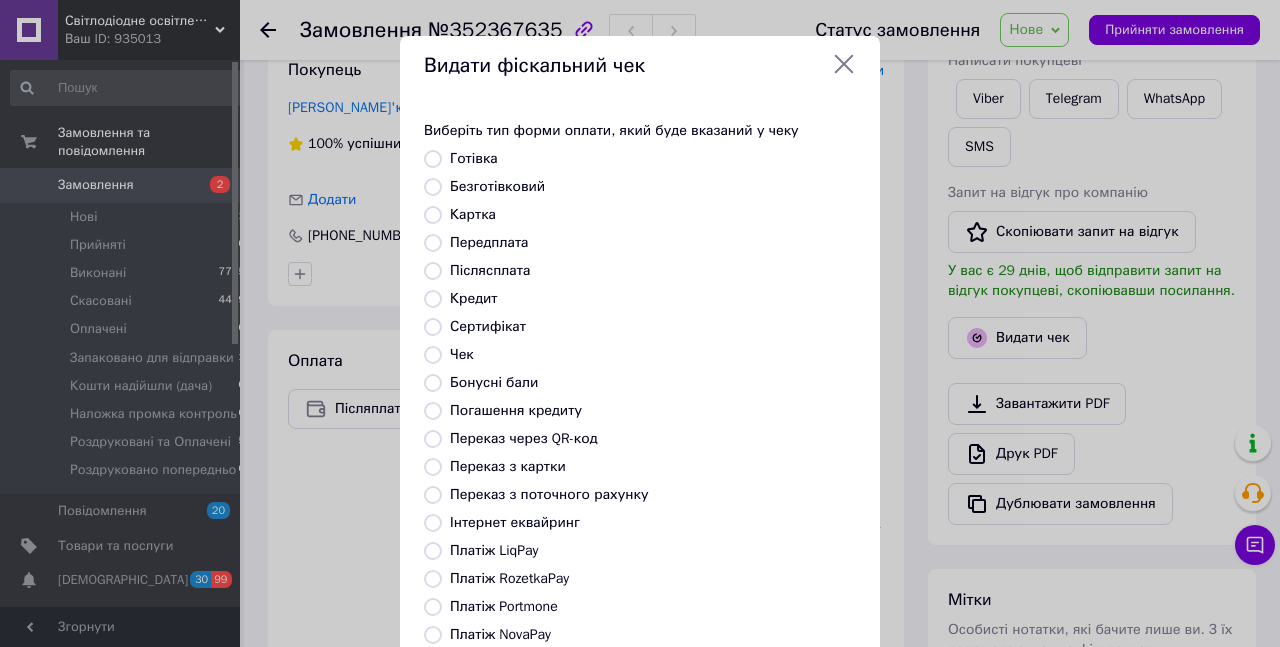 click on "Безготівковий" at bounding box center [497, 186] 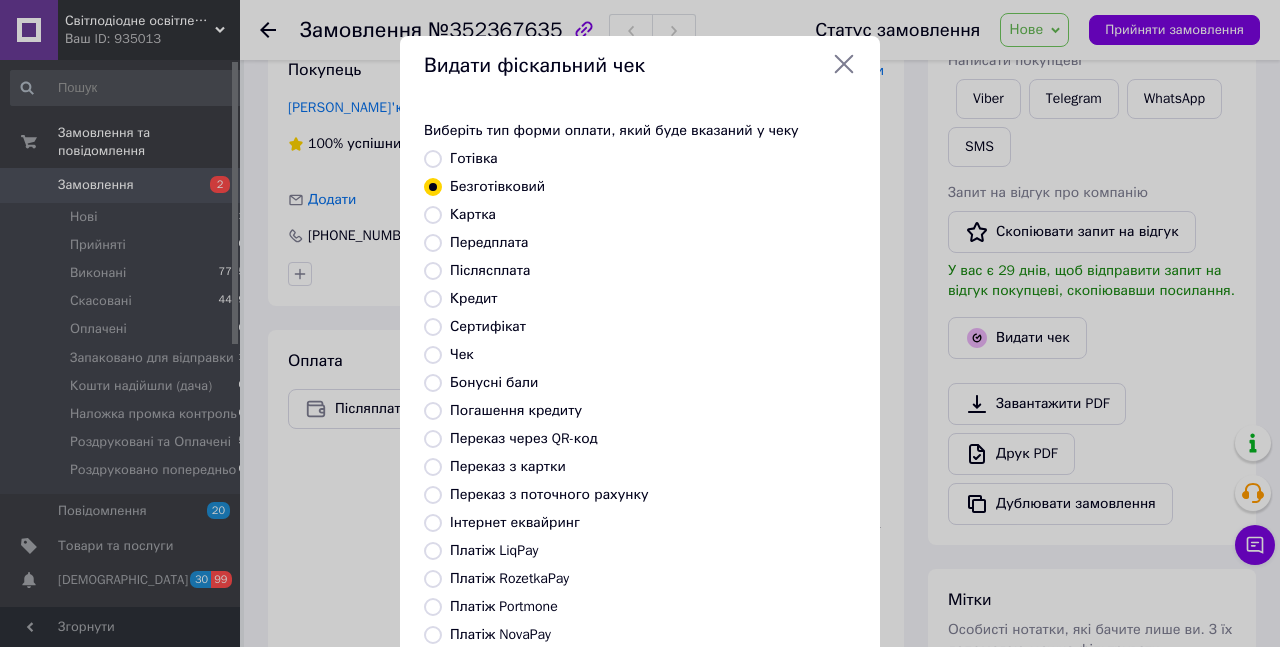 scroll, scrollTop: 212, scrollLeft: 0, axis: vertical 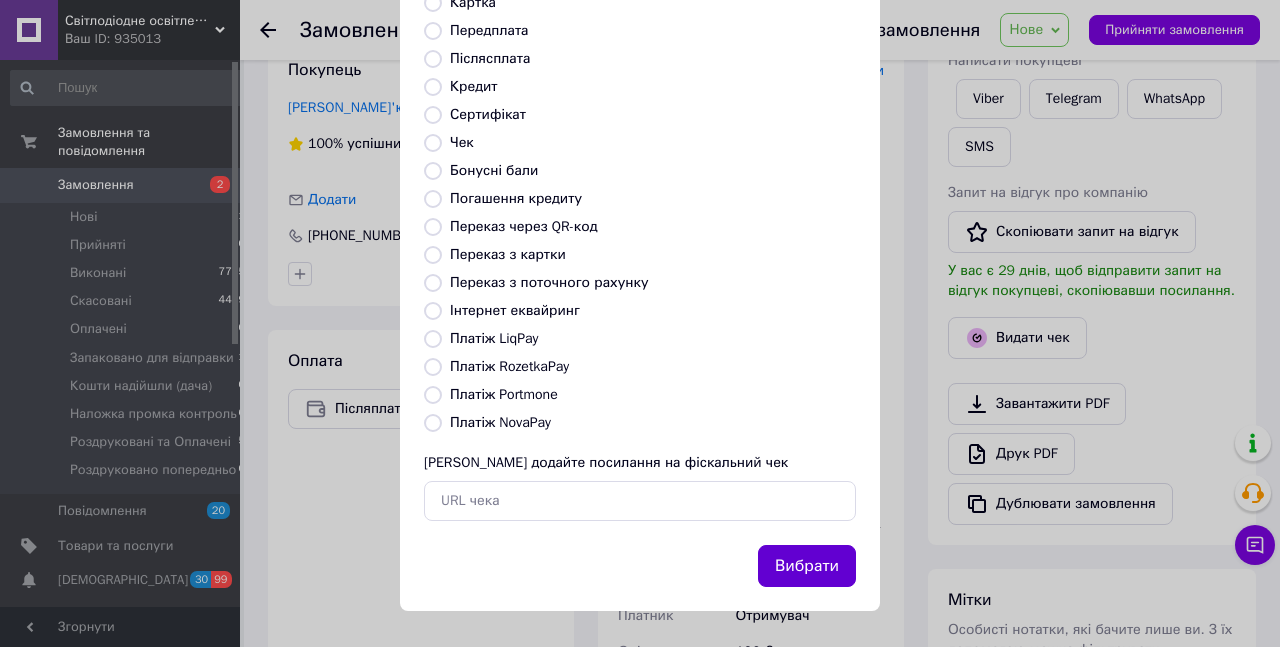 click on "Вибрати" at bounding box center [807, 566] 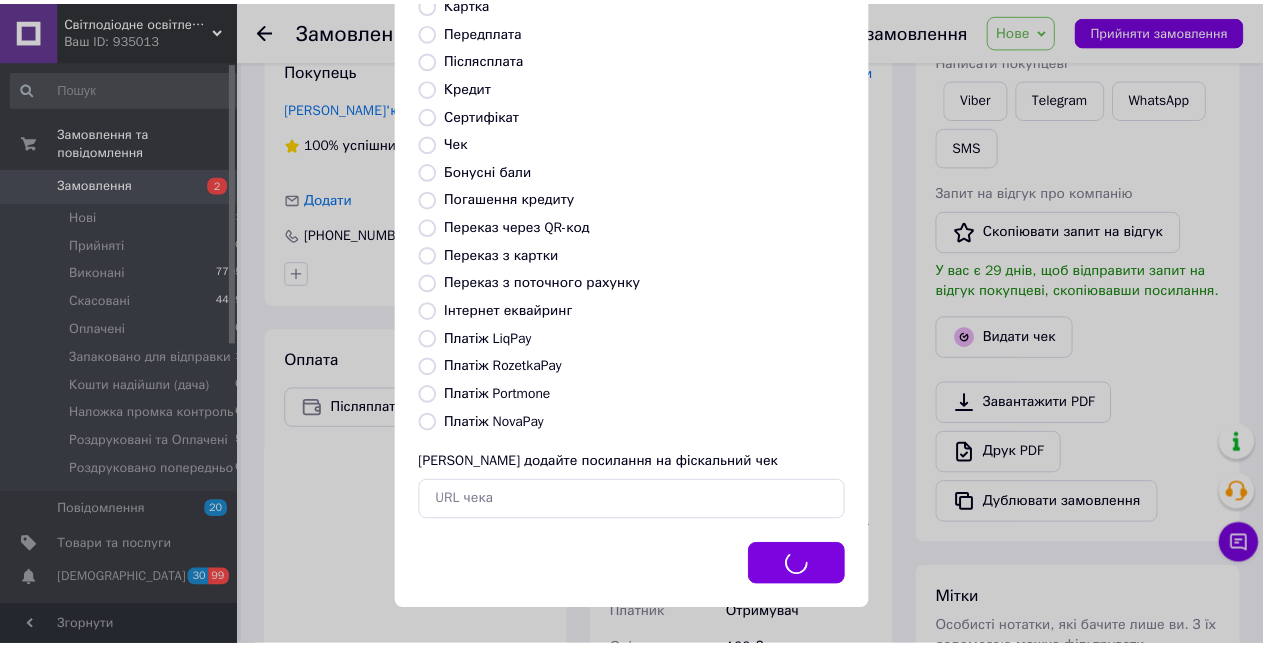 scroll, scrollTop: 0, scrollLeft: 0, axis: both 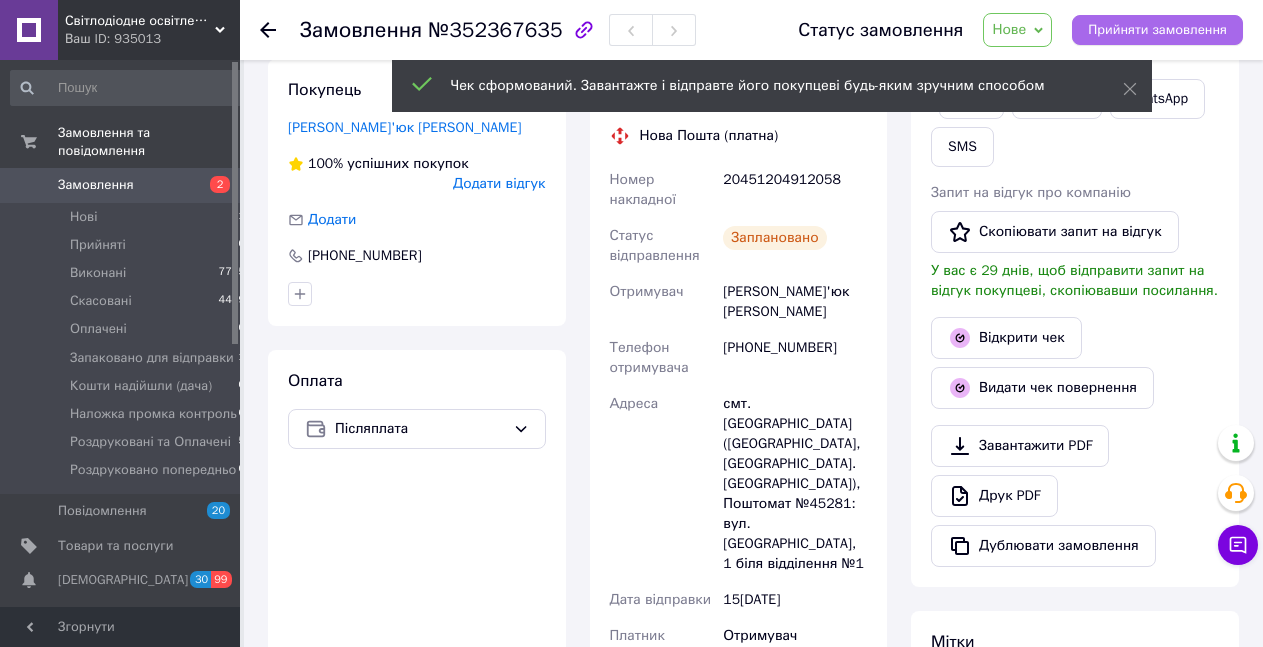 click on "Прийняти замовлення" at bounding box center [1157, 30] 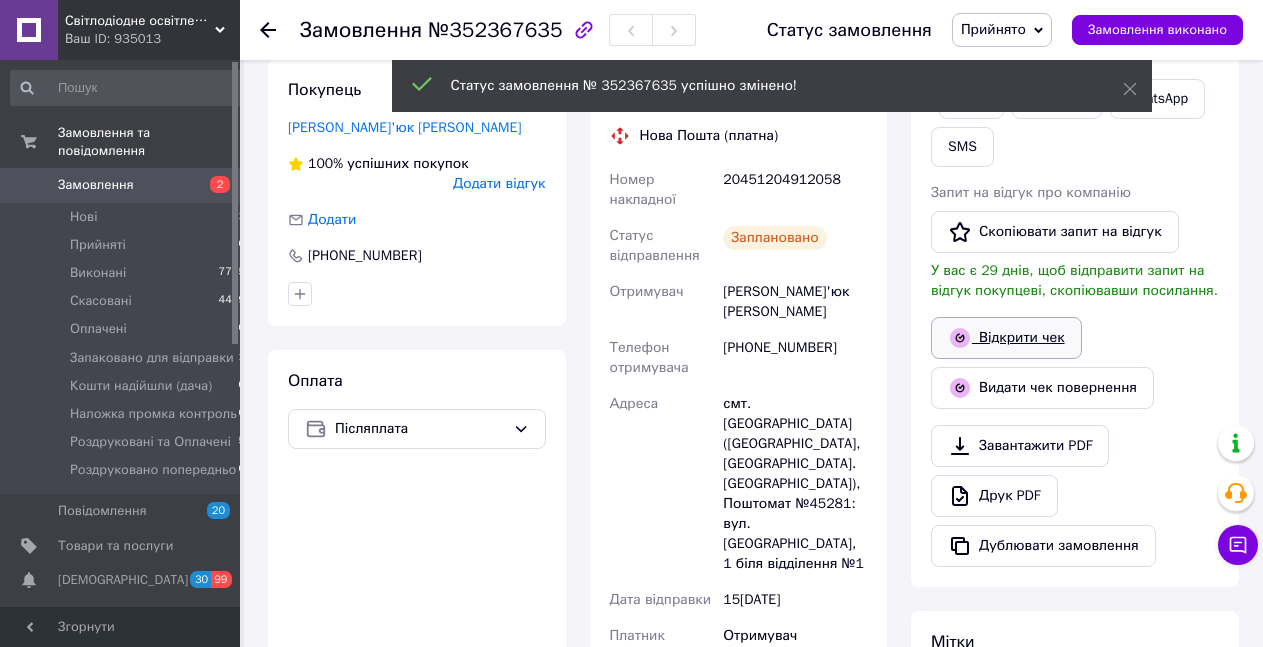 click on "Відкрити чек" at bounding box center [1006, 338] 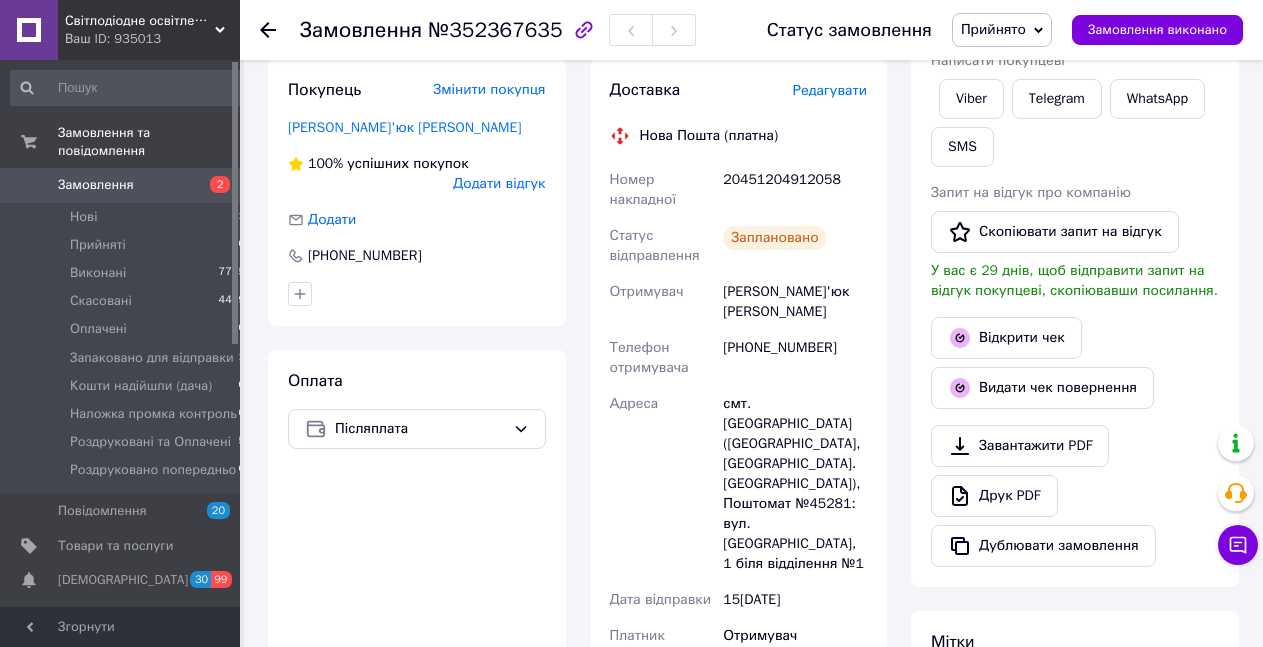 click on "Прийнято" at bounding box center (993, 29) 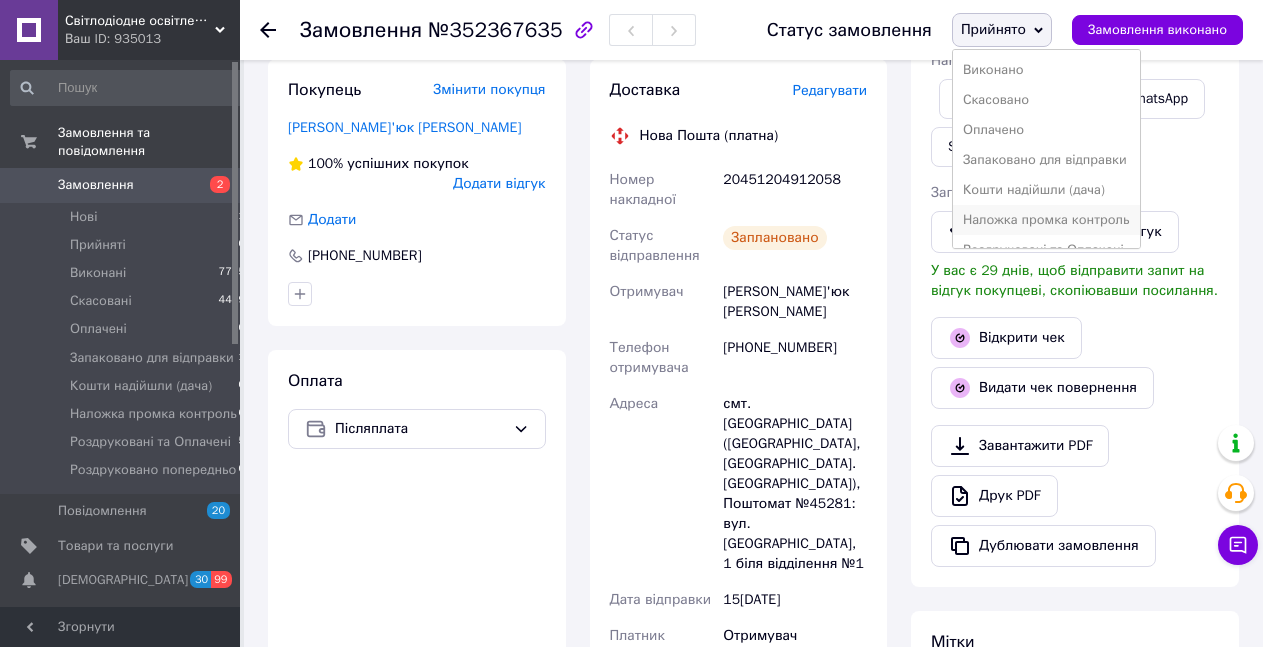 scroll, scrollTop: 69, scrollLeft: 0, axis: vertical 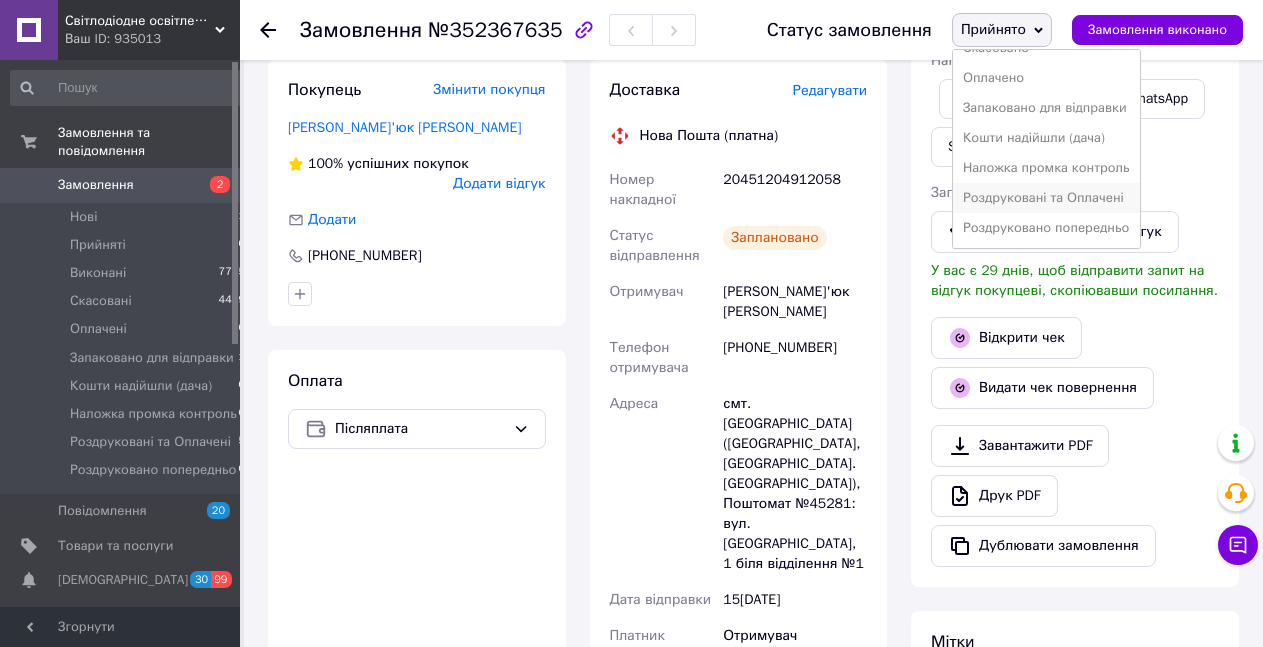 click on "Роздруковані та Оплачені" at bounding box center (1046, 198) 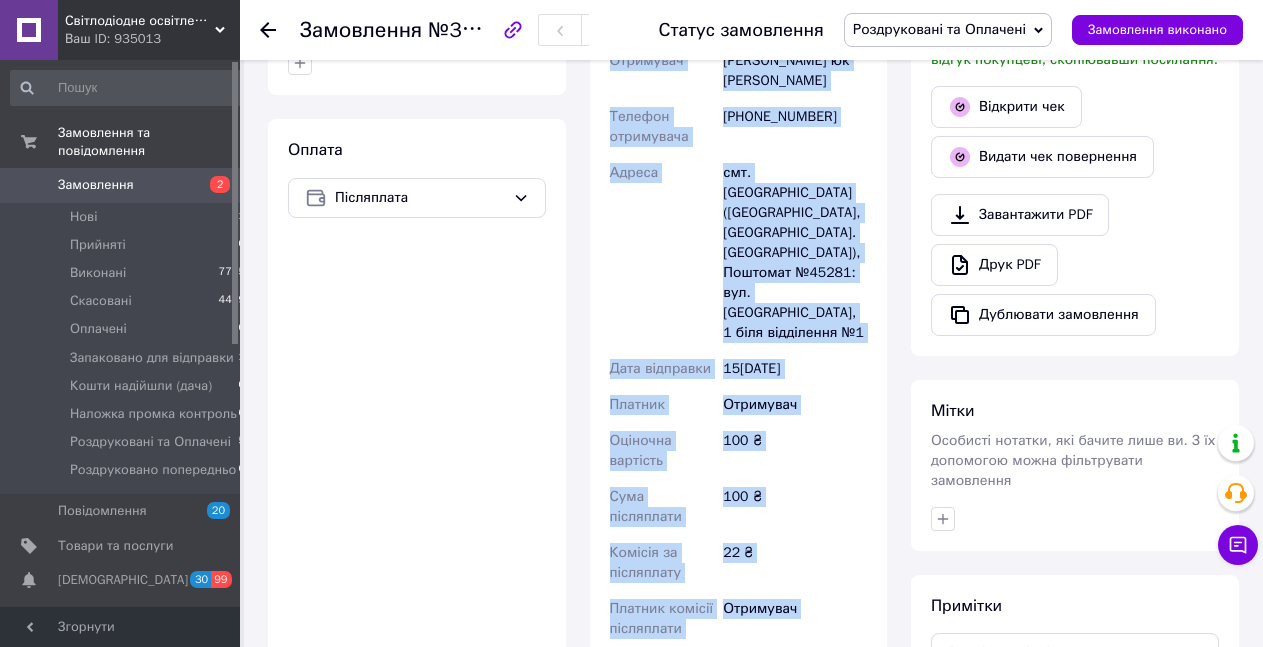 scroll, scrollTop: 674, scrollLeft: 0, axis: vertical 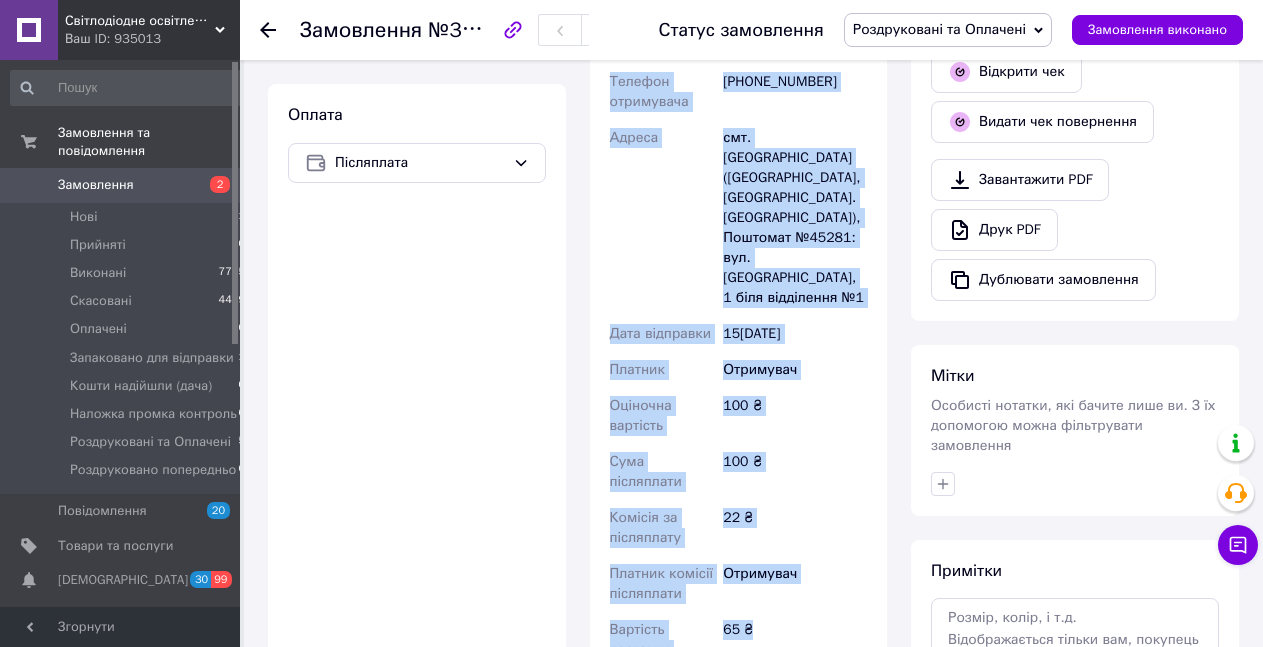 drag, startPoint x: 642, startPoint y: 118, endPoint x: 823, endPoint y: 557, distance: 474.84946 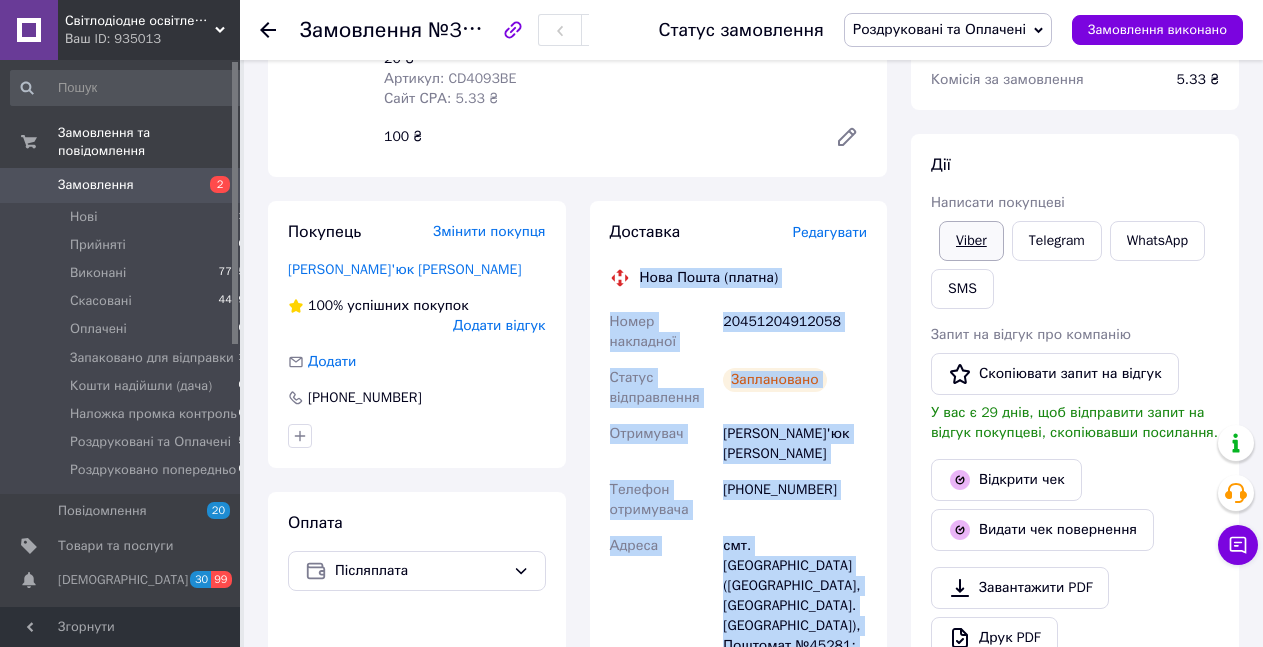 click on "Viber" at bounding box center (971, 241) 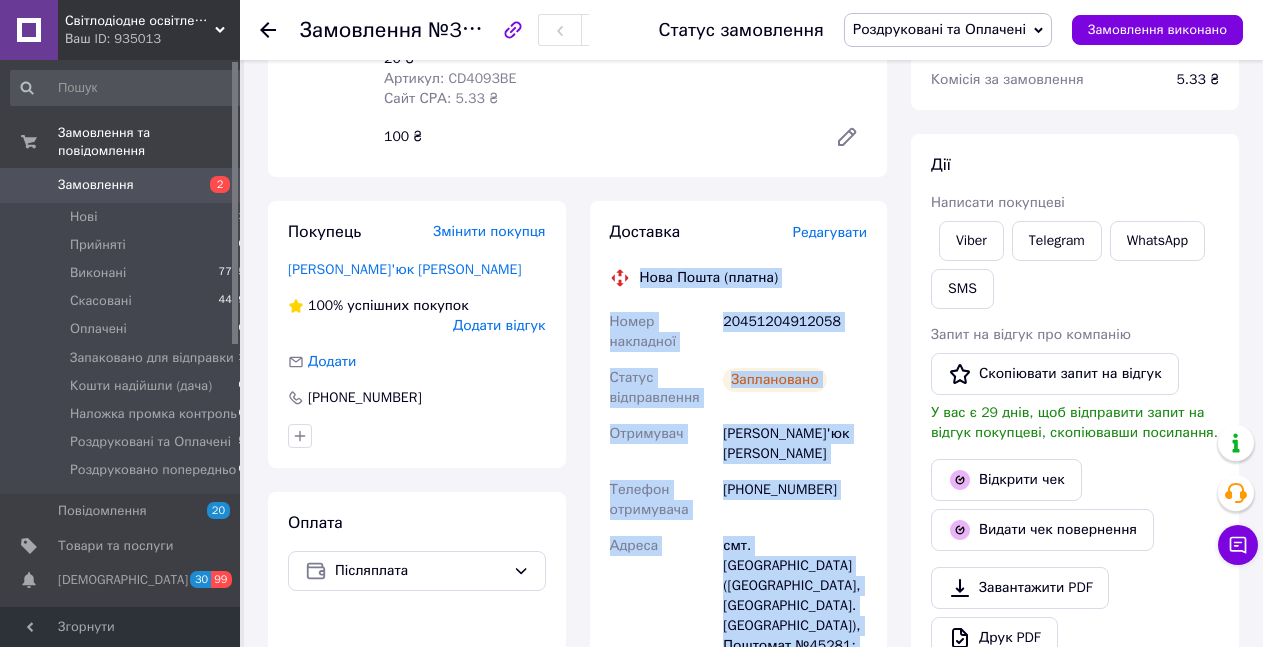 drag, startPoint x: 517, startPoint y: 29, endPoint x: 366, endPoint y: 645, distance: 634.23737 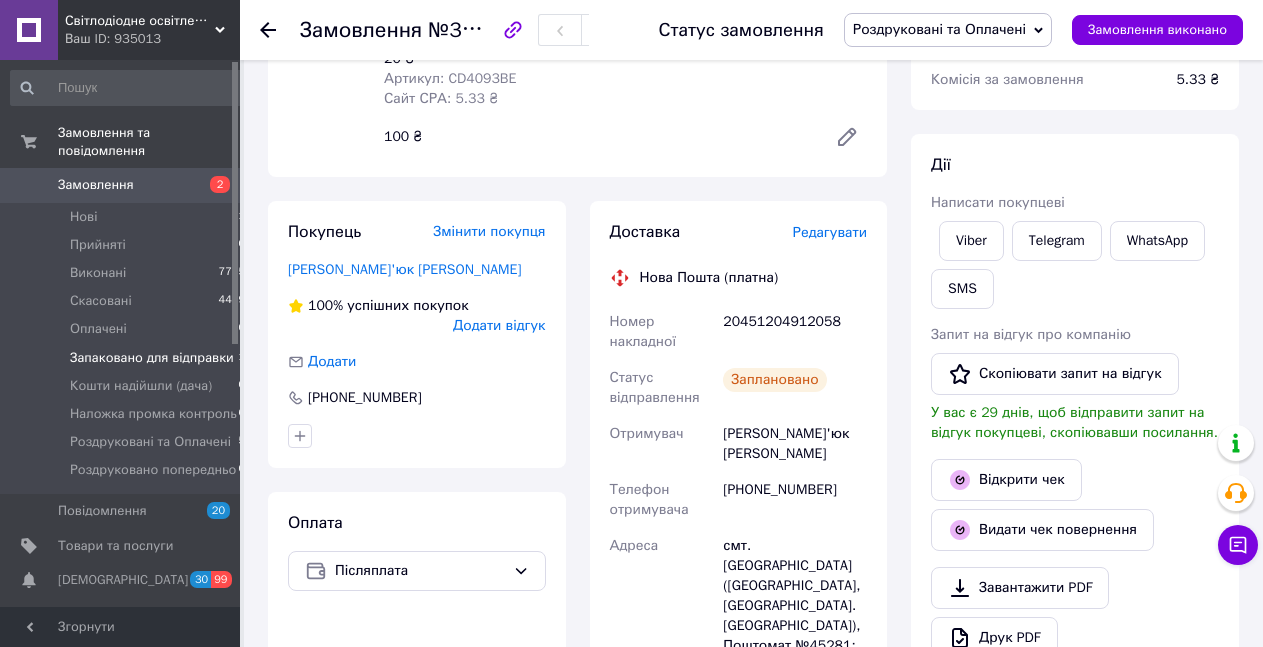 click on "Запаковано для відправки" at bounding box center [152, 358] 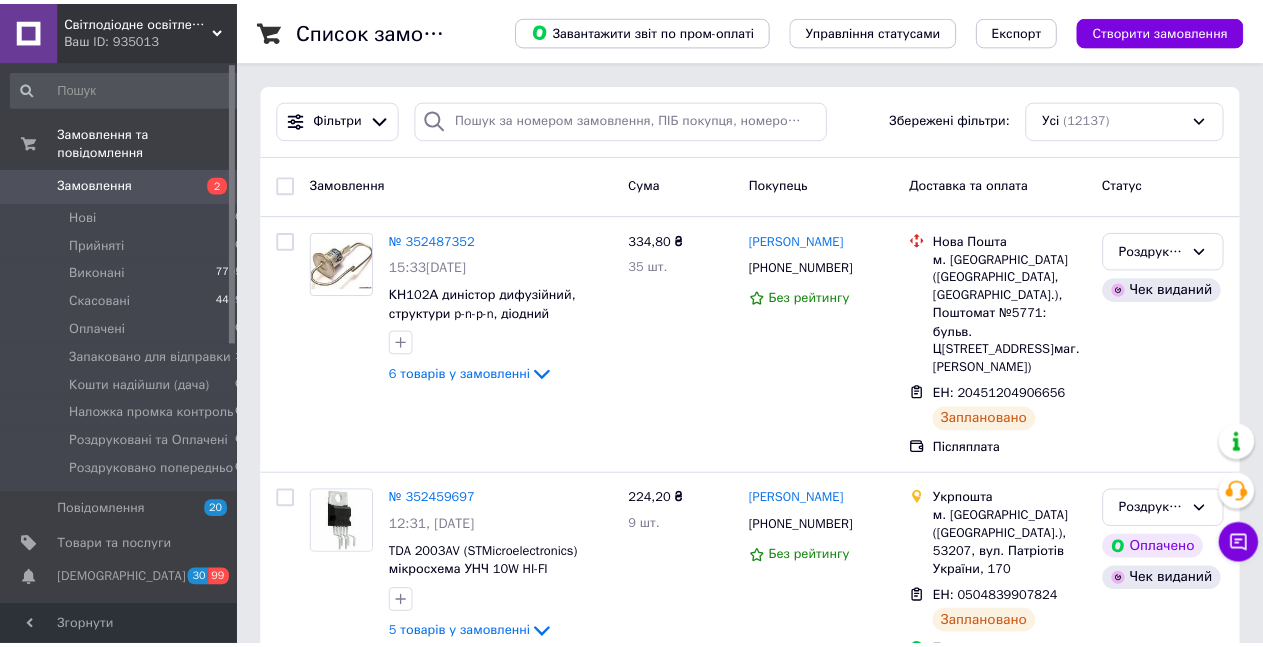 scroll, scrollTop: 408, scrollLeft: 0, axis: vertical 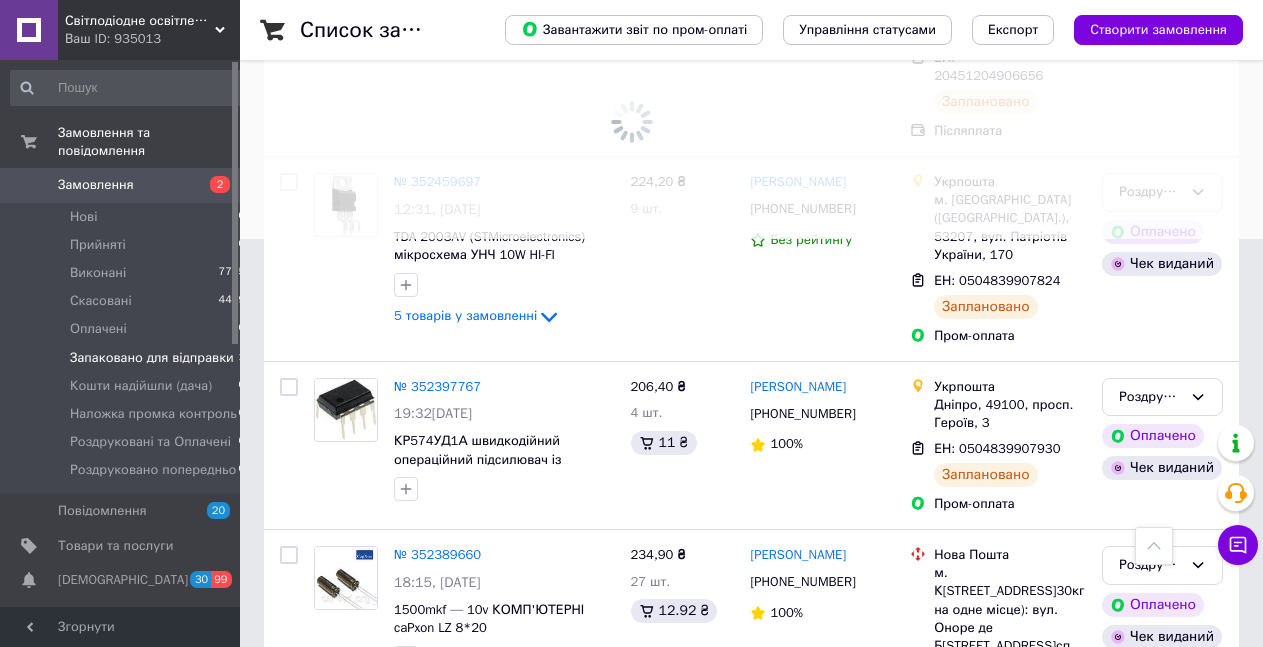 click on "Наложка промка контроль" at bounding box center (1150, 1738) 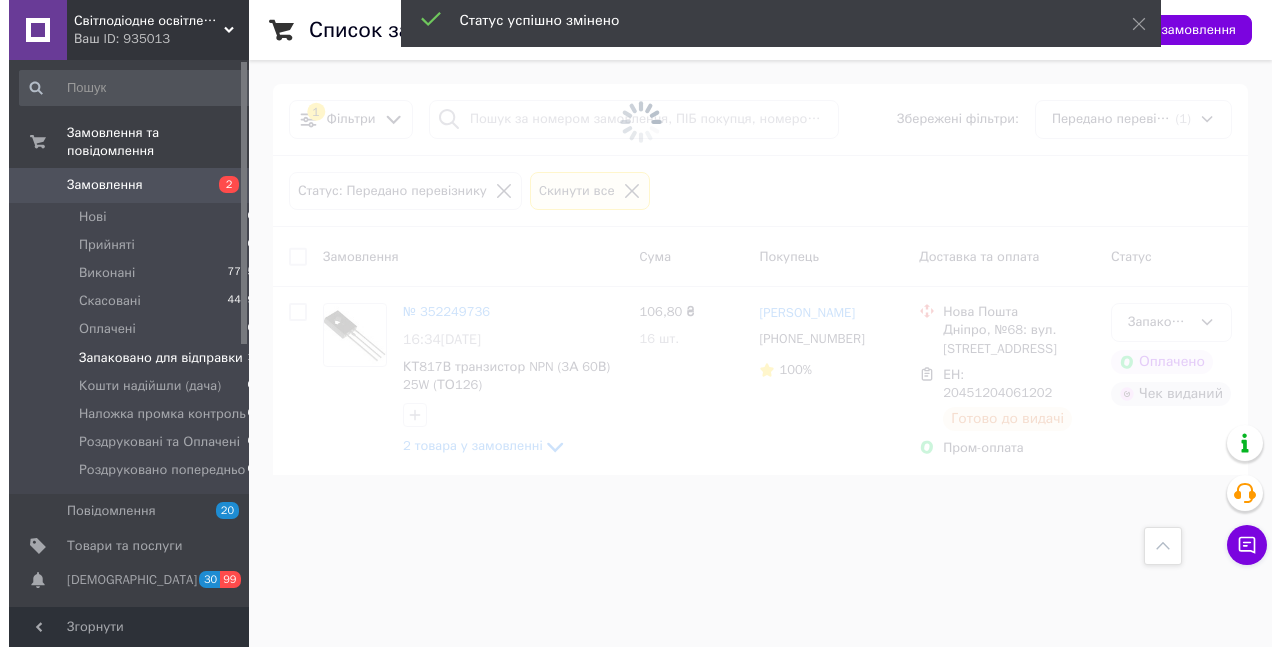scroll, scrollTop: 0, scrollLeft: 0, axis: both 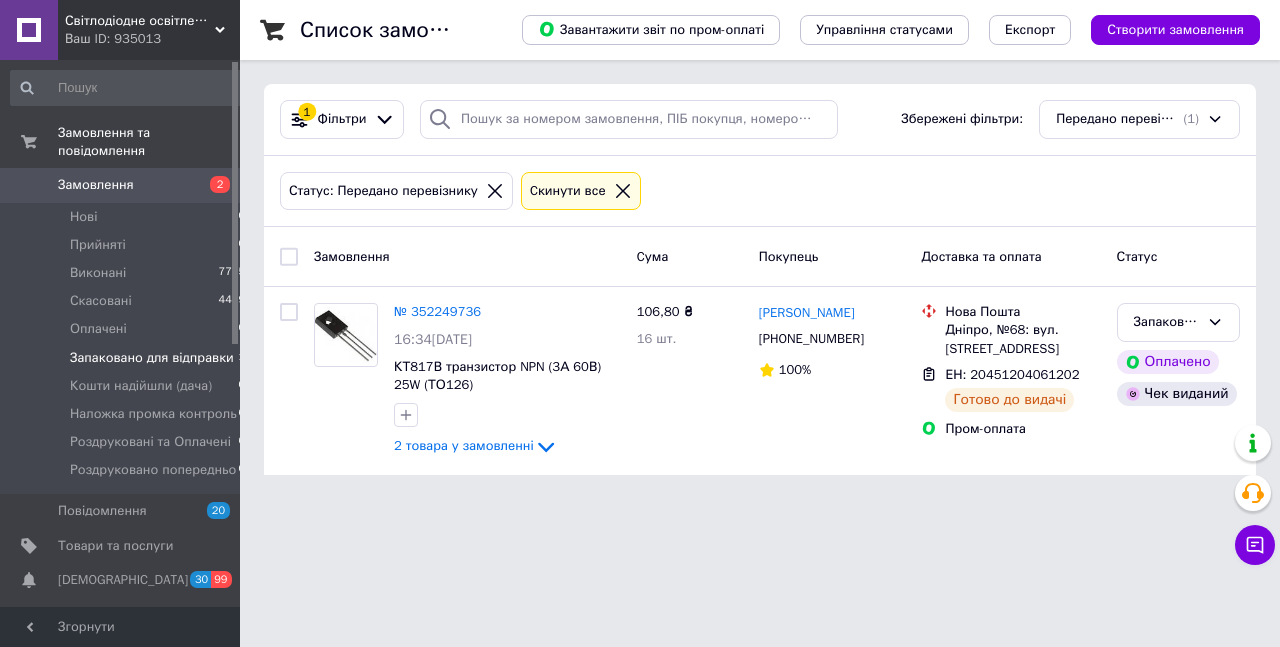 click on "Запаковано для відправки" at bounding box center [152, 358] 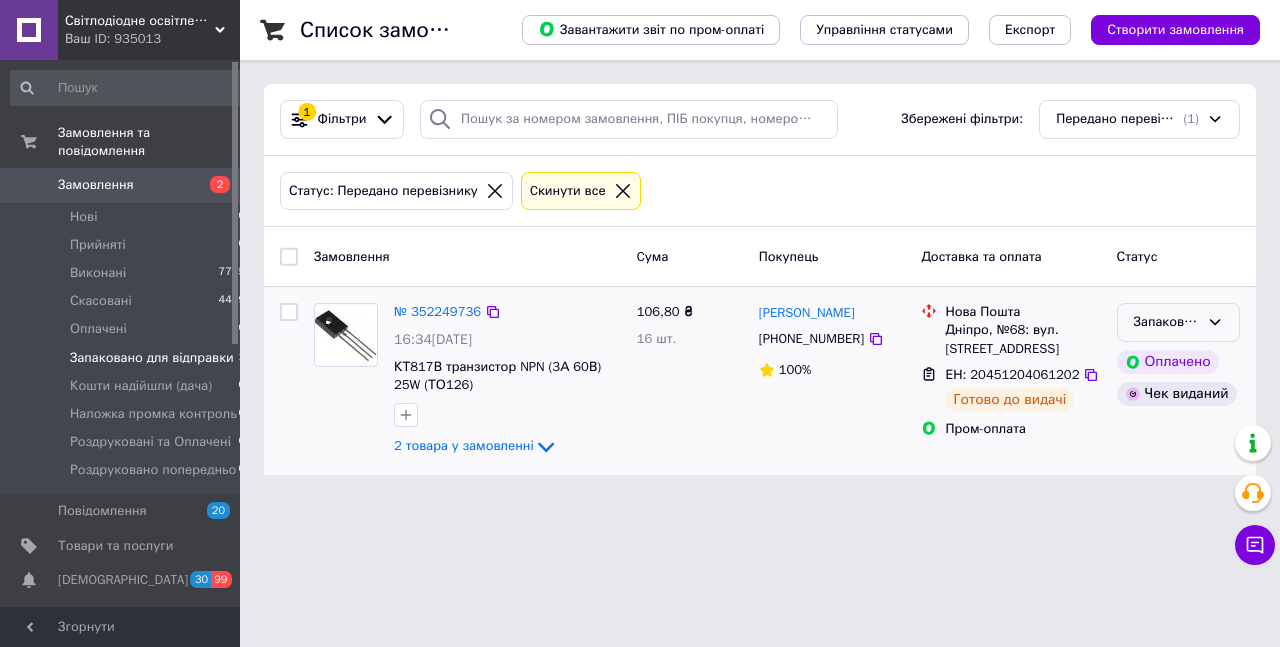 drag, startPoint x: 1197, startPoint y: 324, endPoint x: 1187, endPoint y: 338, distance: 17.20465 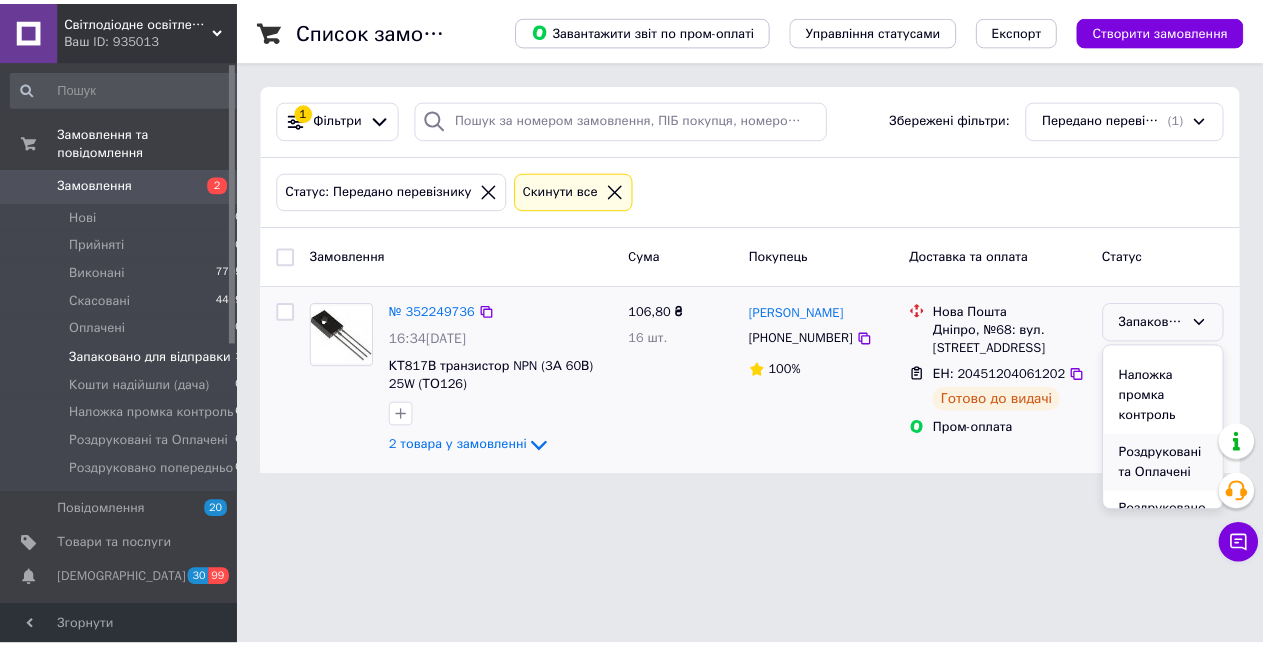 scroll, scrollTop: 211, scrollLeft: 0, axis: vertical 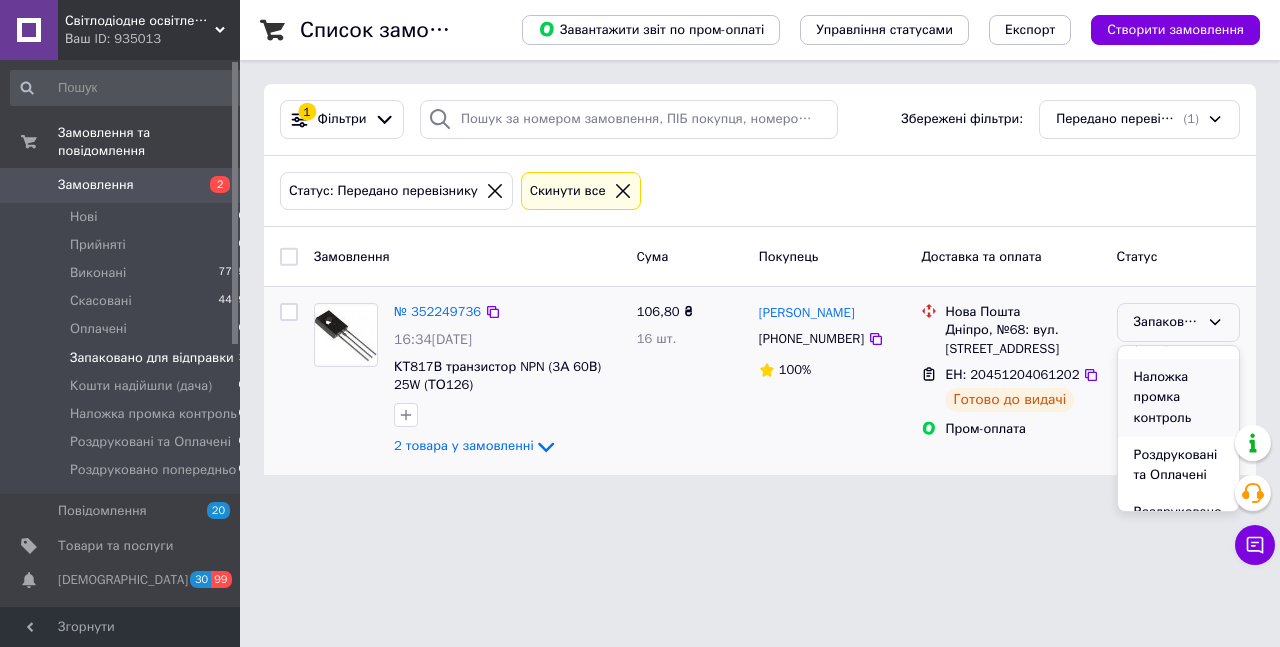 click on "Наложка промка контроль" at bounding box center [1178, 398] 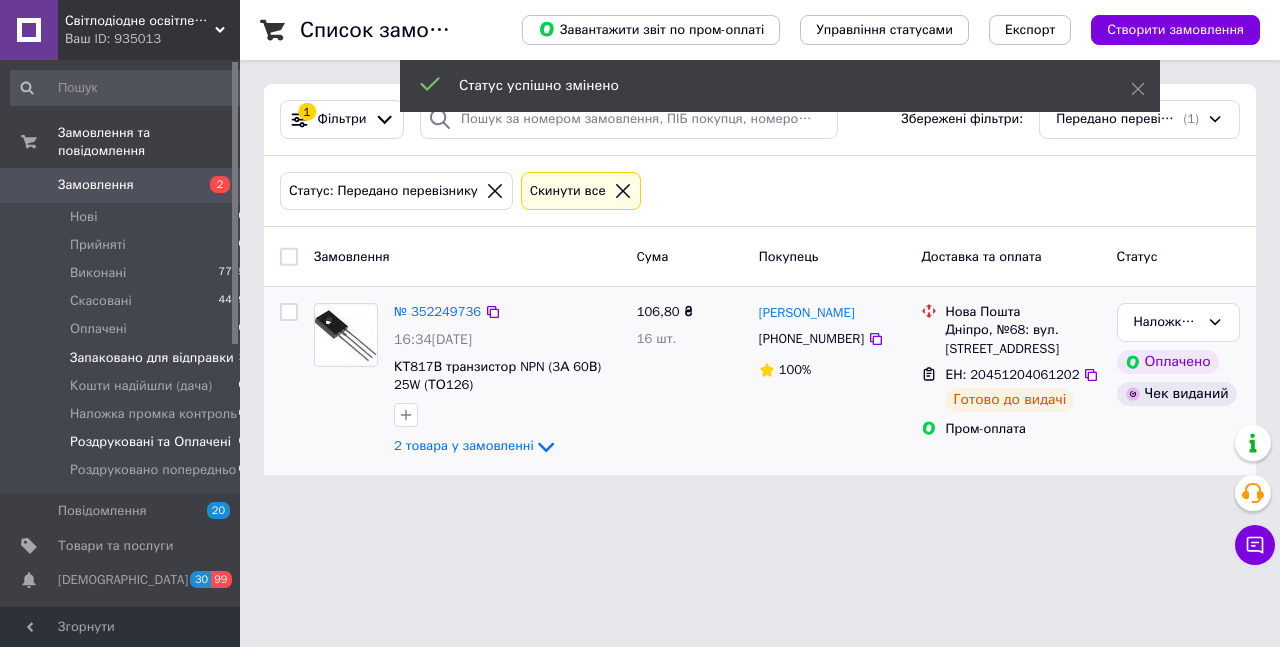 click on "Роздруковані та Оплачені" at bounding box center [150, 442] 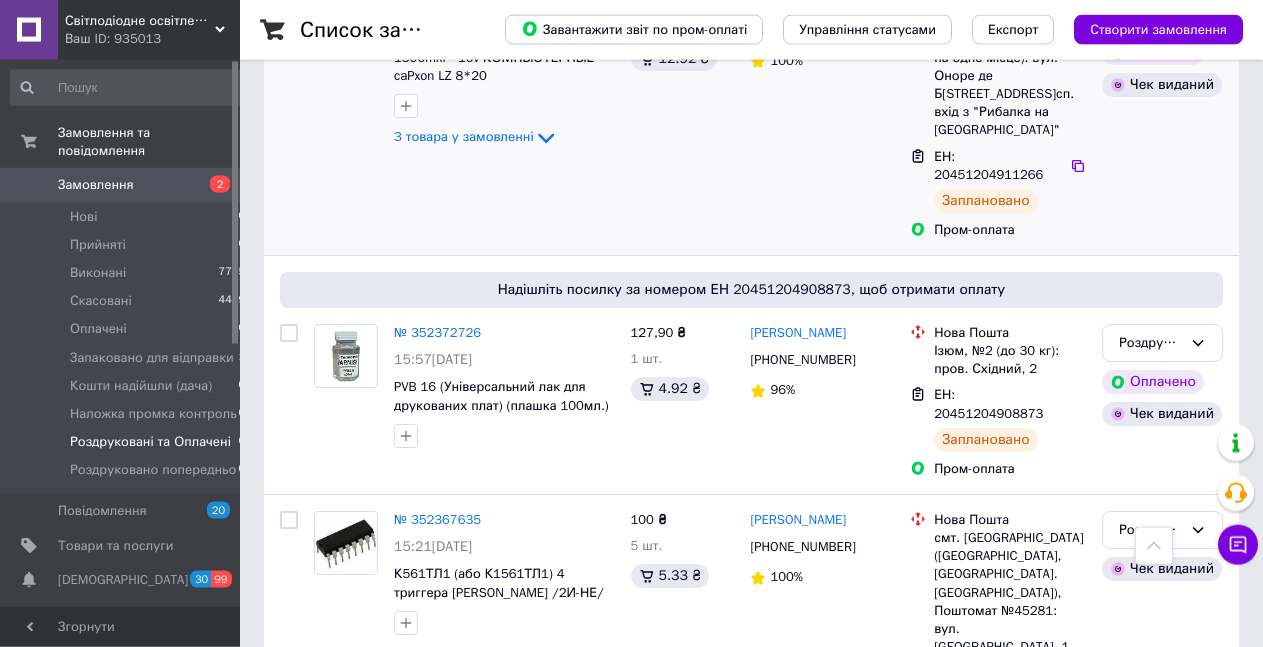scroll, scrollTop: 1136, scrollLeft: 0, axis: vertical 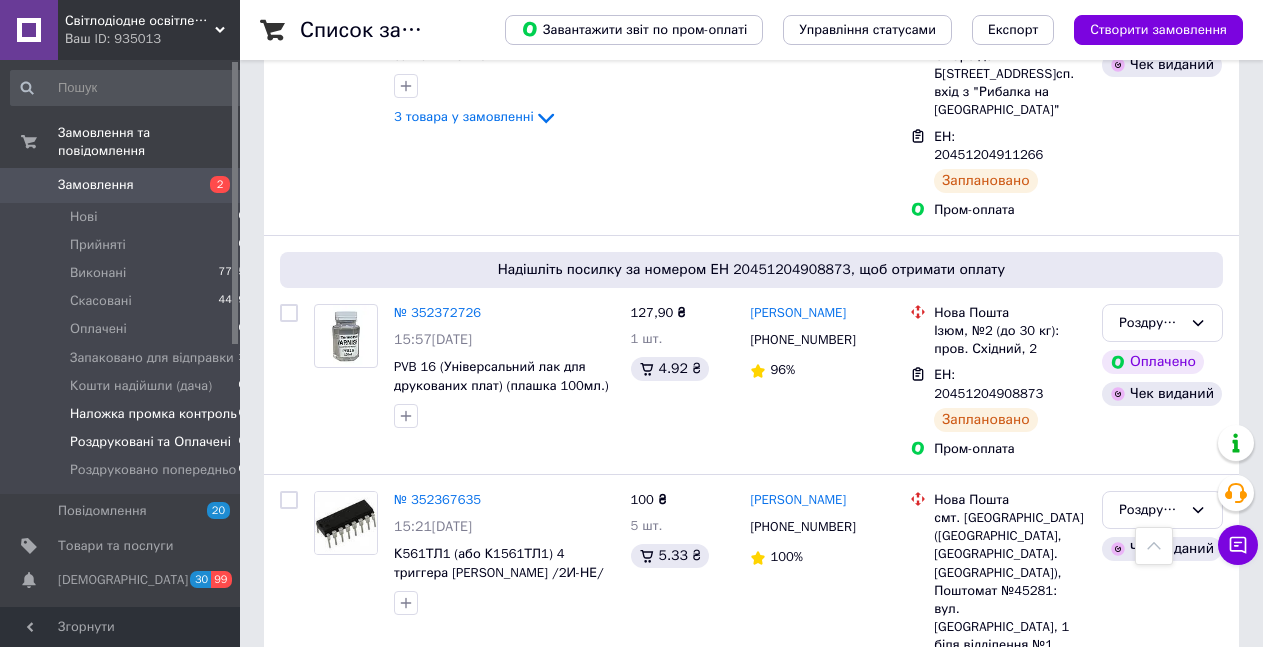 click on "Наложка промка контроль" at bounding box center [153, 414] 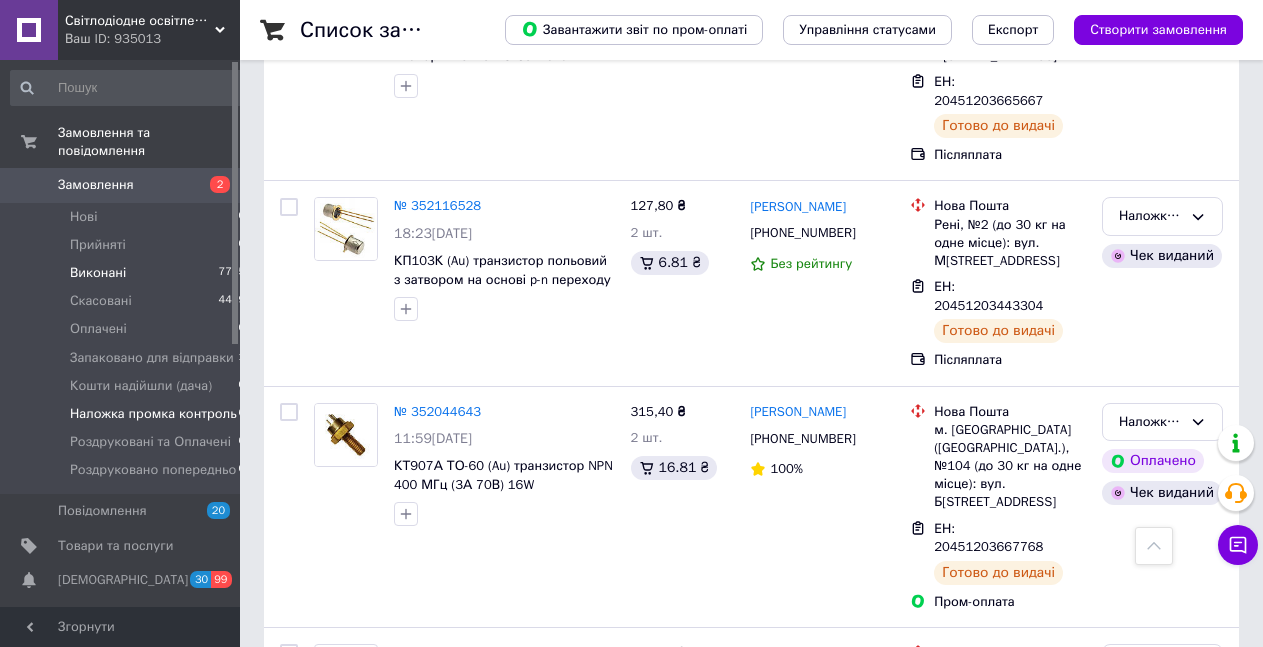 scroll, scrollTop: 0, scrollLeft: 0, axis: both 